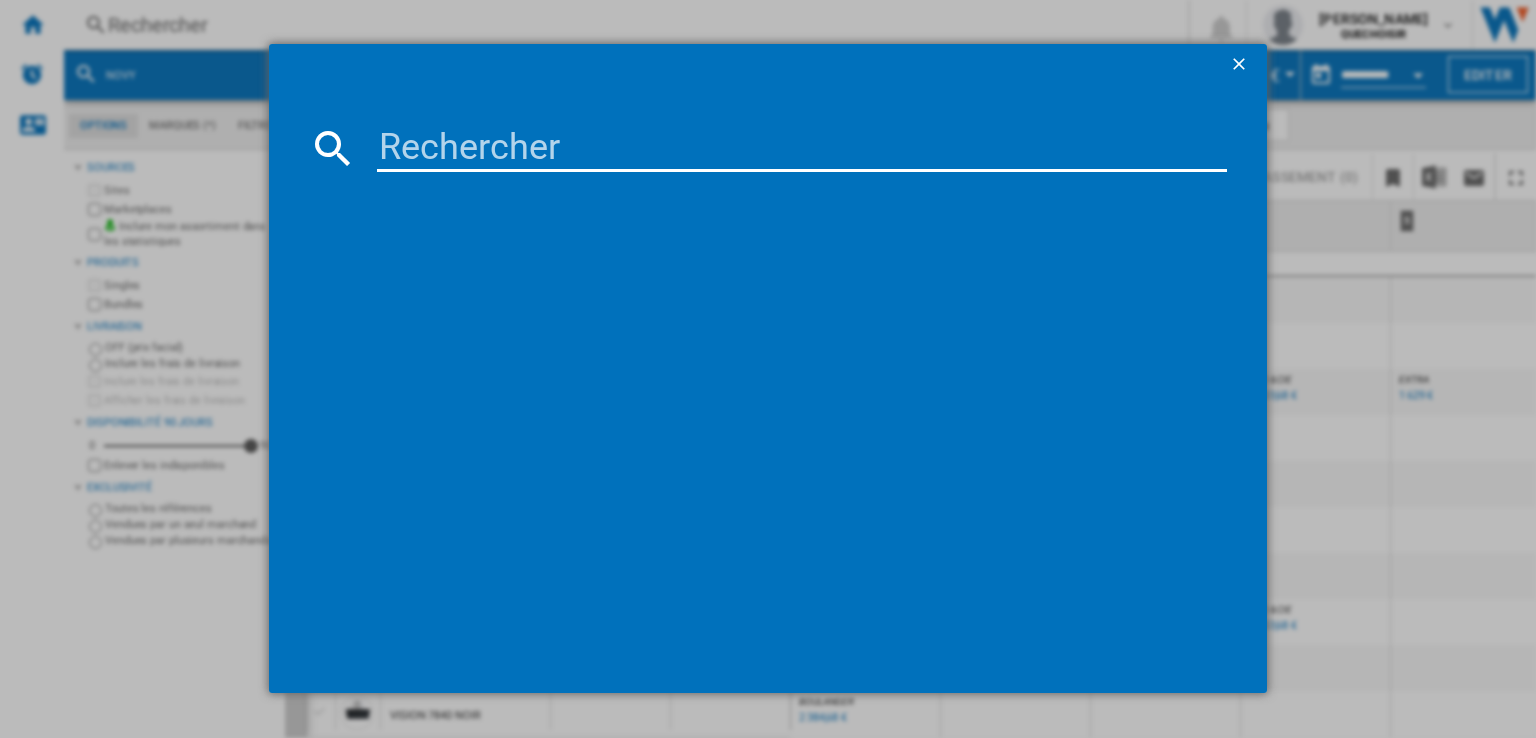 scroll, scrollTop: 0, scrollLeft: 0, axis: both 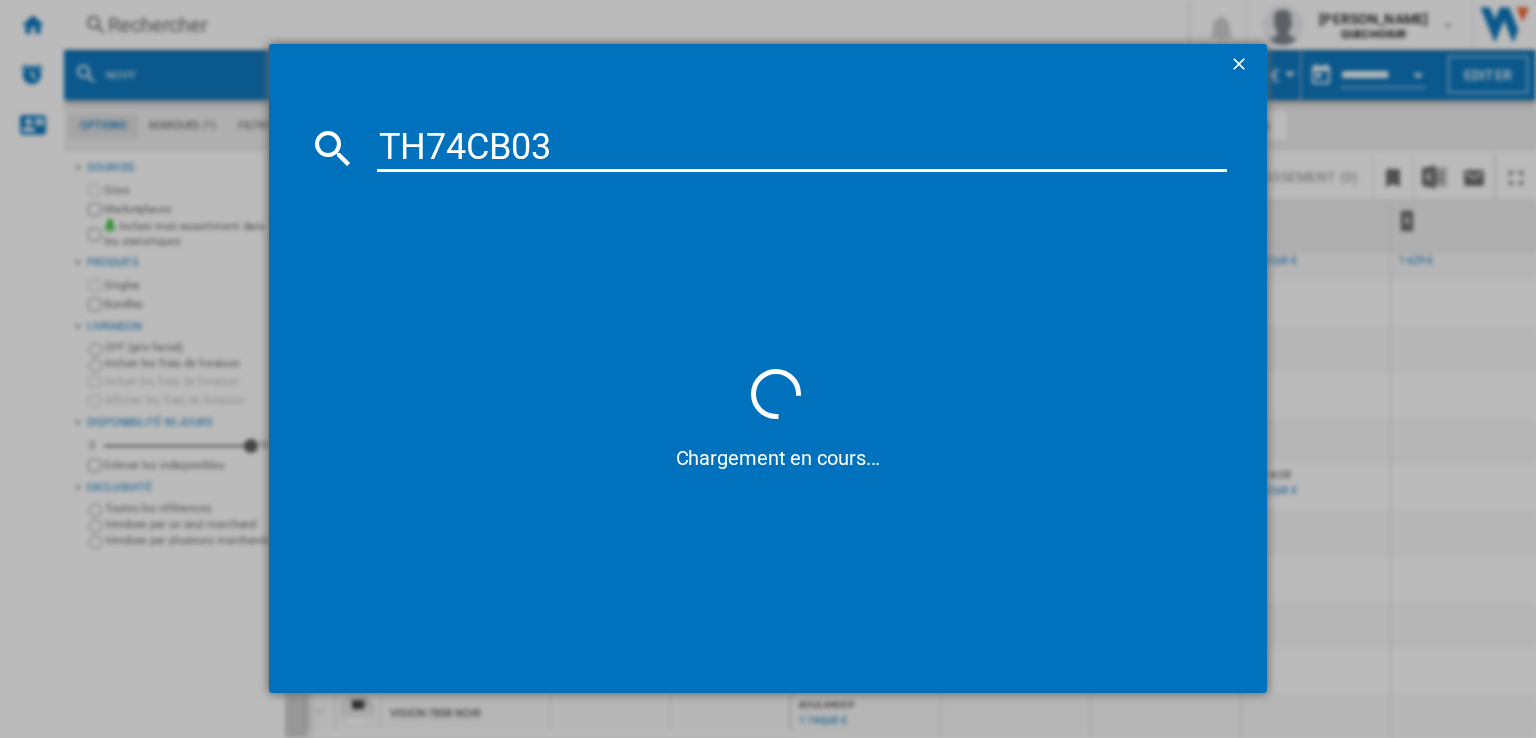 type on "TH74CB03" 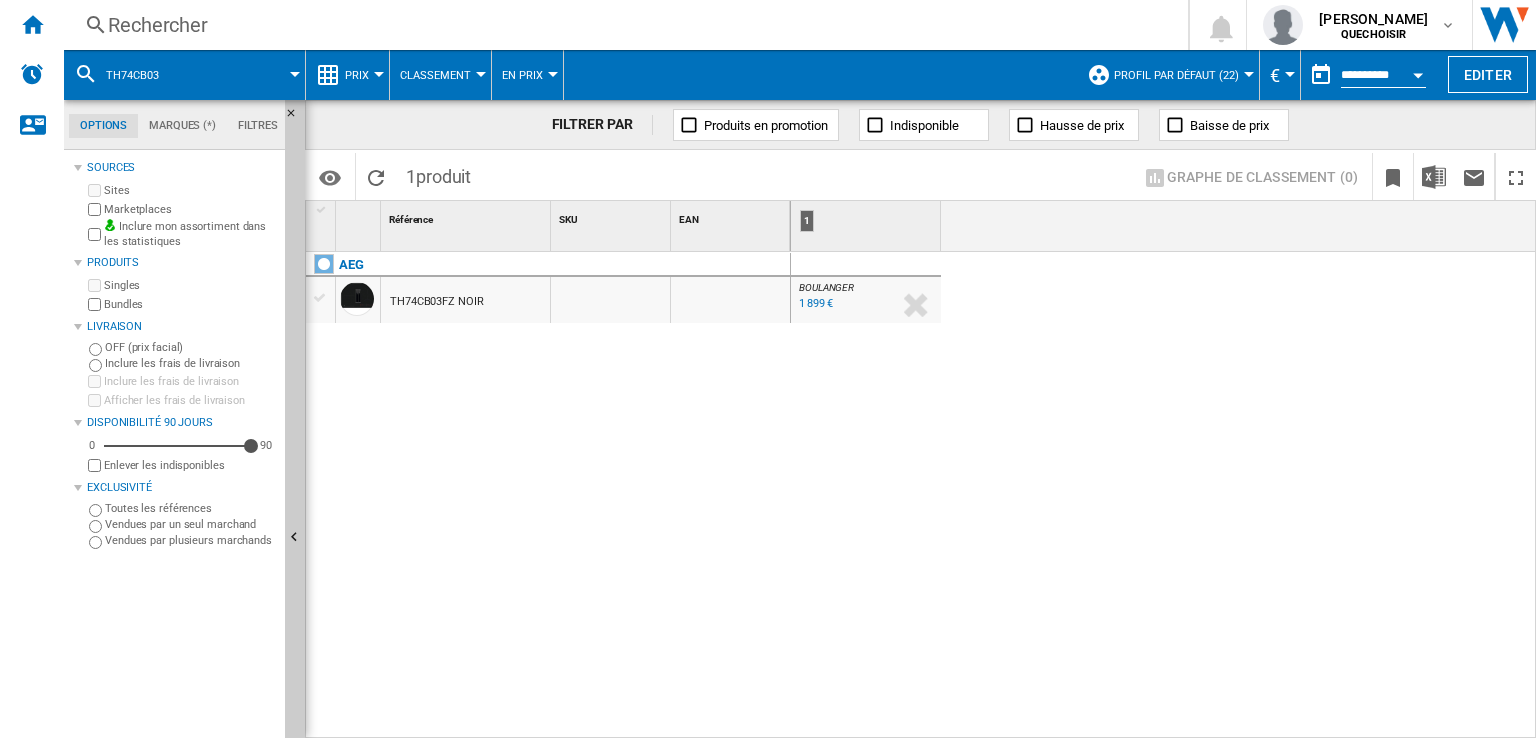 click on "1 899 €" at bounding box center (816, 303) 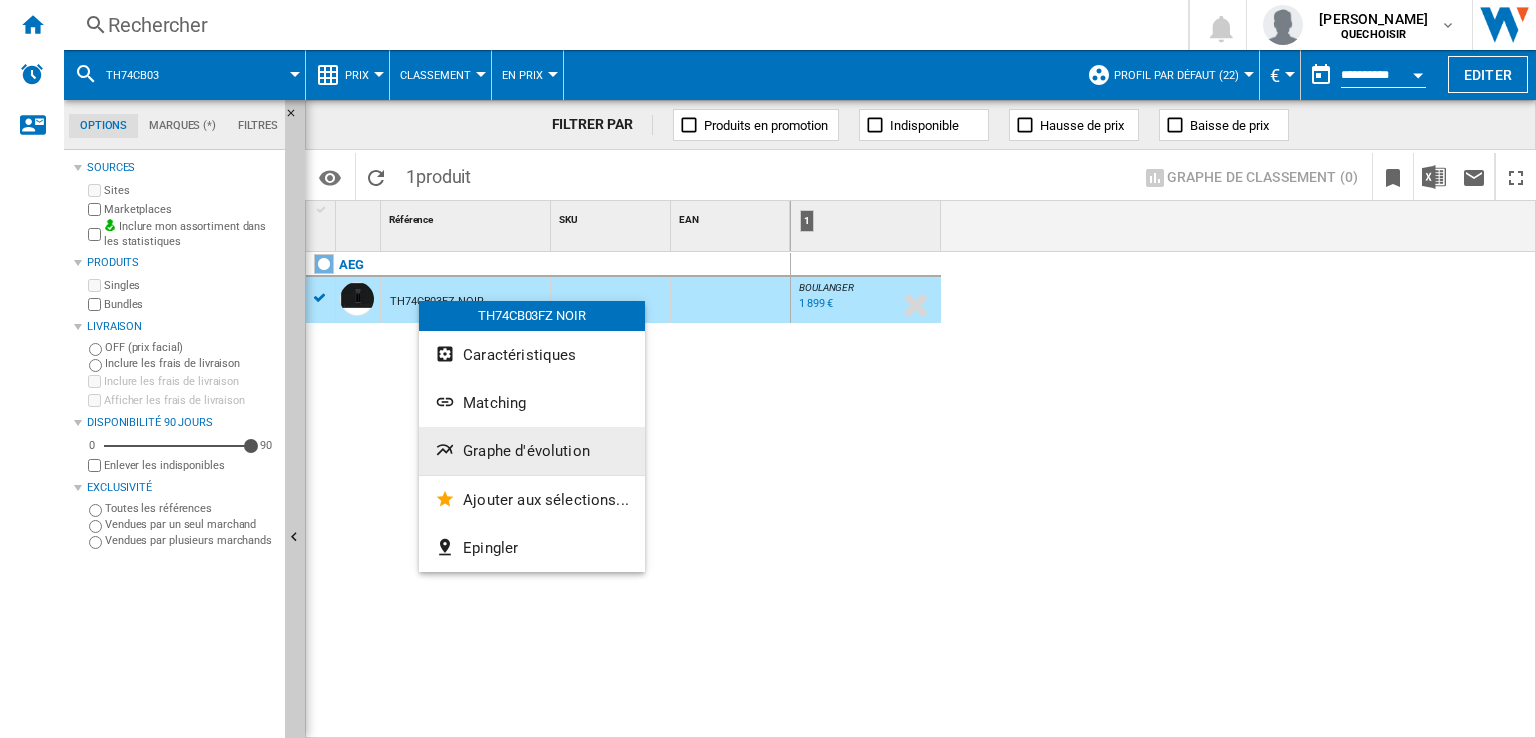 click on "Graphe d'évolution" at bounding box center (526, 451) 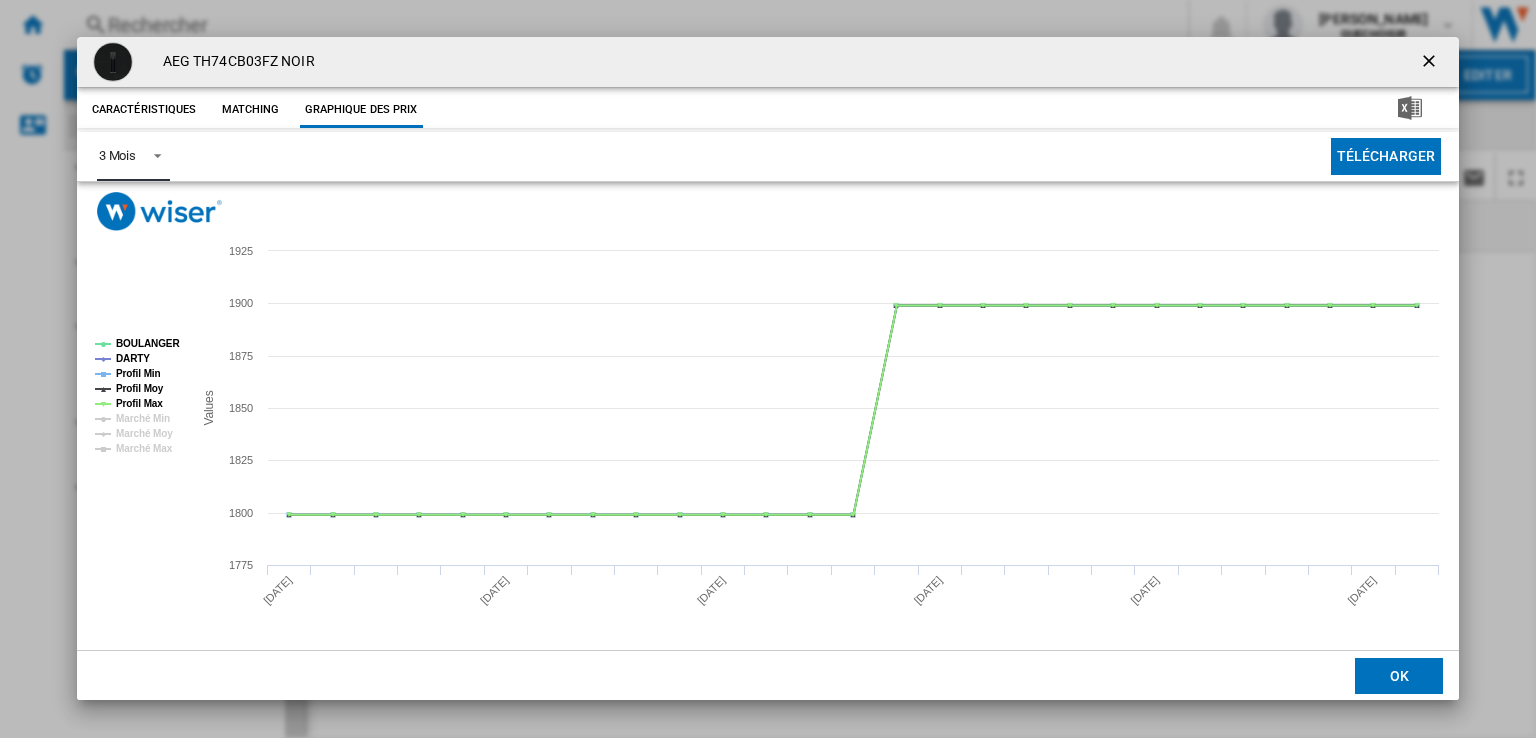 click at bounding box center (152, 154) 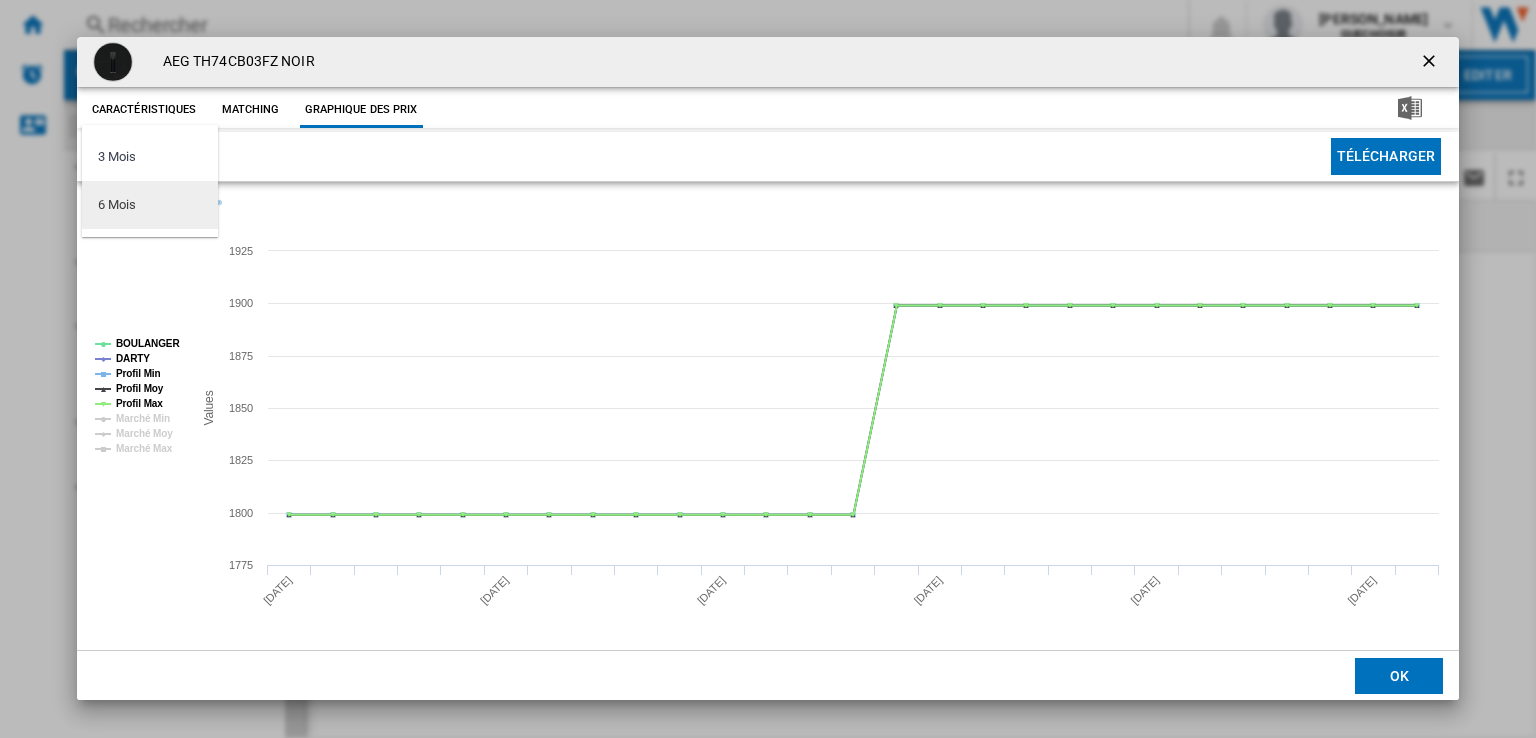 click on "6 Mois" at bounding box center [150, 205] 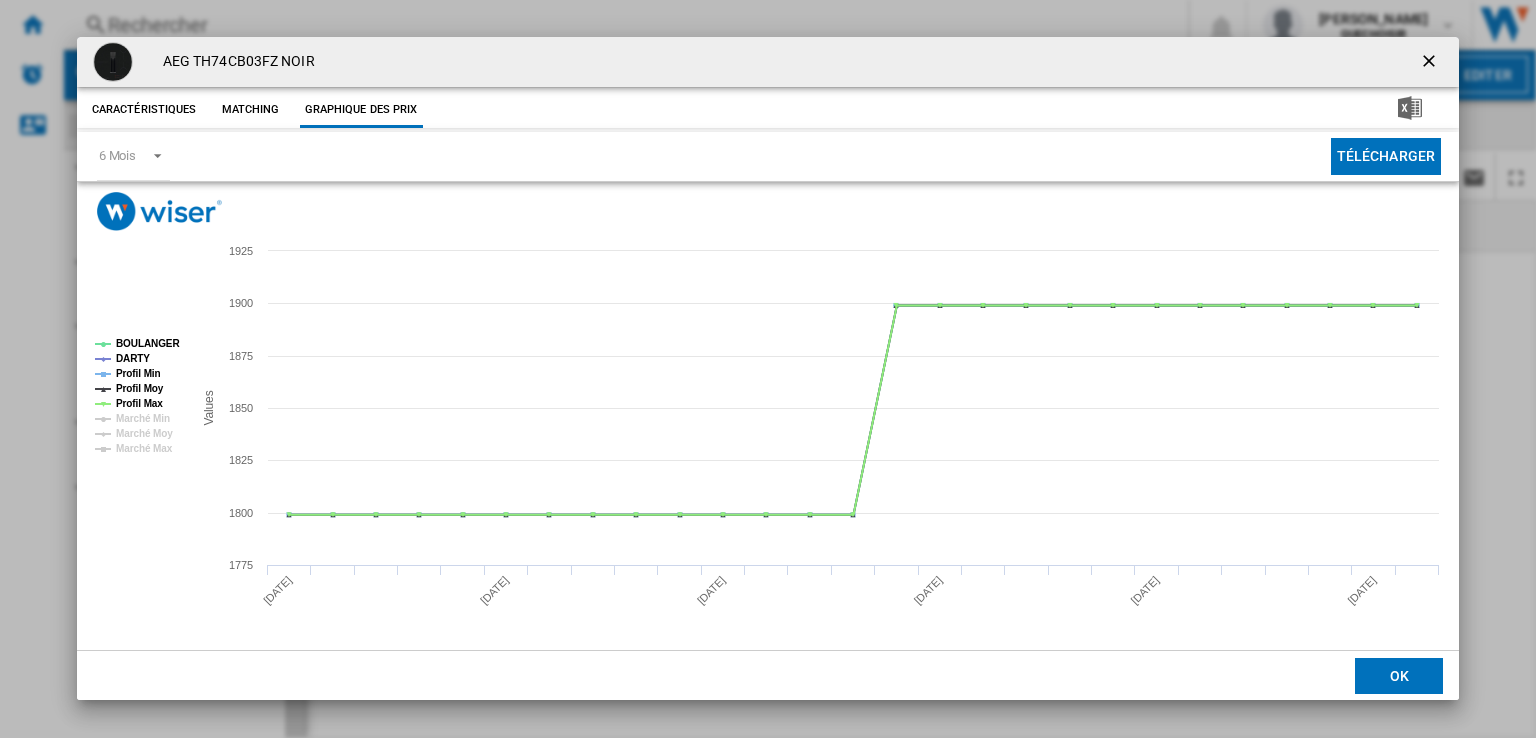 click at bounding box center (1431, 63) 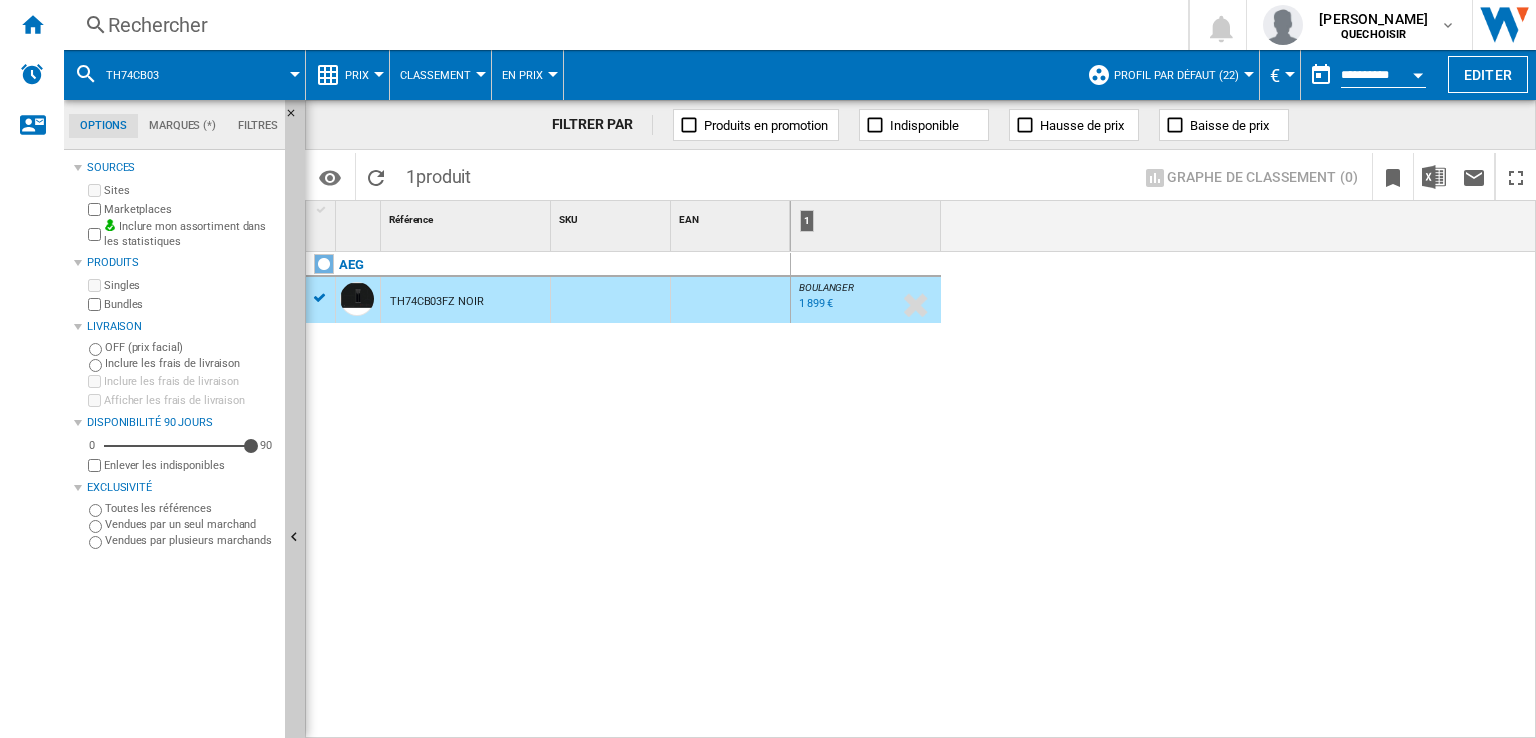 click on "Rechercher" at bounding box center [622, 25] 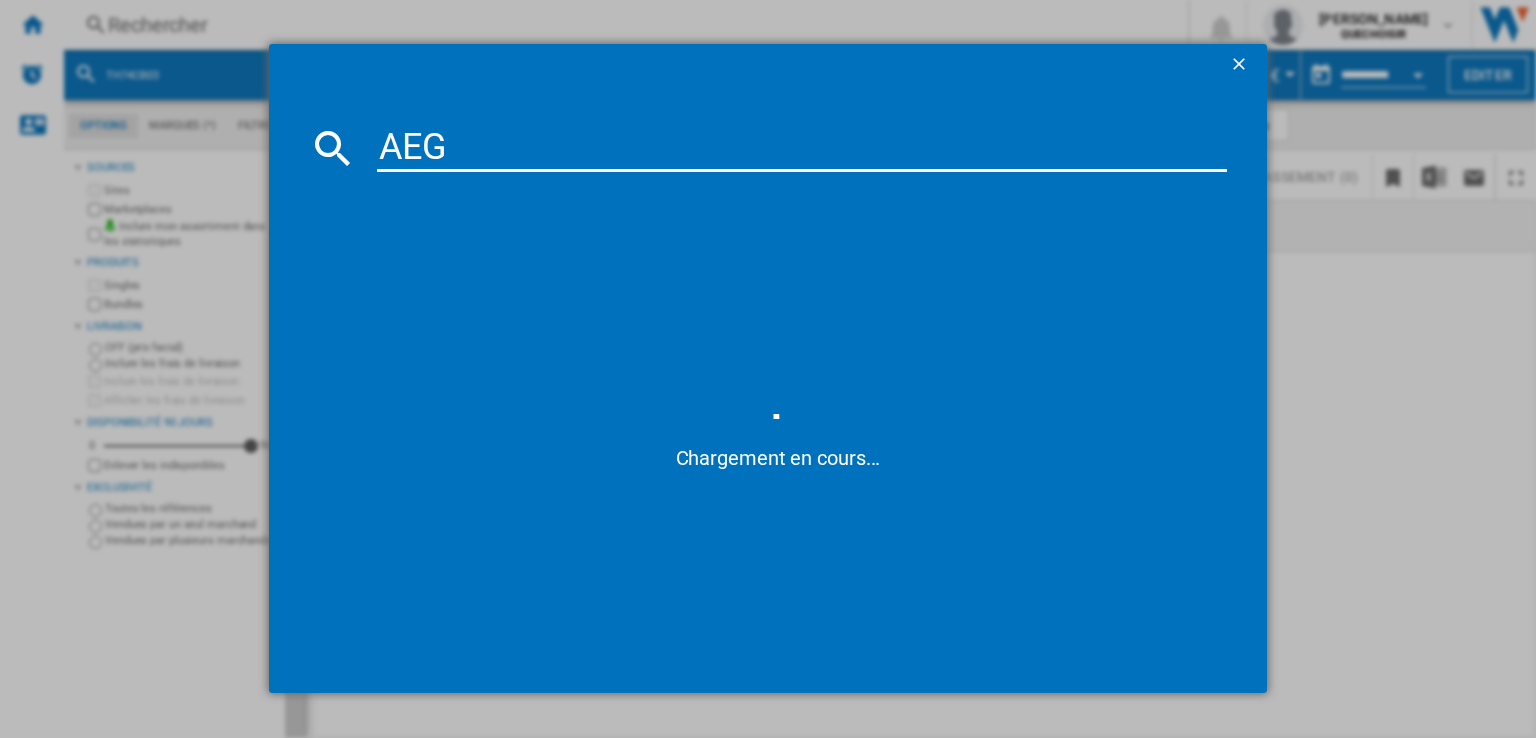 click on "AEG" at bounding box center [802, 148] 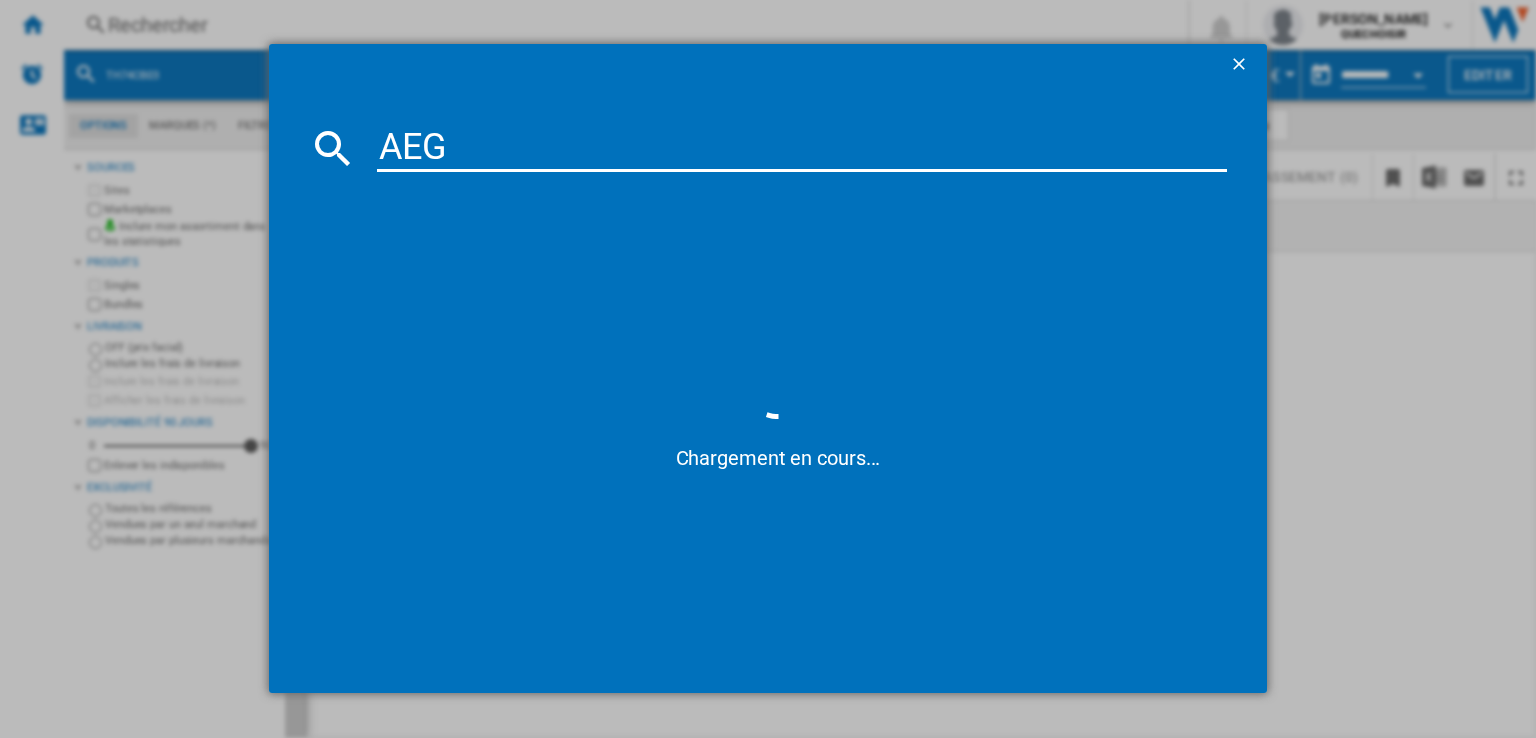 click on "AEG" at bounding box center [802, 148] 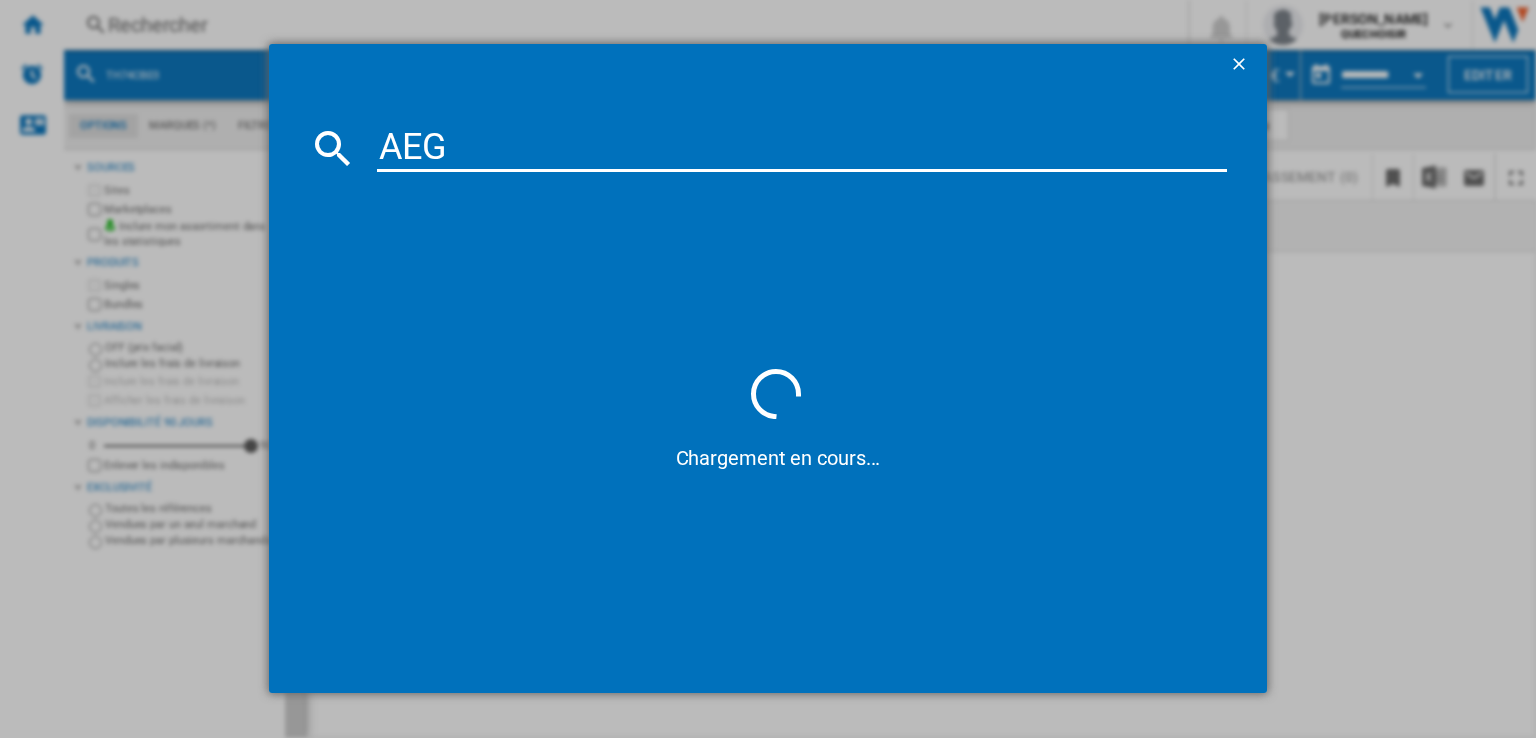paste on "TH84CB03FZ" 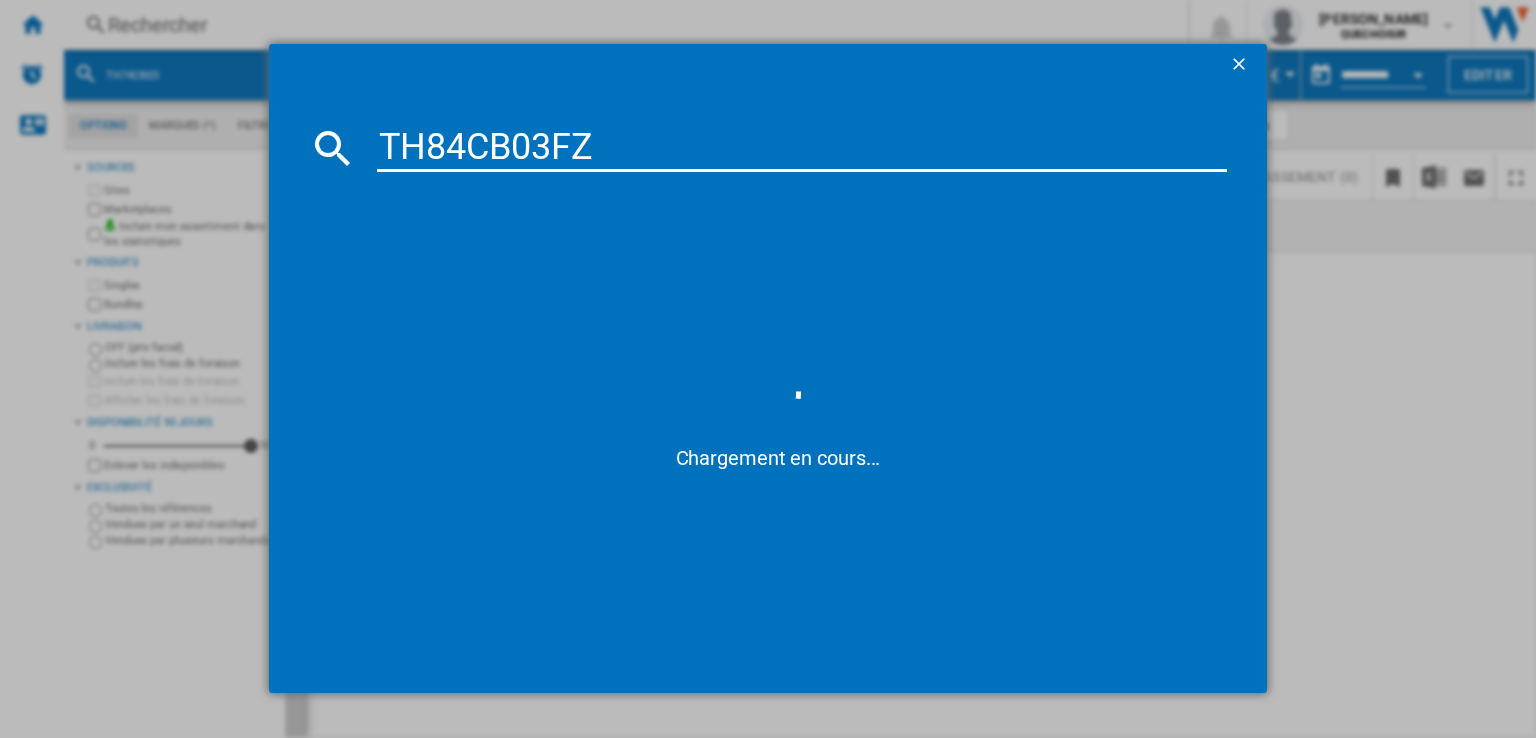 click on "TH84CB03FZ" at bounding box center [802, 148] 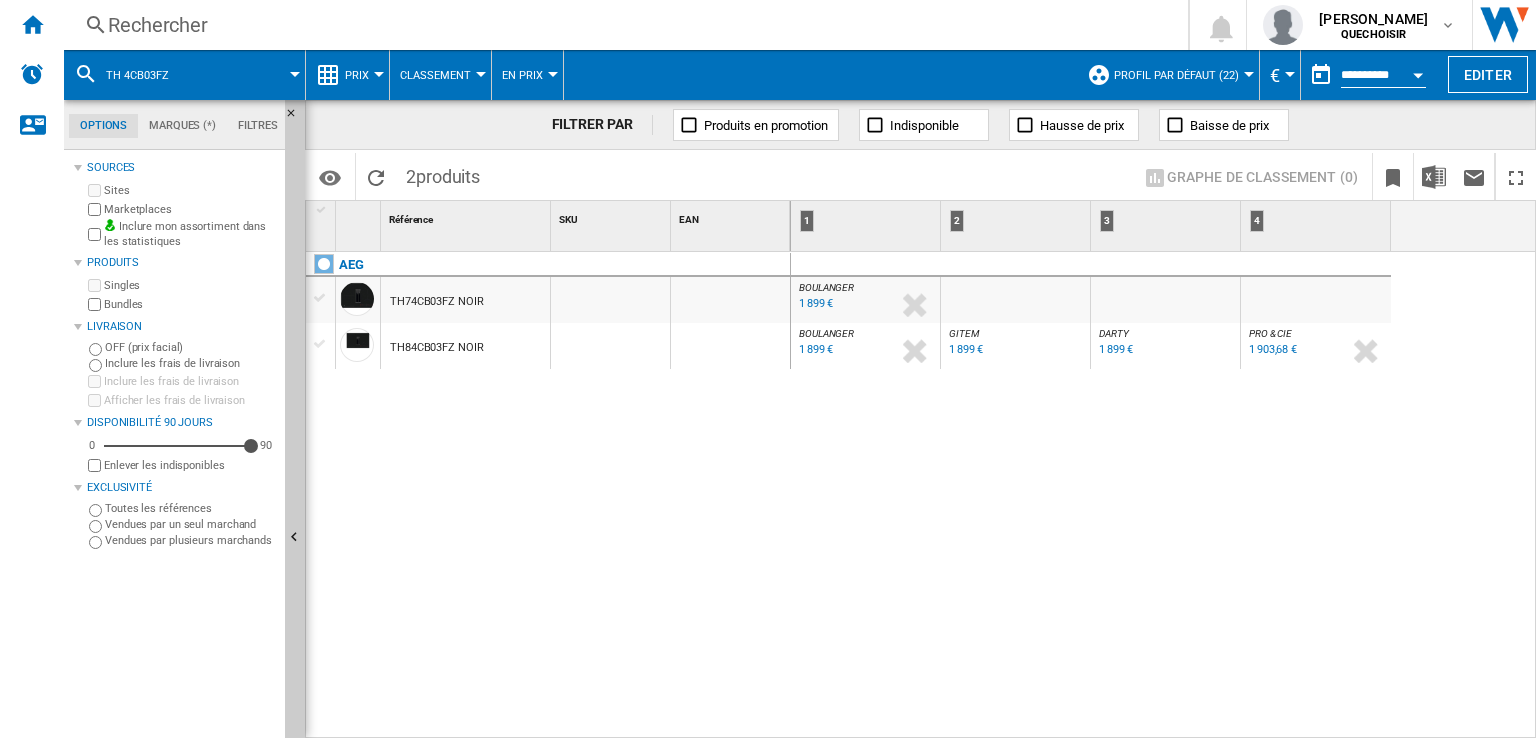 click on "AEG
TH74CB03FZ NOIR
TH84CB03FZ NOIR" at bounding box center [548, 491] 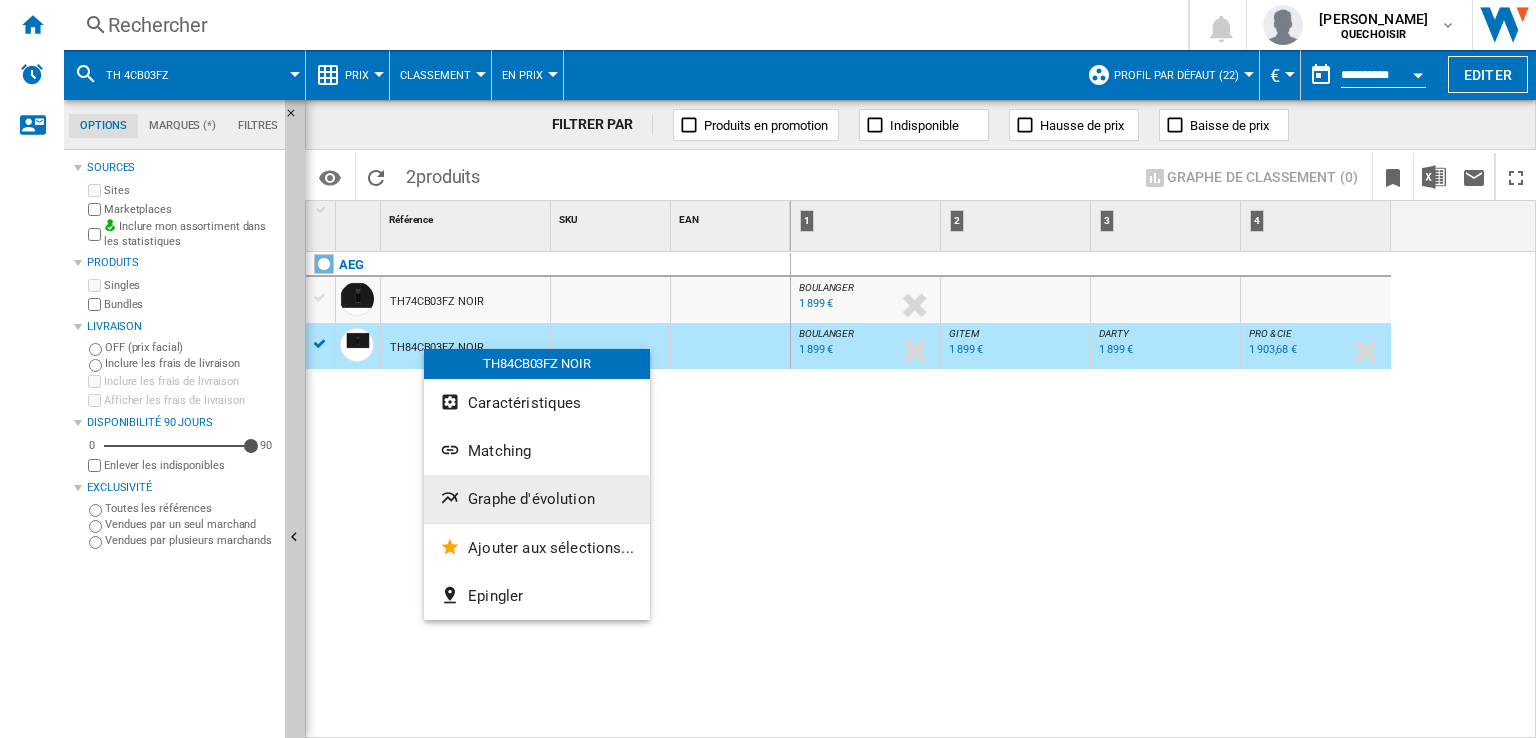 click on "Graphe d'évolution" at bounding box center (531, 499) 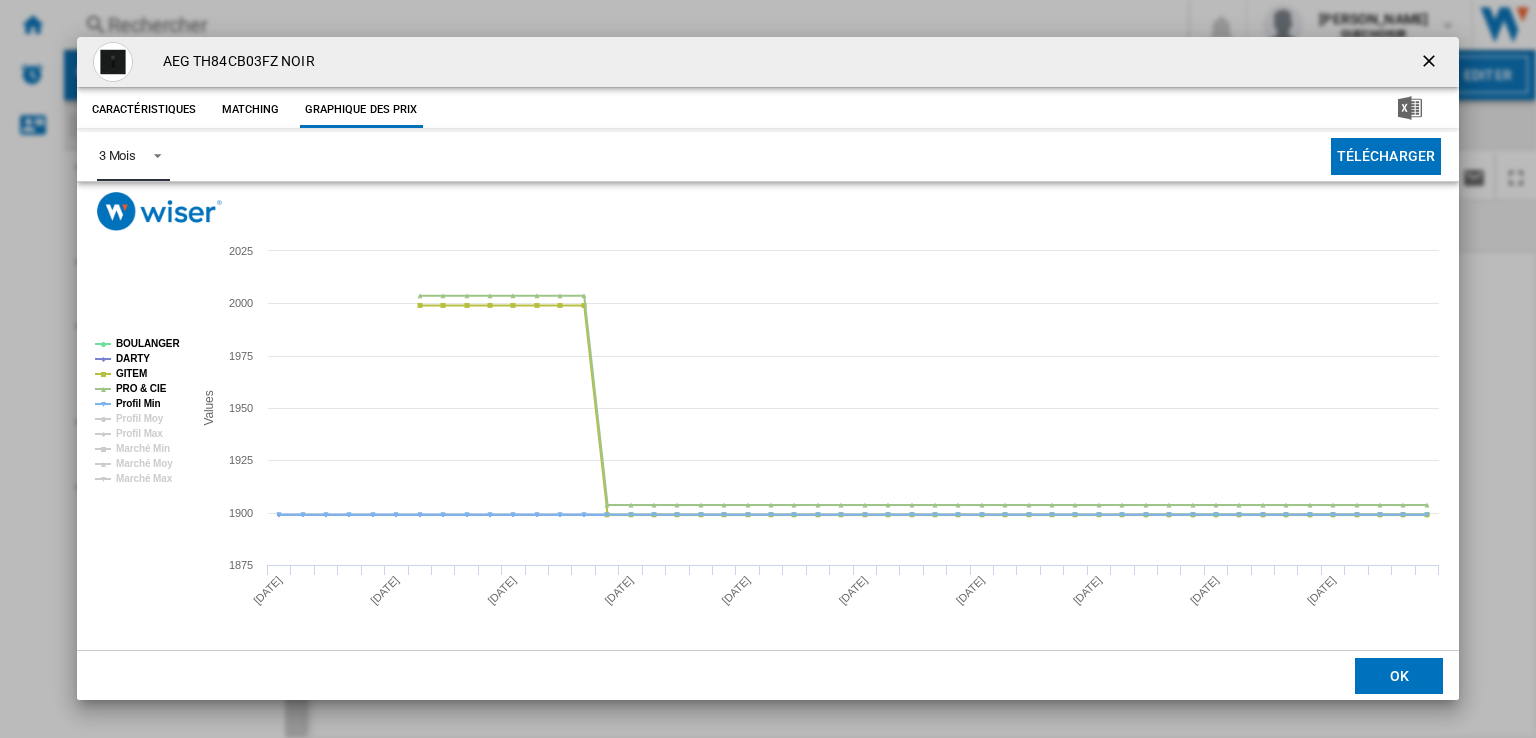 click at bounding box center [152, 154] 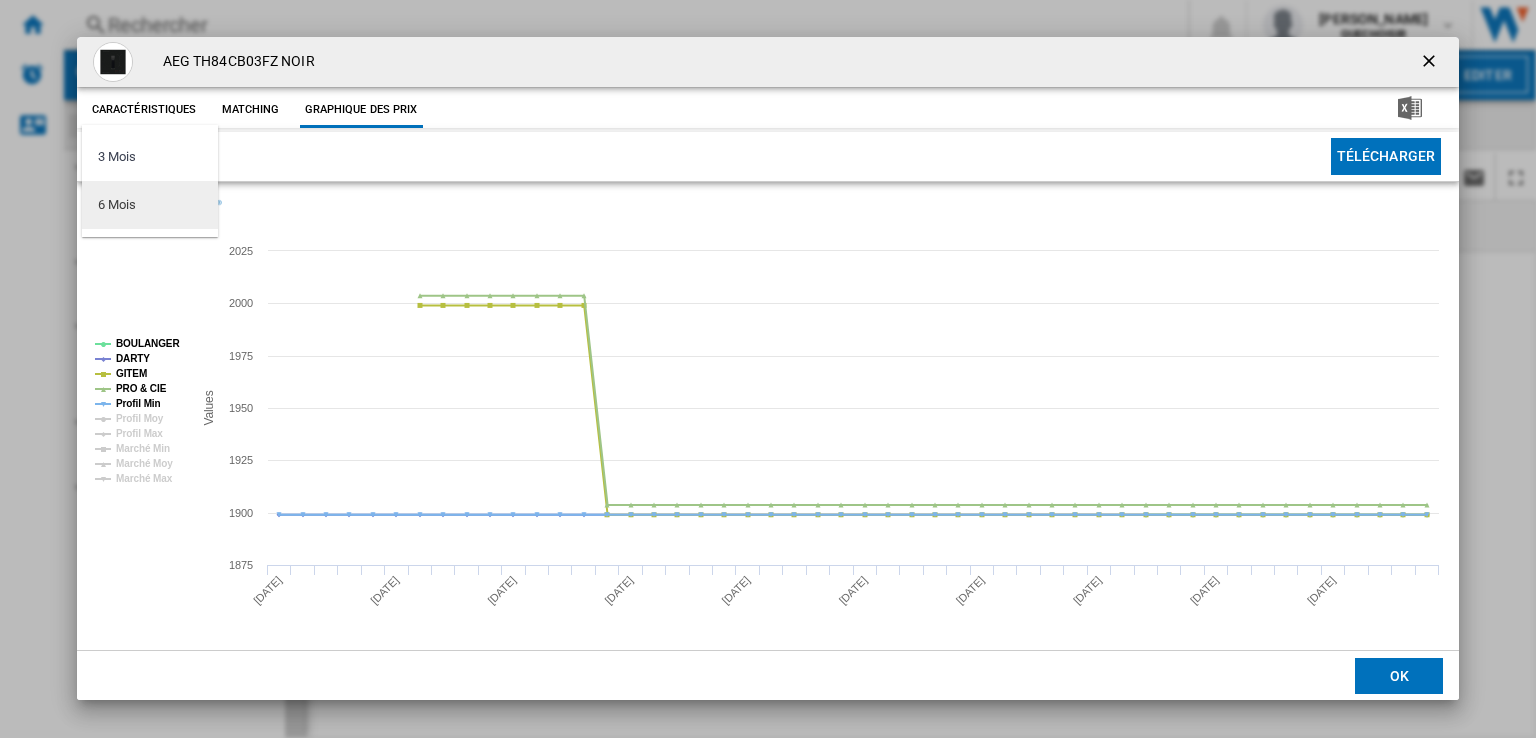 click on "6 Mois" at bounding box center (150, 205) 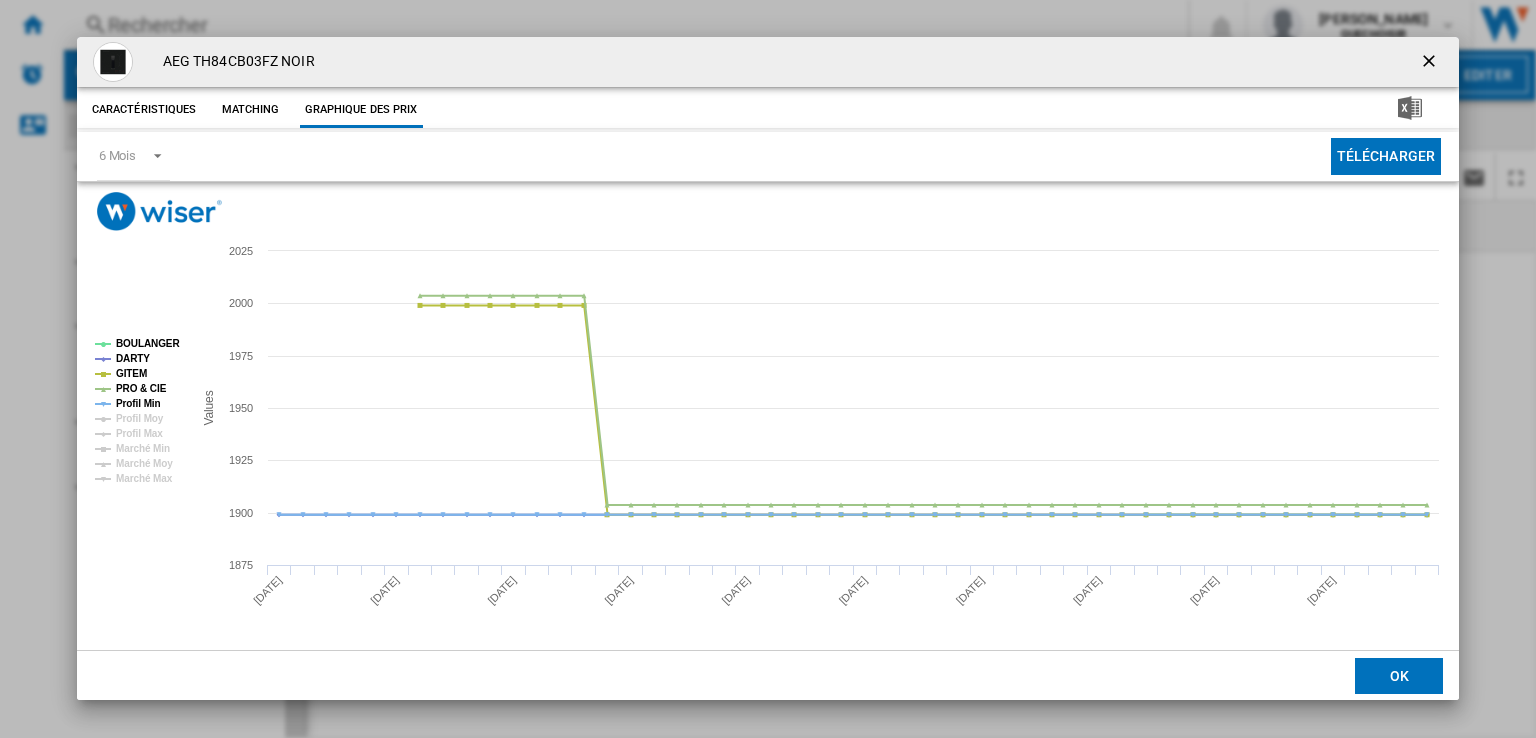 click at bounding box center (1431, 63) 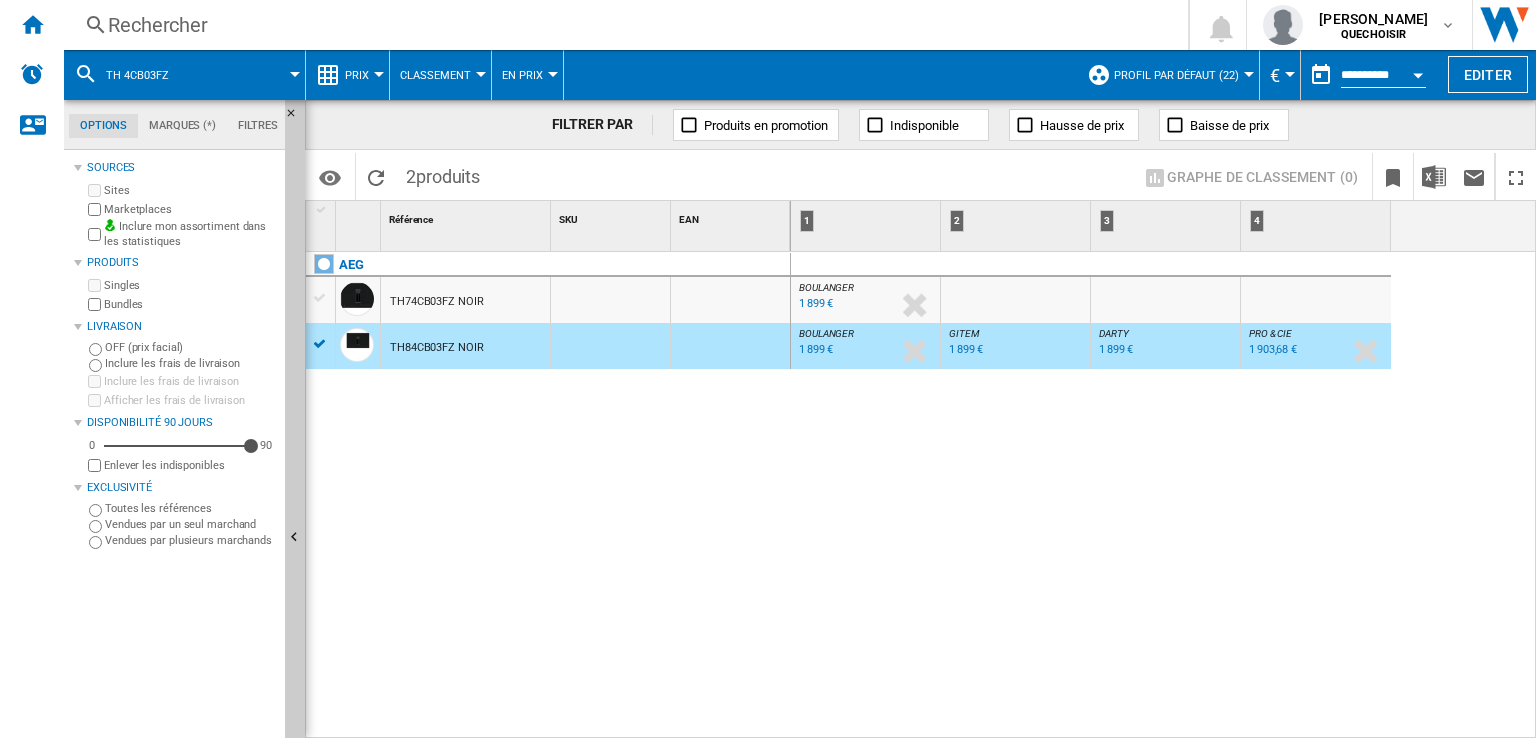 click on "1 903,68 €" at bounding box center [1273, 349] 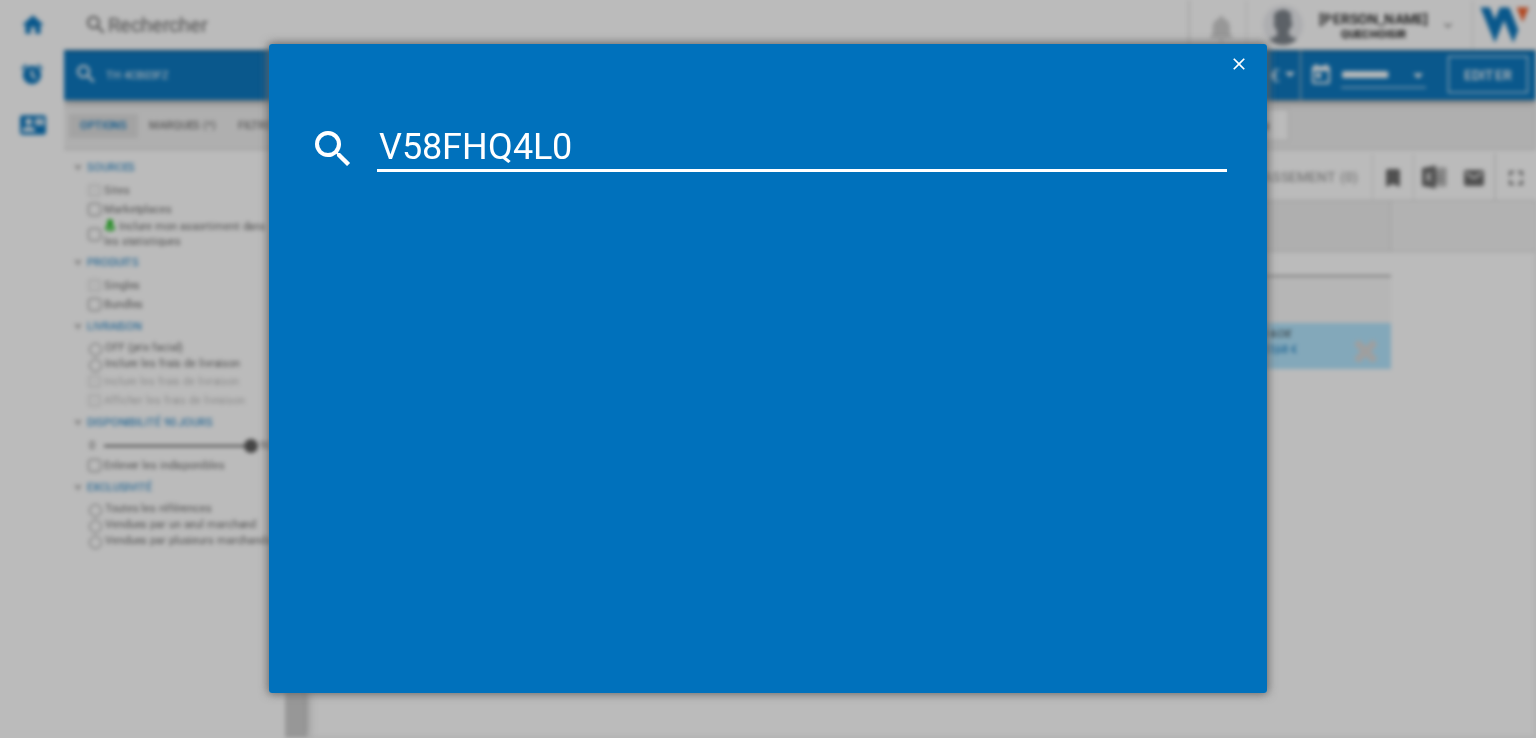 drag, startPoint x: 450, startPoint y: 139, endPoint x: 462, endPoint y: 139, distance: 12 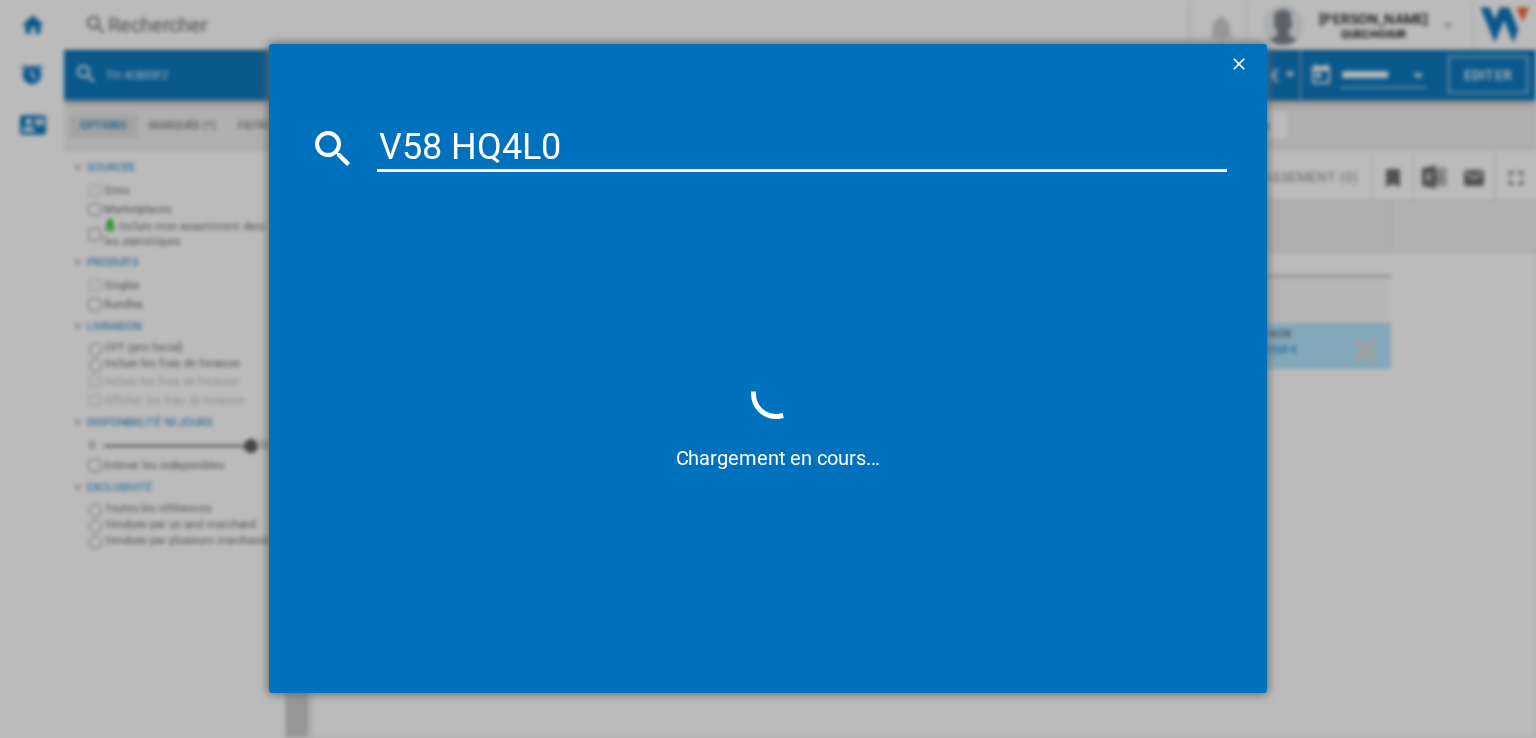 click on "V58 HQ4L0" at bounding box center (802, 148) 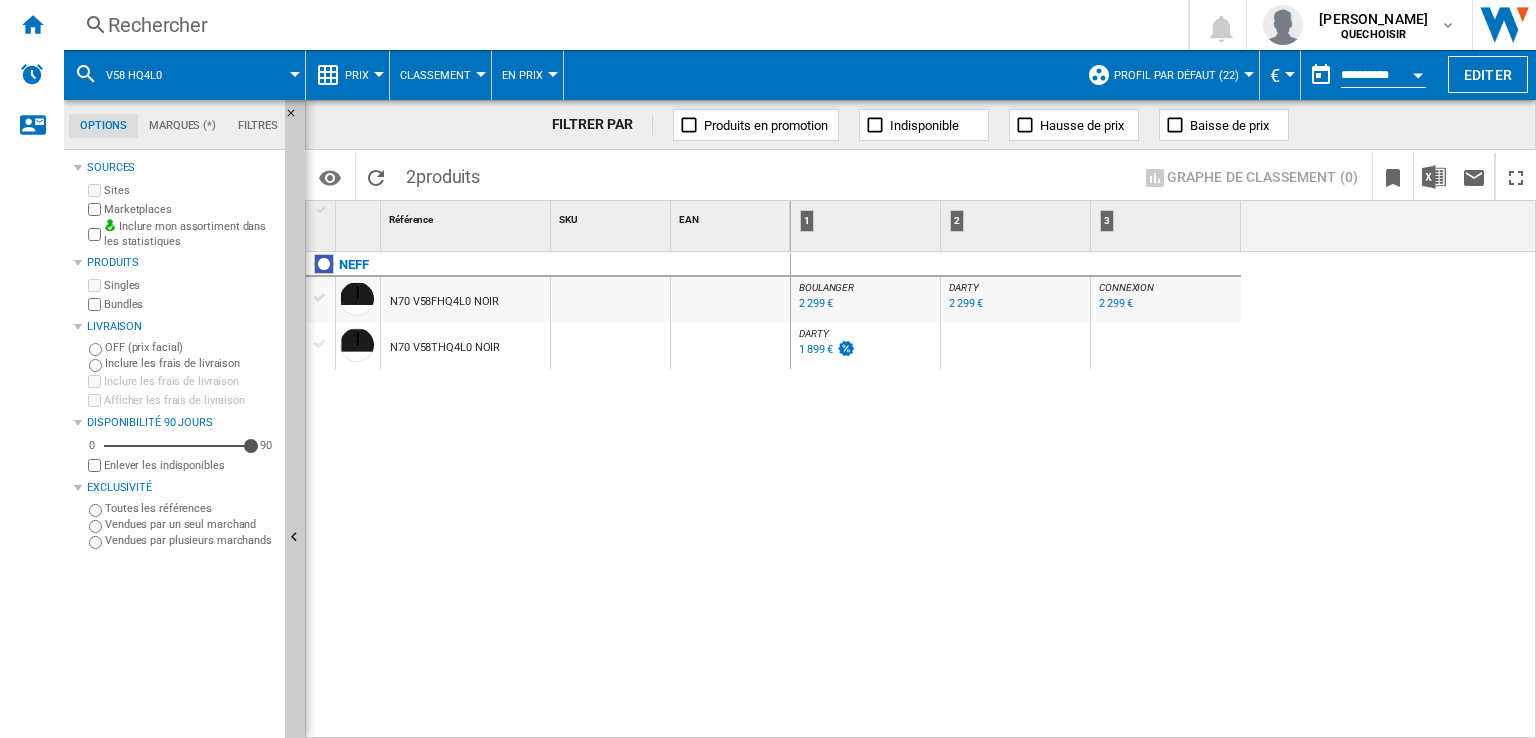 click on "N70 V58FHQ4L0 NOIR" at bounding box center [444, 302] 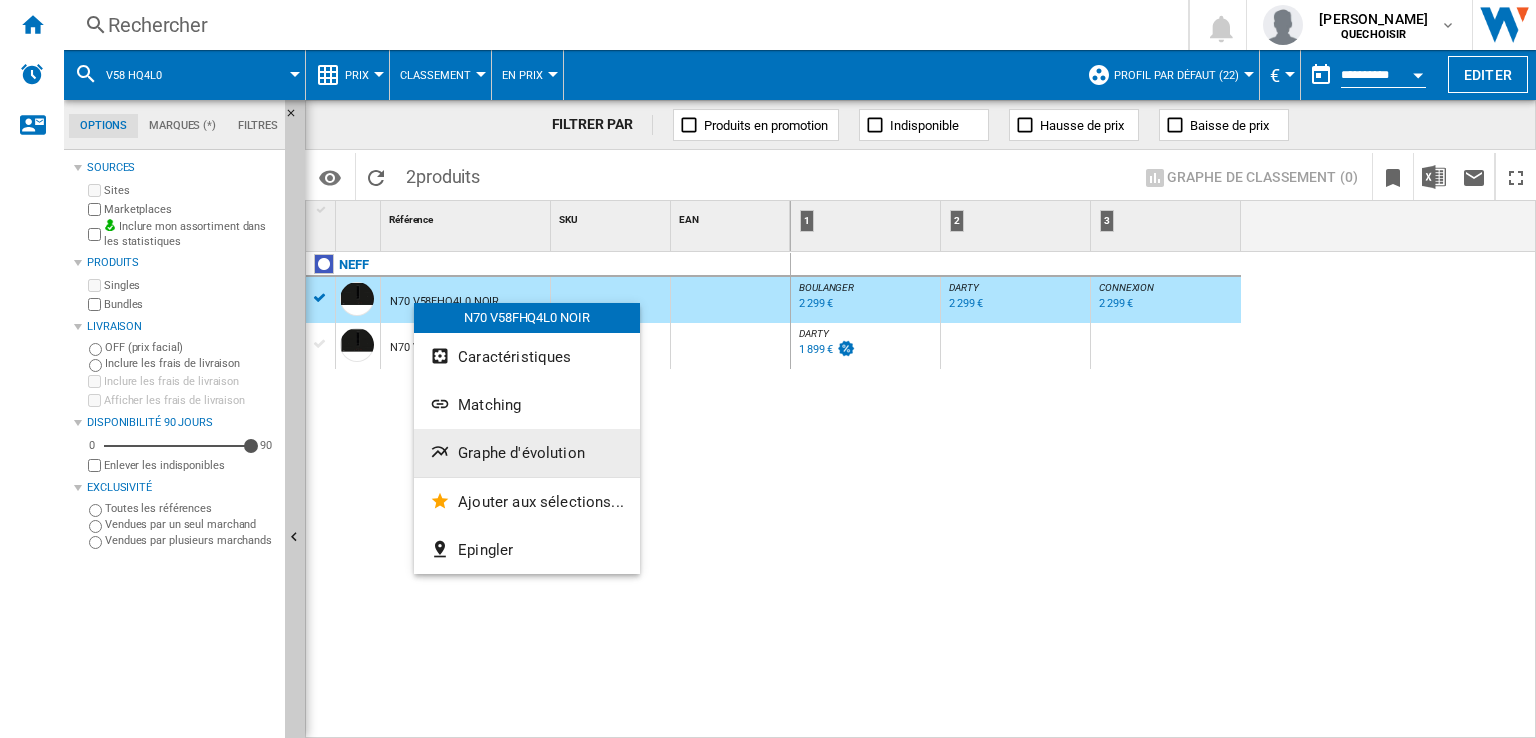 click on "Graphe d'évolution" at bounding box center (527, 453) 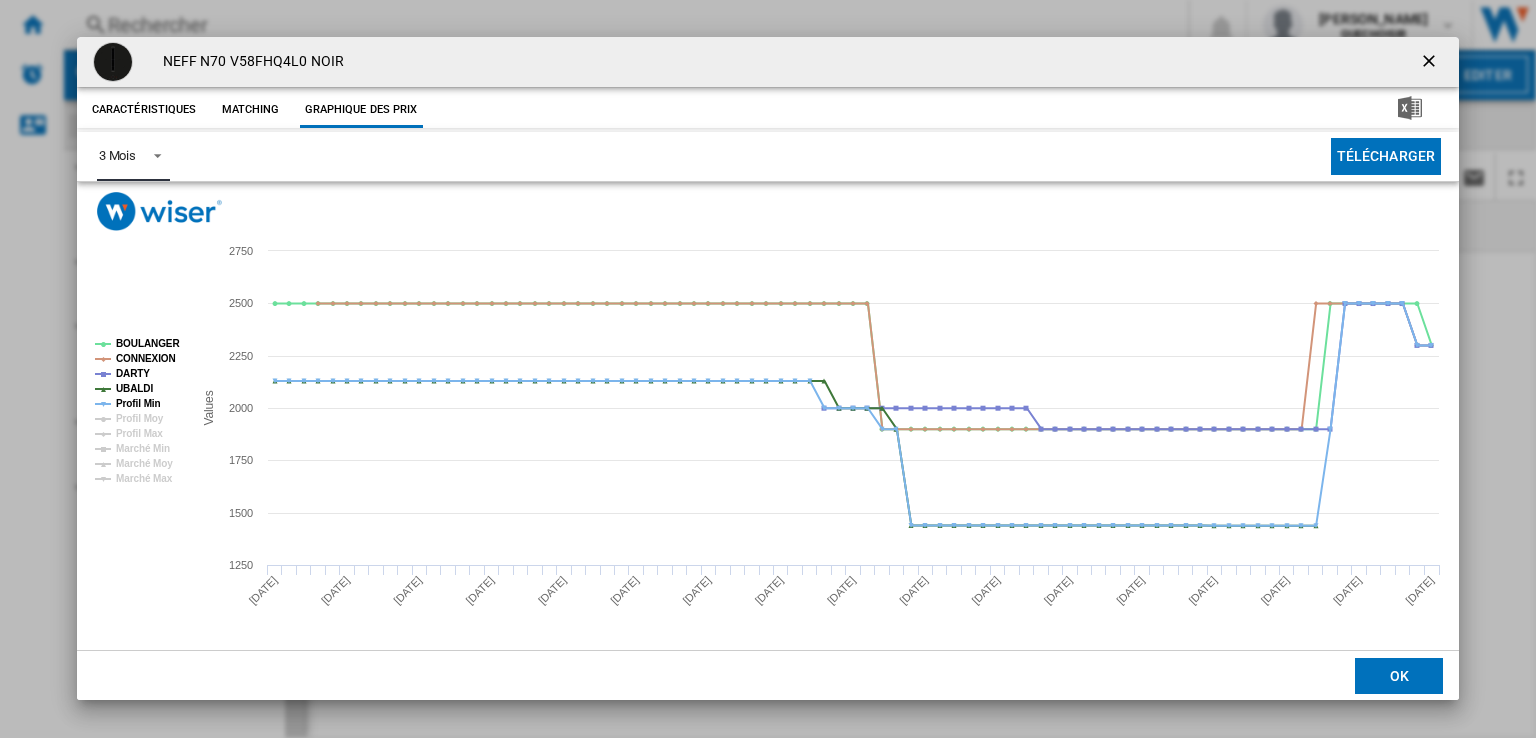 click on "3 Mois" at bounding box center (133, 156) 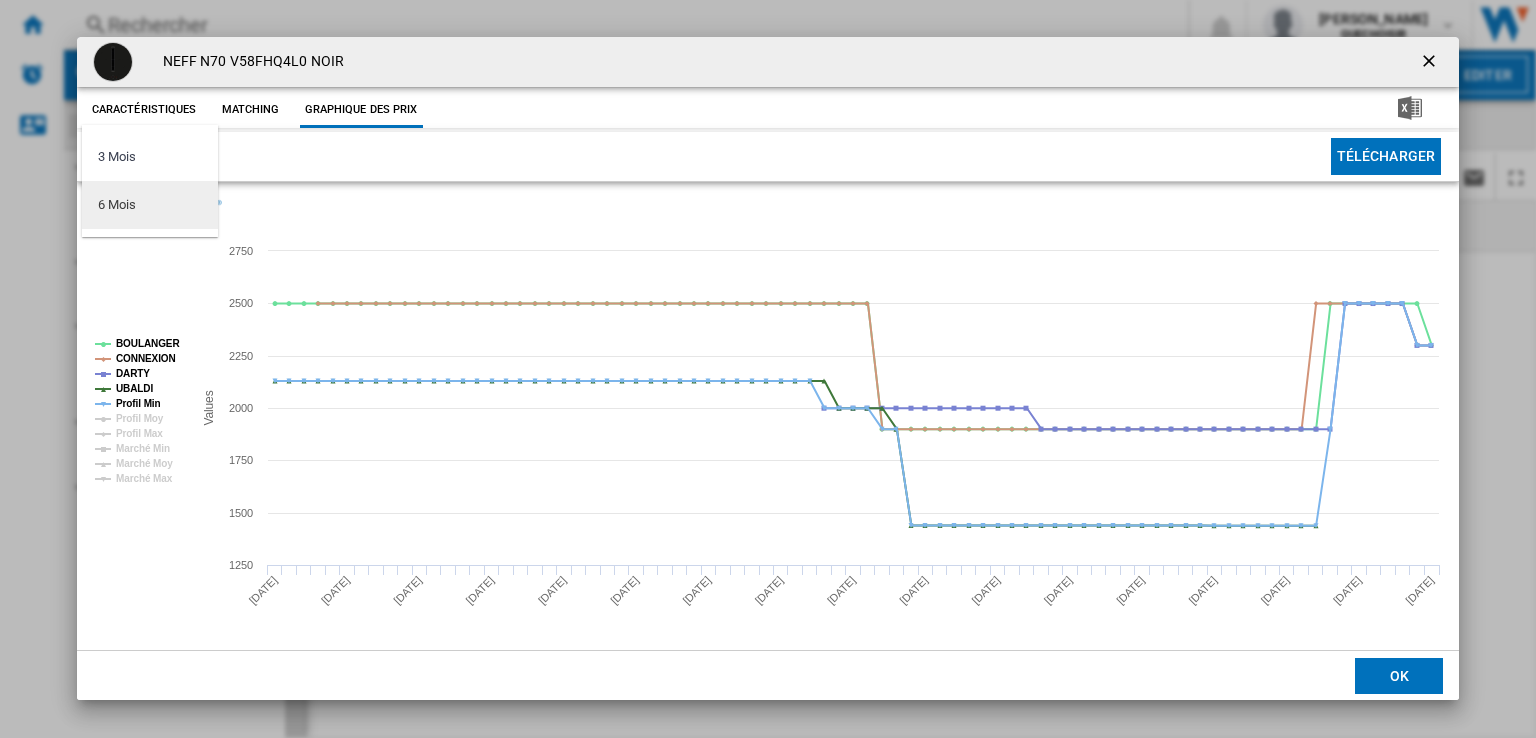 click on "6 Mois" at bounding box center (150, 205) 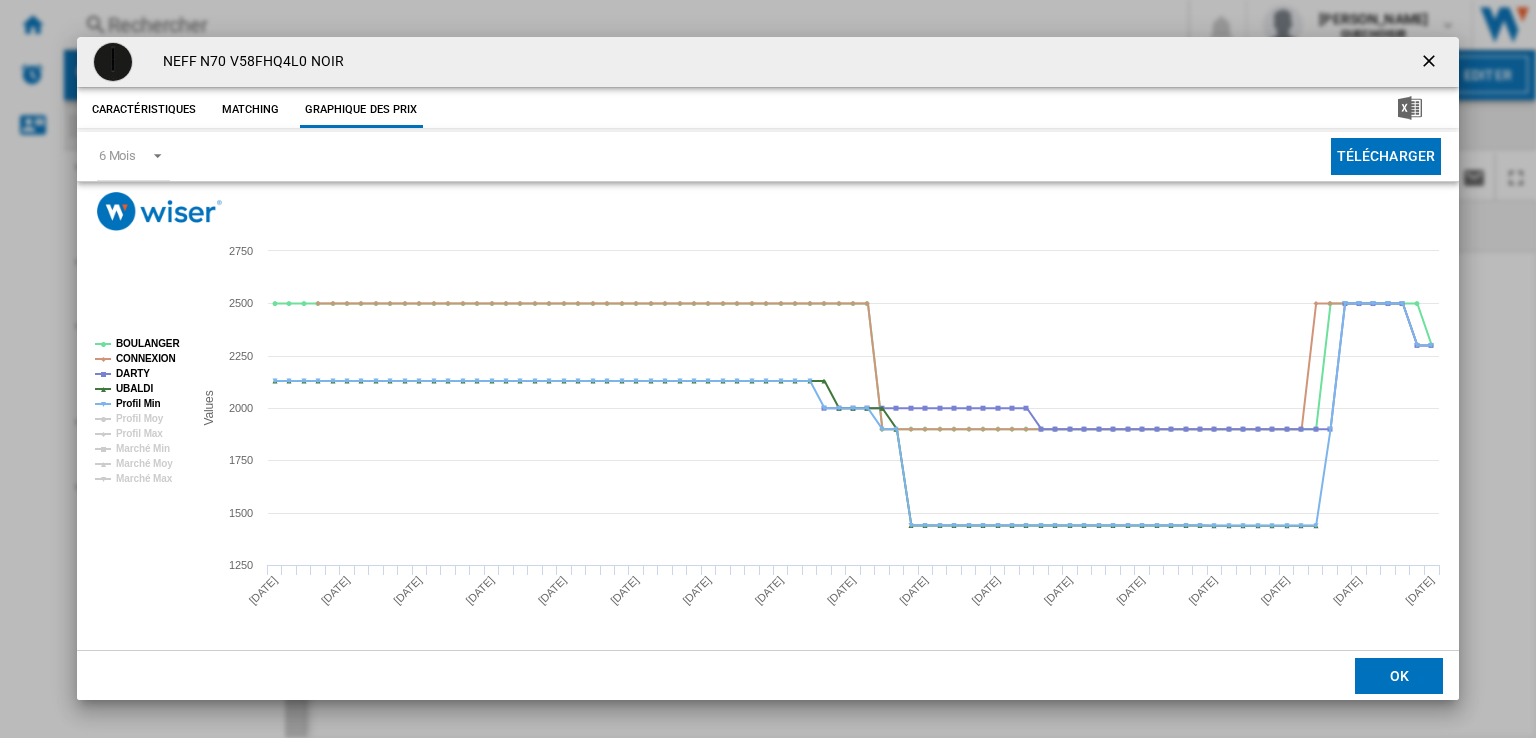 click at bounding box center (1431, 63) 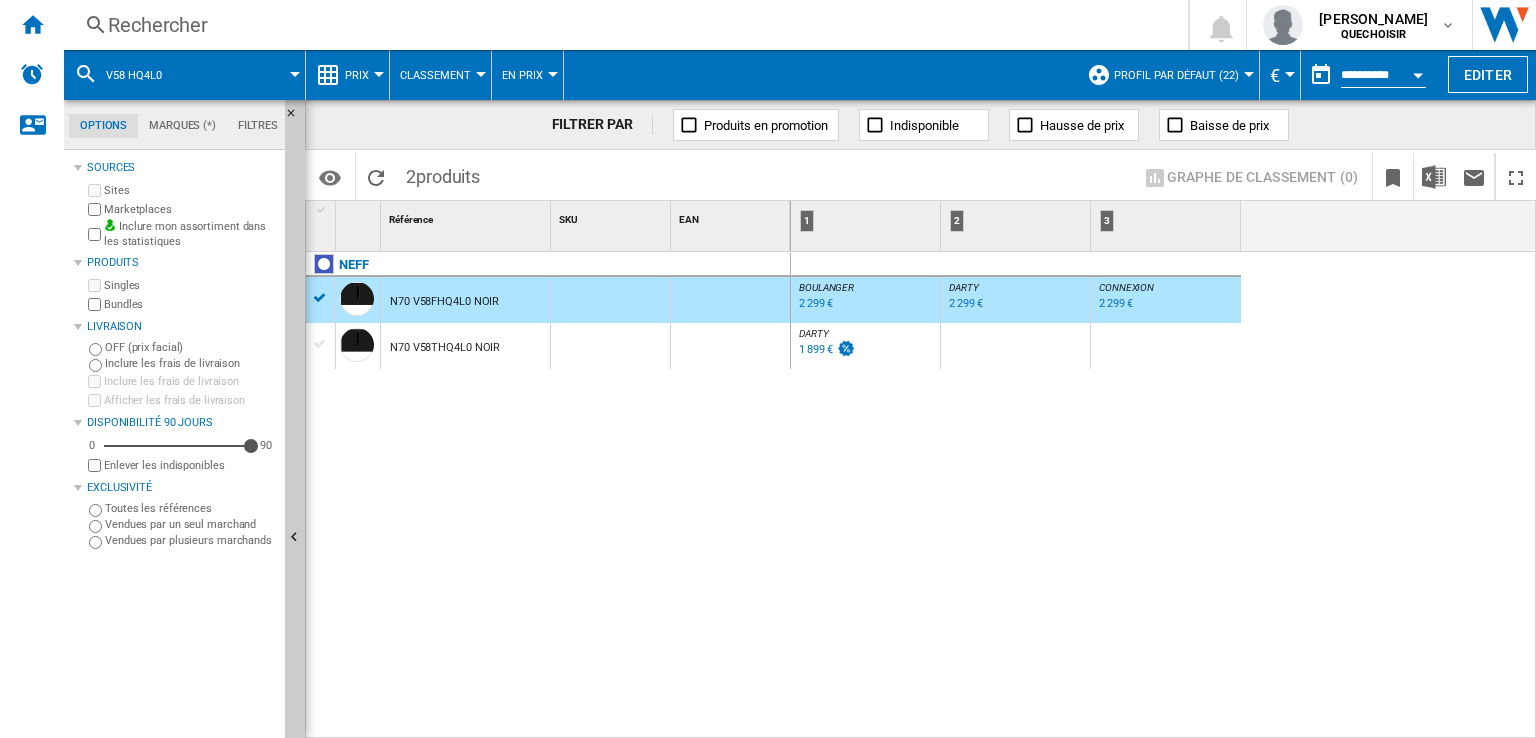 click on "Classement" at bounding box center (440, 75) 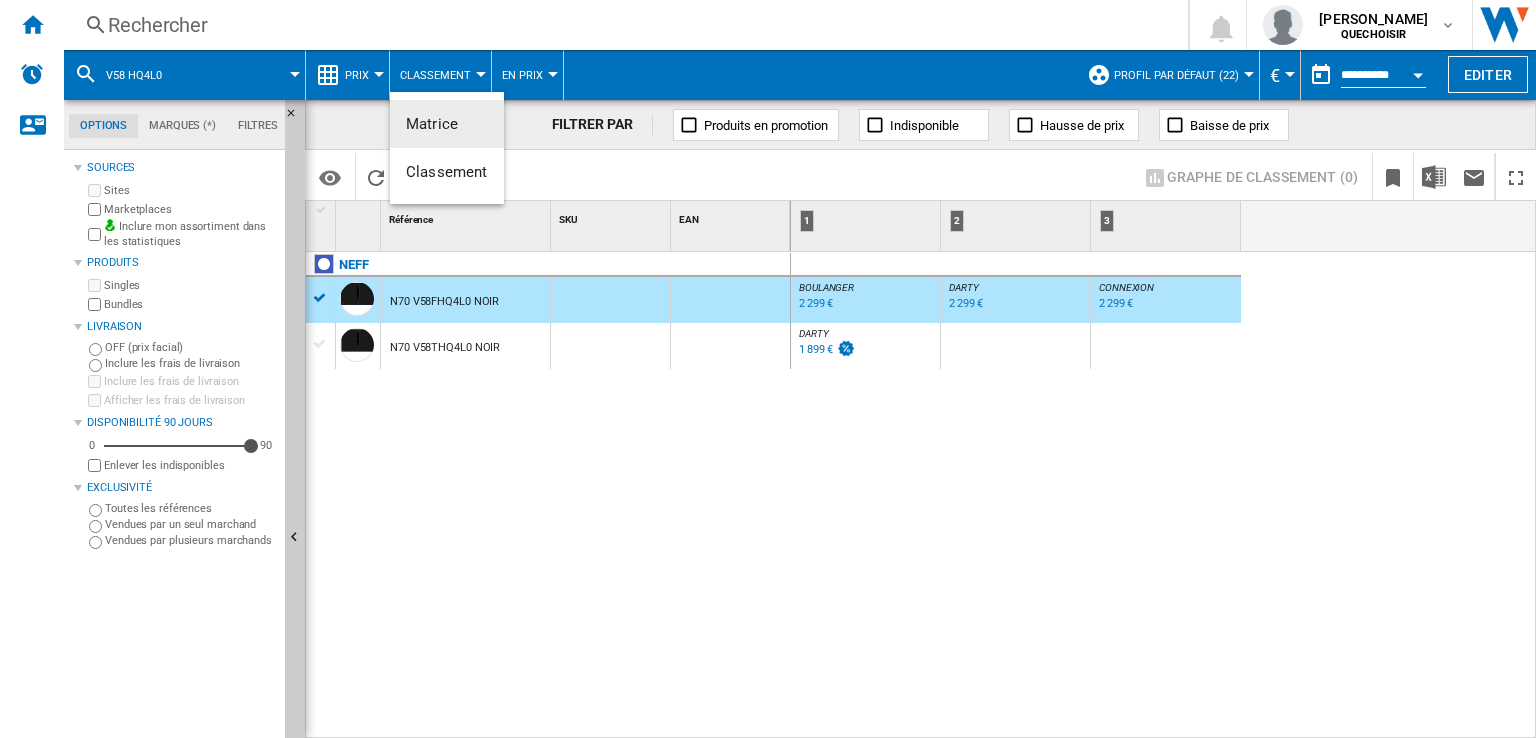 click at bounding box center [768, 369] 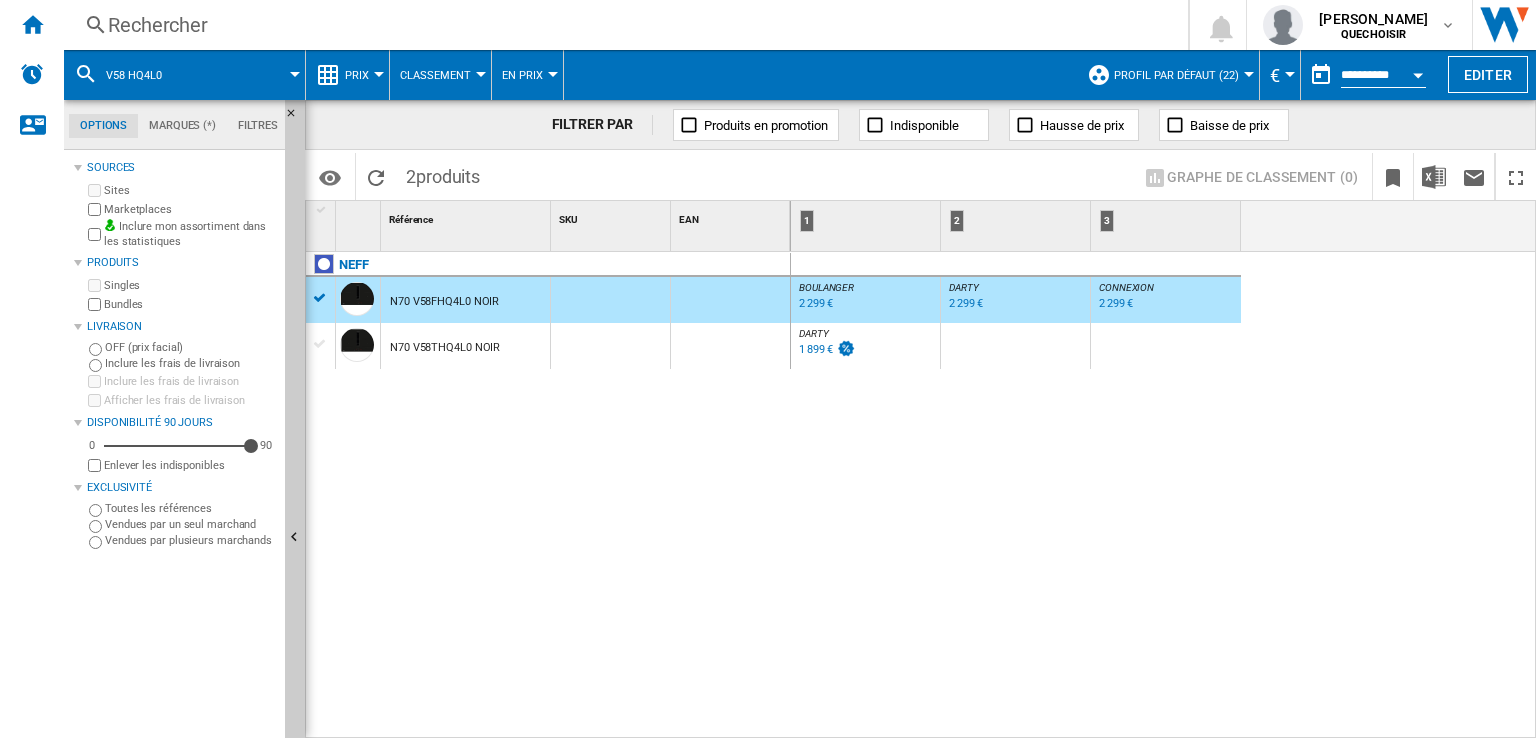click on "Prix" at bounding box center (357, 75) 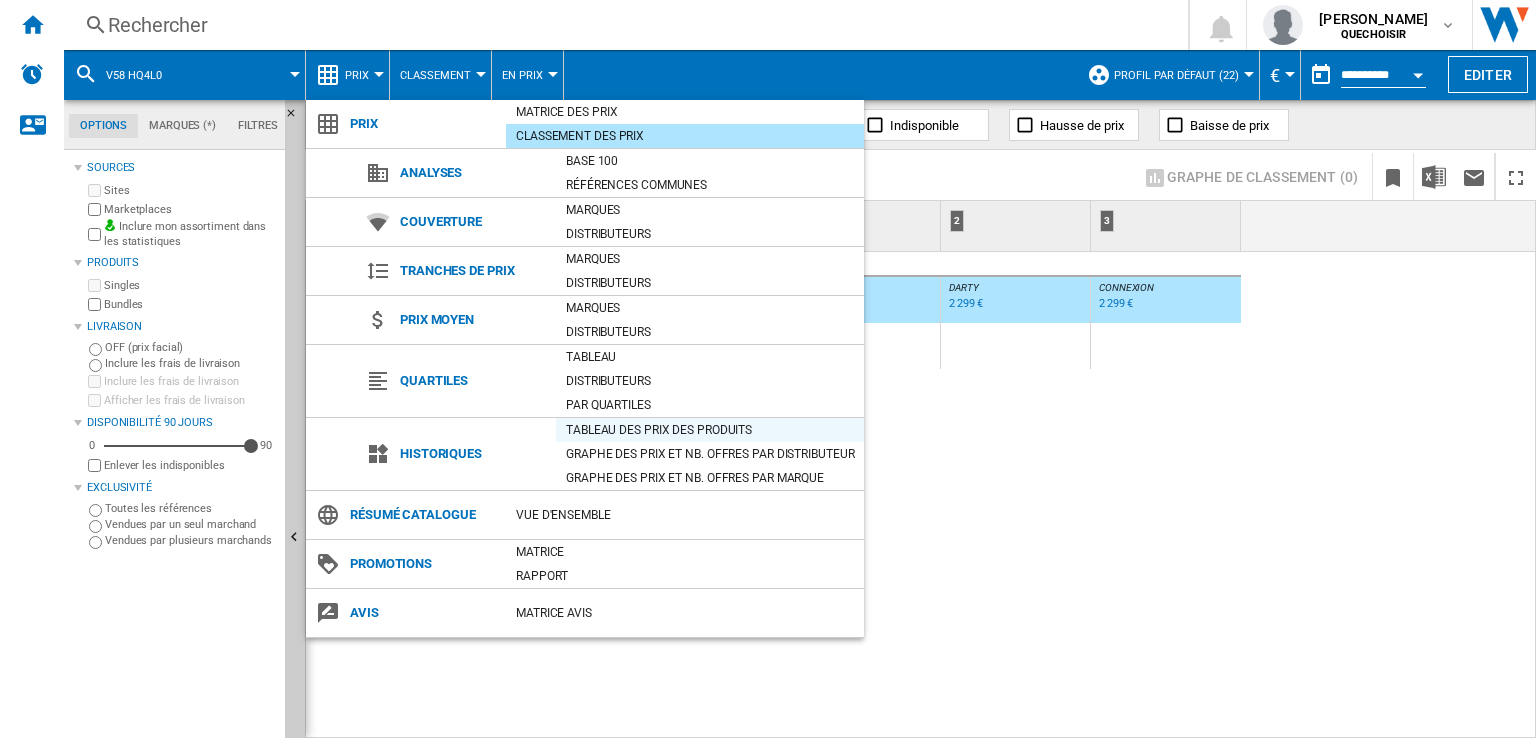 click on "Tableau des prix des produits" at bounding box center (710, 430) 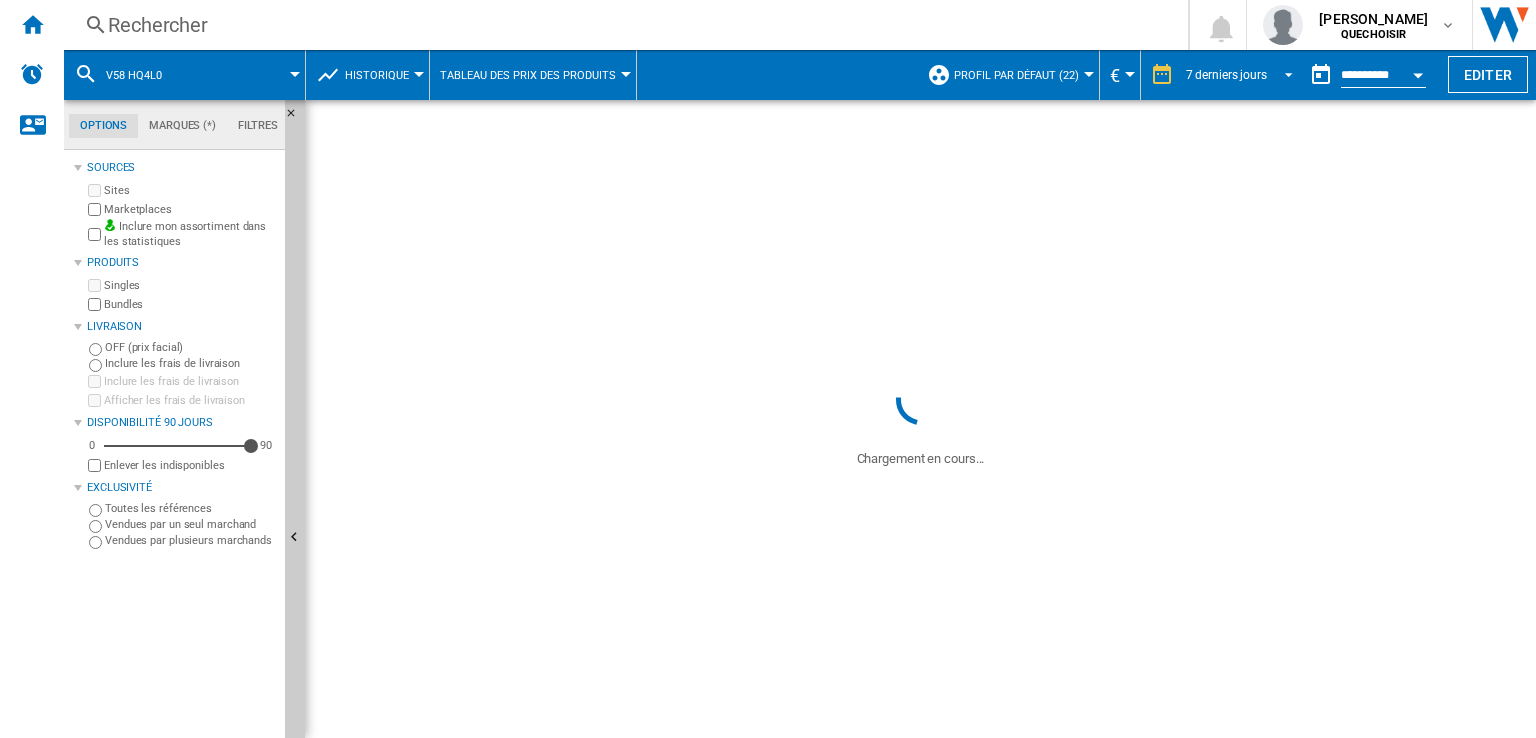 click on "7 derniers jours" at bounding box center [1242, 75] 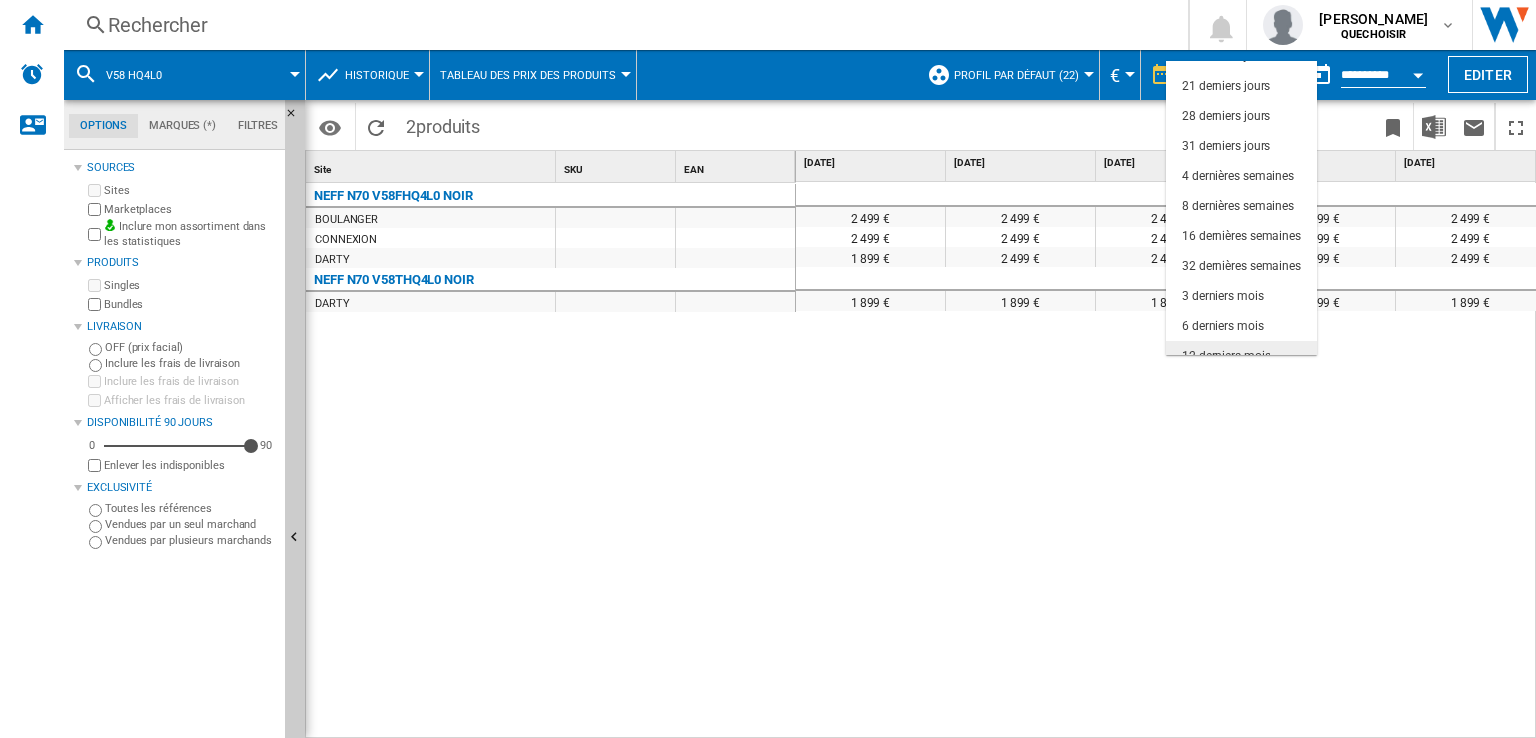 scroll, scrollTop: 125, scrollLeft: 0, axis: vertical 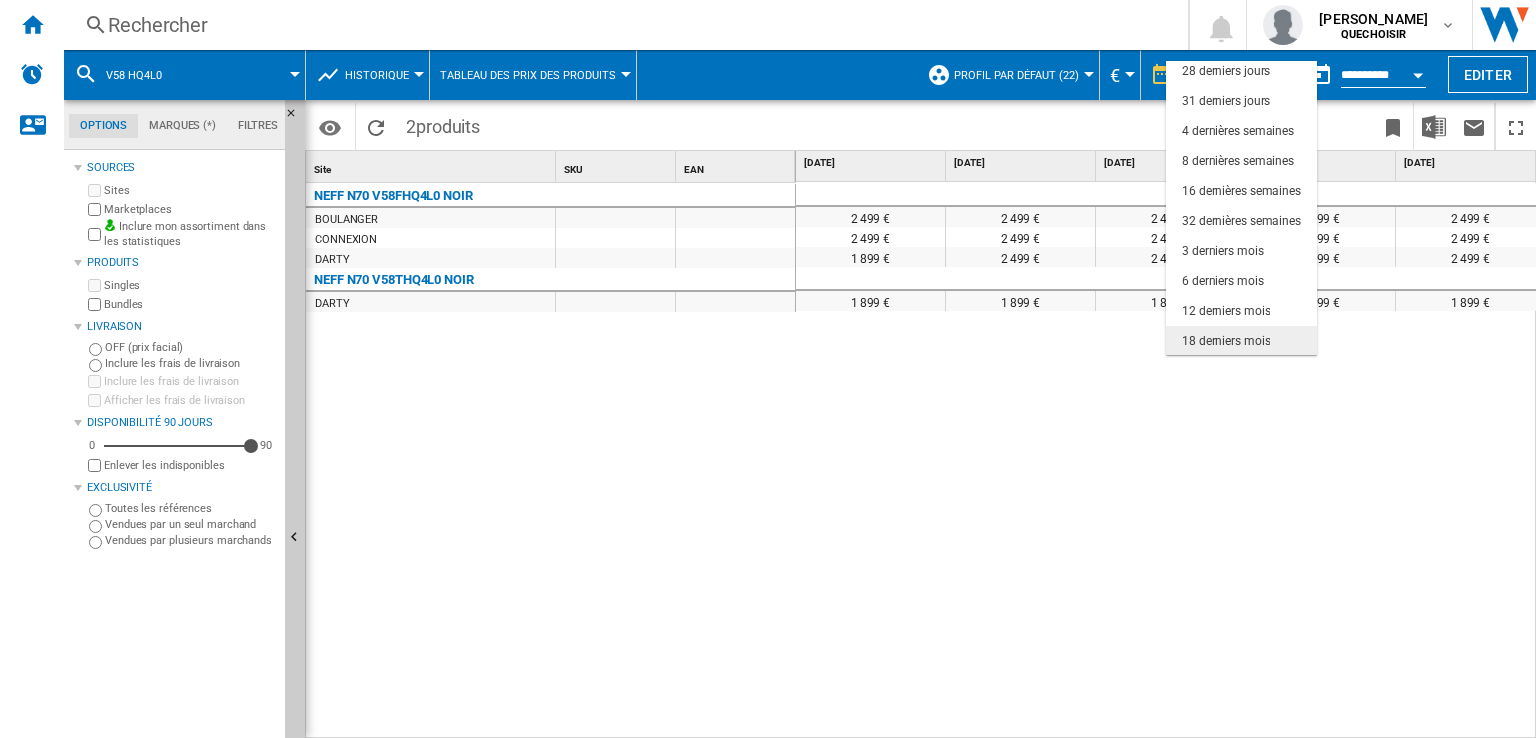 click on "18 derniers mois" at bounding box center (1226, 341) 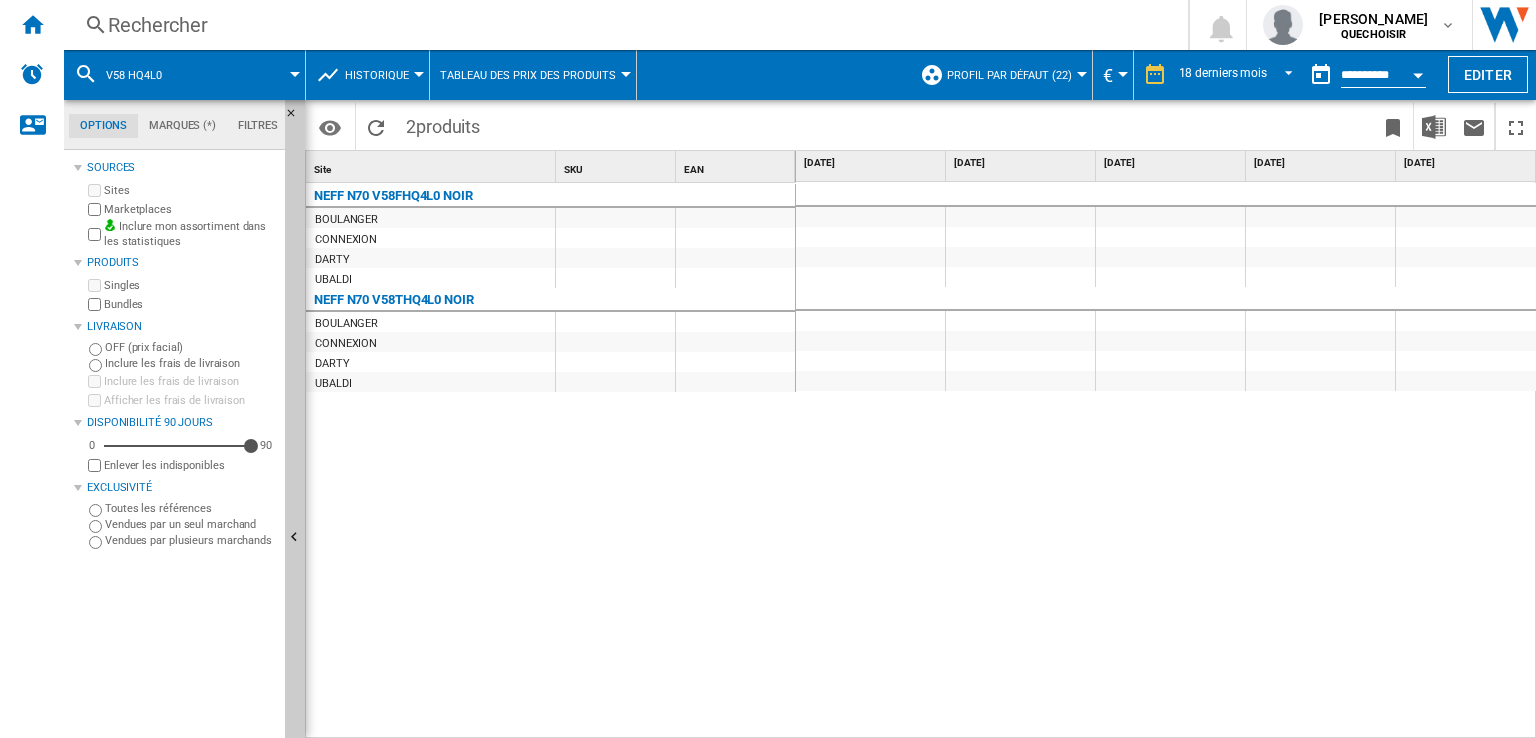 scroll, scrollTop: 0, scrollLeft: 43, axis: horizontal 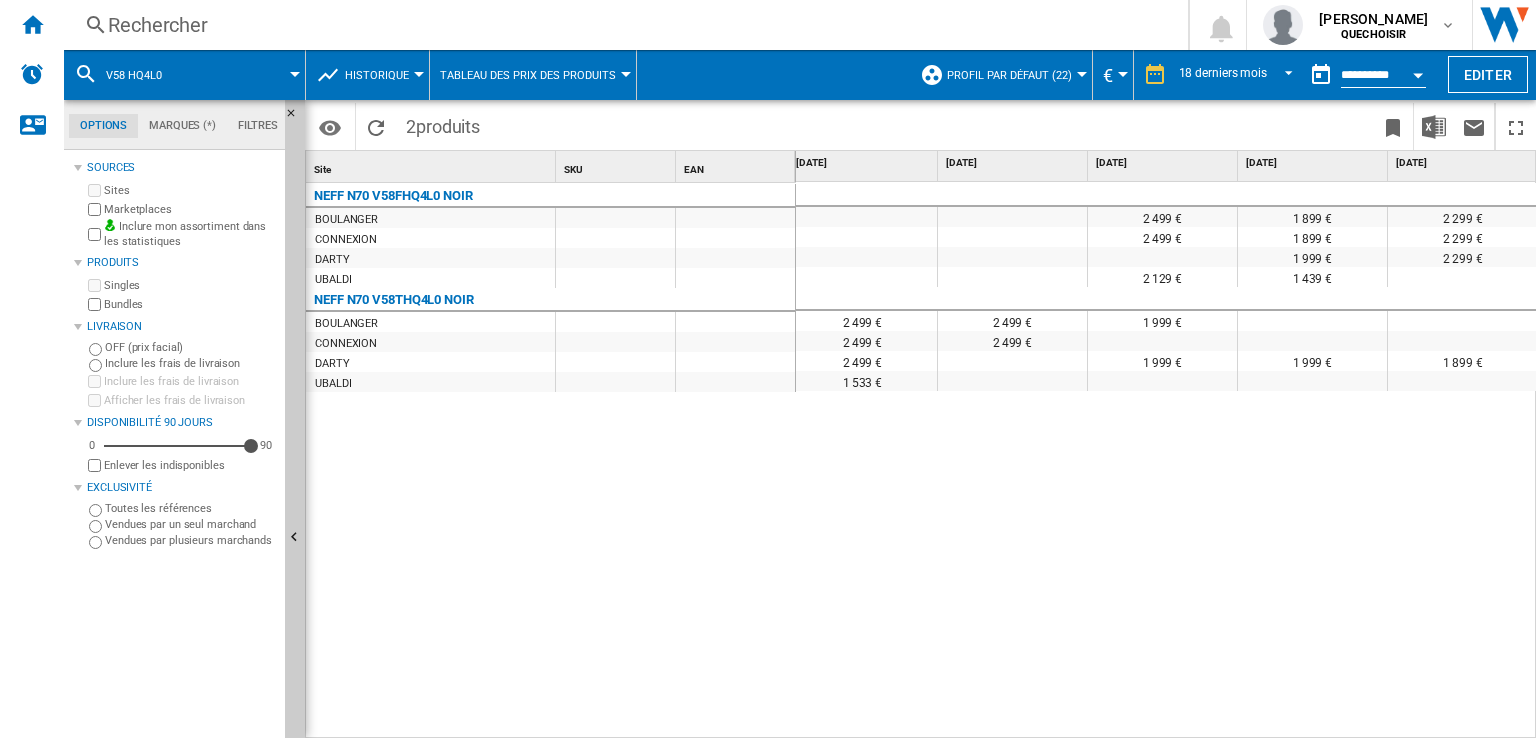 click on "Rechercher
Rechercher
0
[PERSON_NAME]
QUECHOISIR
QUECHOISIR
Mes paramètres
Se déconnecter" at bounding box center (800, 25) 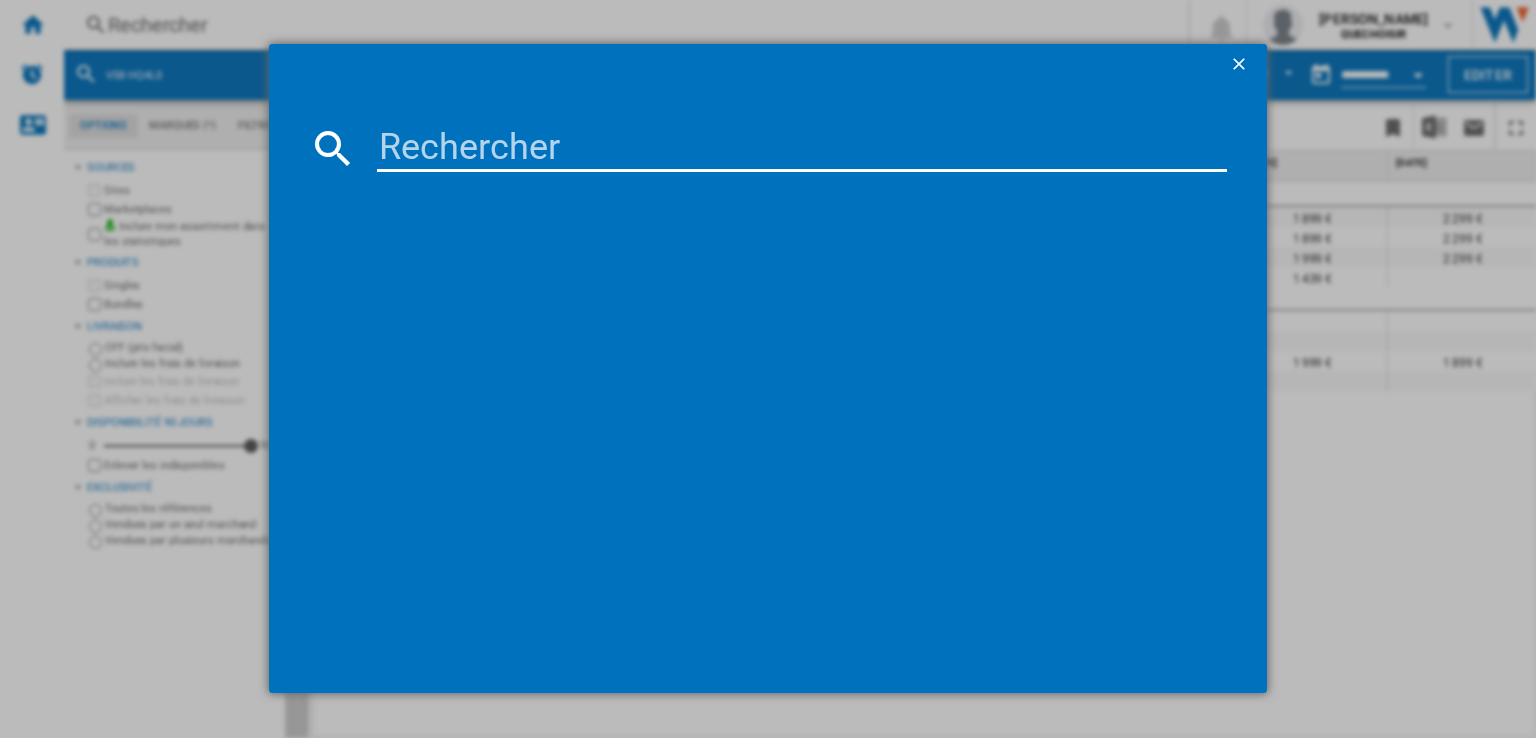 type on "V68TTX4L0" 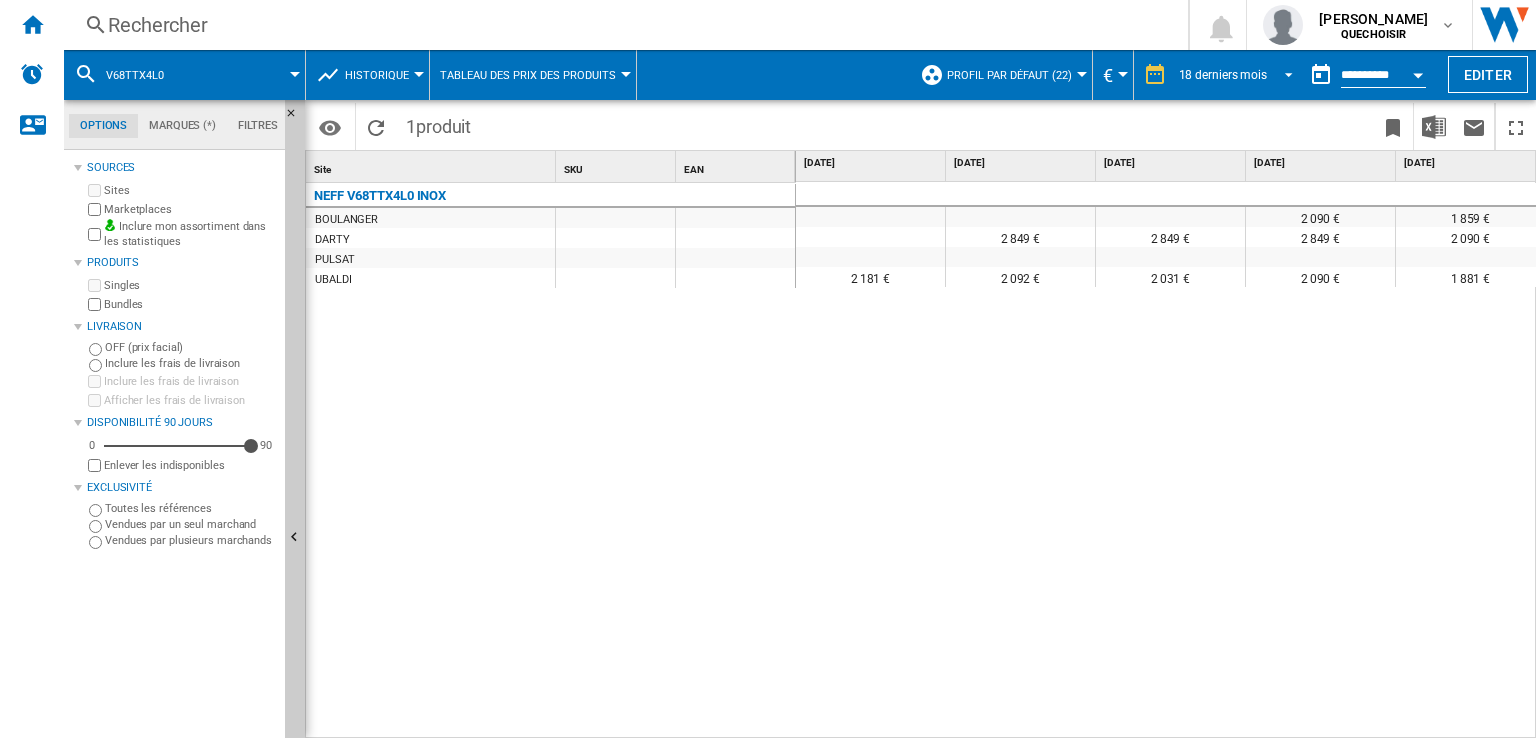 click on "18 derniers mois" at bounding box center [1223, 75] 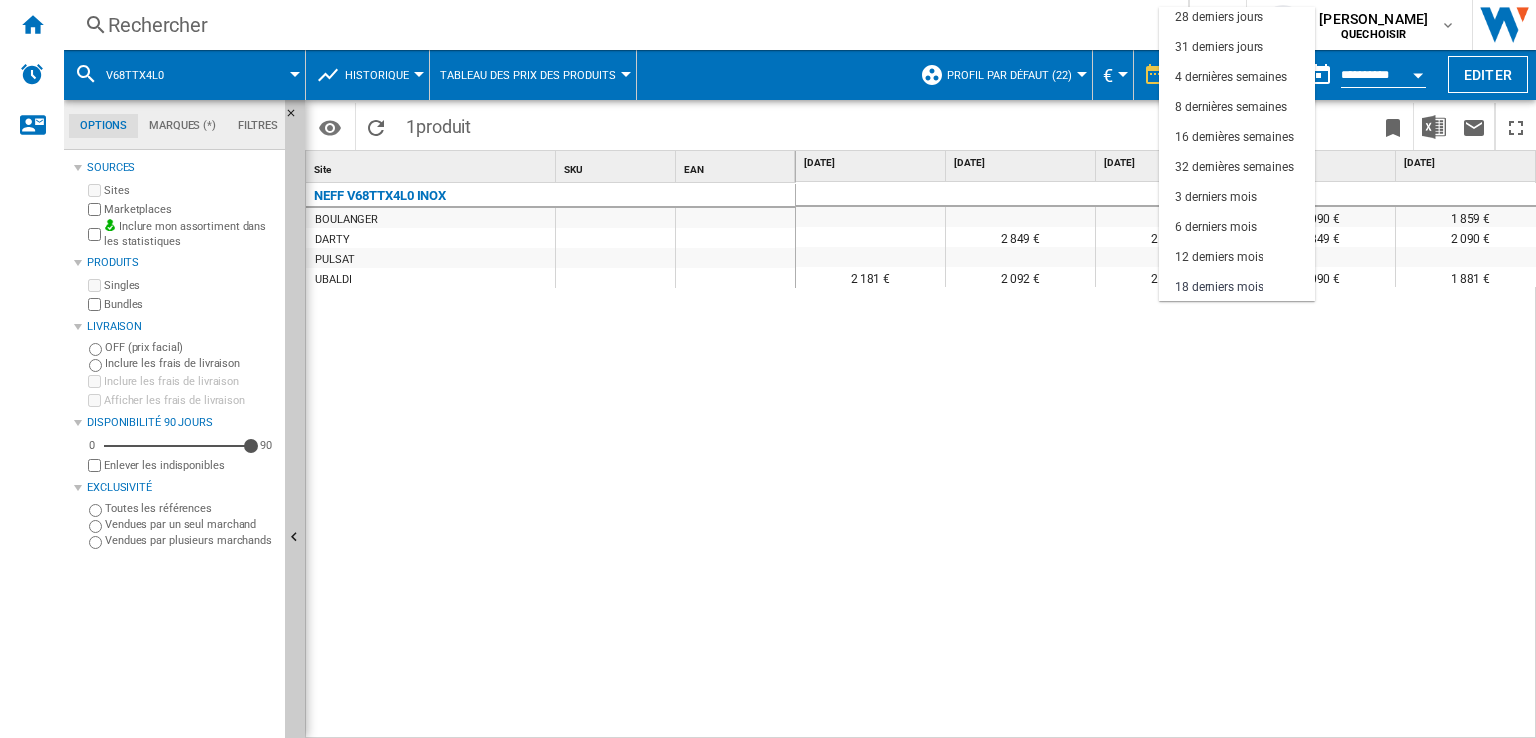 click at bounding box center [768, 369] 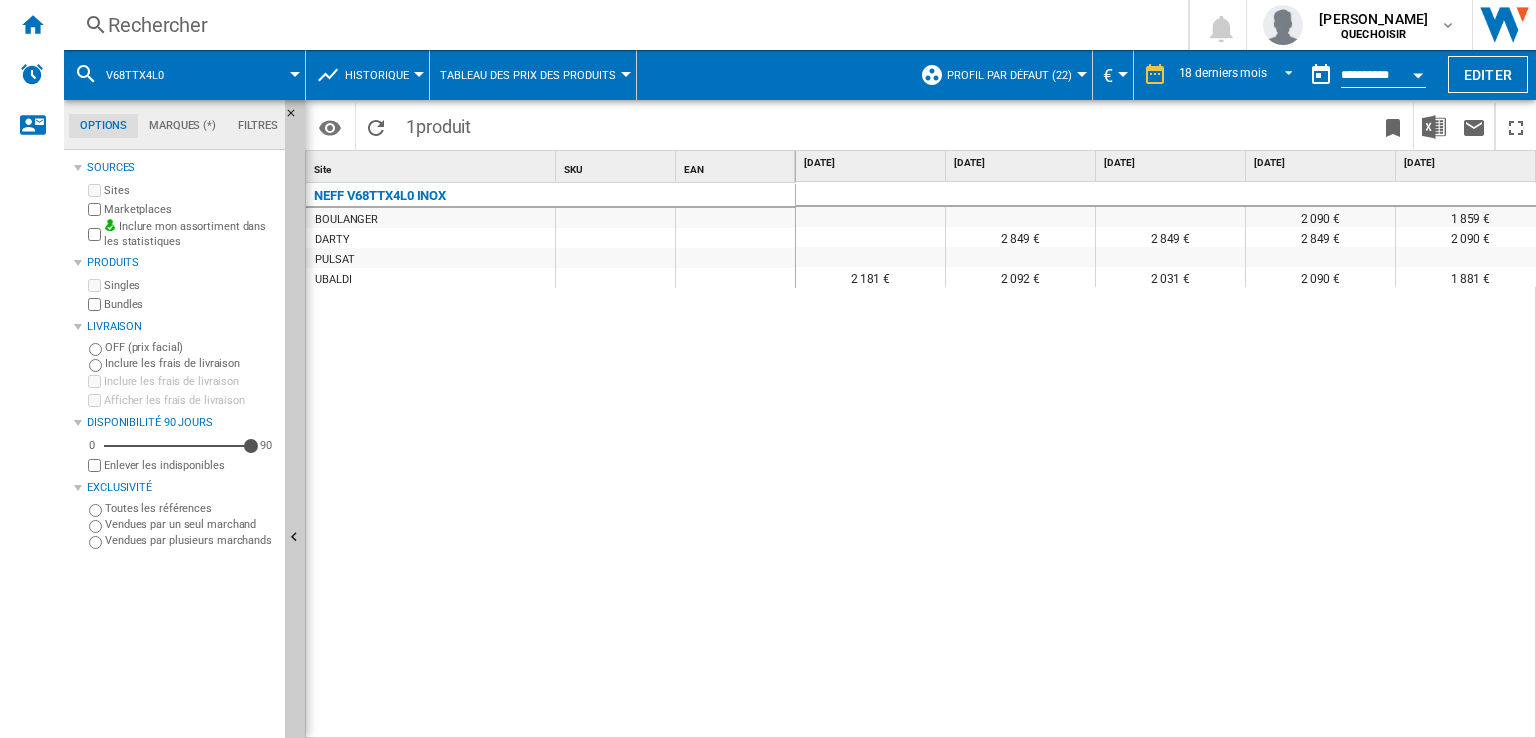 click on "**********" at bounding box center (1383, 77) 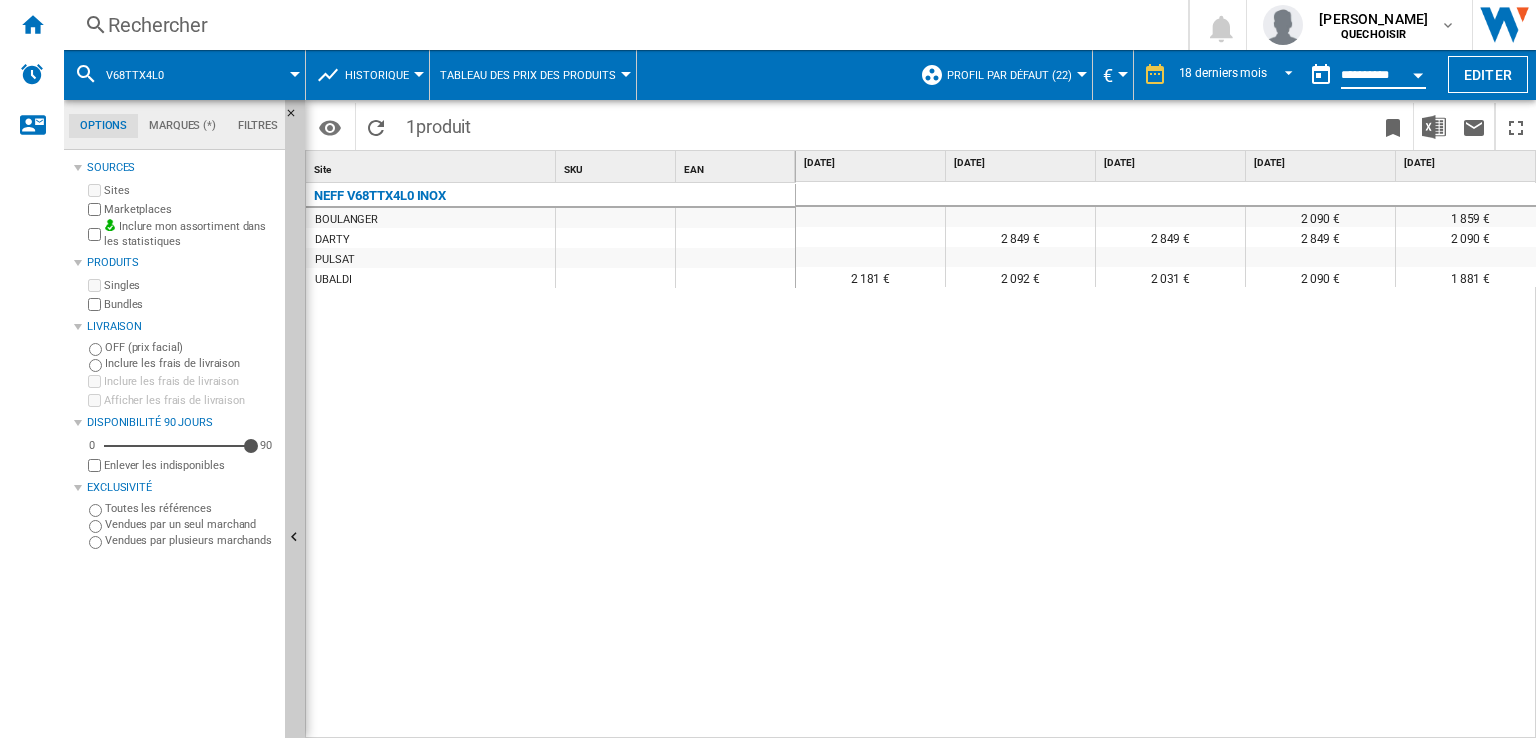 click on "**********" at bounding box center [1383, 78] 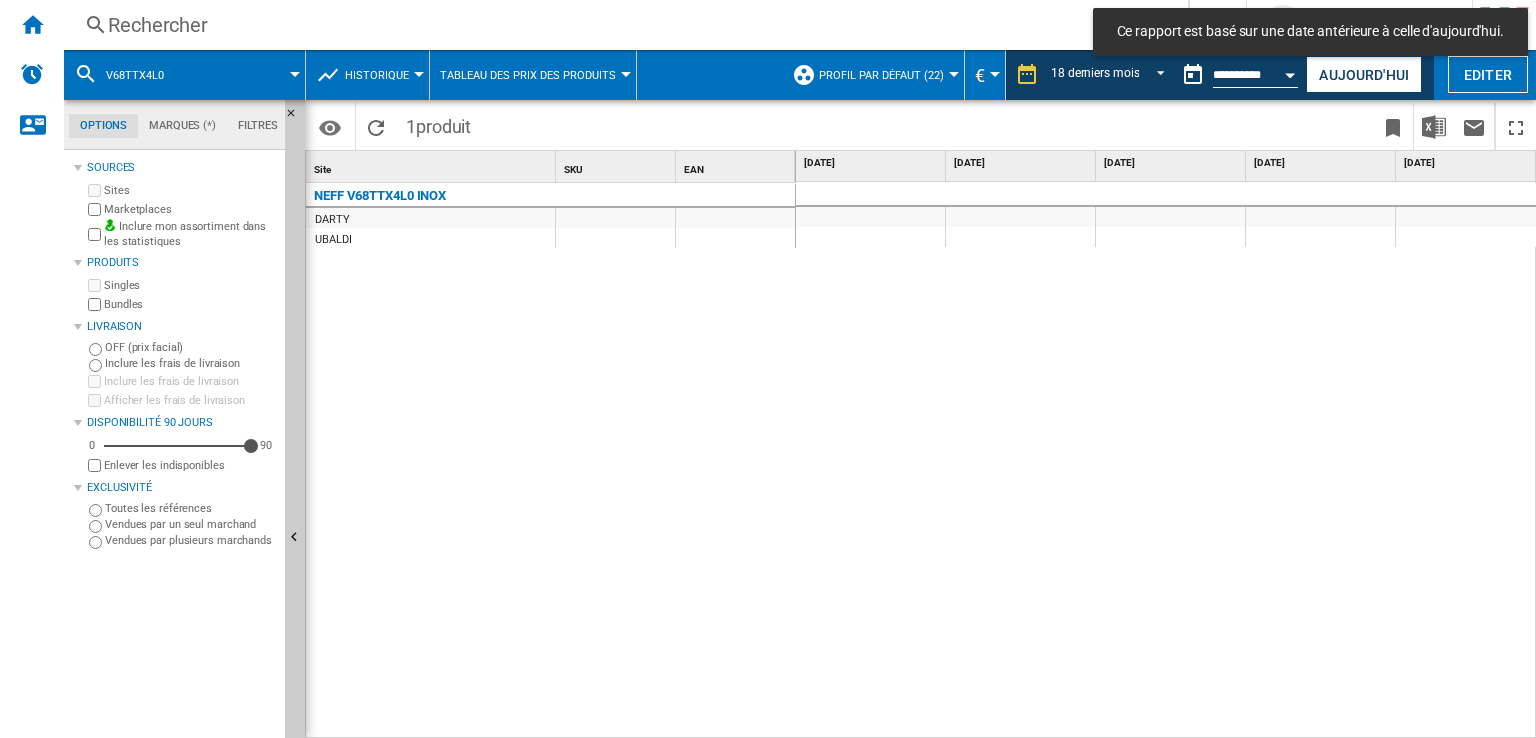 scroll, scrollTop: 0, scrollLeft: 21, axis: horizontal 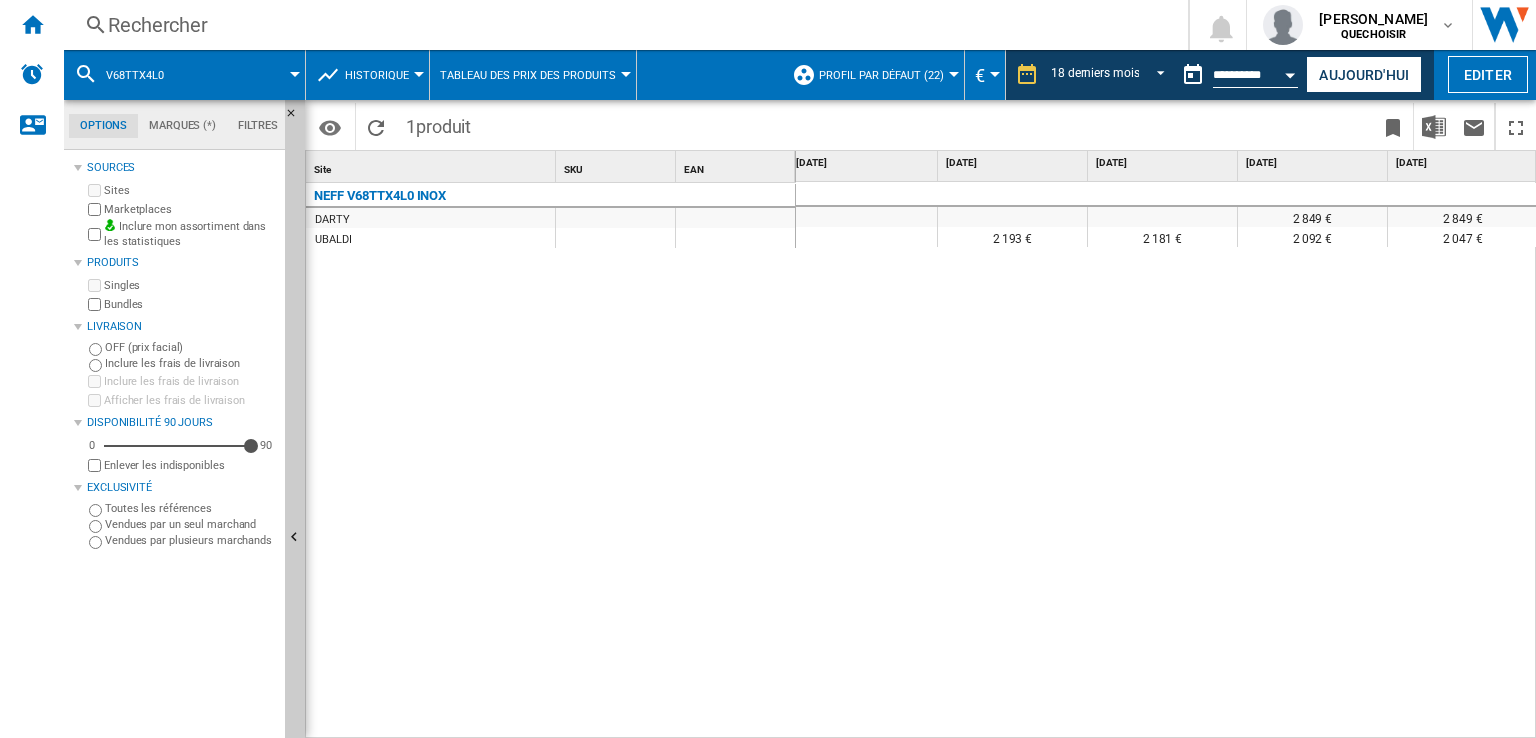 click on "Rechercher" at bounding box center [622, 25] 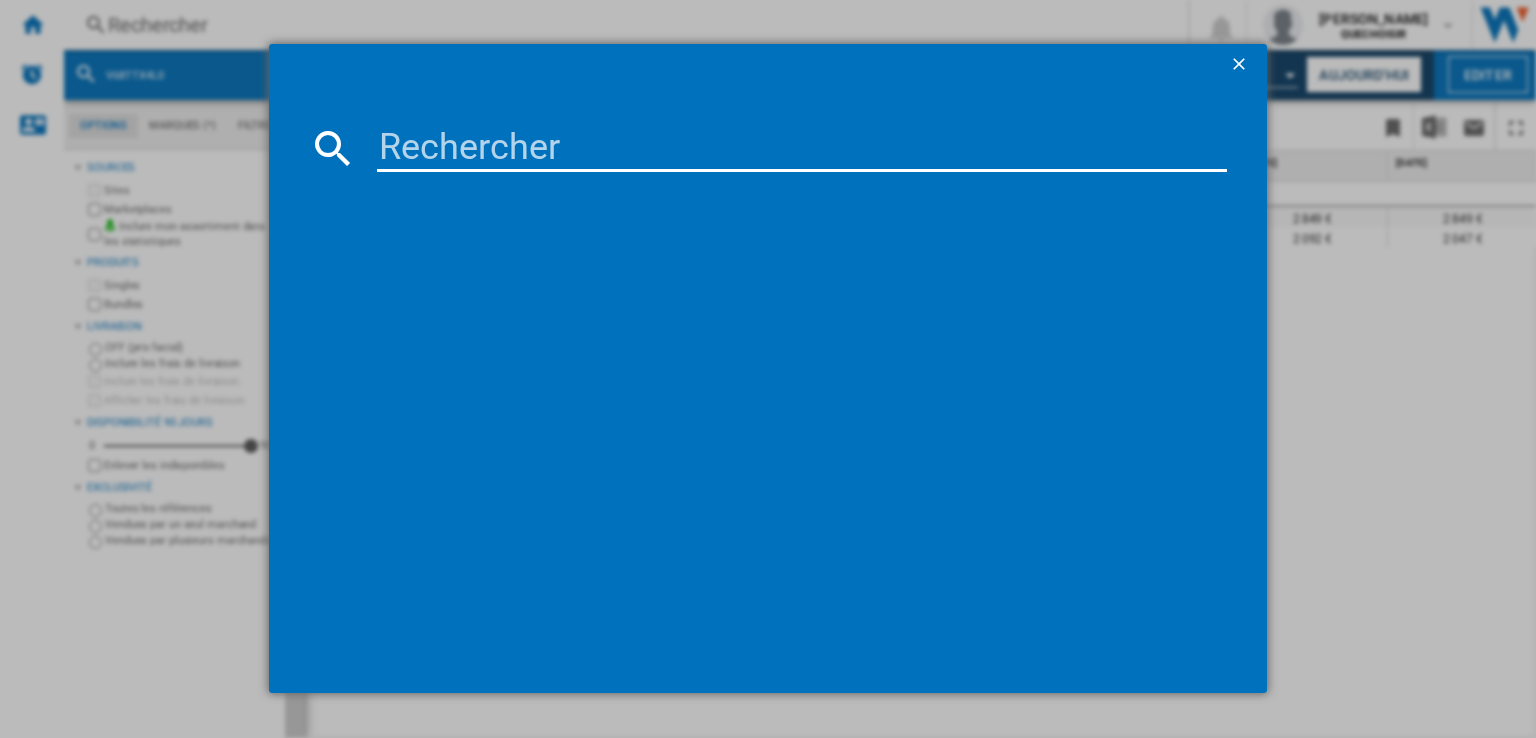 type on "T47TD7BN2" 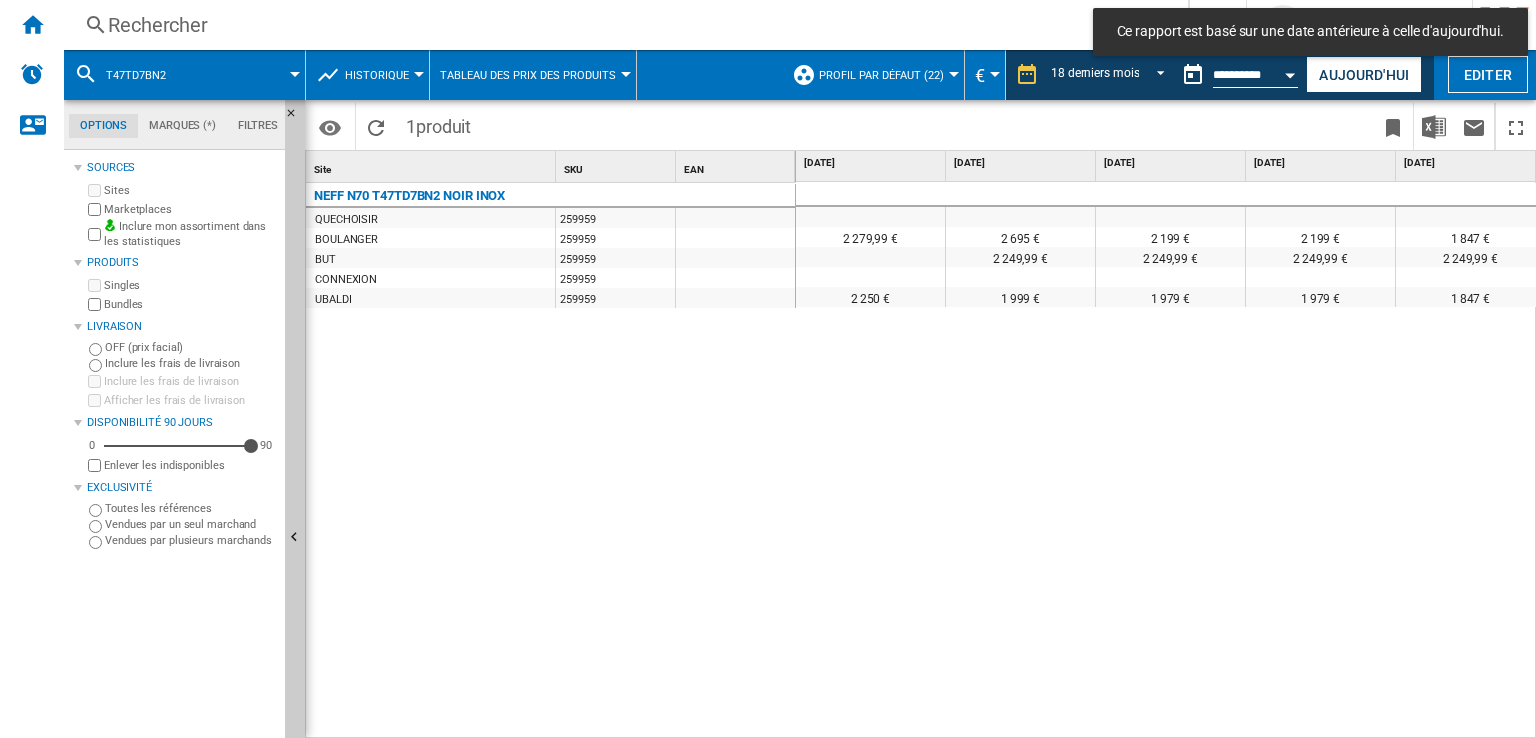 drag, startPoint x: 929, startPoint y: 727, endPoint x: 908, endPoint y: 529, distance: 199.11052 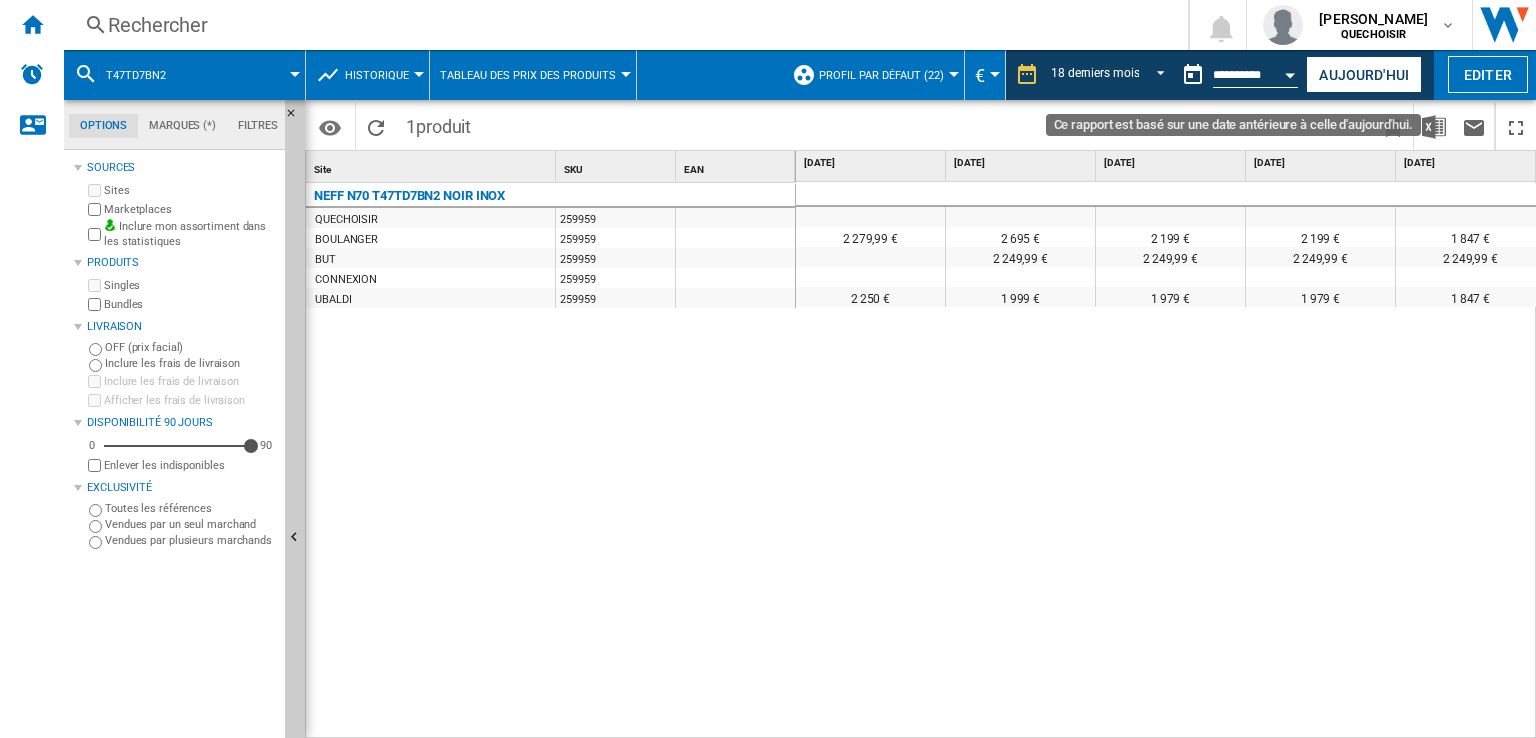 click on "**********" at bounding box center [1255, 78] 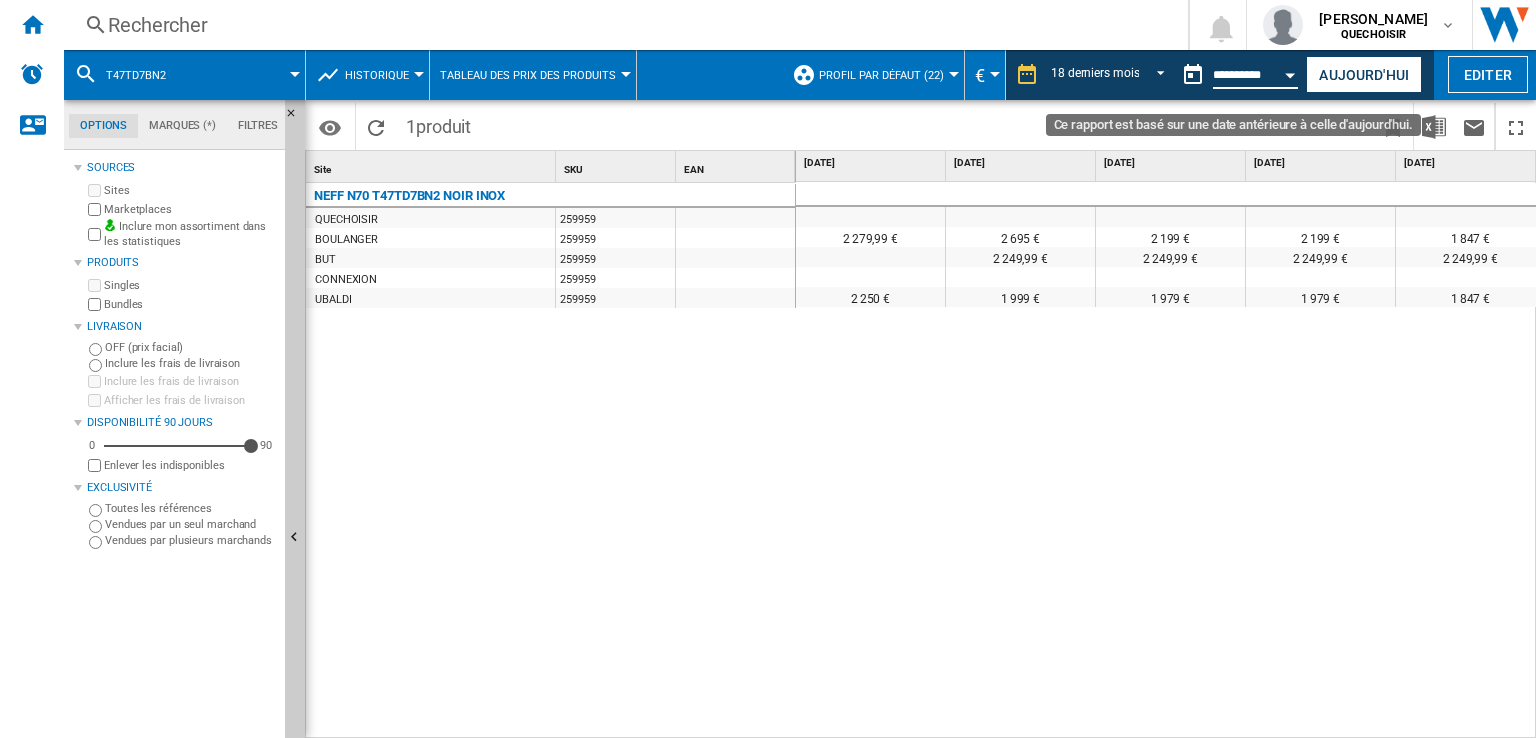 click on "**********" at bounding box center (1255, 77) 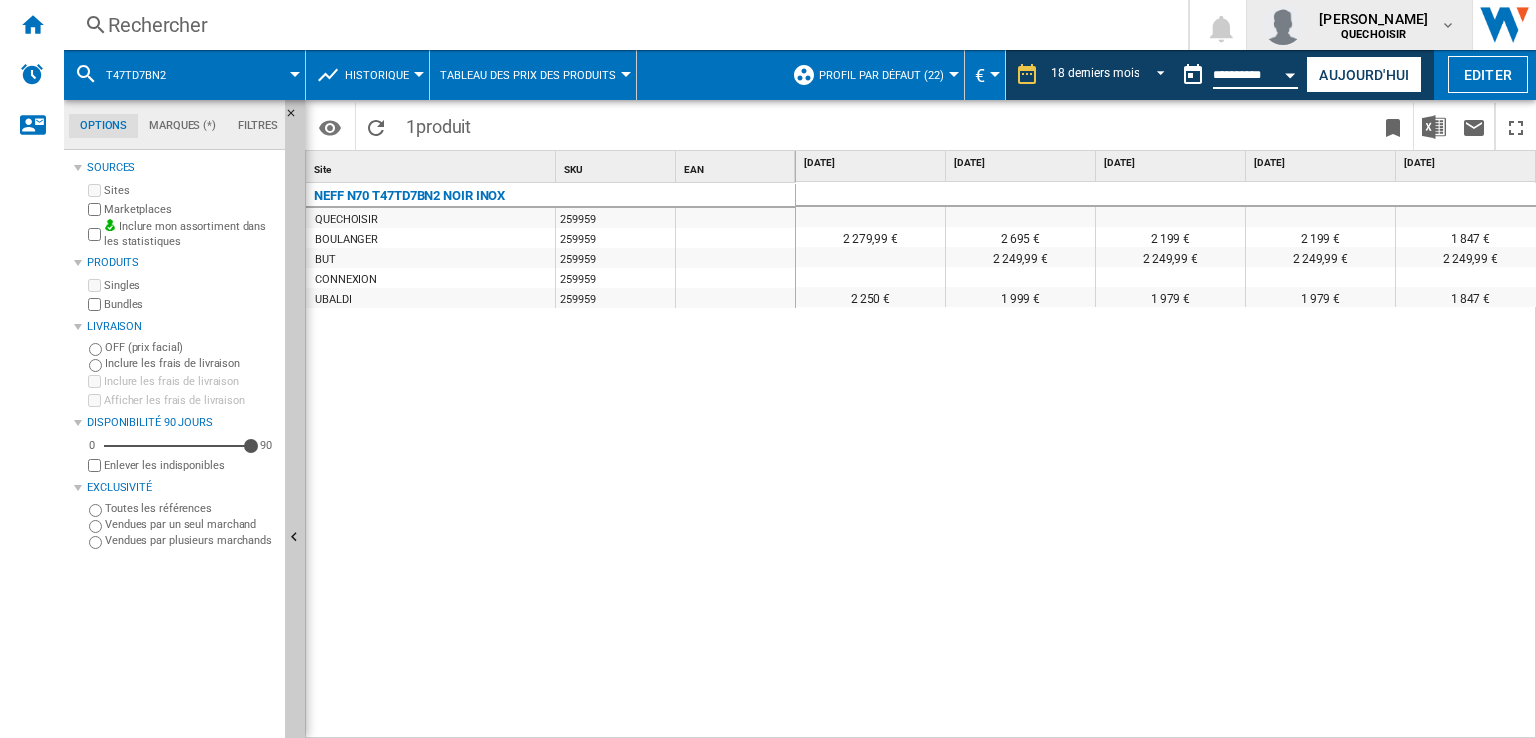 type on "**********" 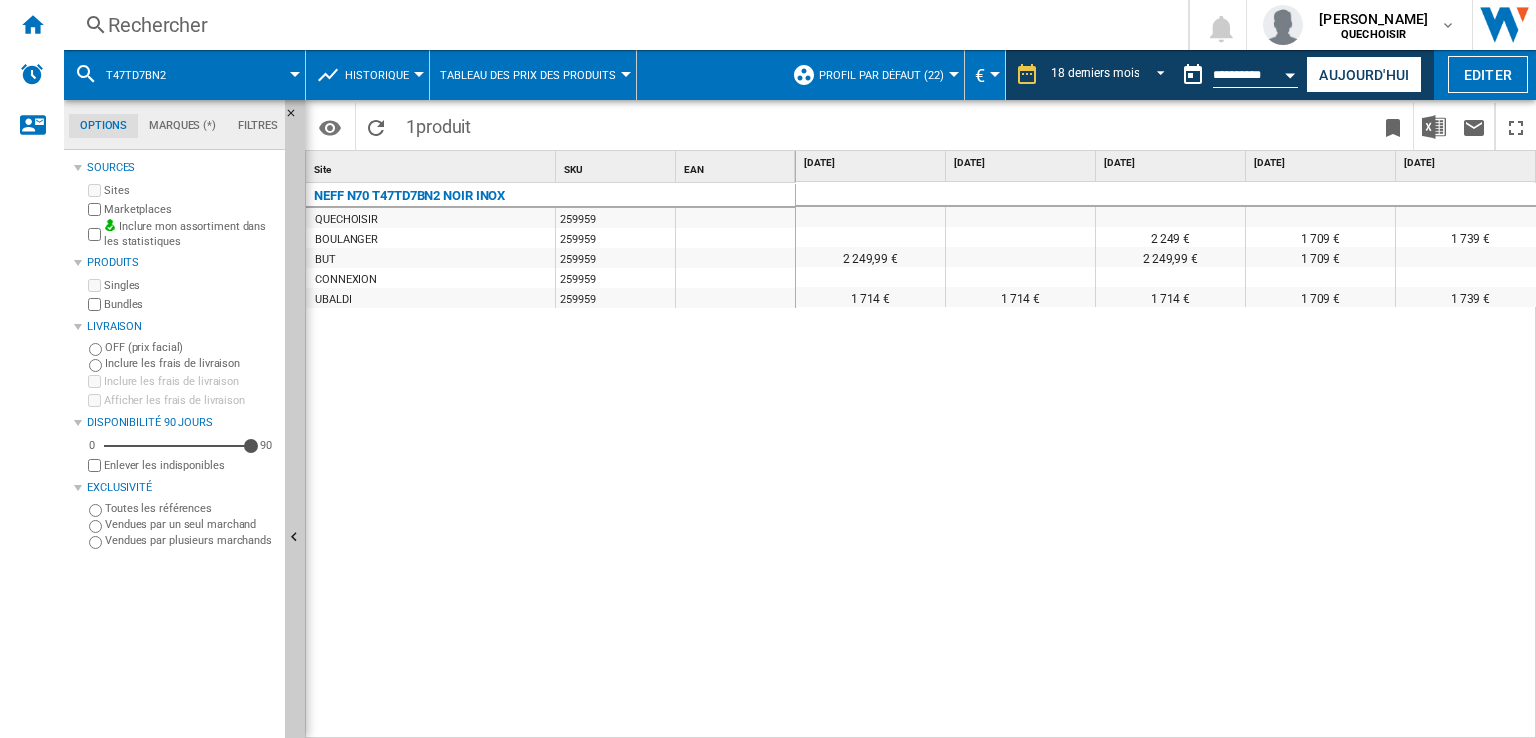 scroll, scrollTop: 0, scrollLeft: 298, axis: horizontal 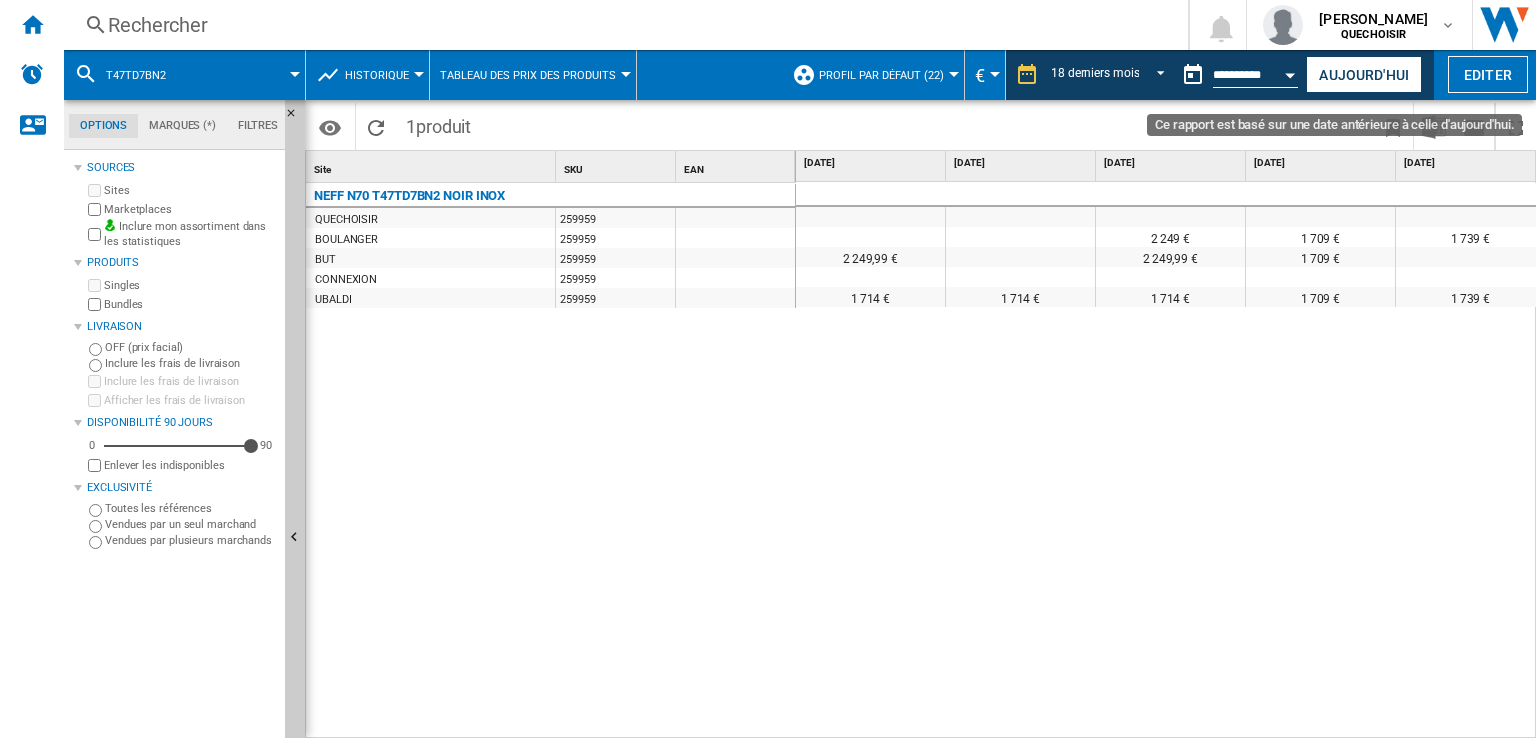 click at bounding box center [1291, 75] 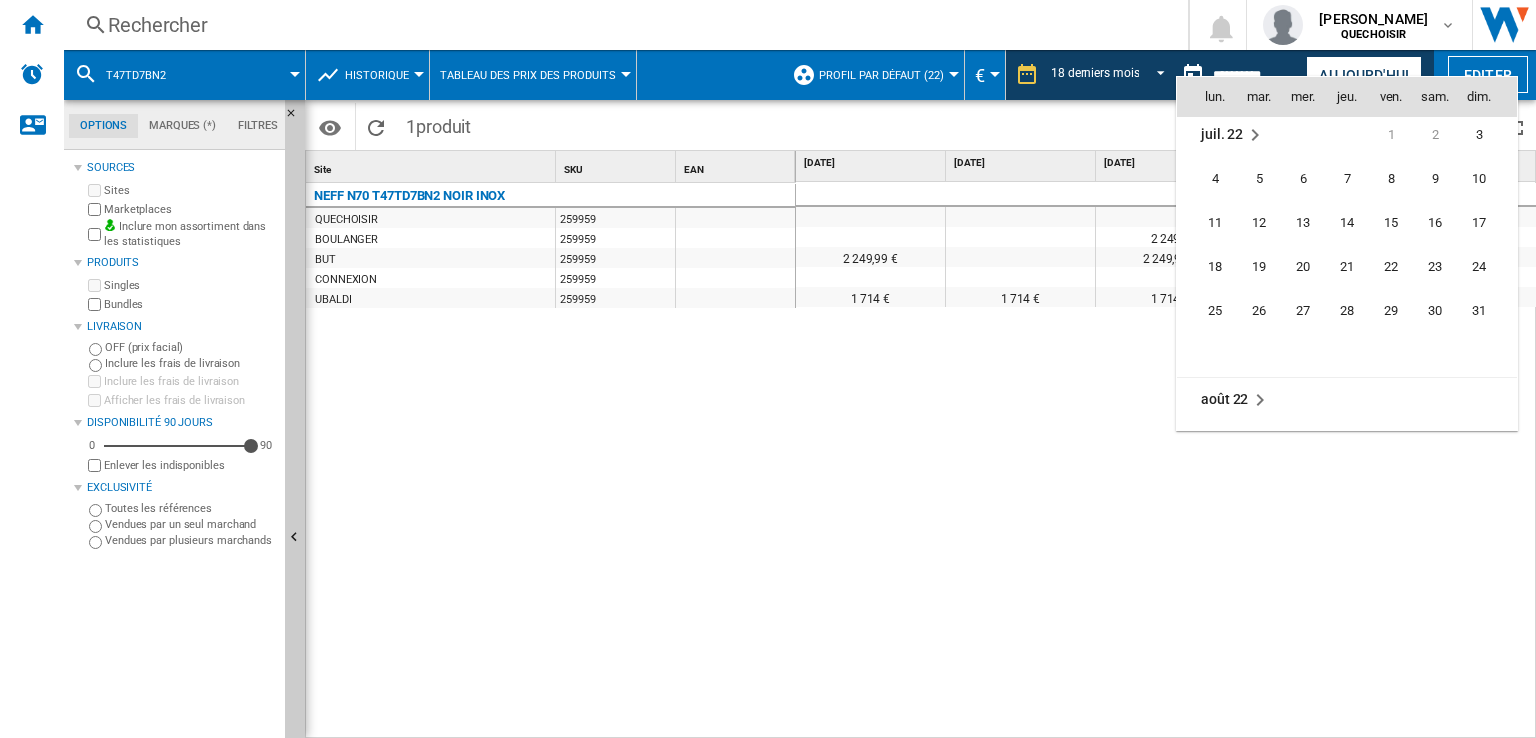 scroll, scrollTop: 0, scrollLeft: 0, axis: both 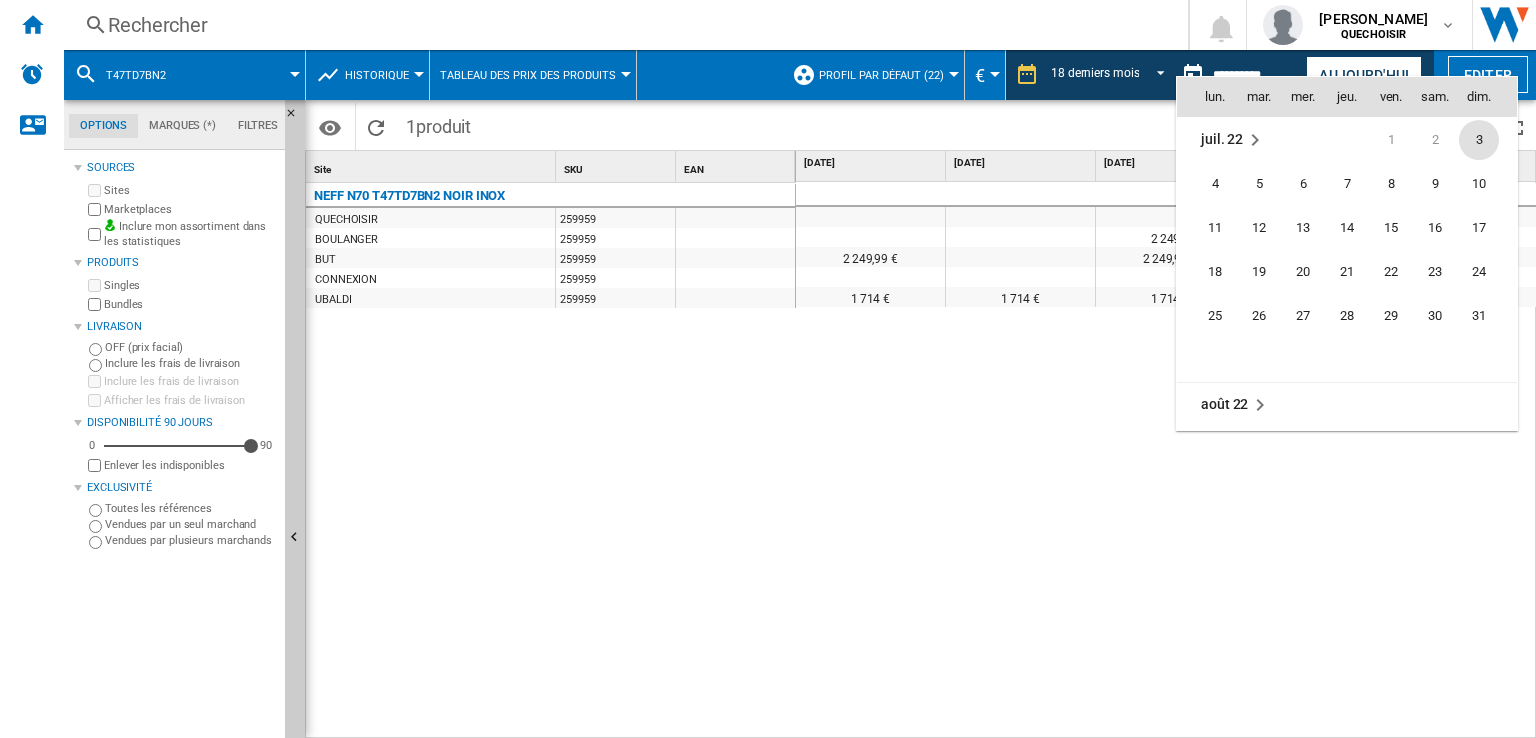 click on "3" at bounding box center [1479, 140] 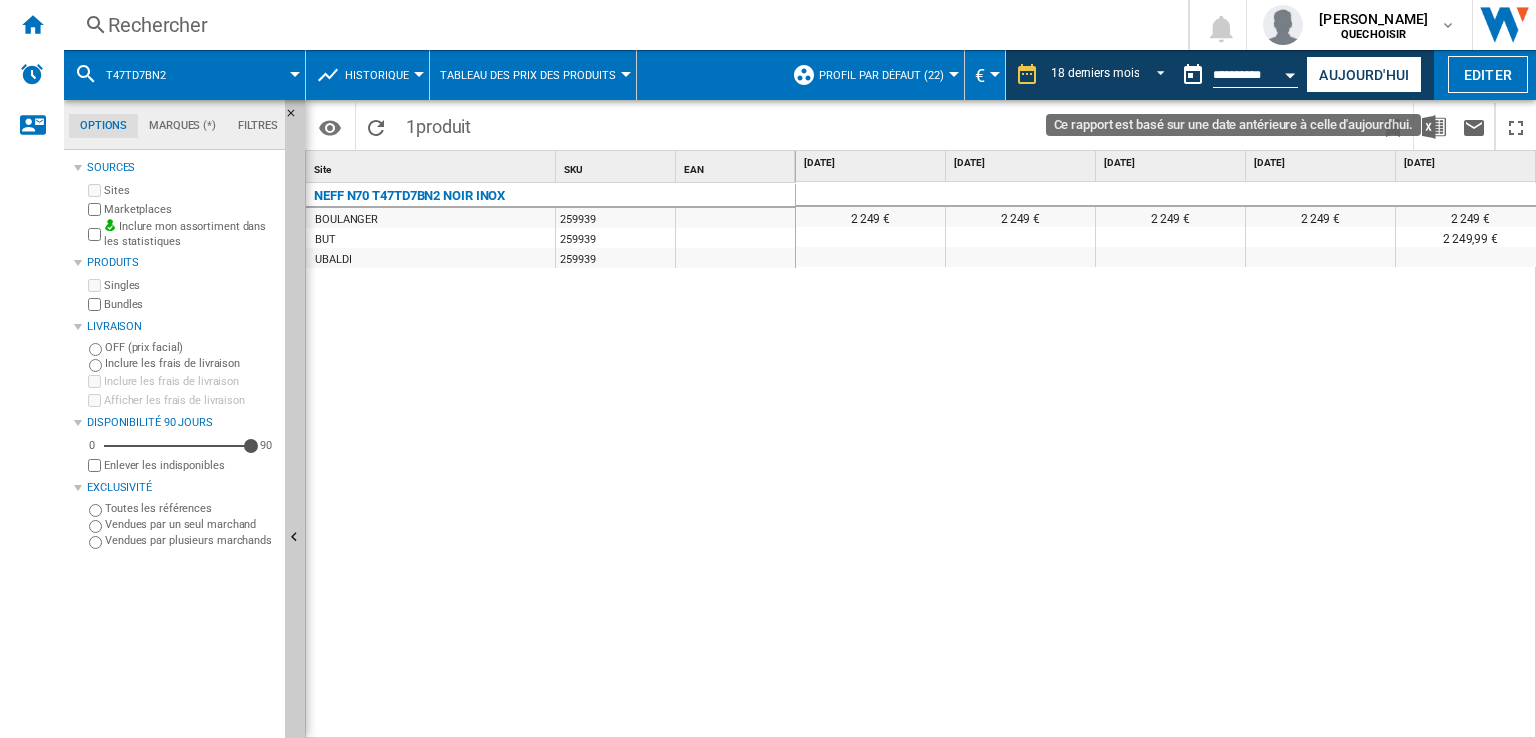 click at bounding box center [1291, 72] 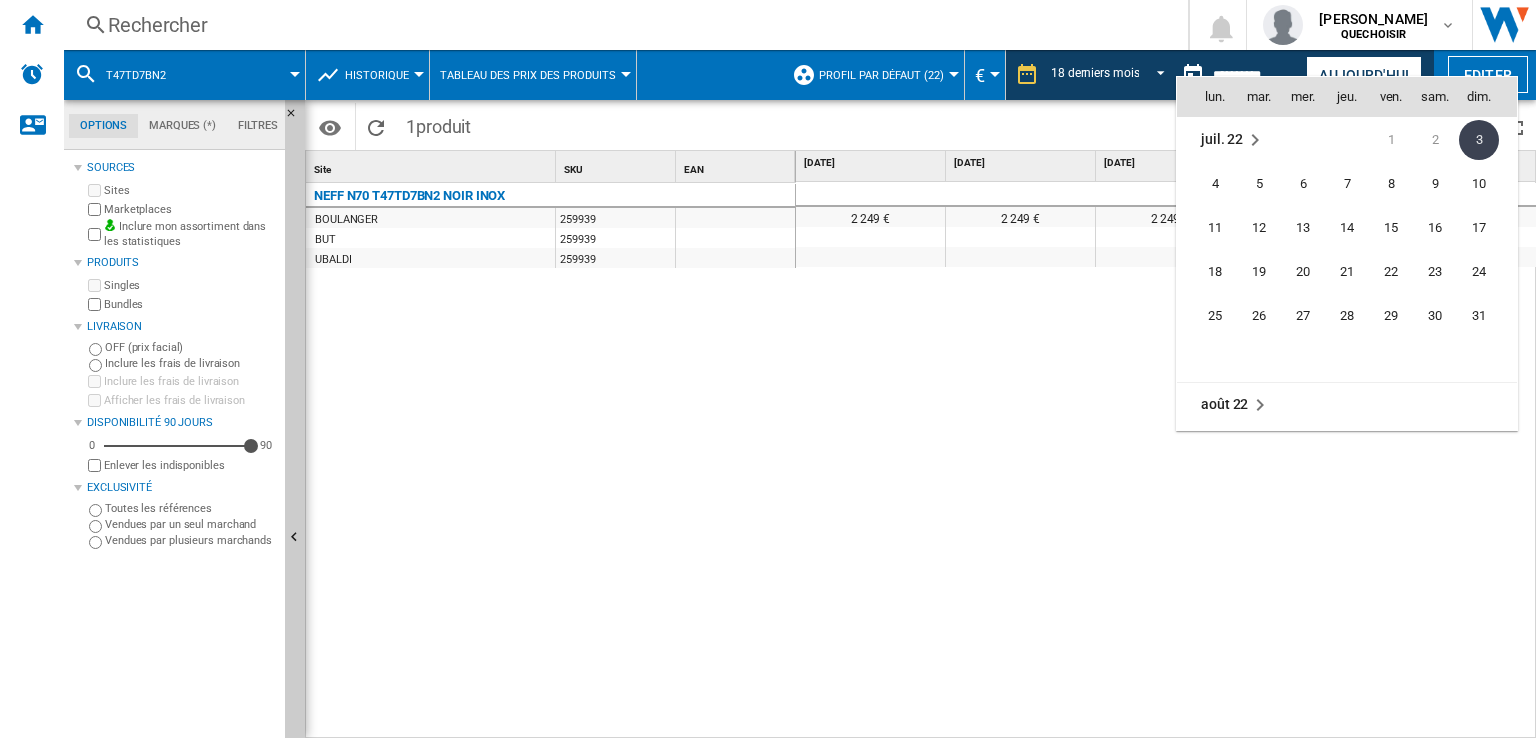 click at bounding box center [768, 369] 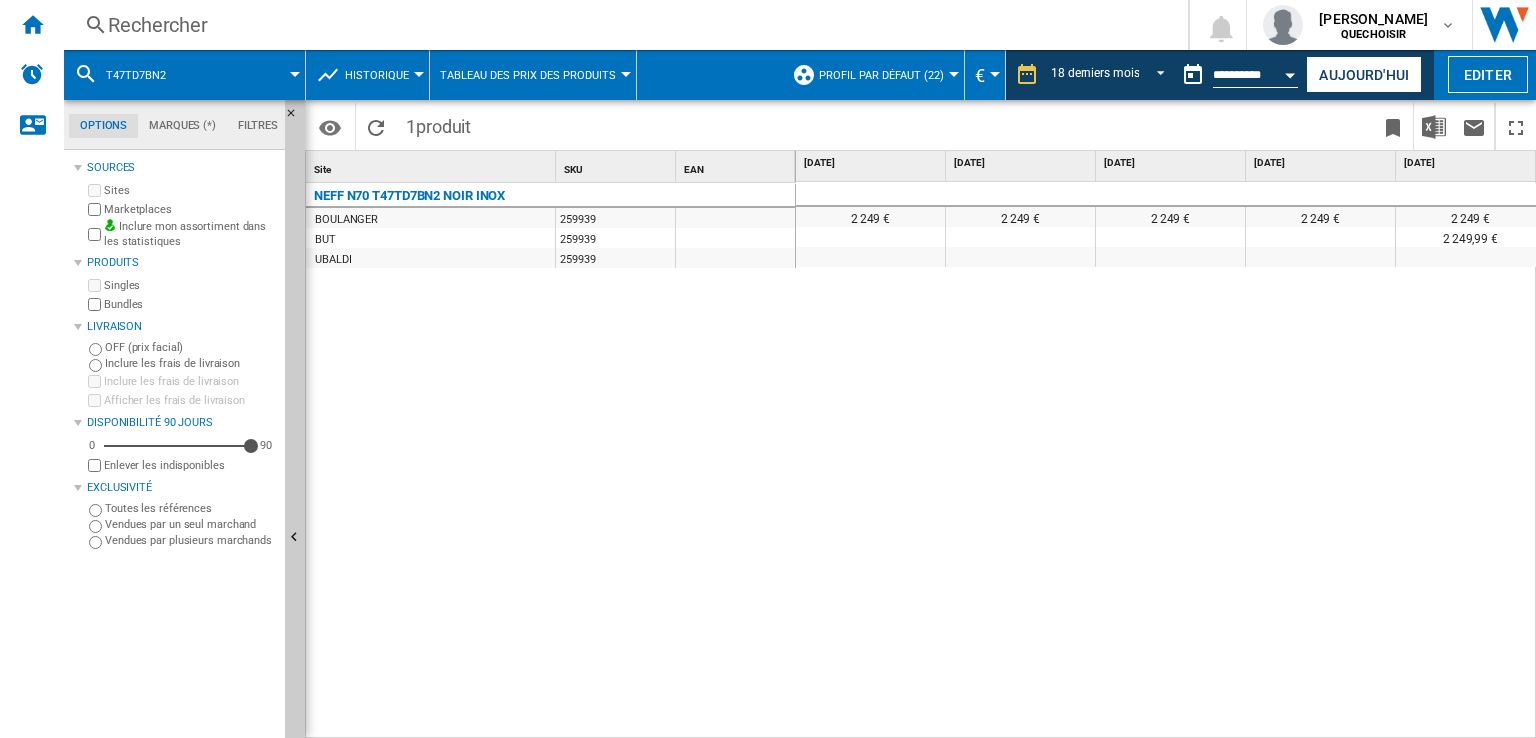 click on "Rechercher" at bounding box center (622, 25) 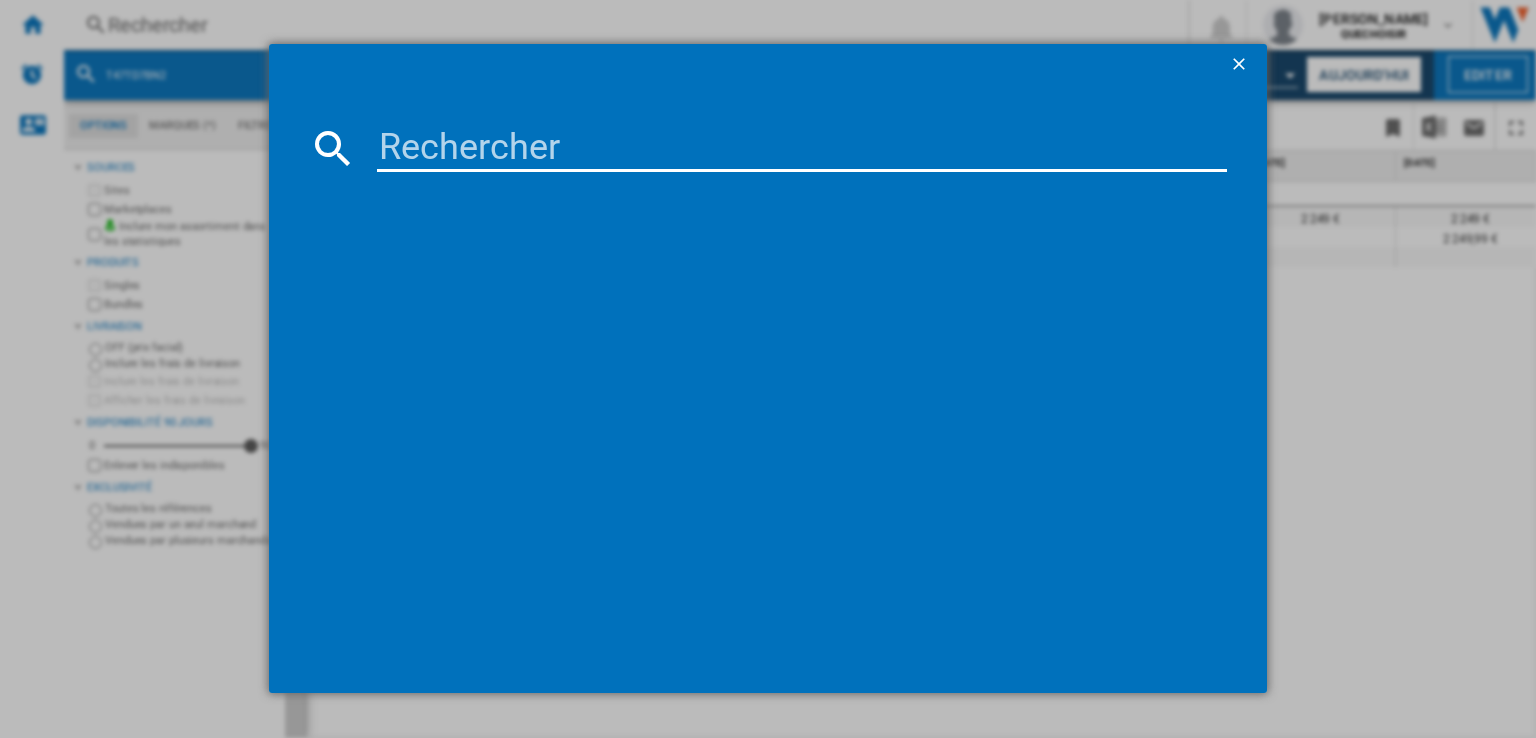 type on "V57THQ4L0" 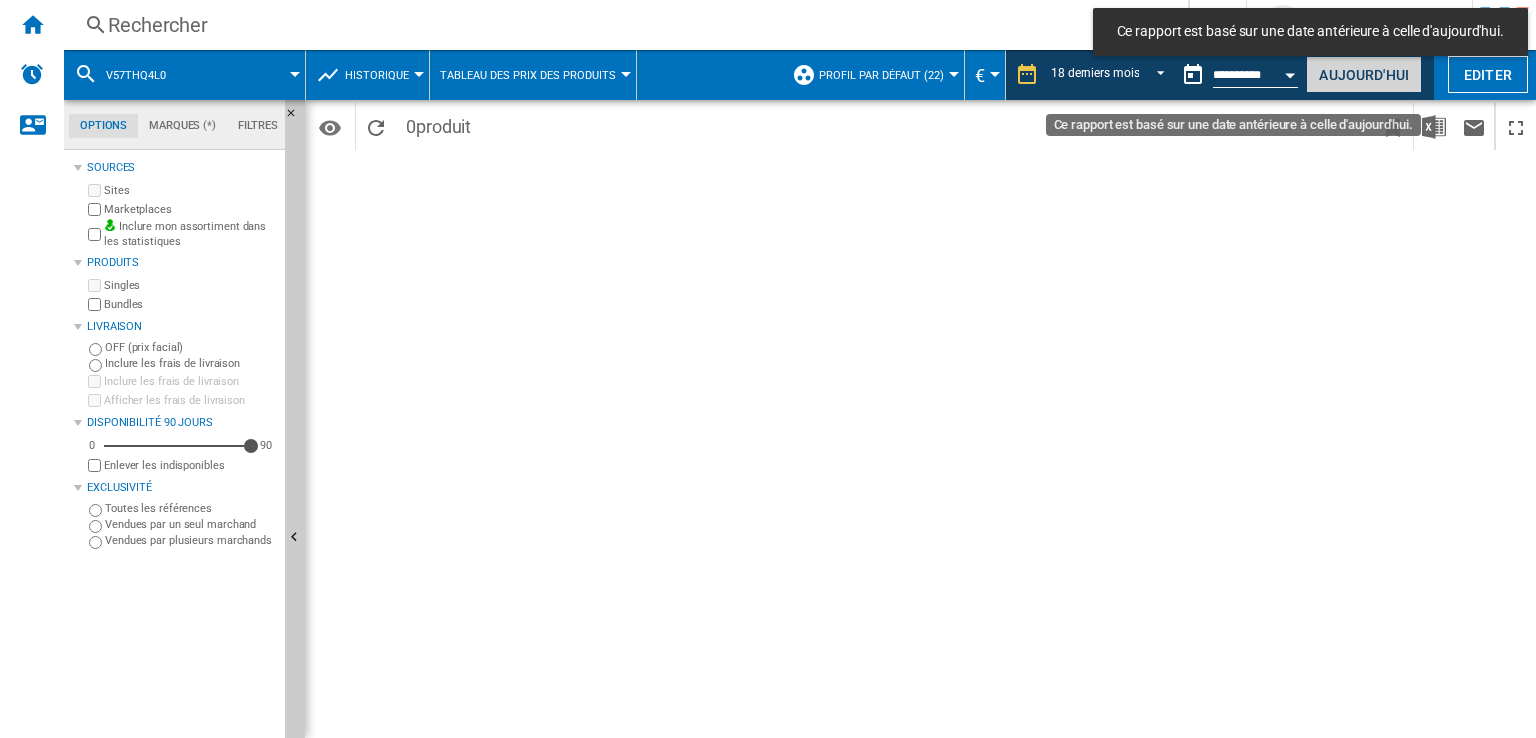 click on "Aujourd'hui" at bounding box center (1364, 74) 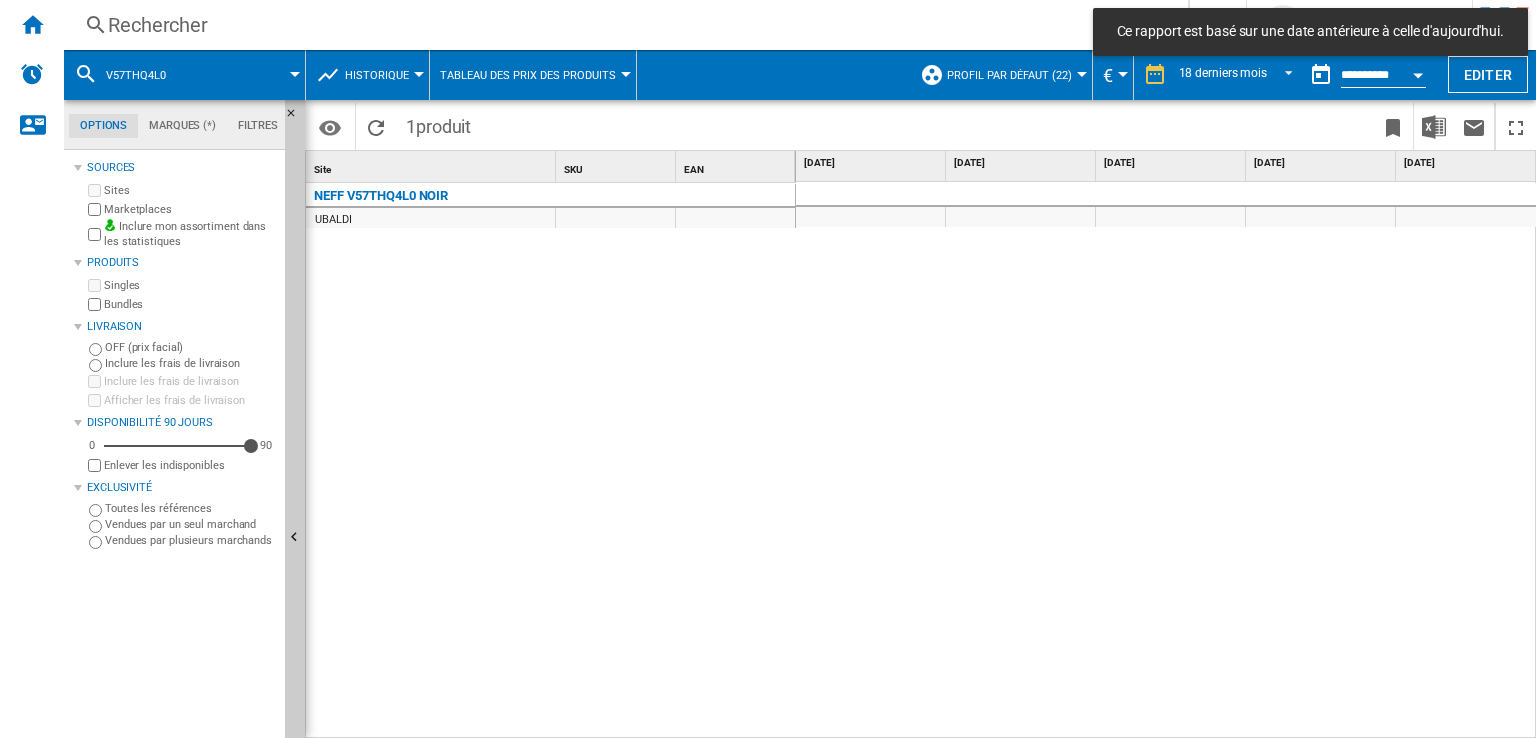 scroll, scrollTop: 0, scrollLeft: 378, axis: horizontal 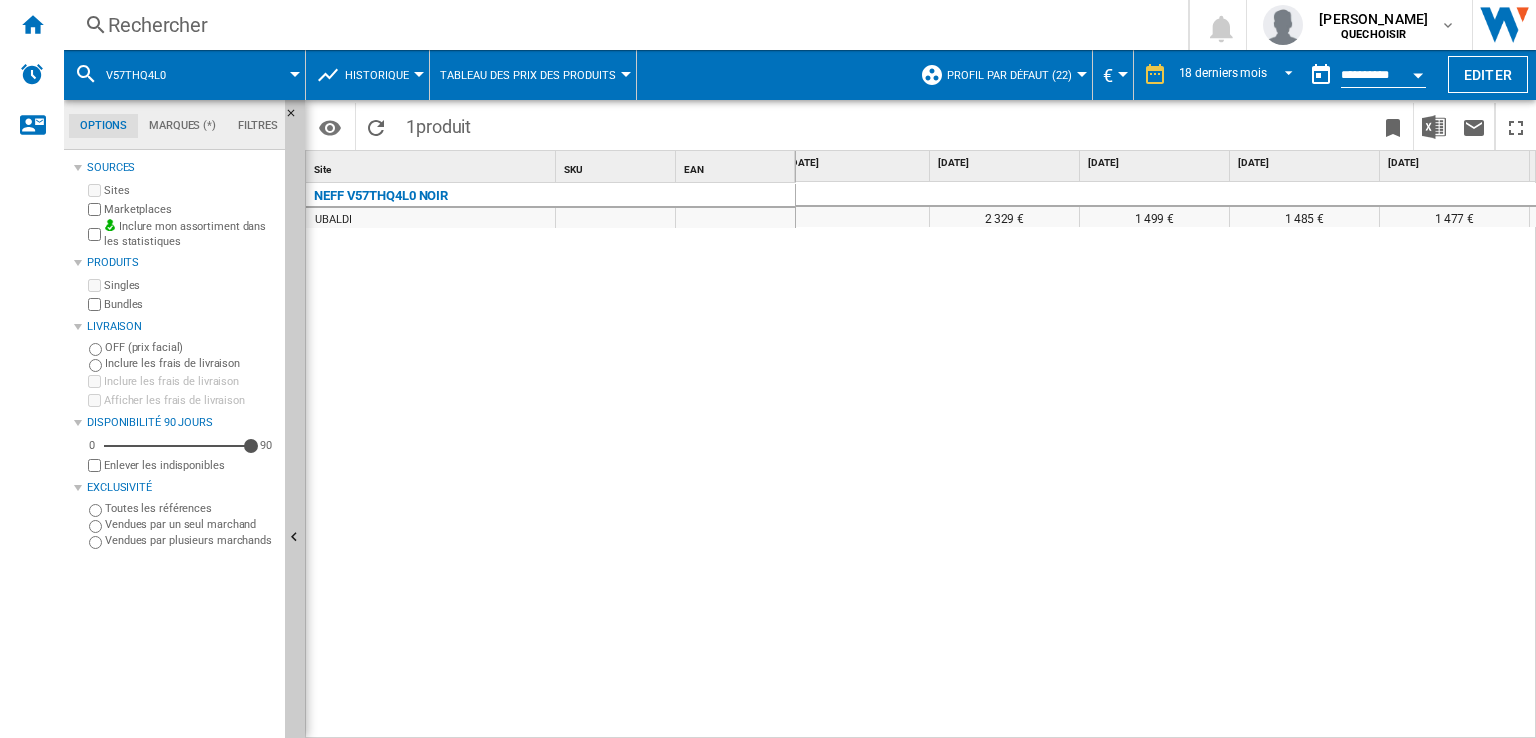 click on "Rechercher" at bounding box center (622, 25) 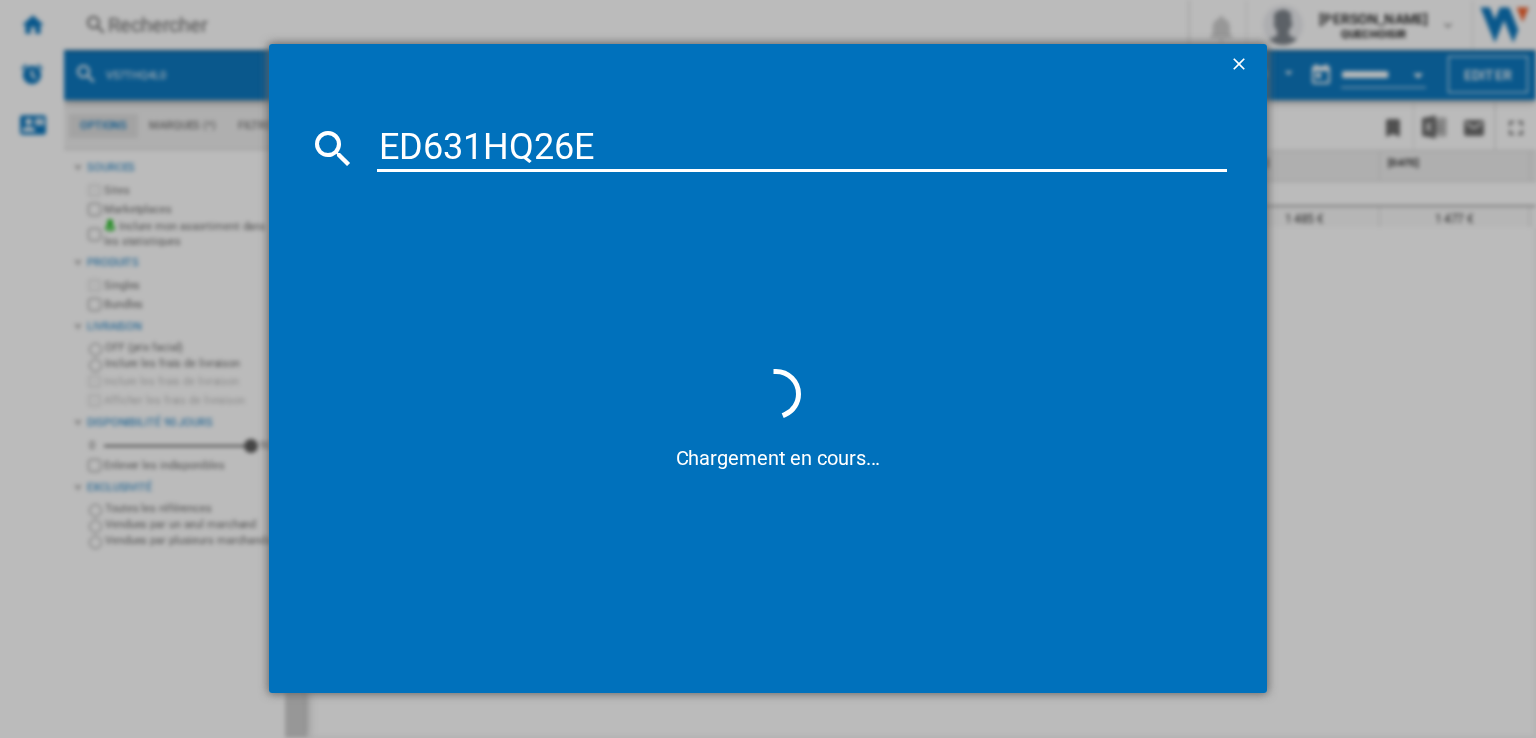type on "ED631HQ26" 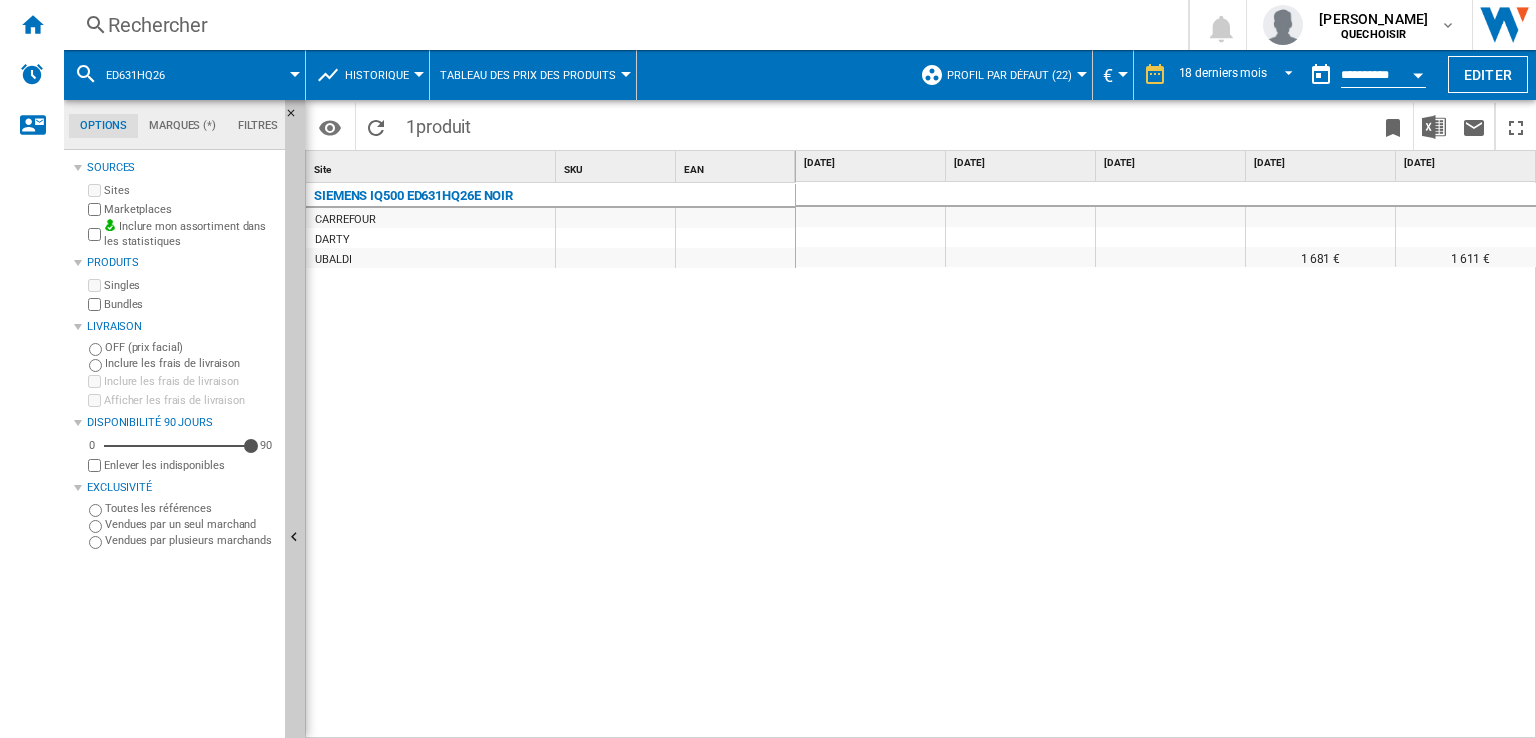 click on "Rechercher" at bounding box center [622, 25] 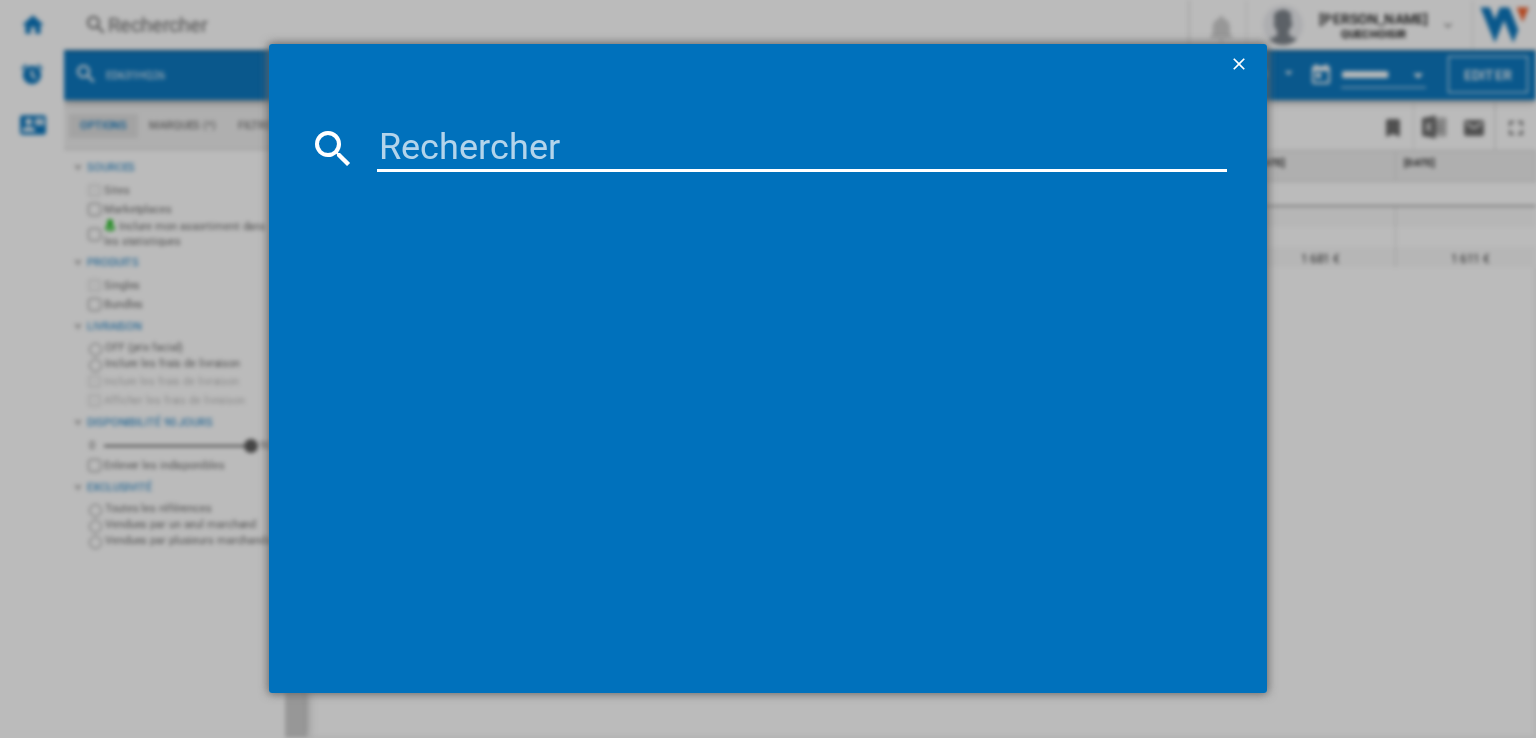 type on "ED711FQ15E" 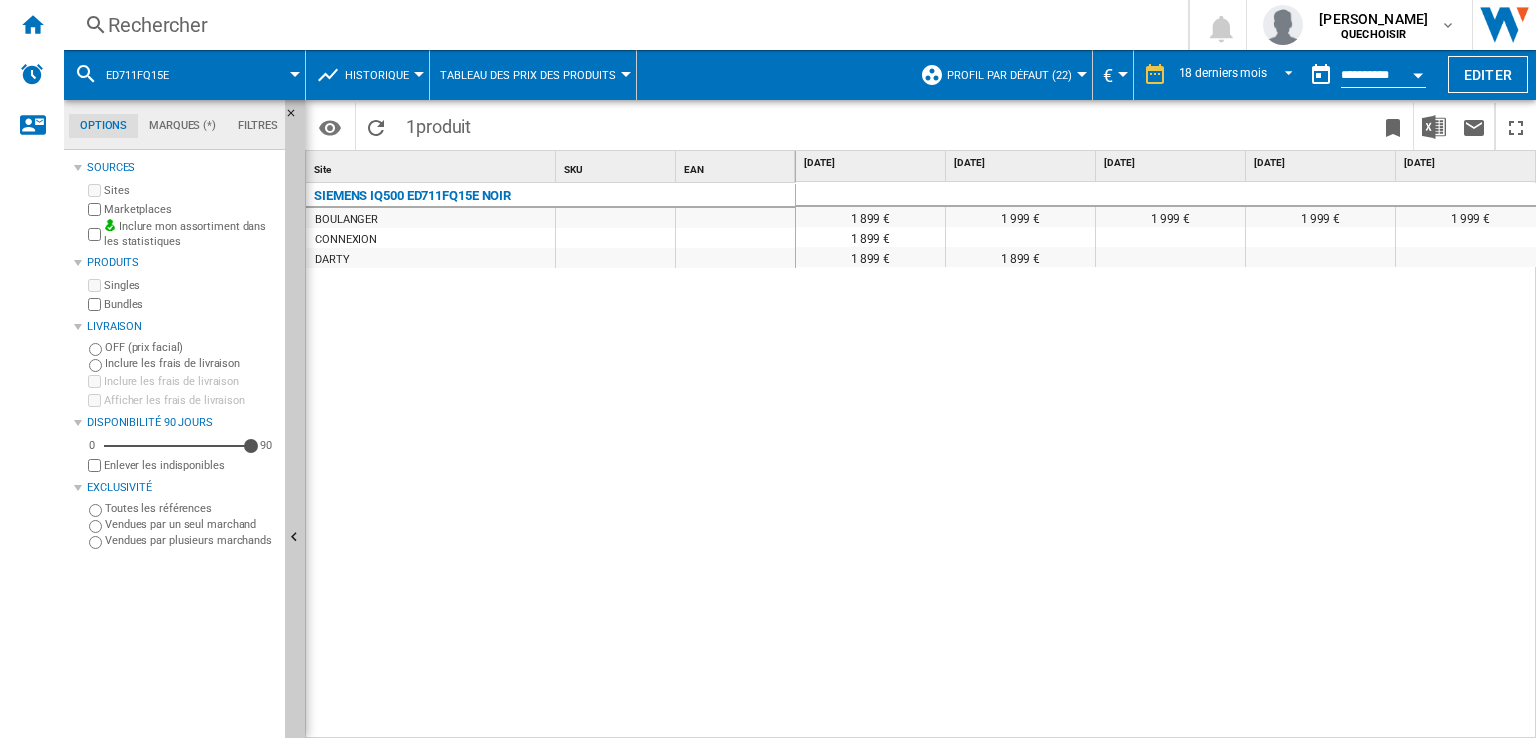 click at bounding box center (1418, 75) 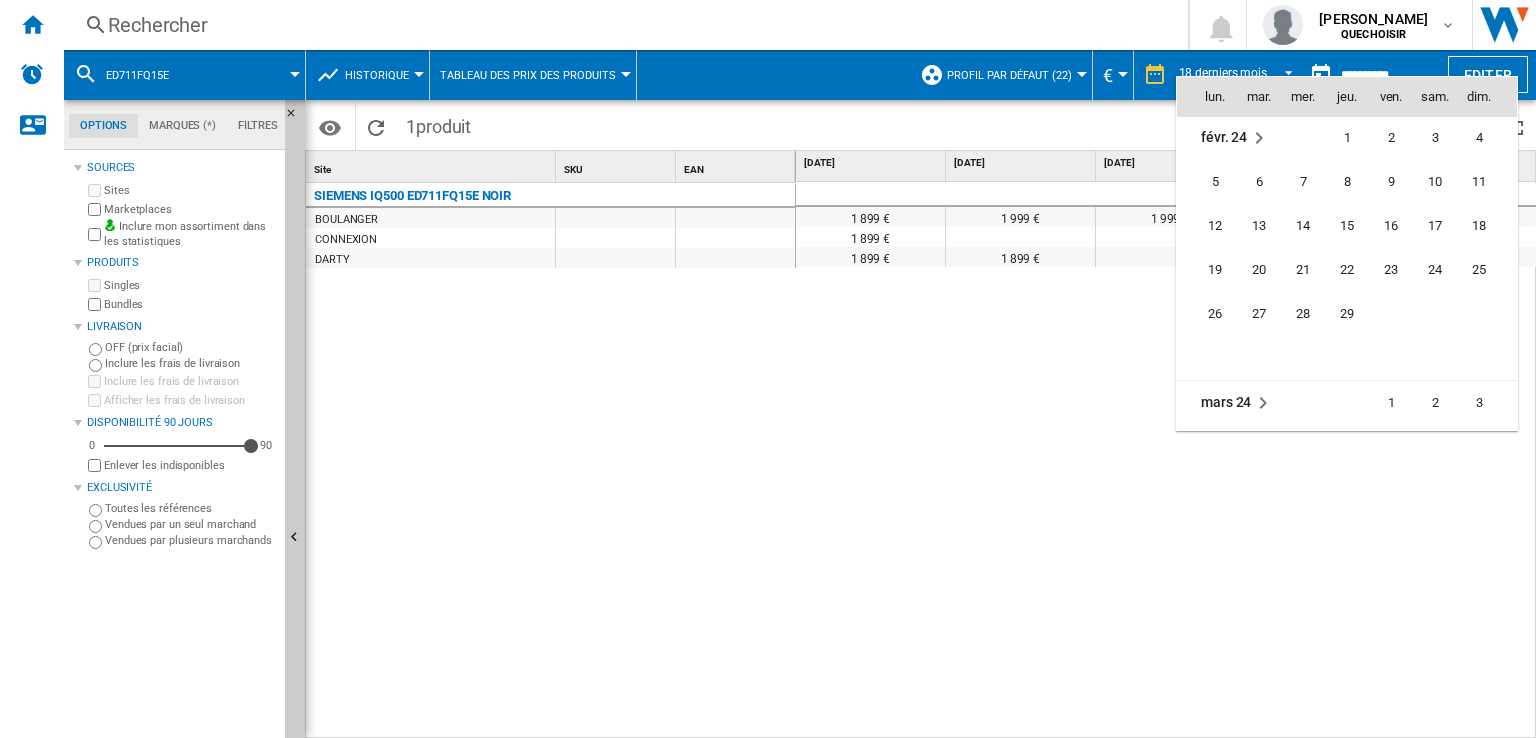 scroll, scrollTop: 5040, scrollLeft: 0, axis: vertical 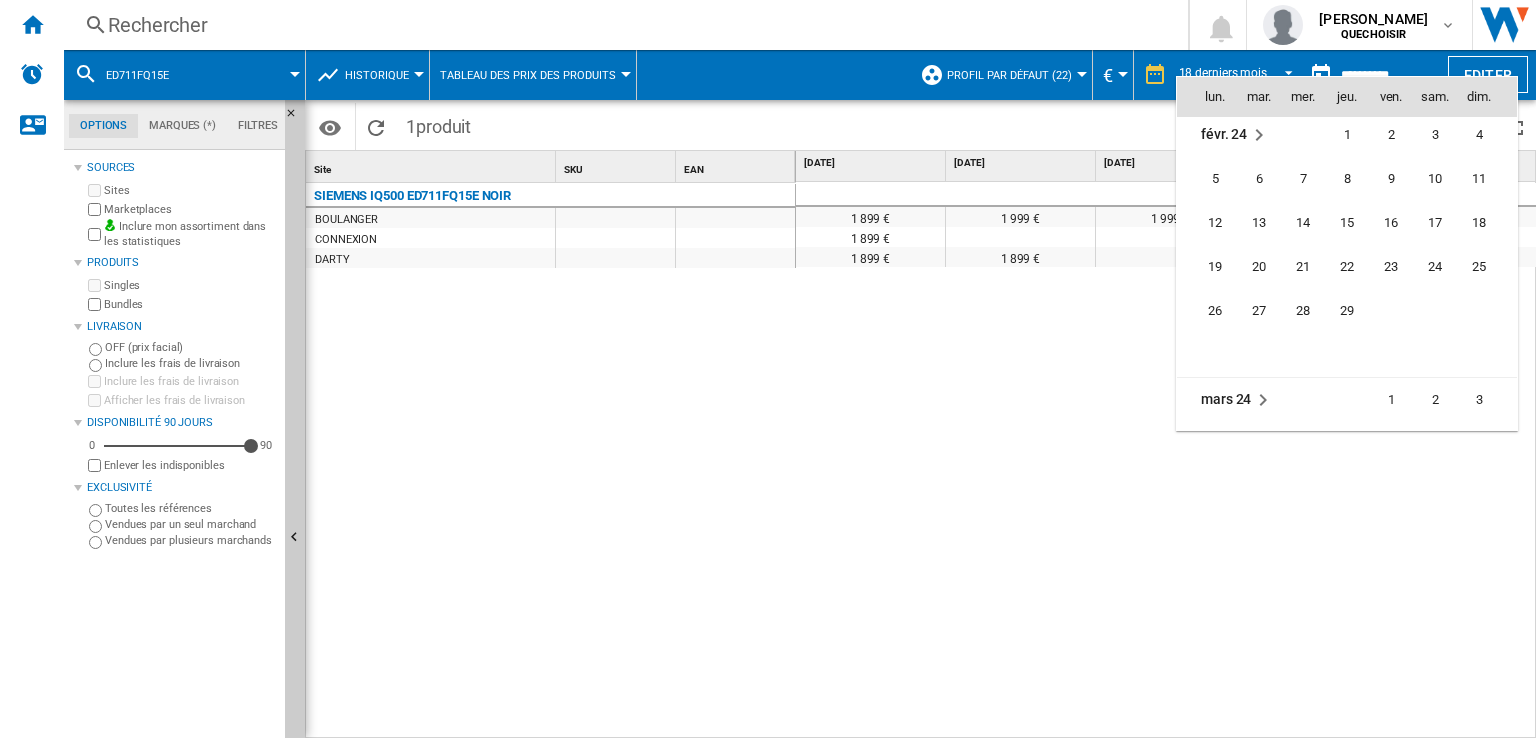 click on "3" at bounding box center (1435, 135) 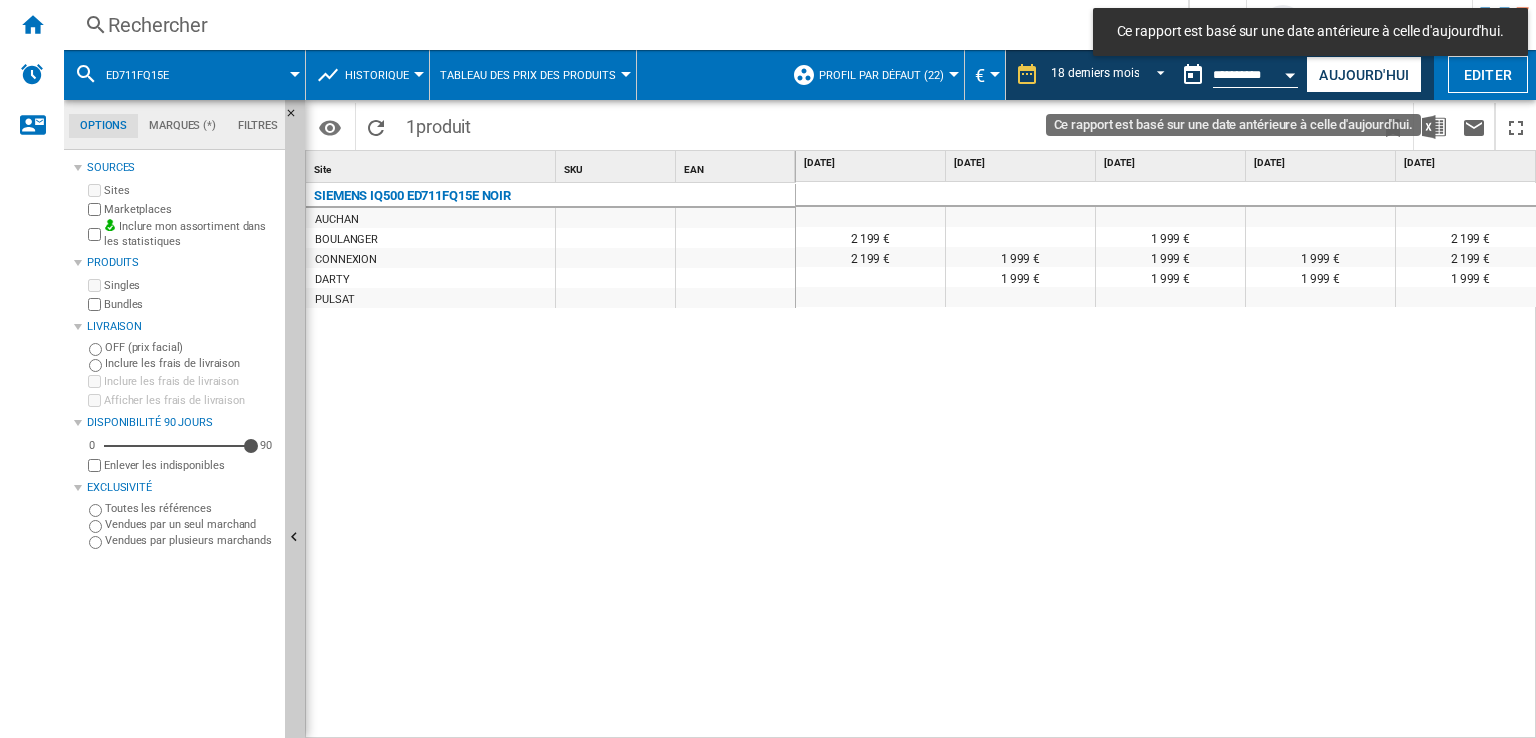 click at bounding box center [1291, 75] 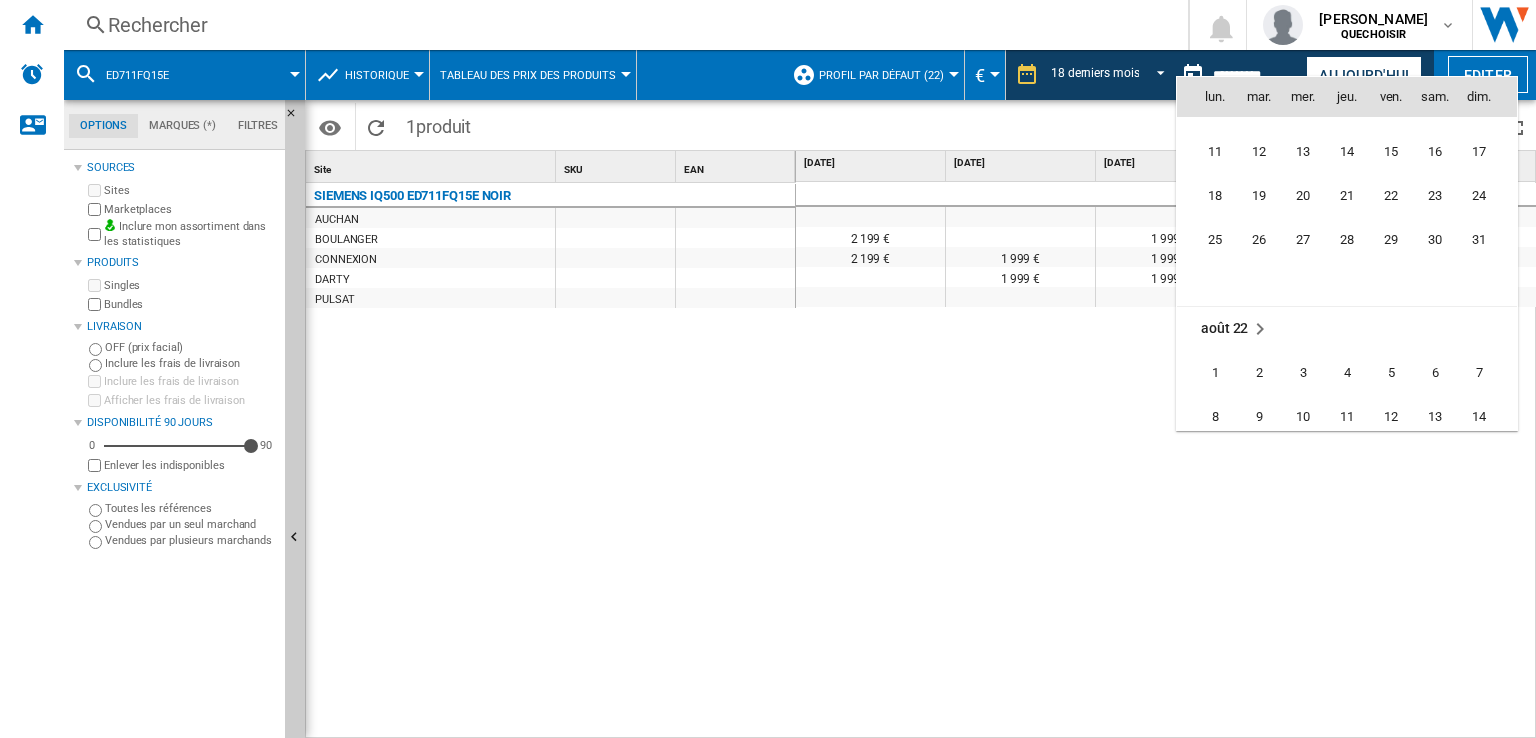 scroll, scrollTop: 0, scrollLeft: 0, axis: both 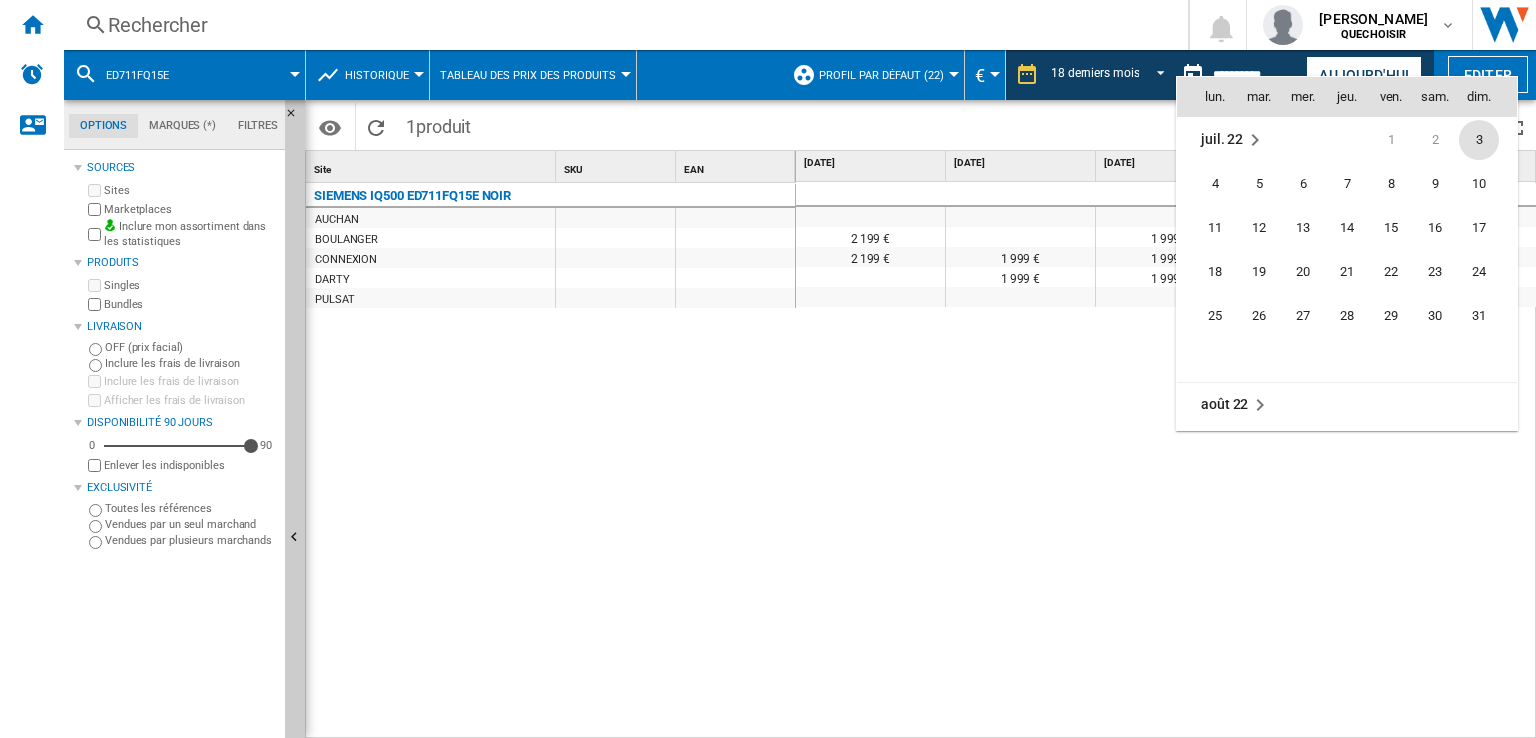 click on "3" at bounding box center (1479, 140) 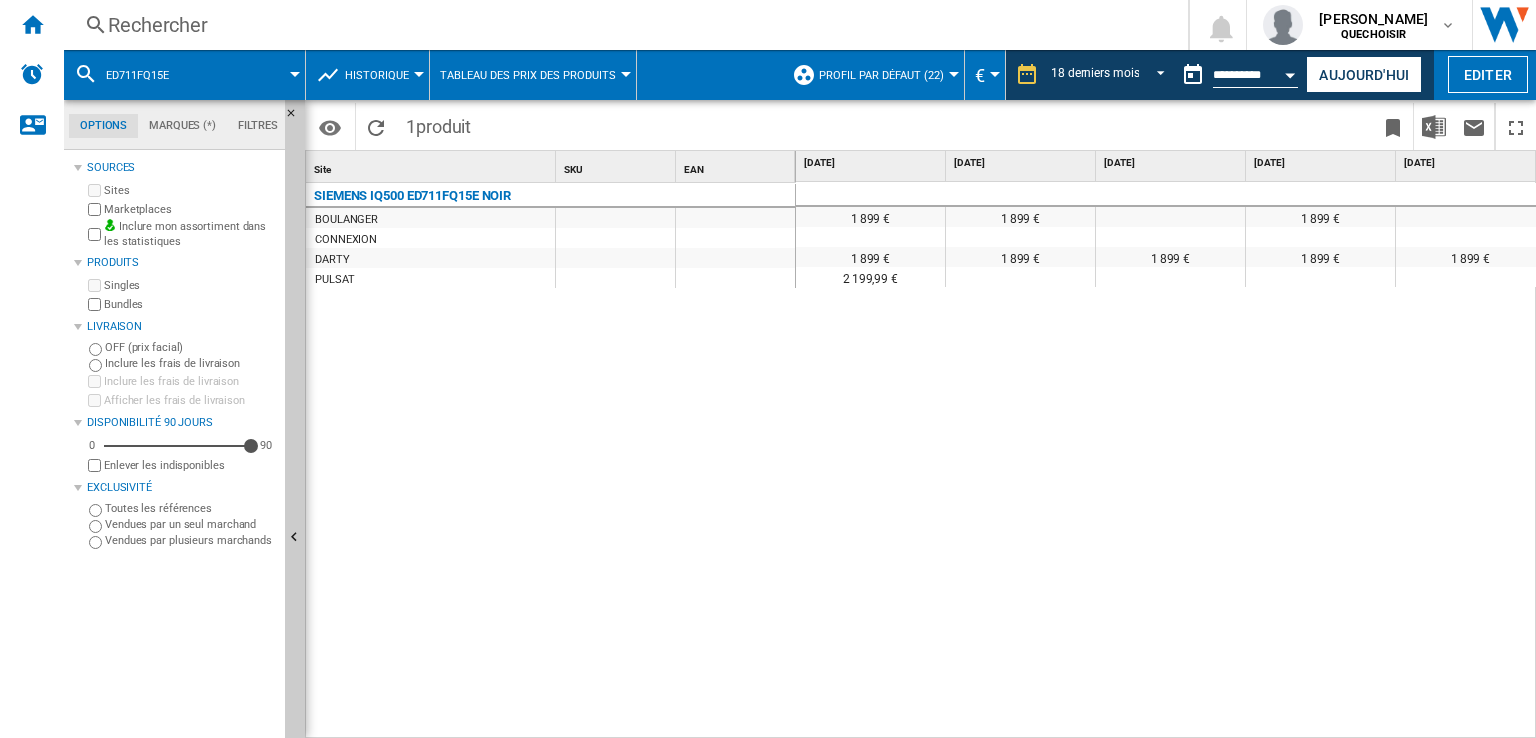 click on "Rechercher" at bounding box center [622, 25] 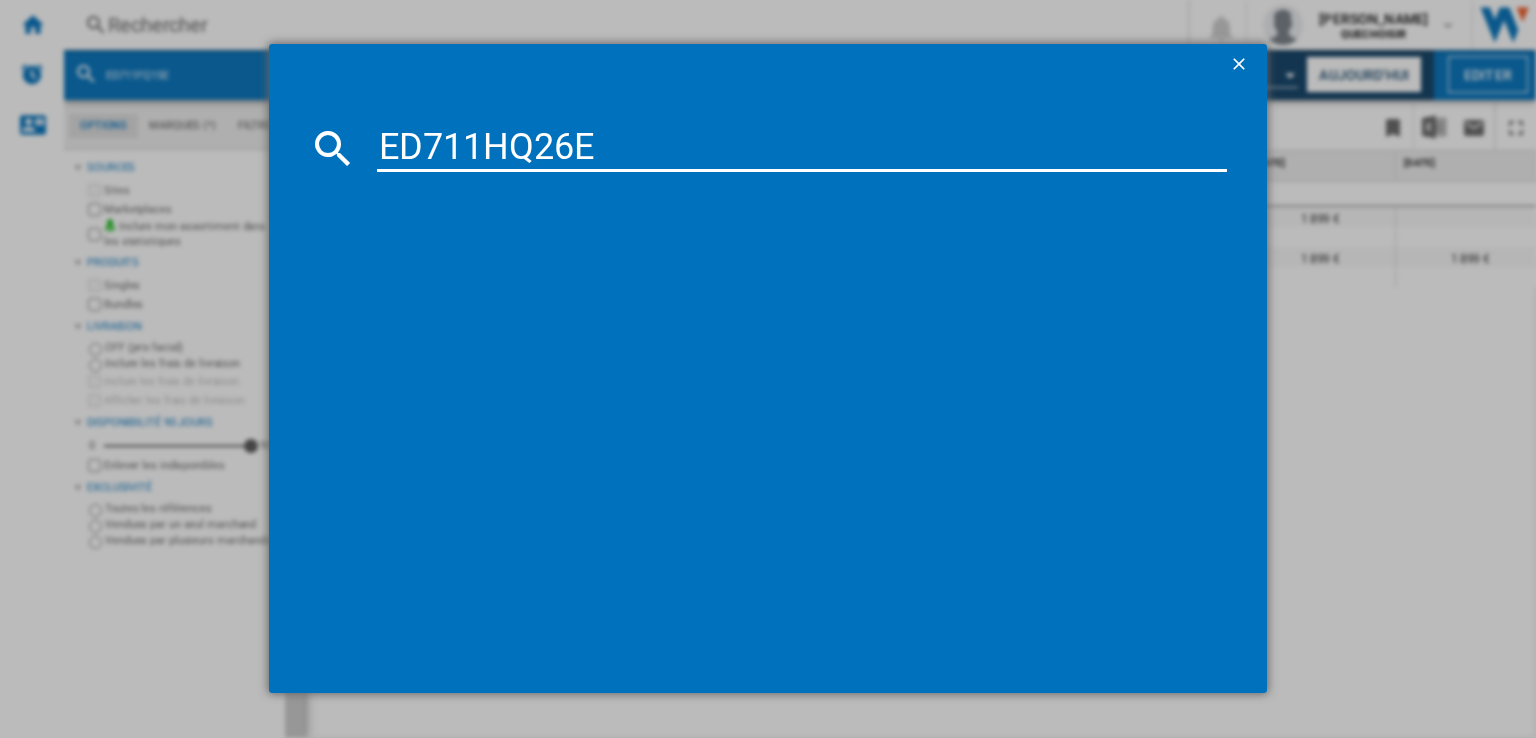 type on "ED711HQ26" 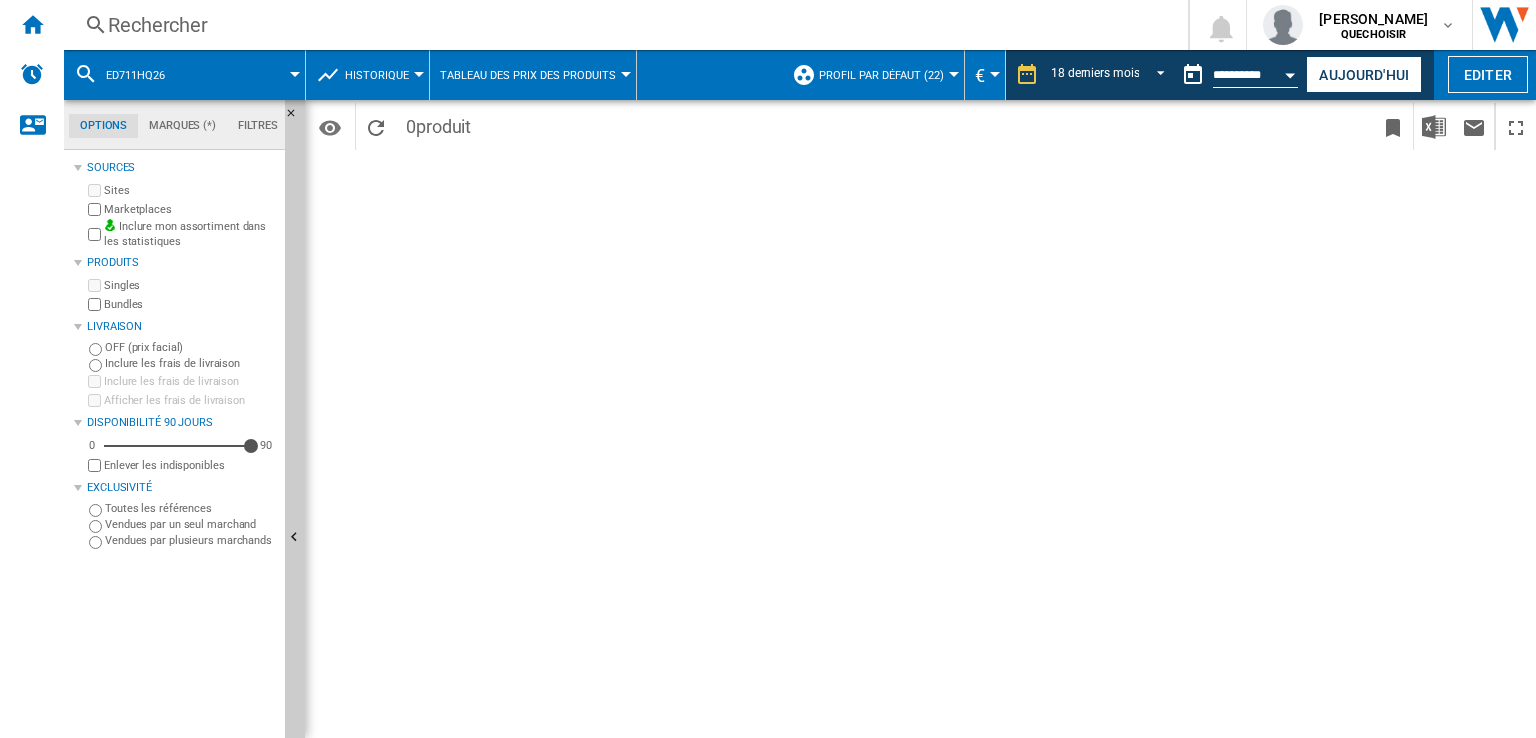 click on "Rechercher" at bounding box center [622, 25] 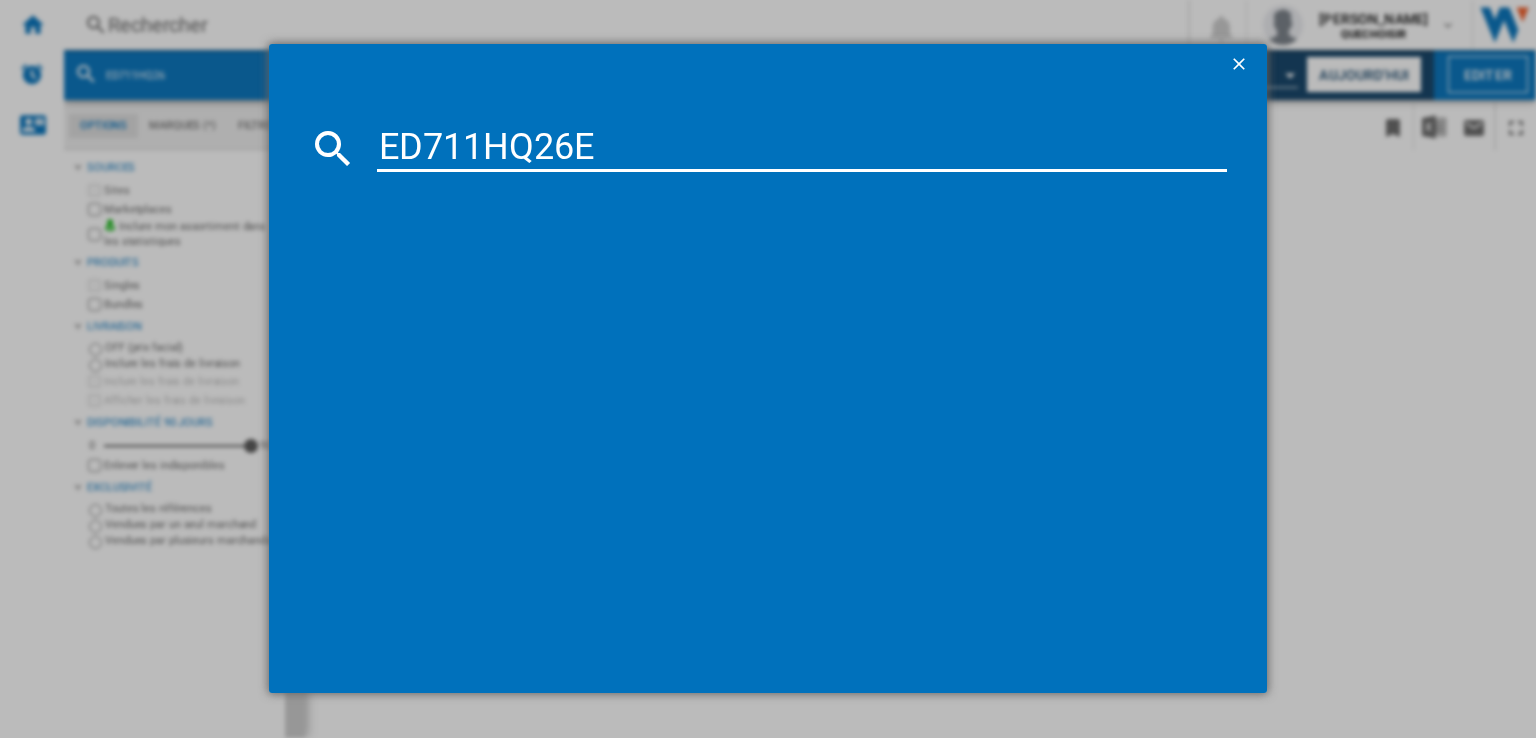 type on "ED711HQ26" 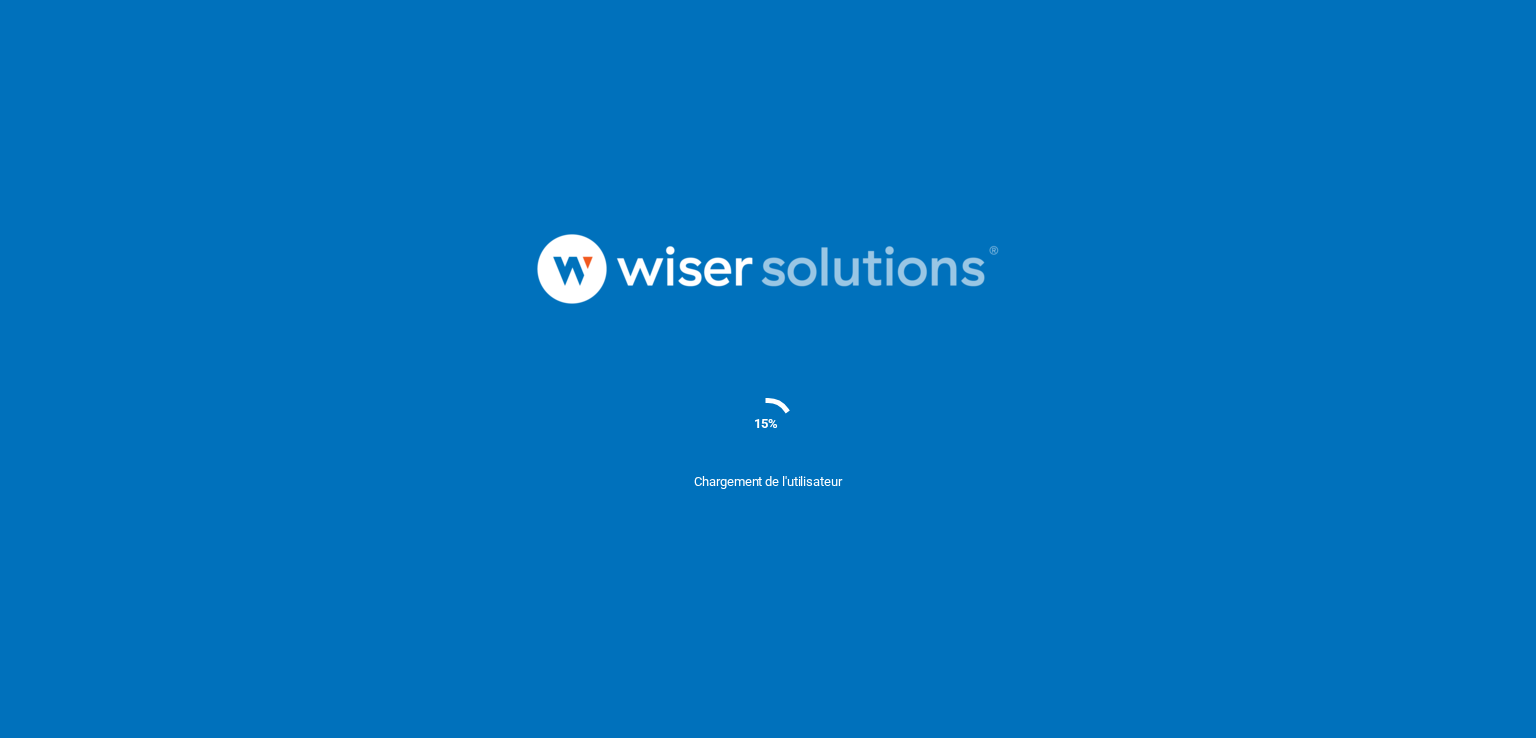 scroll, scrollTop: 0, scrollLeft: 0, axis: both 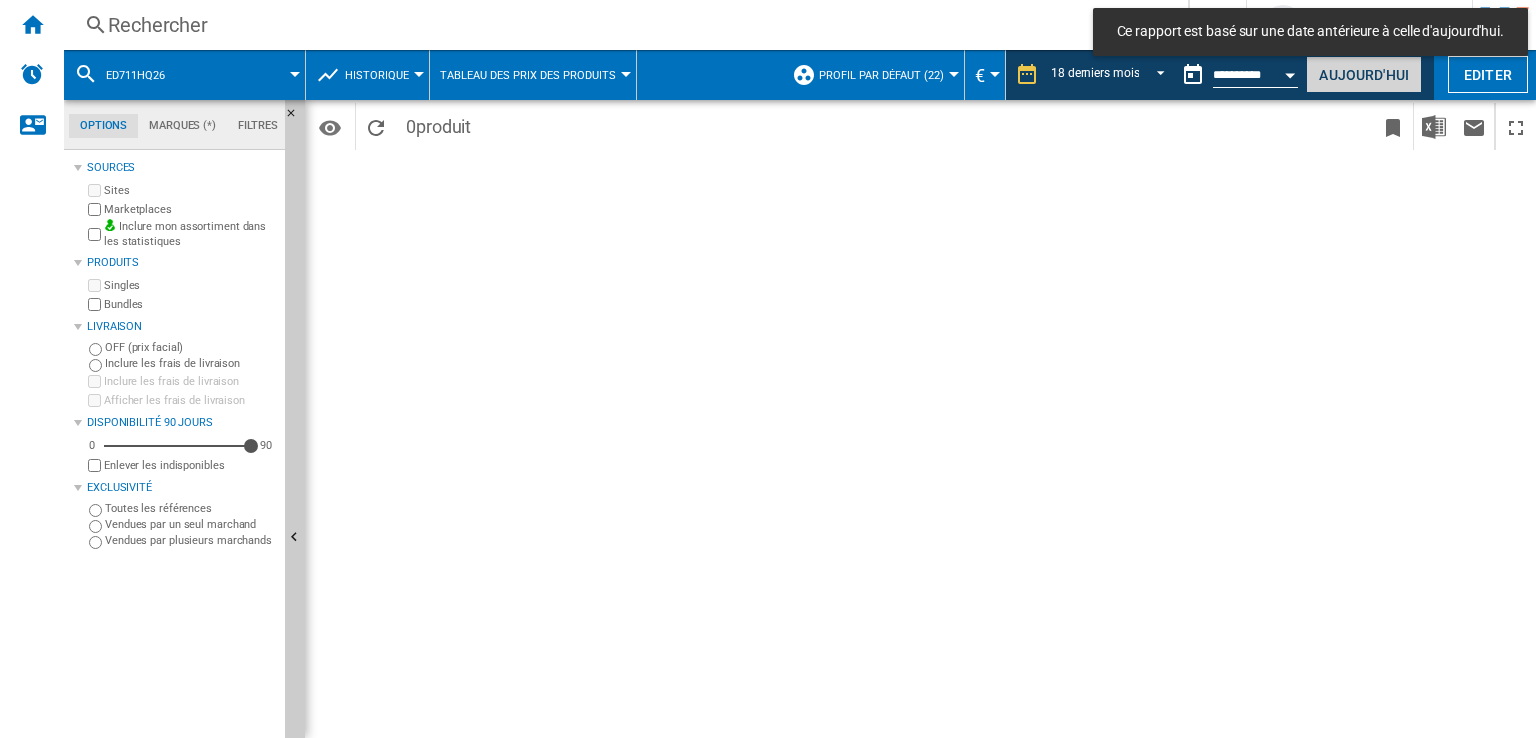 click on "Aujourd'hui" at bounding box center (1364, 74) 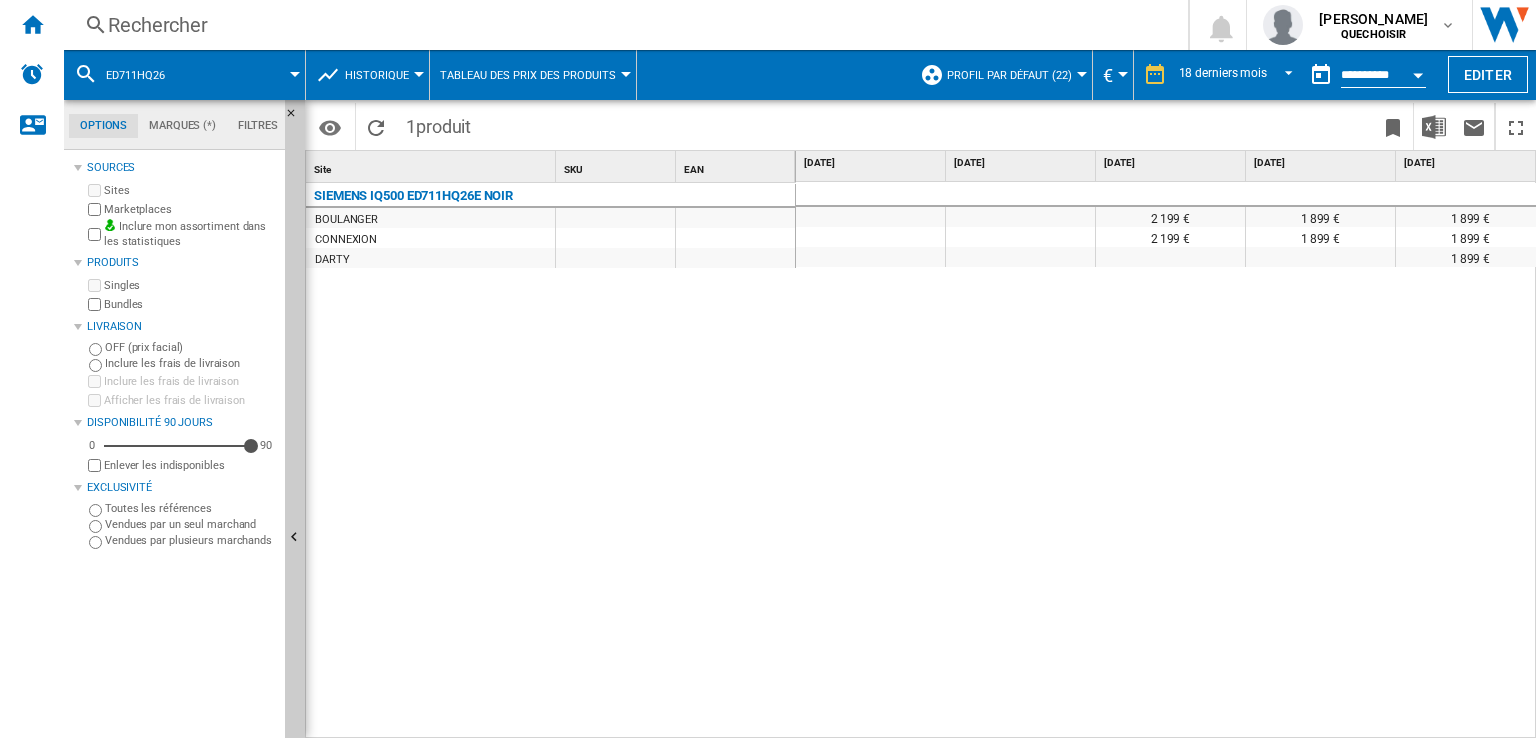 scroll, scrollTop: 0, scrollLeft: 23, axis: horizontal 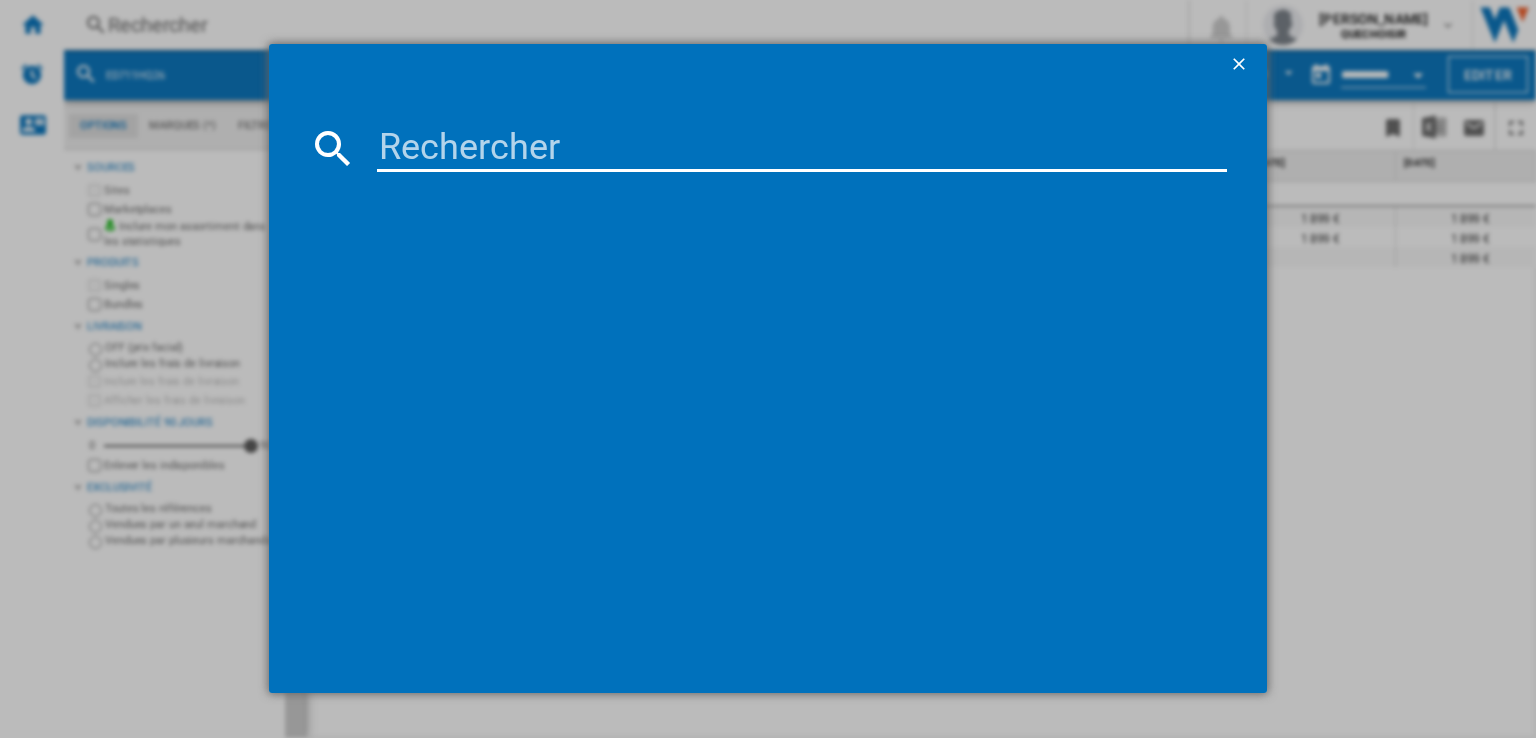 click at bounding box center [802, 148] 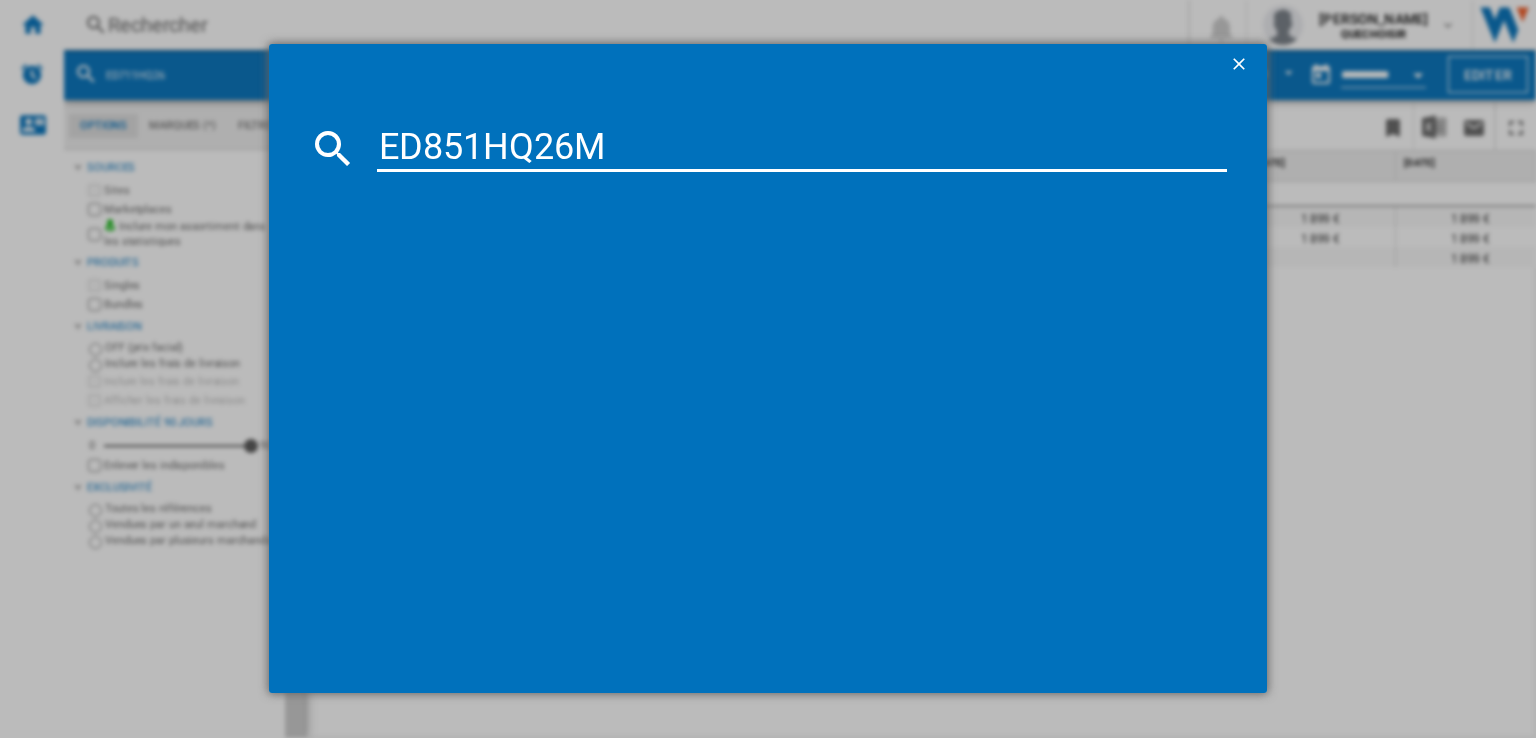 type on "ED851HQ26" 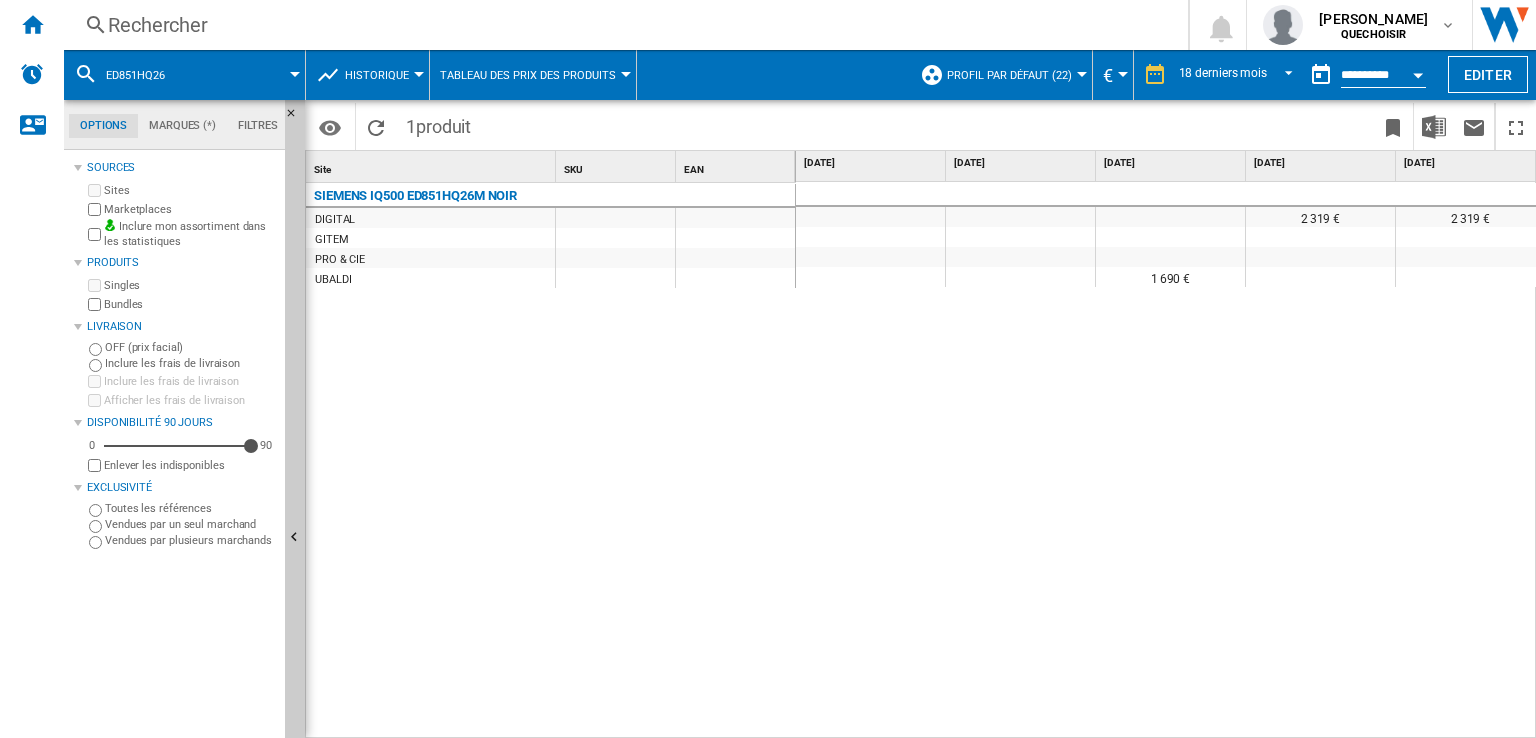scroll, scrollTop: 0, scrollLeft: 326, axis: horizontal 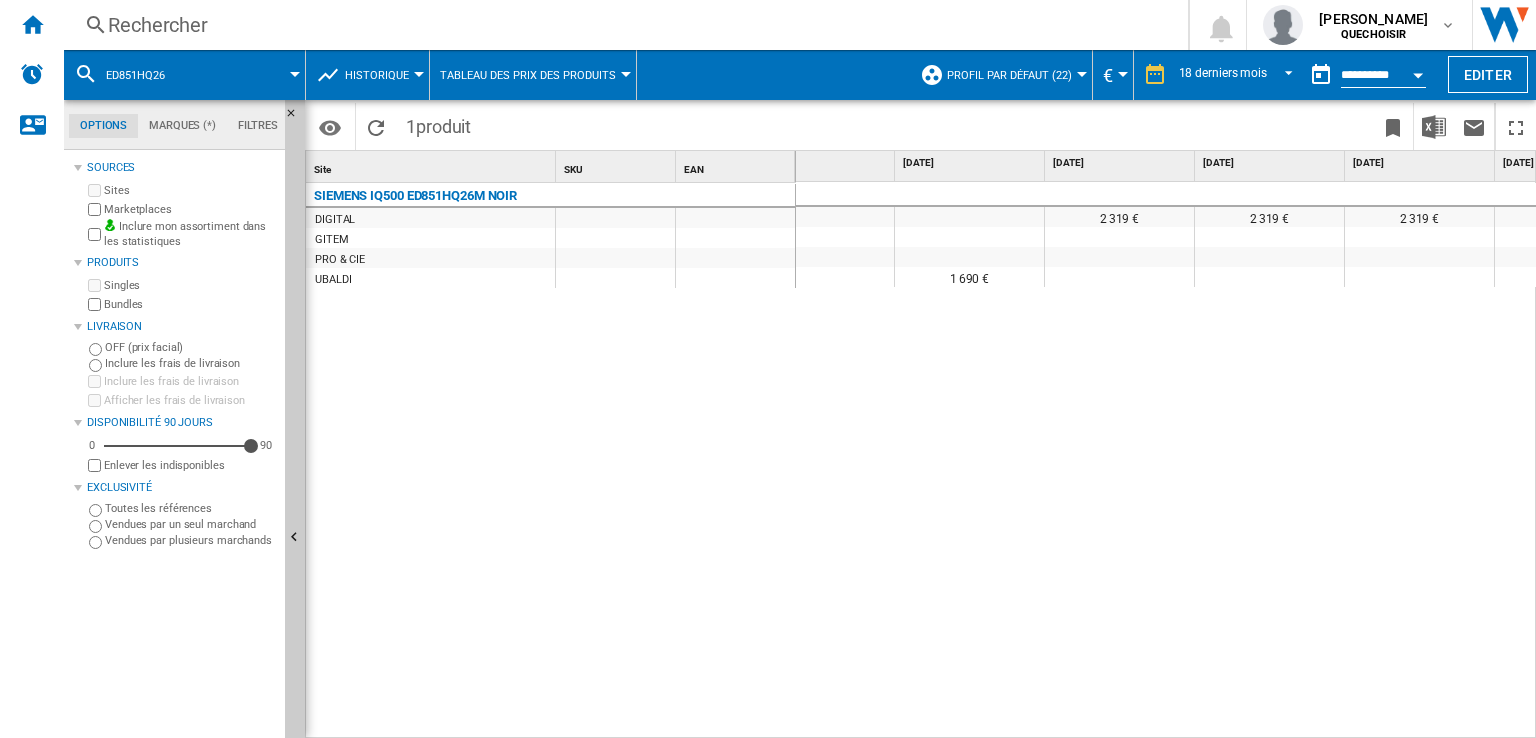 click on "Rechercher" at bounding box center [622, 25] 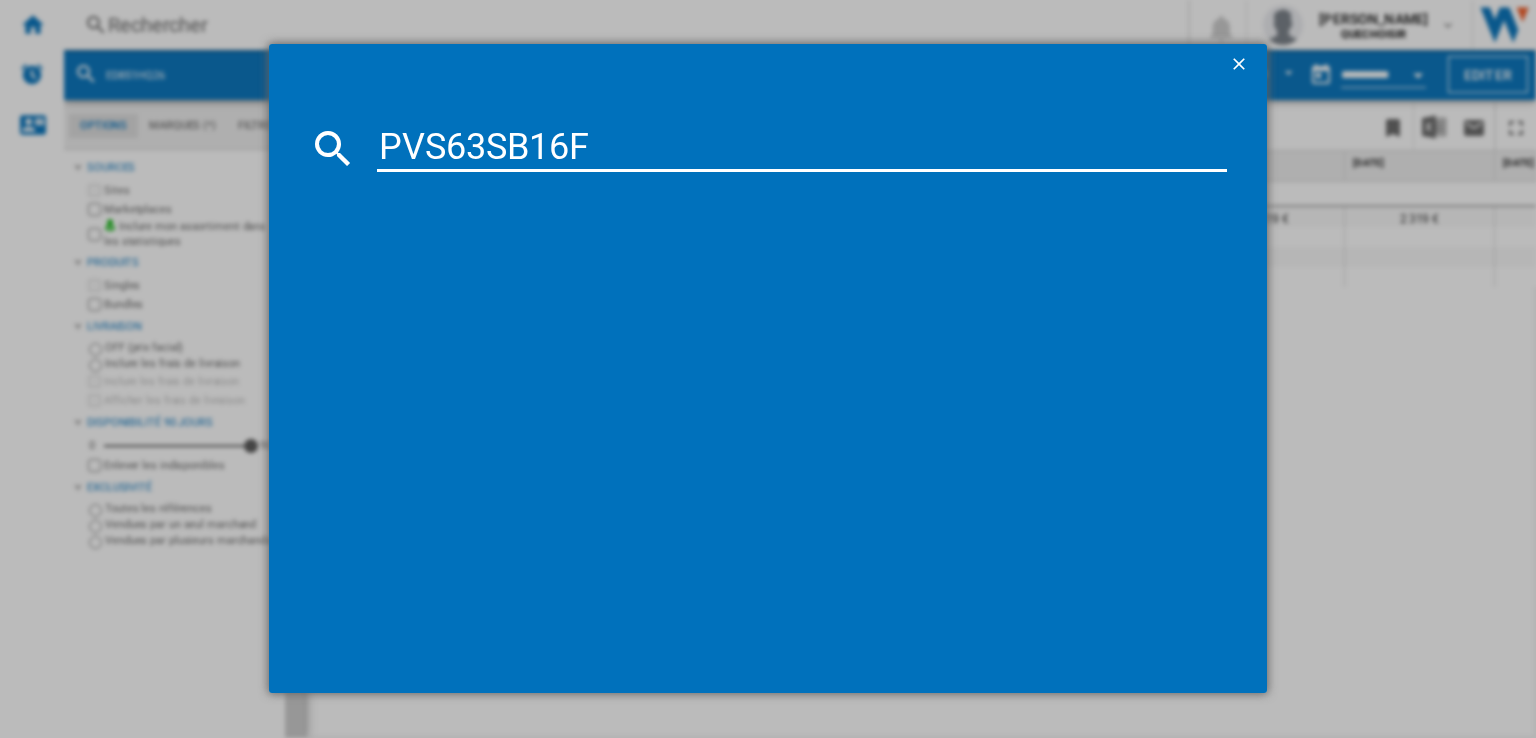 type on "PVS63SB16" 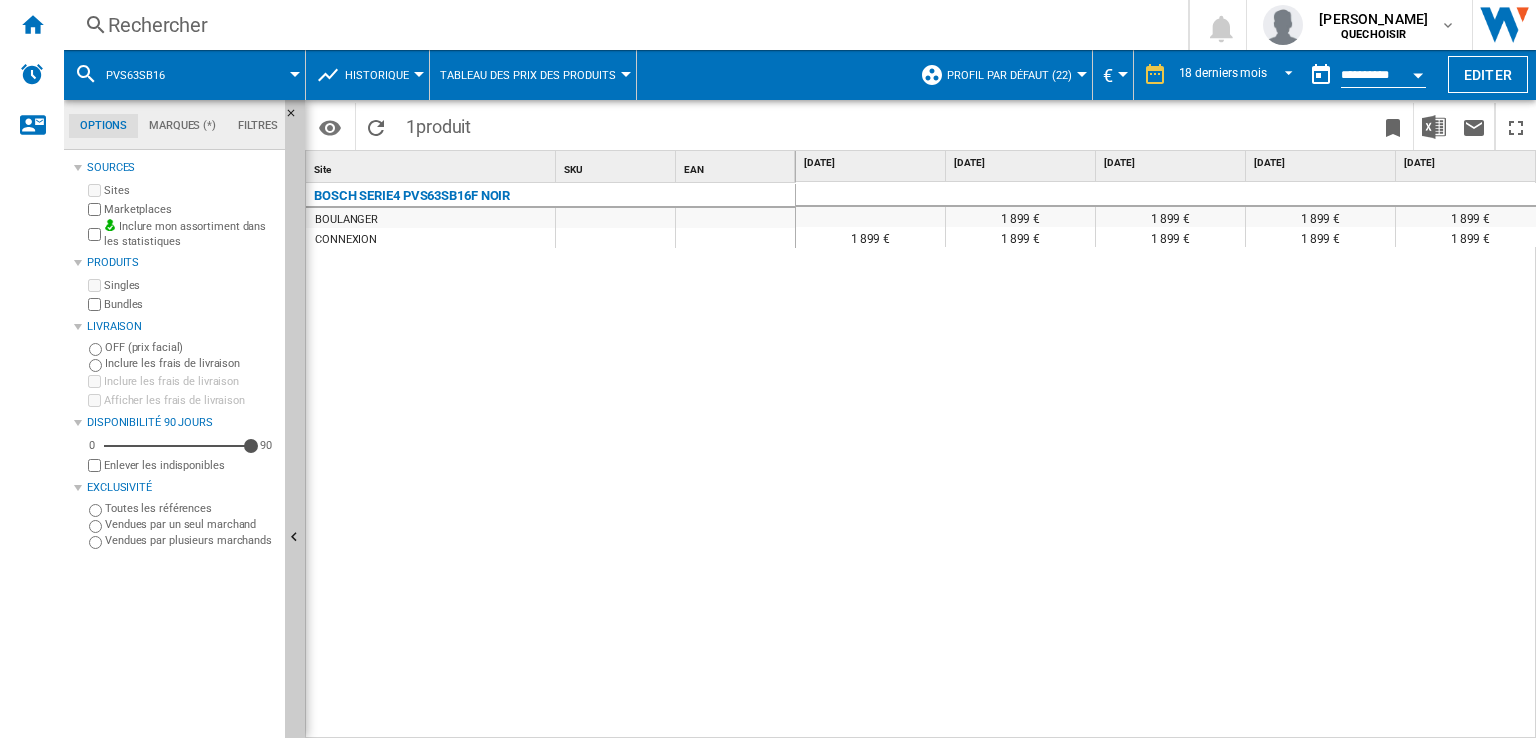 click at bounding box center (1418, 75) 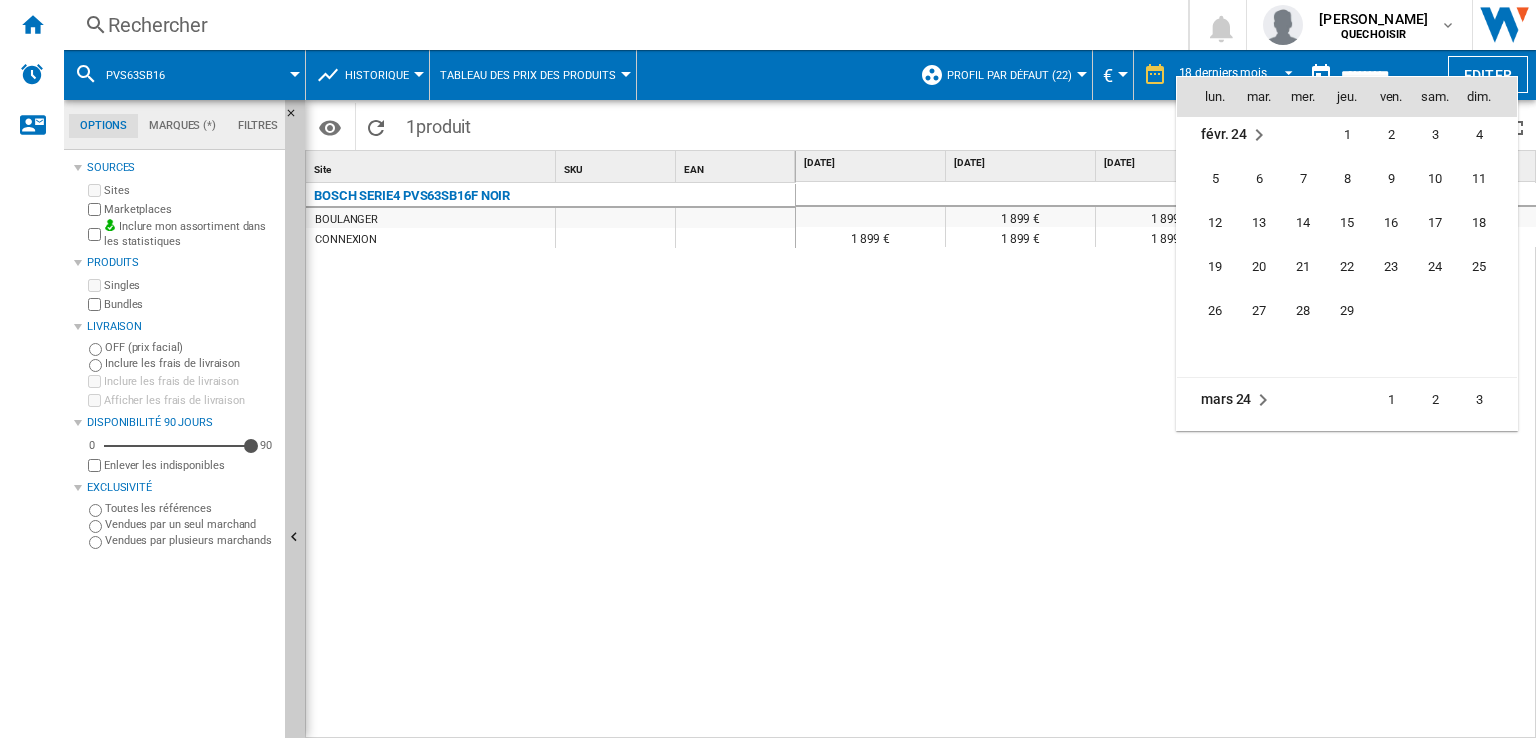 click on "3" at bounding box center (1435, 135) 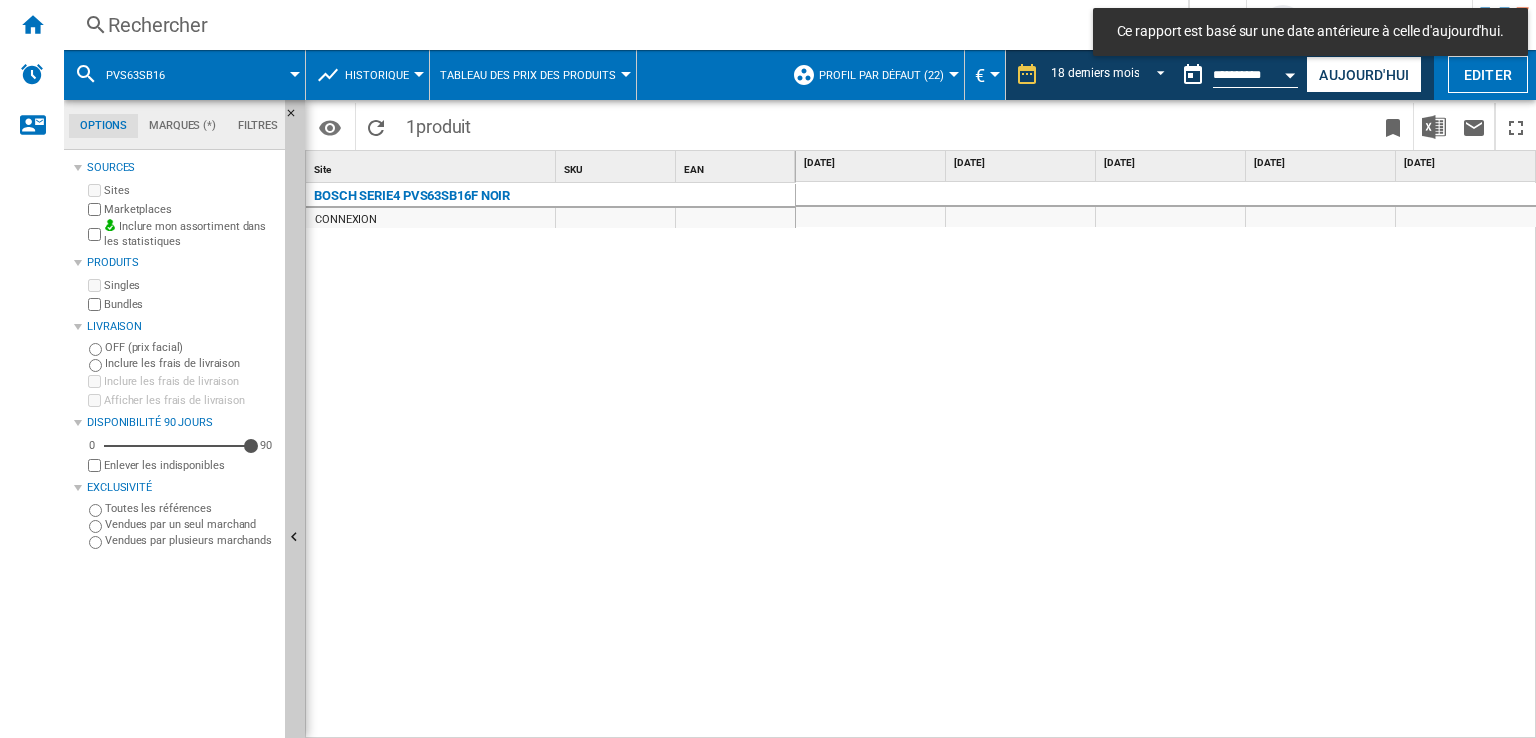 click on "1 899 €
1 899 €
1 899 €" at bounding box center [1166, 461] 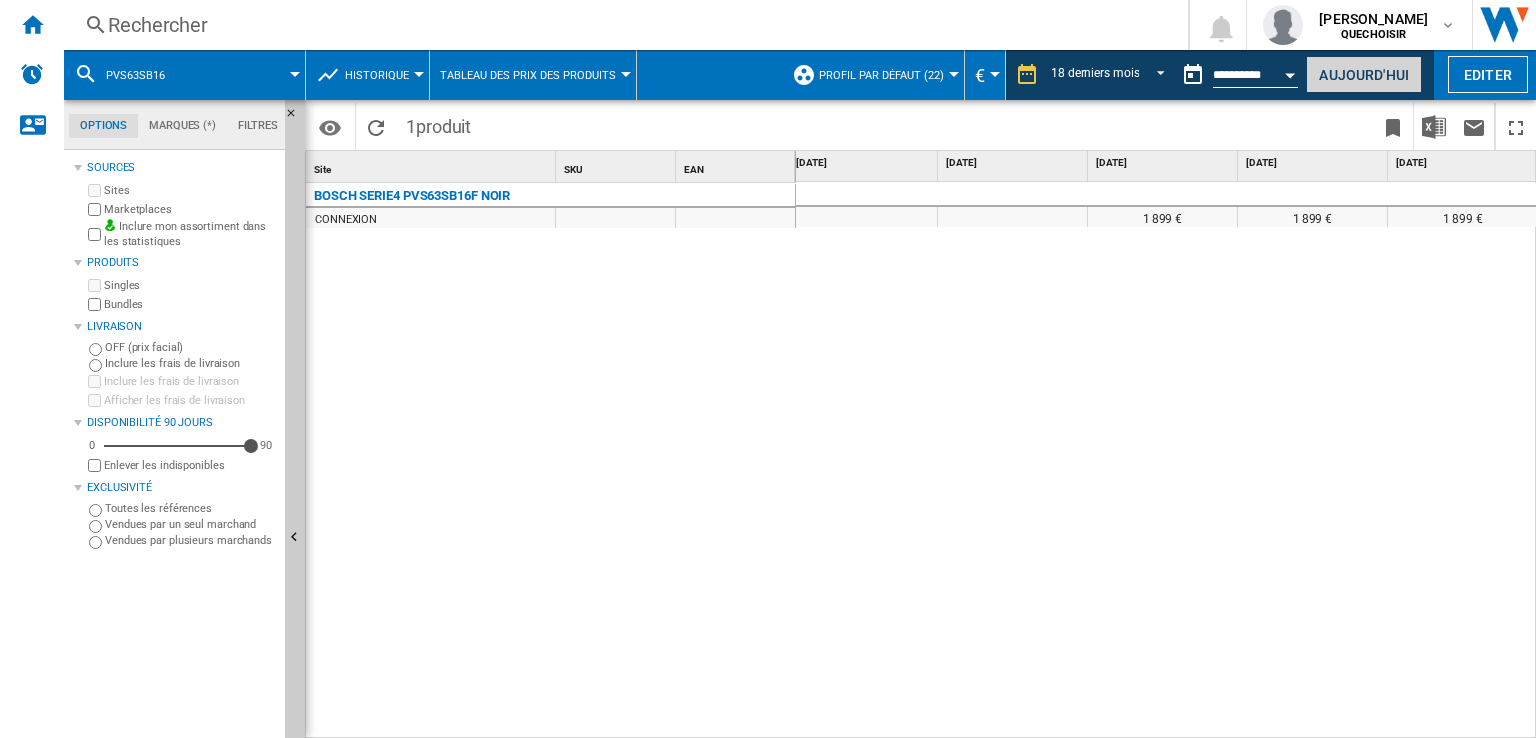 click on "Aujourd'hui" at bounding box center [1364, 74] 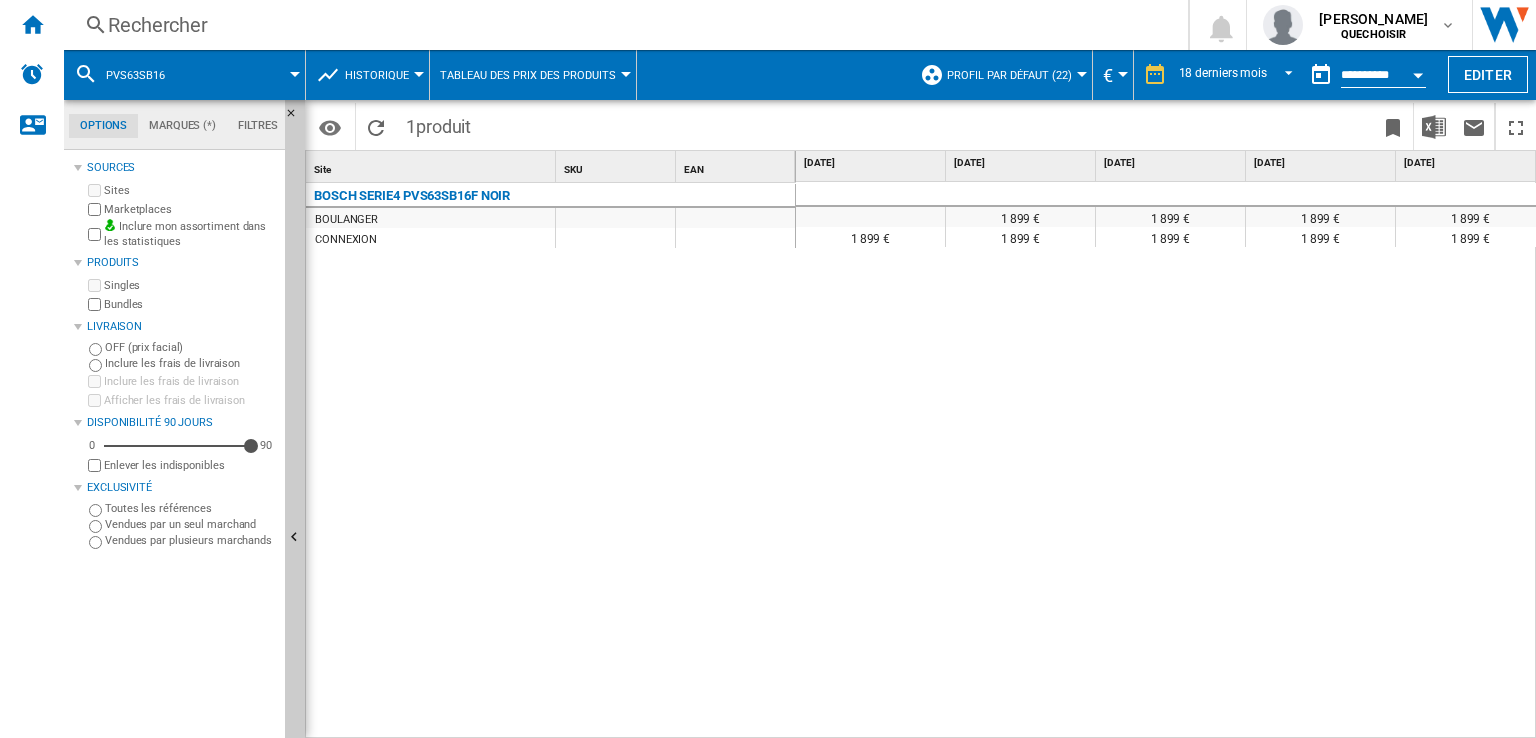 click on "Rechercher" at bounding box center [622, 25] 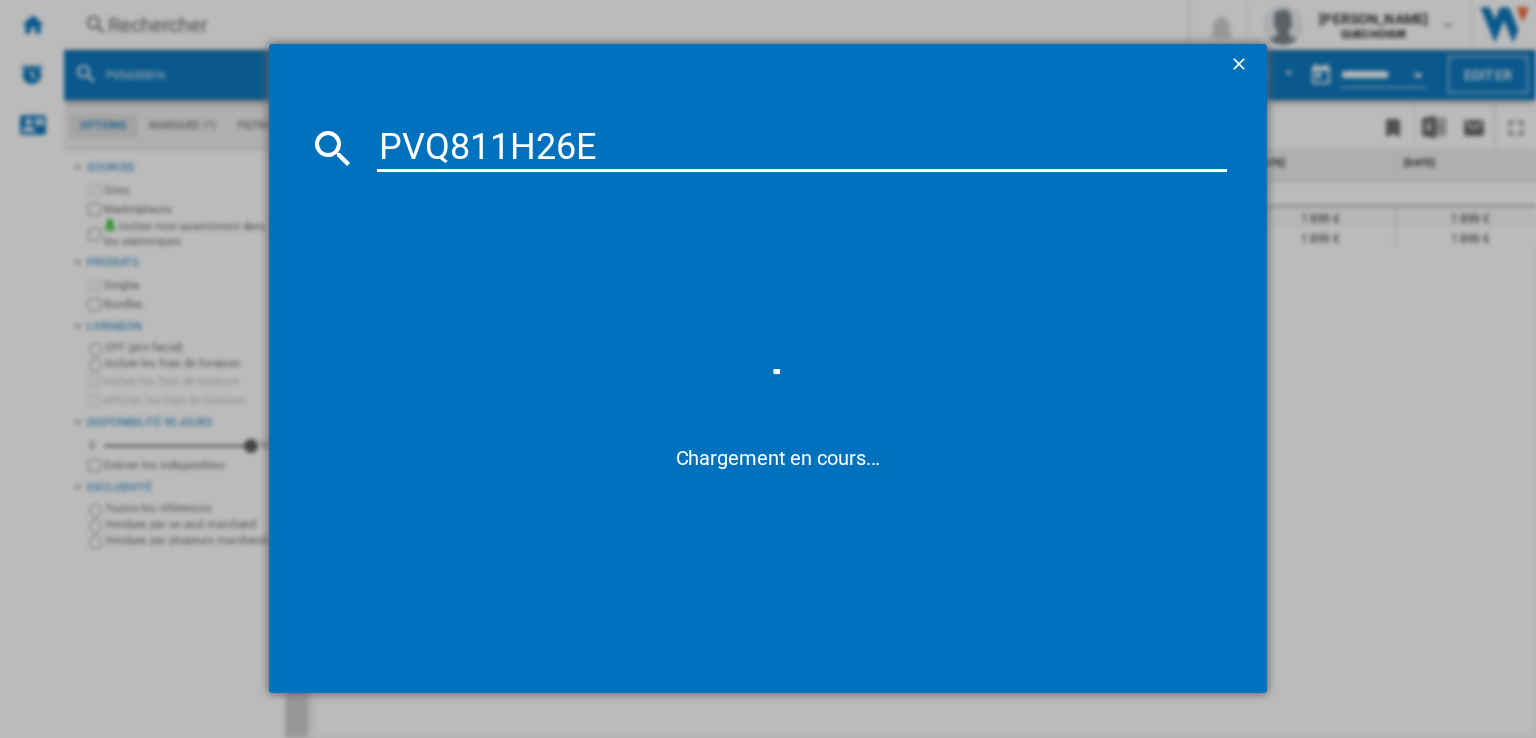 type on "PVQ811H26" 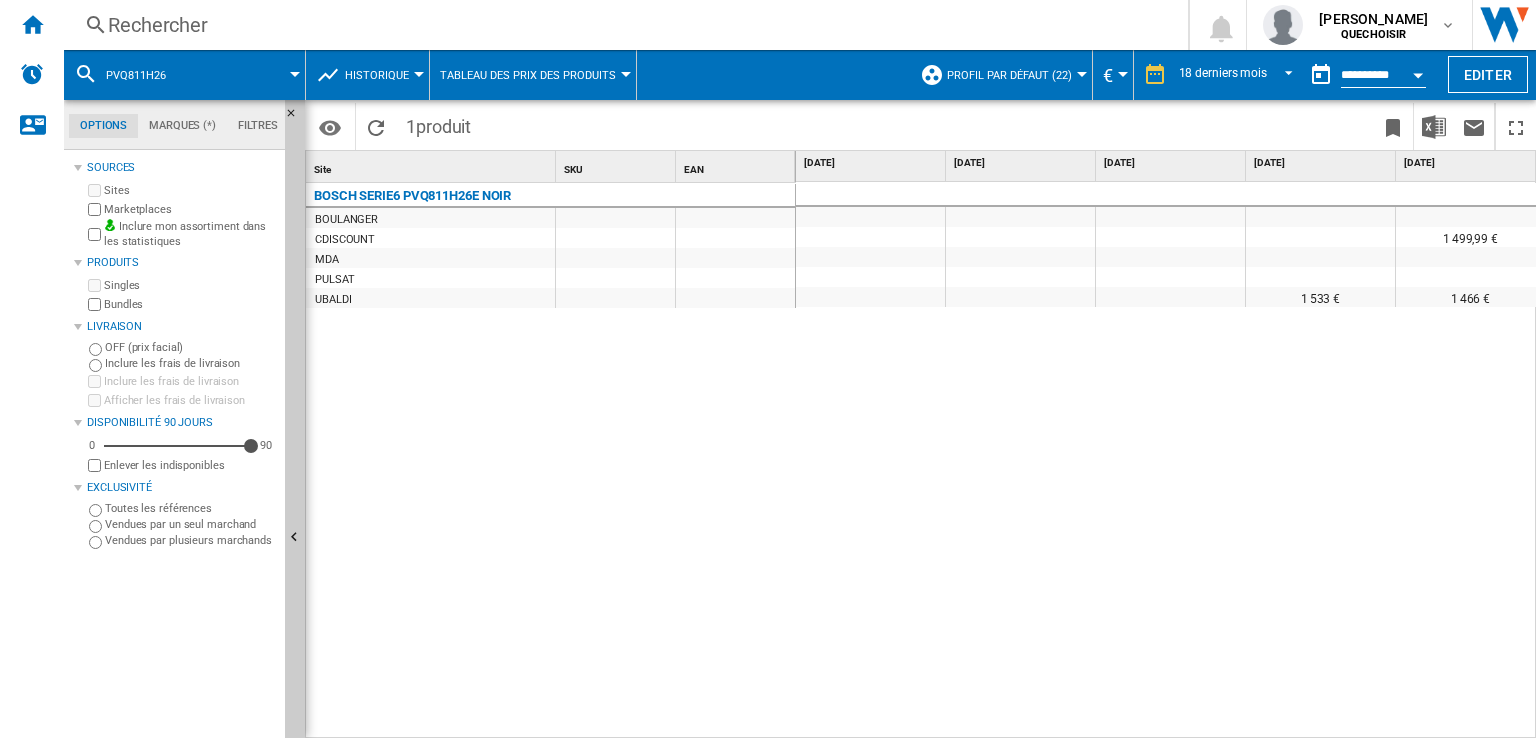 scroll, scrollTop: 0, scrollLeft: 1220, axis: horizontal 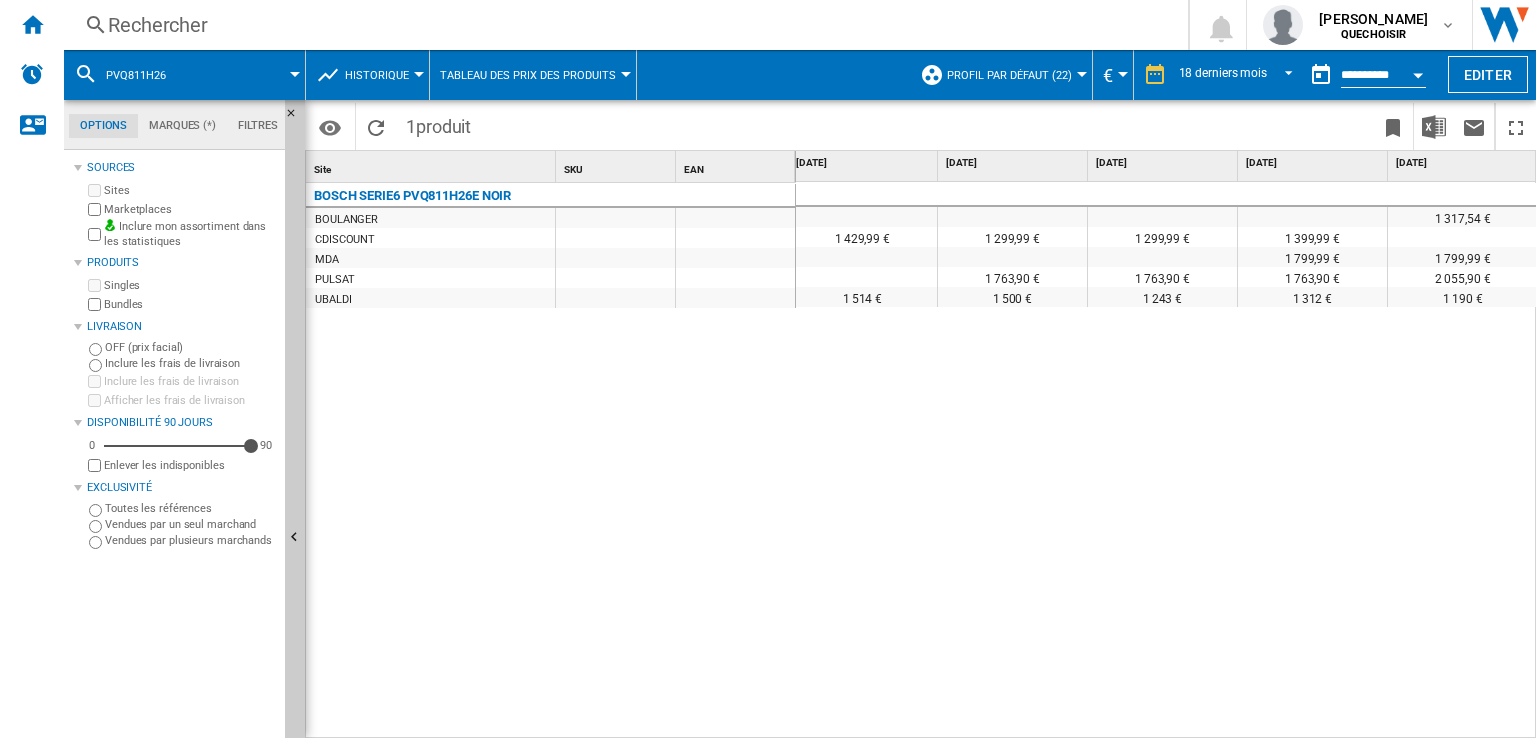 click on "Rechercher" at bounding box center [622, 25] 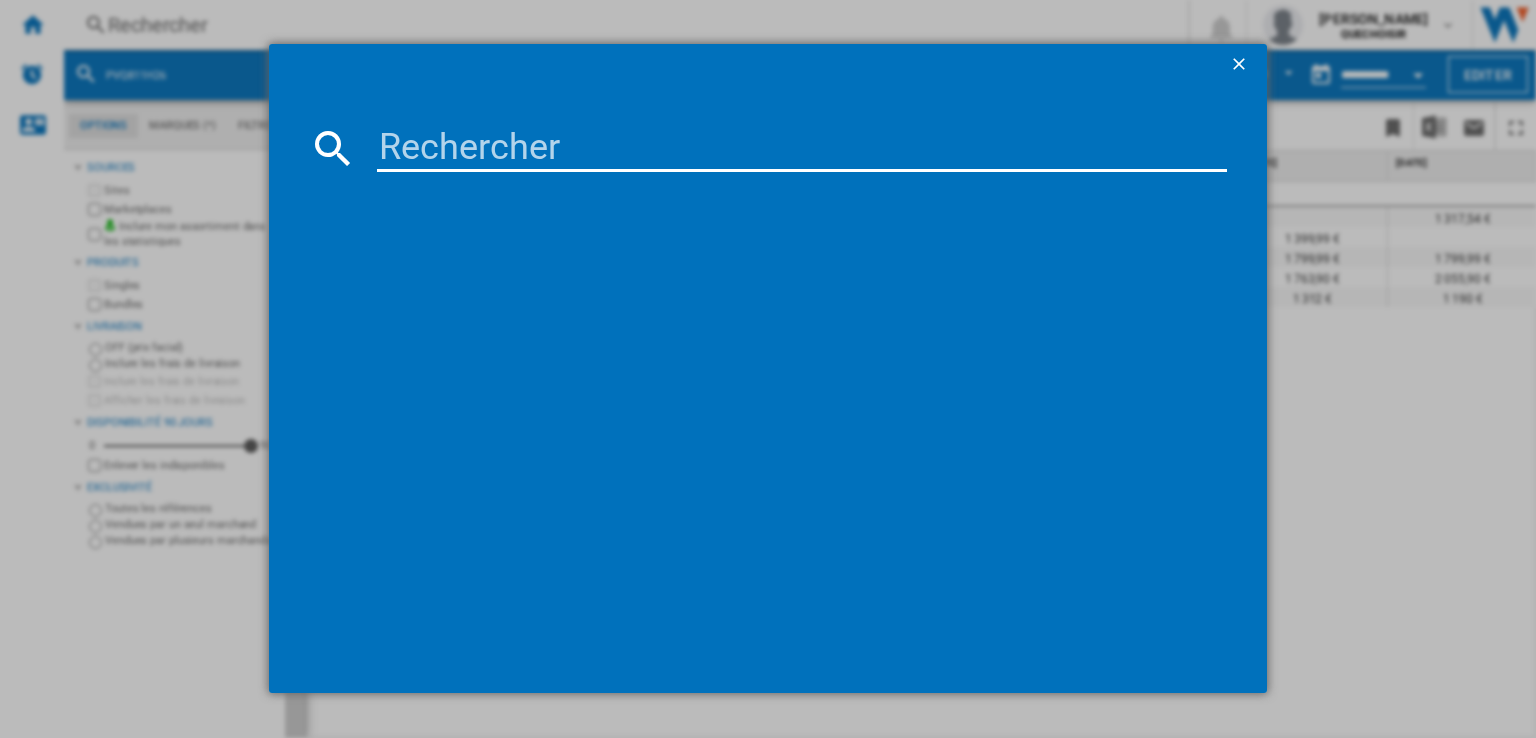 type on "PVQ811H26E" 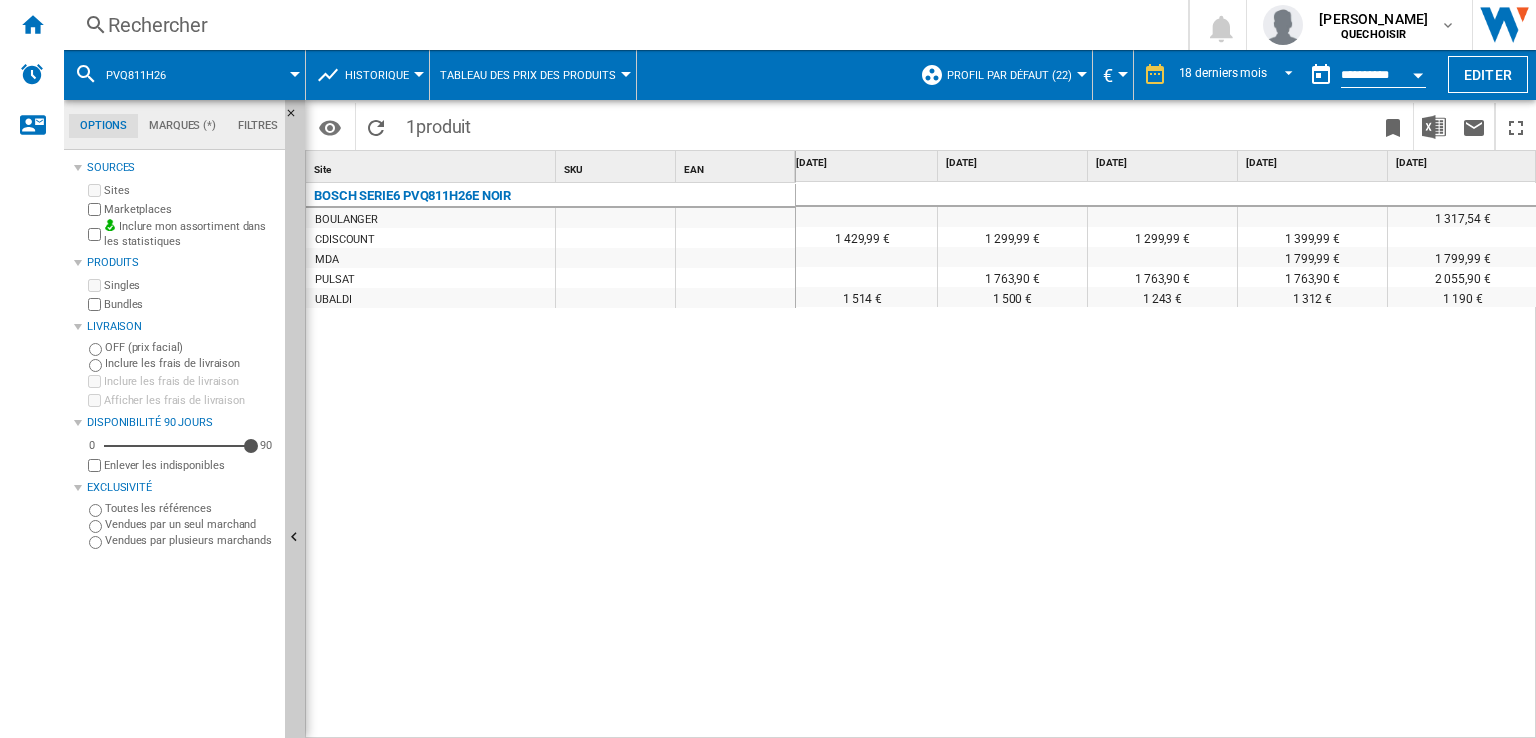 click on "Historique" at bounding box center [377, 75] 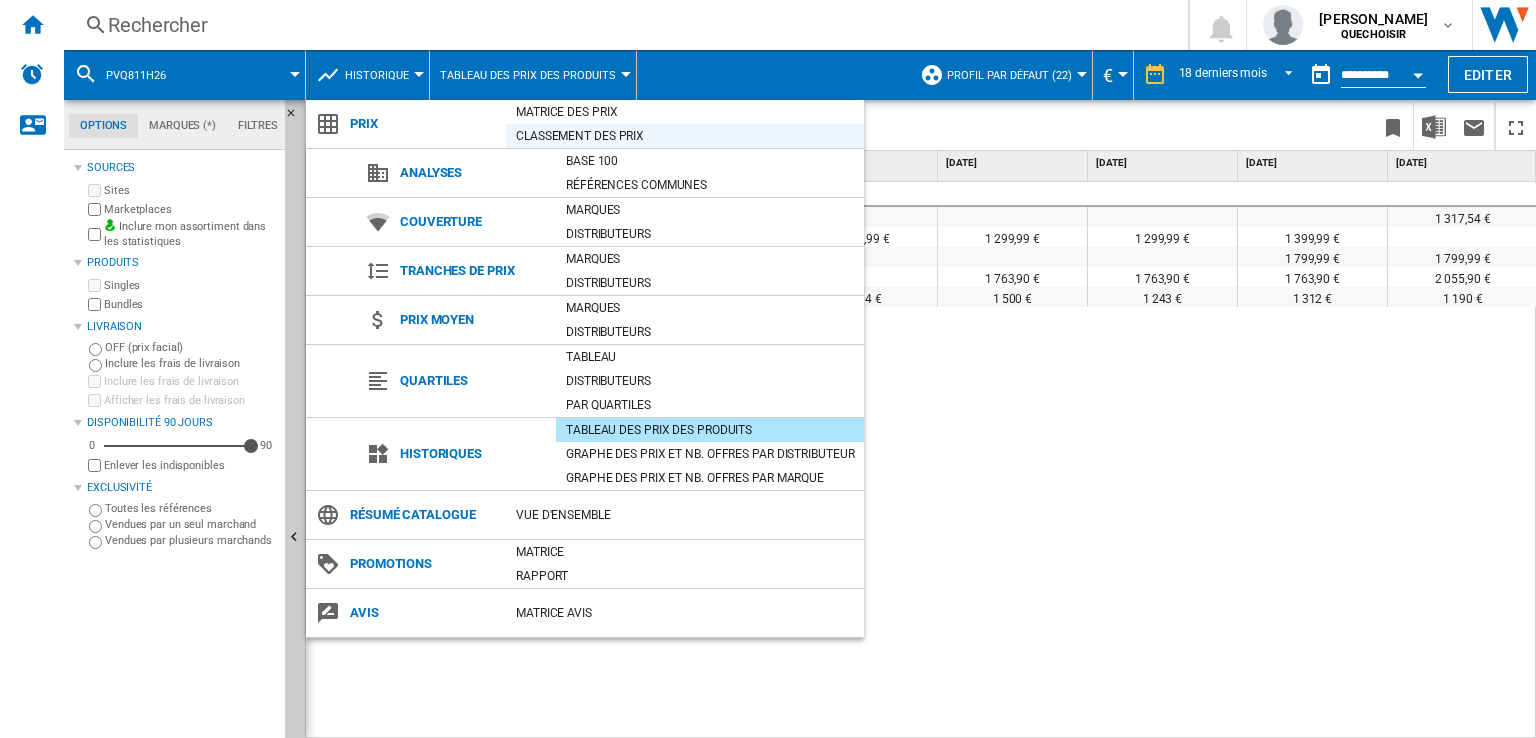 click on "Classement des prix" at bounding box center (685, 136) 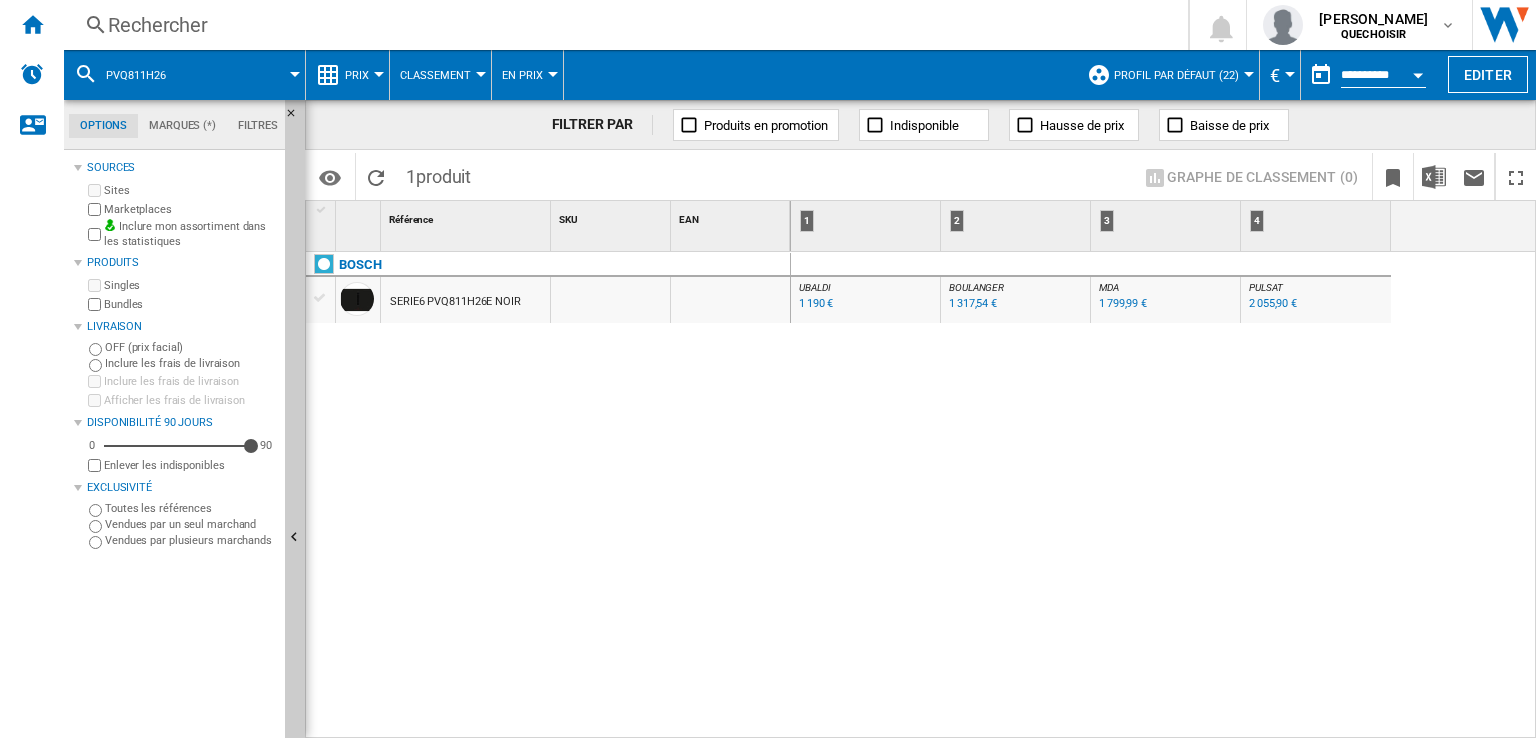 click on "1 317,54 €" at bounding box center (973, 303) 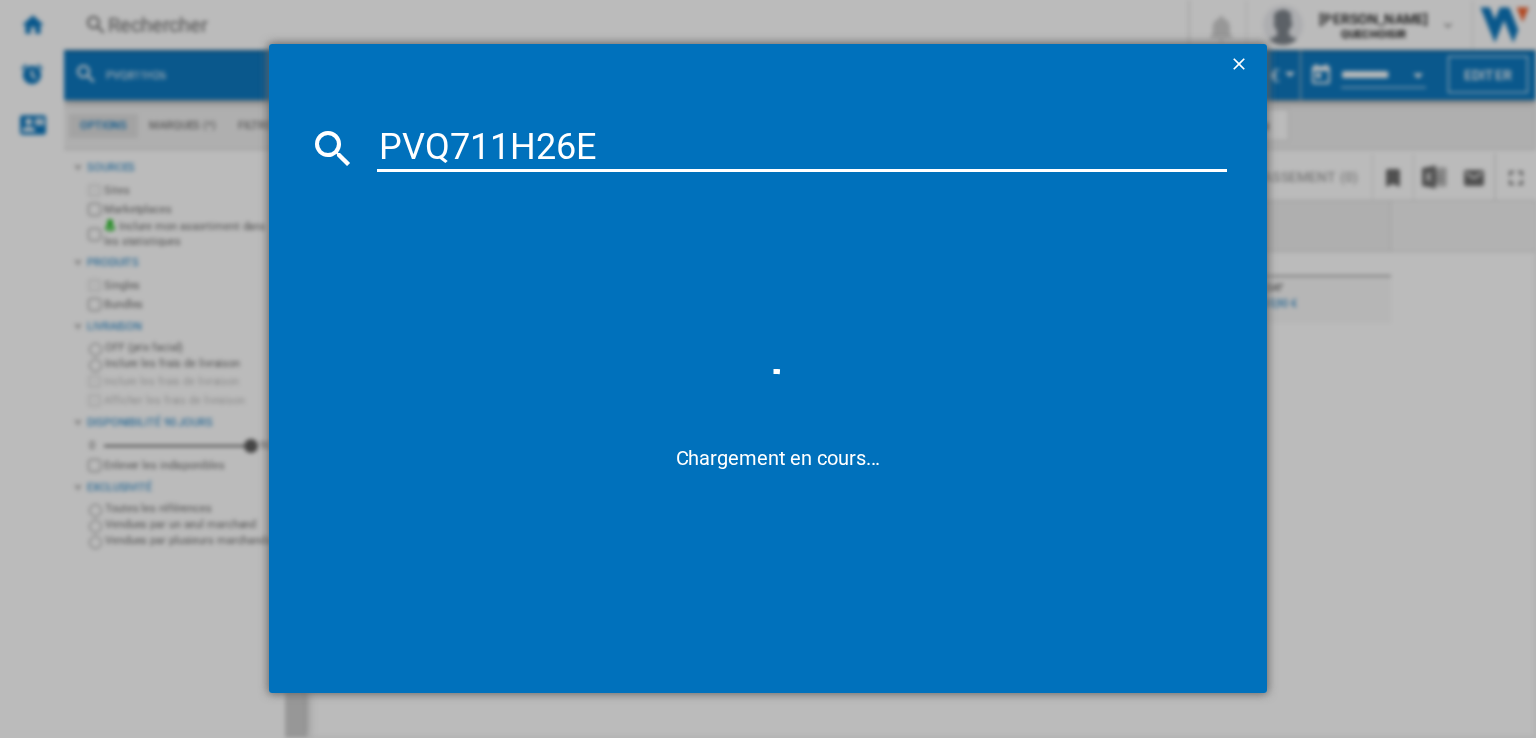 type on "PVQ711H26" 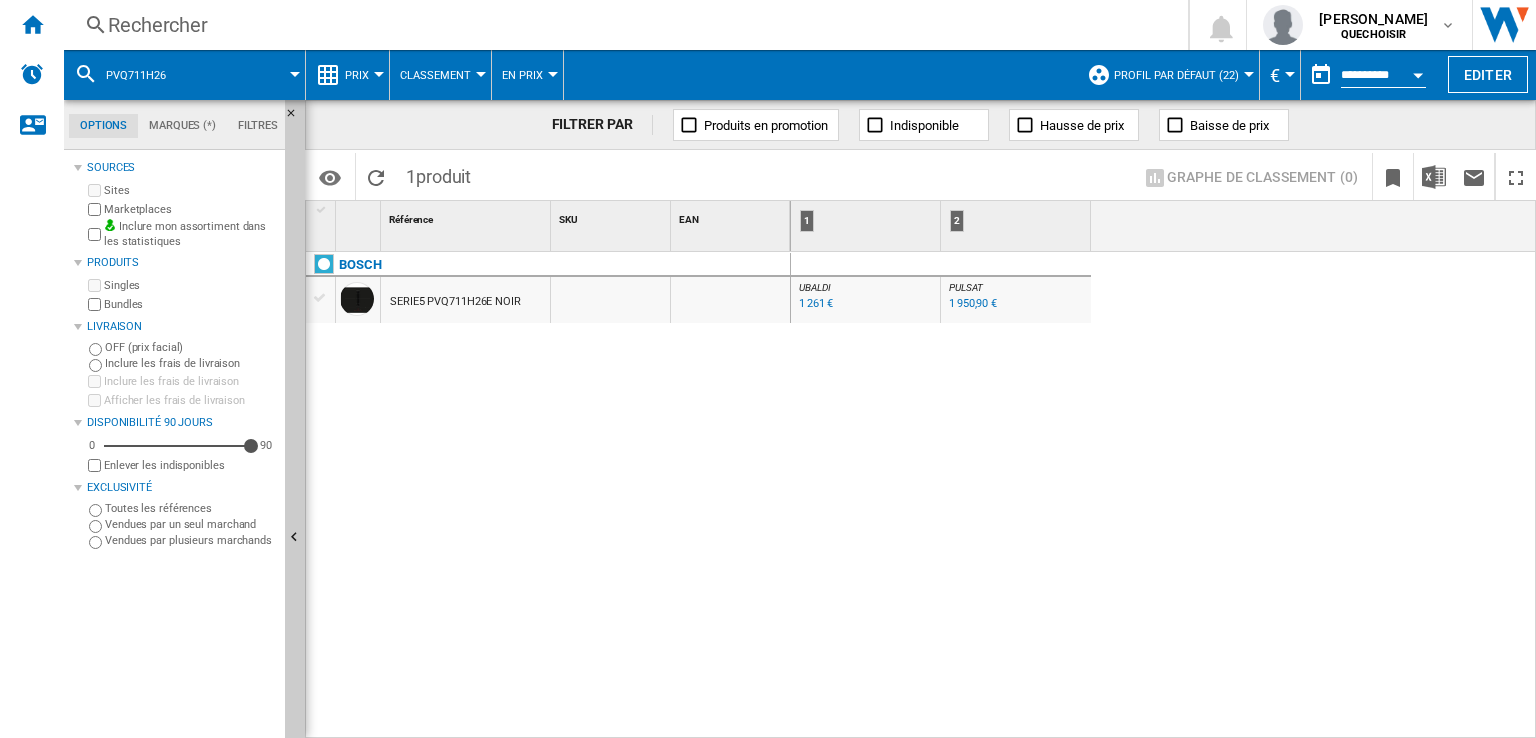 click on "1 261 €" at bounding box center (814, 304) 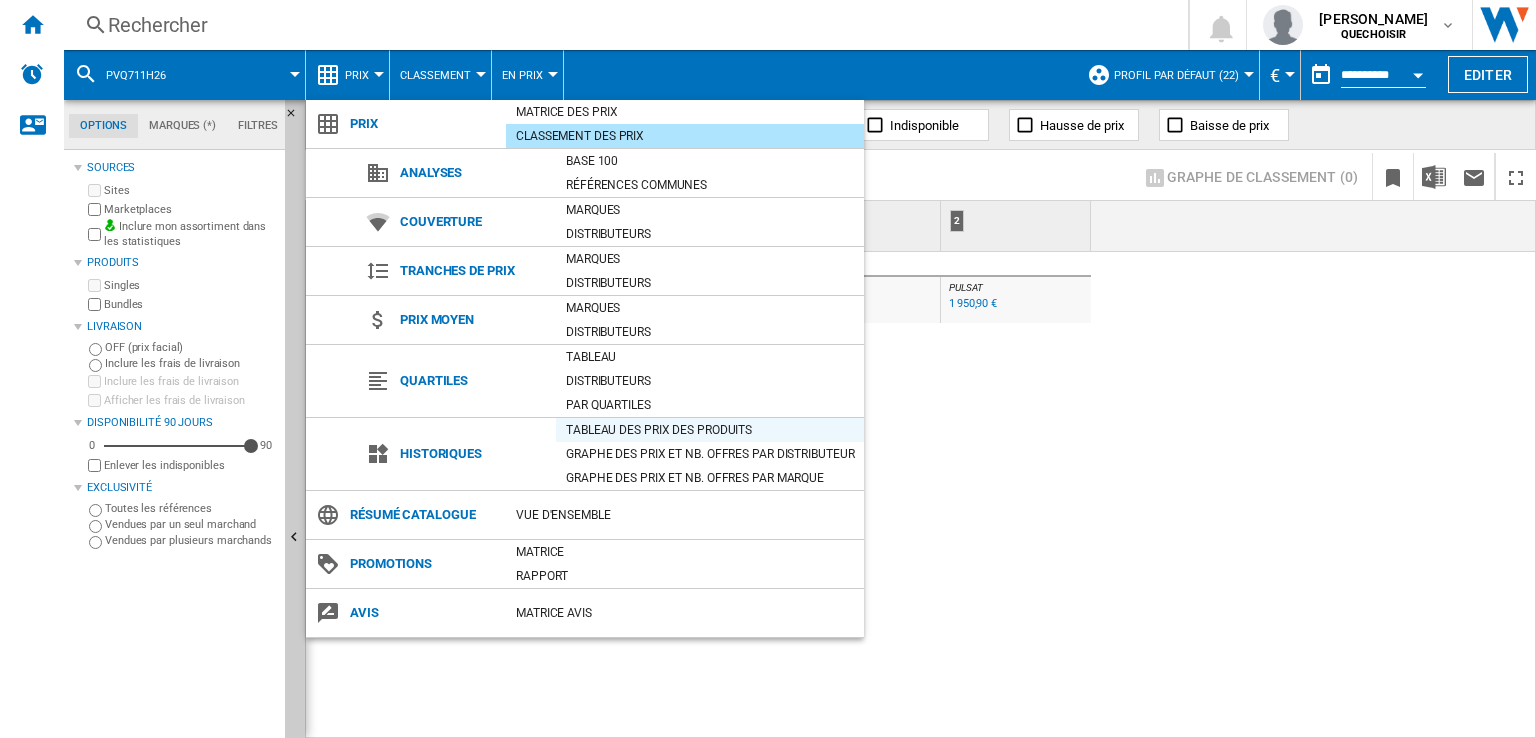 click on "Tableau des prix des produits" at bounding box center (710, 430) 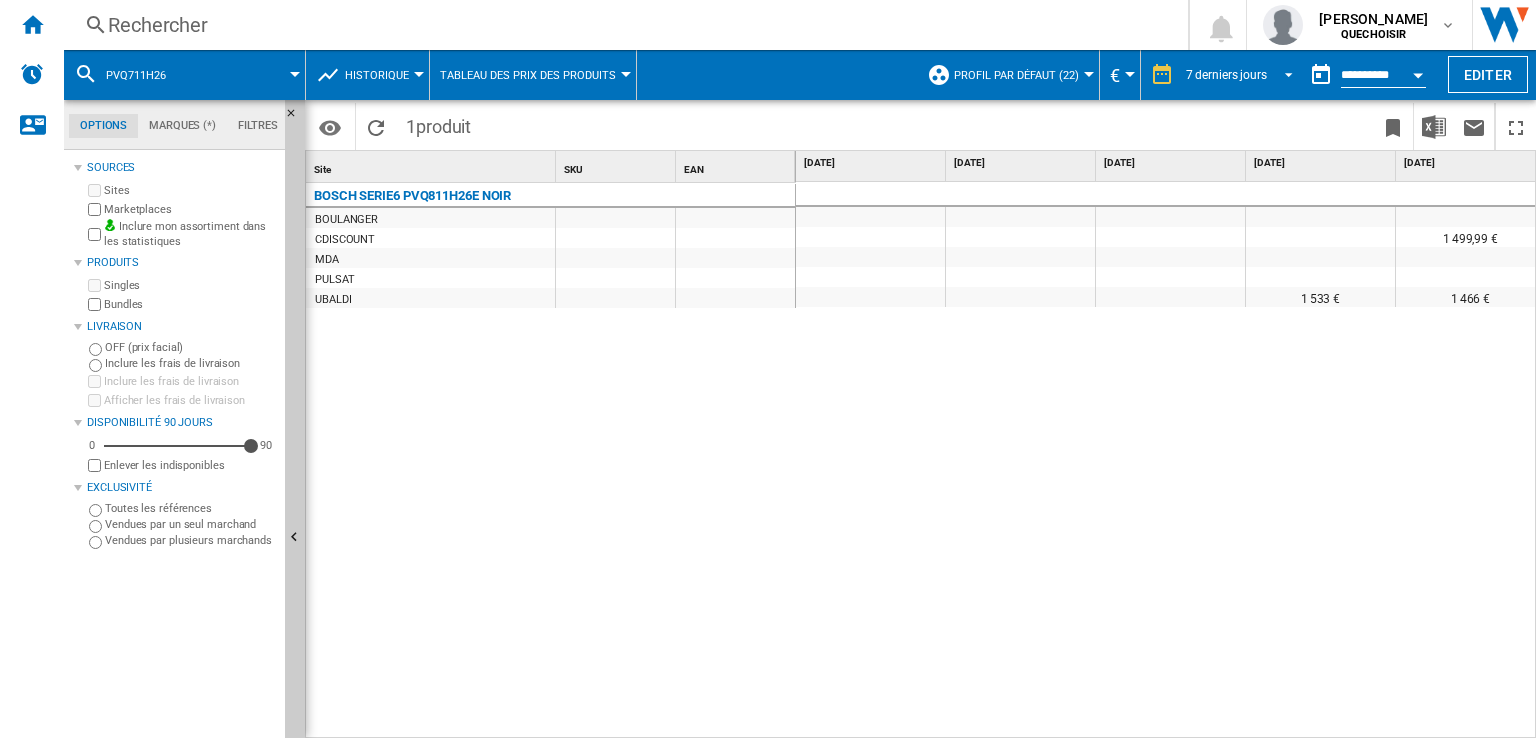 click on "7 derniers jours" at bounding box center (1226, 75) 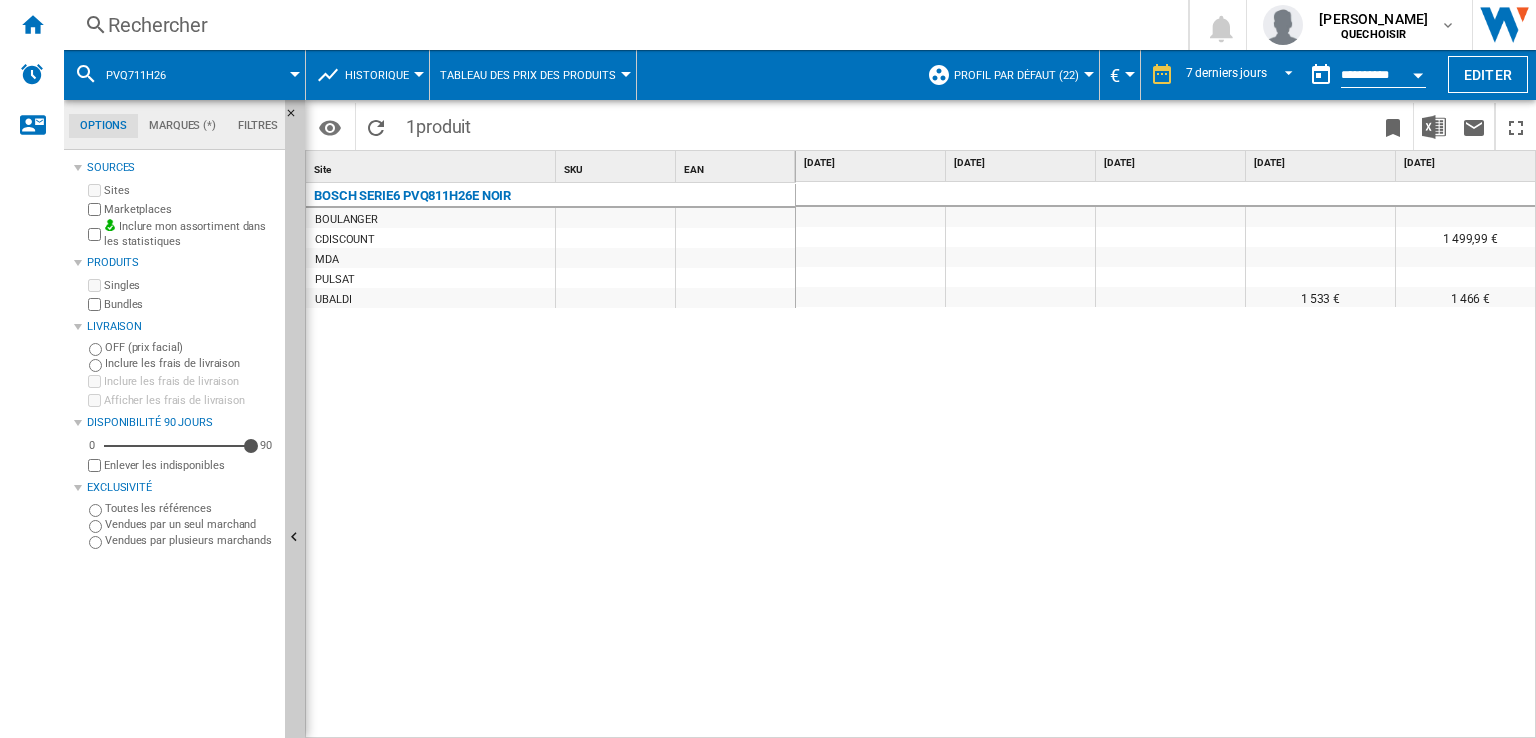 scroll, scrollTop: 29, scrollLeft: 0, axis: vertical 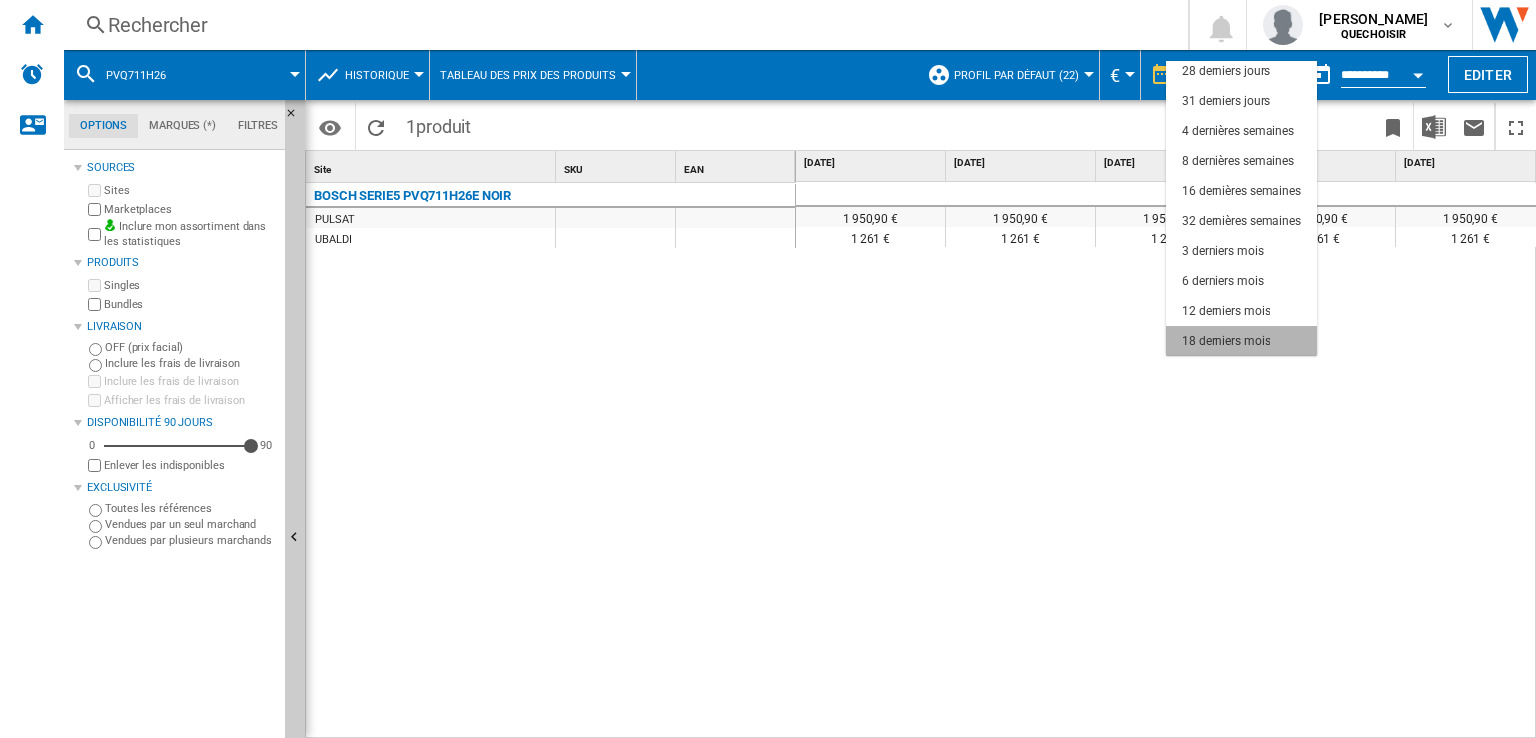 click on "18 derniers mois" at bounding box center (1226, 341) 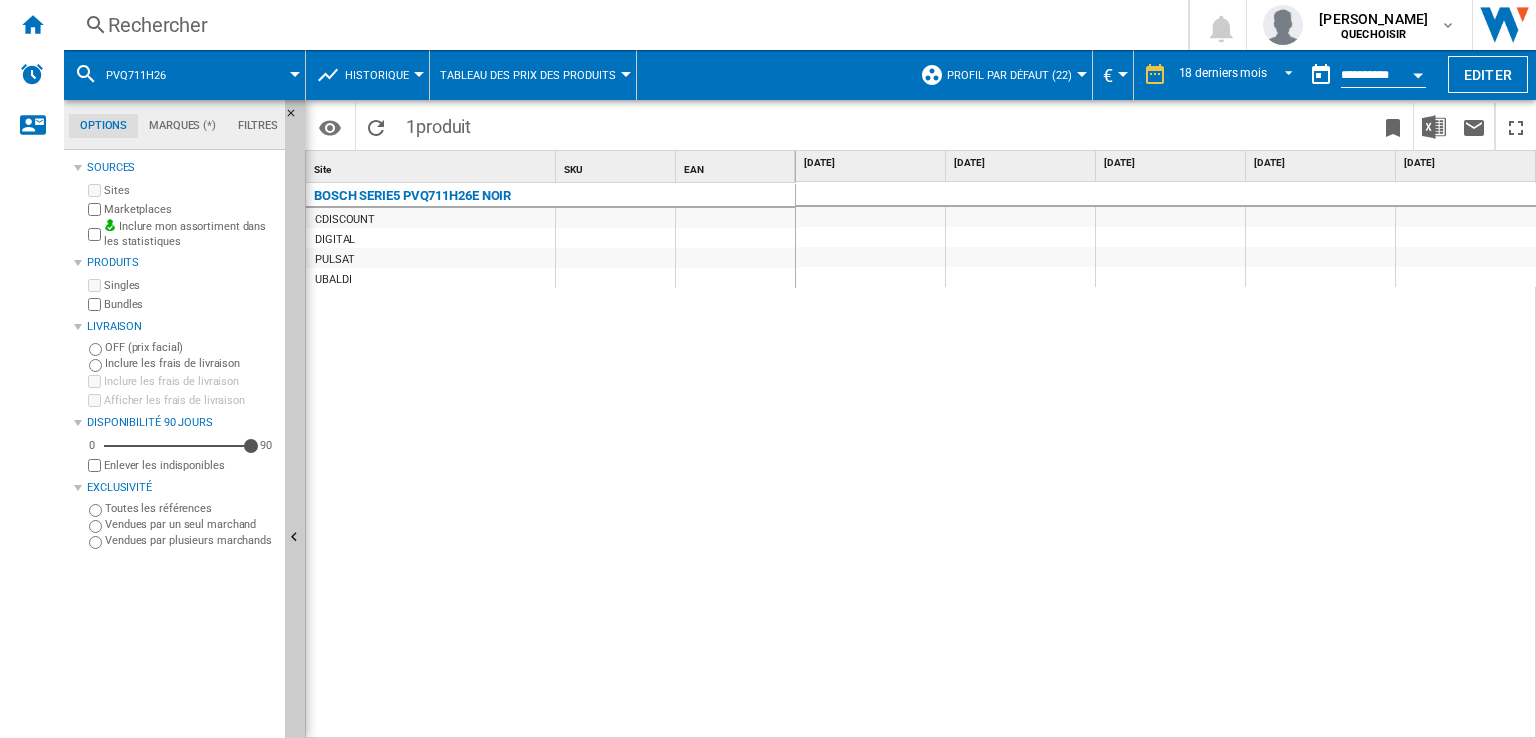 scroll, scrollTop: 0, scrollLeft: 308, axis: horizontal 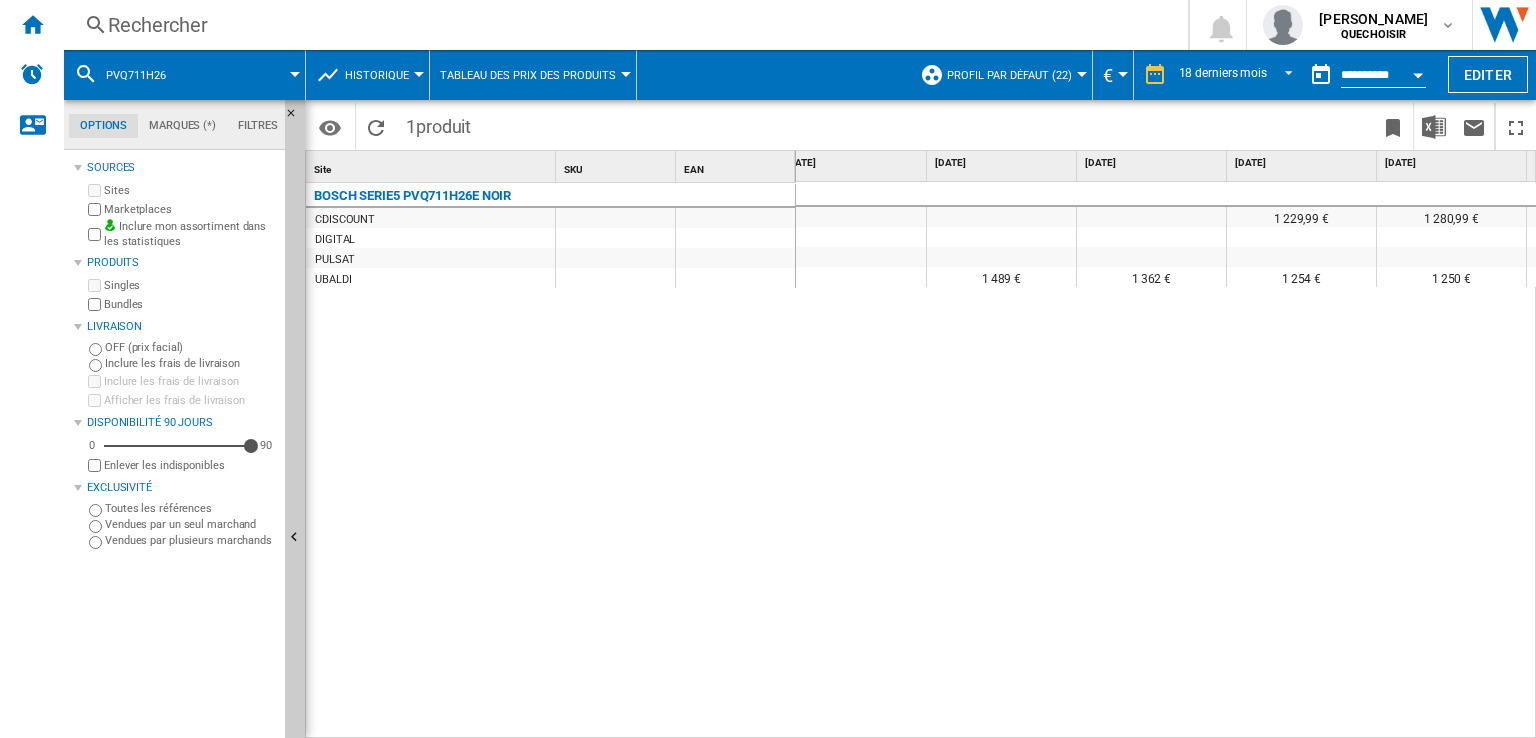 click on "Rechercher" at bounding box center [622, 25] 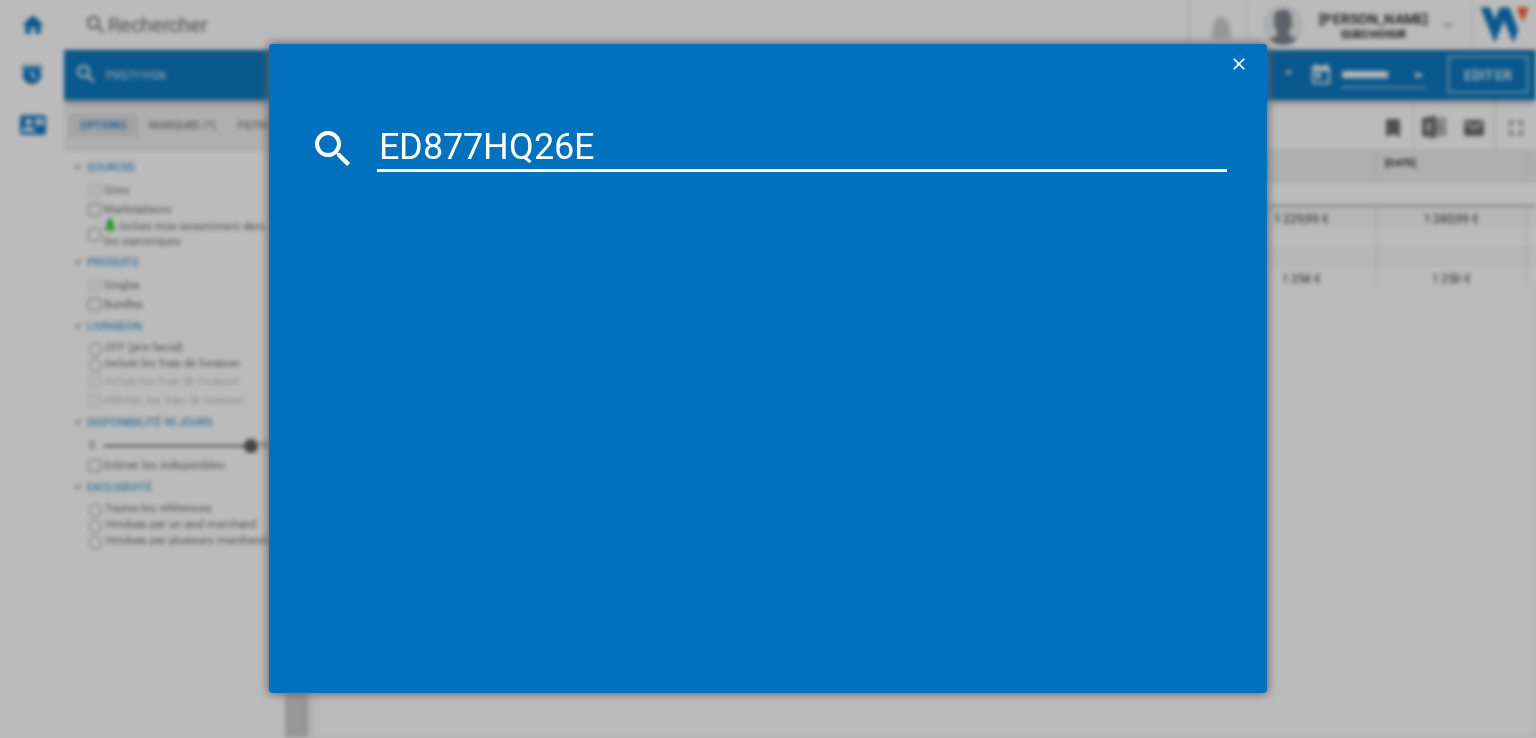 type on "ED877HQ26" 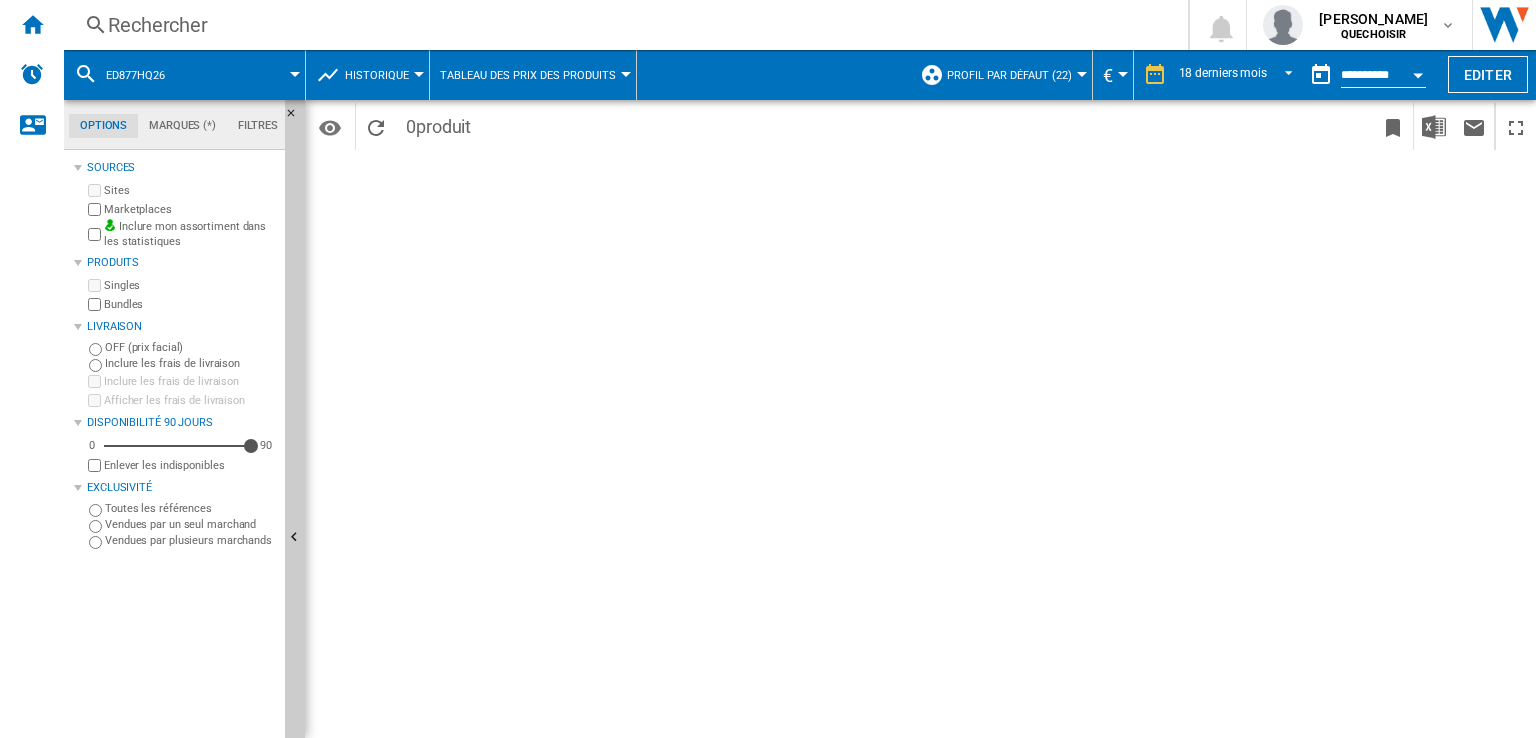 click on "Rechercher" at bounding box center (622, 25) 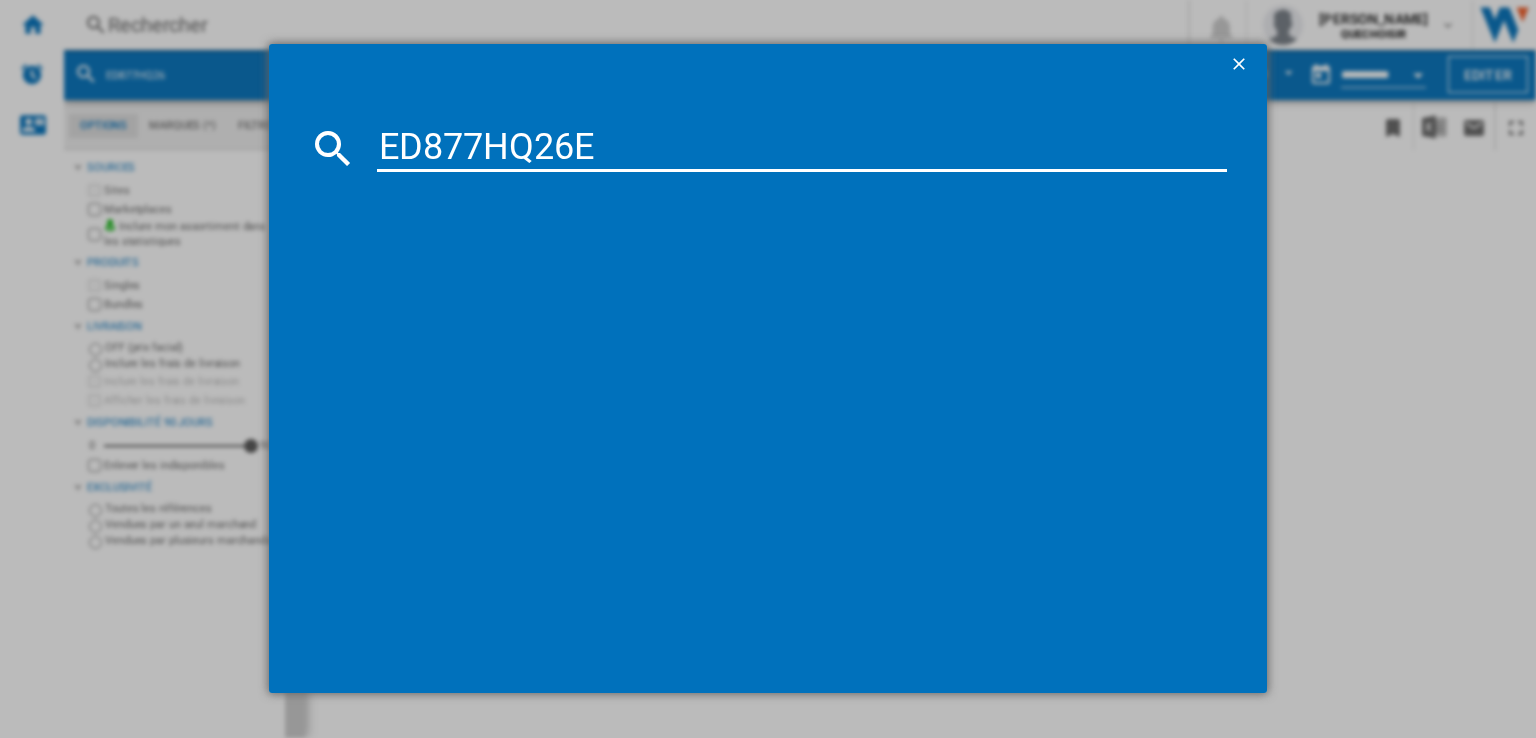 drag, startPoint x: 468, startPoint y: 151, endPoint x: 486, endPoint y: 151, distance: 18 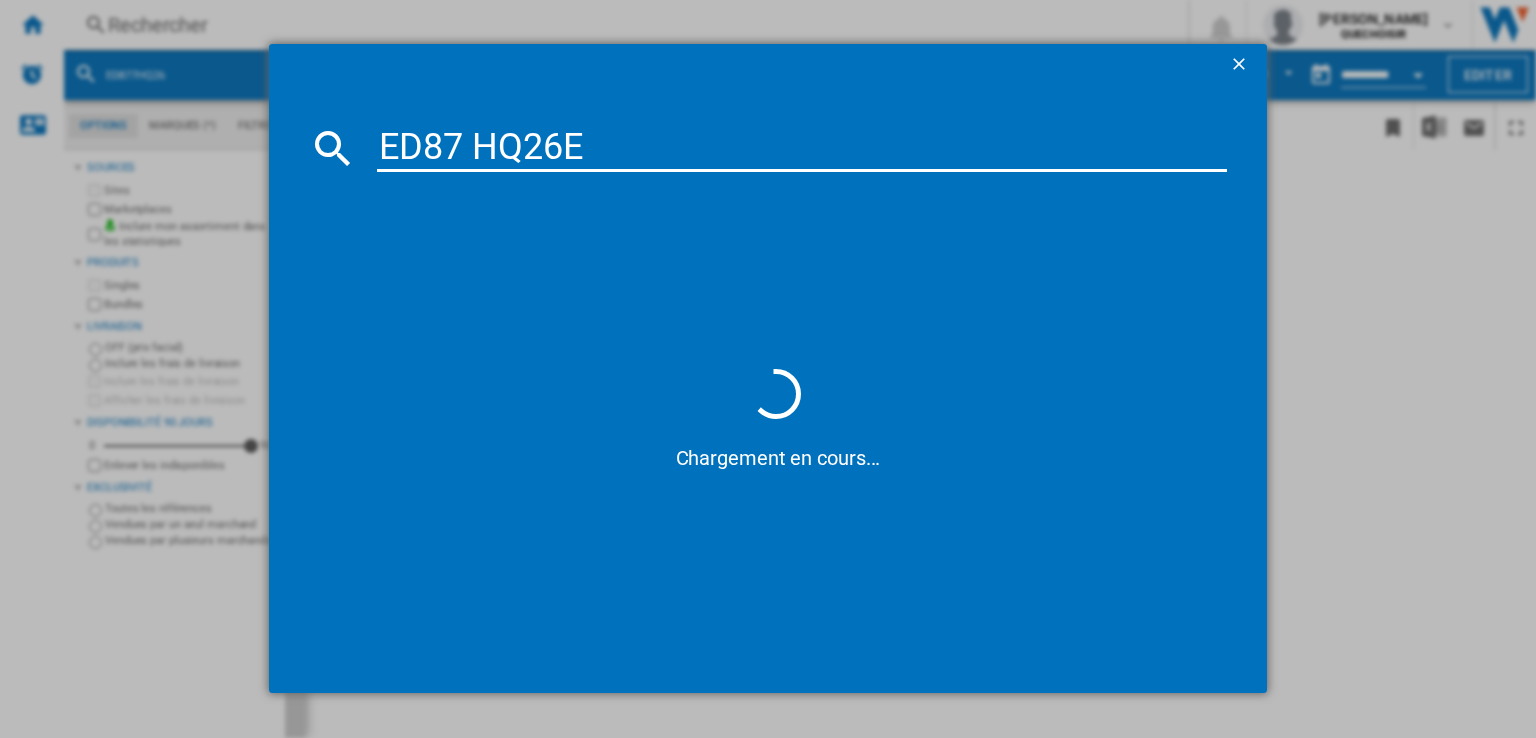 drag, startPoint x: 604, startPoint y: 153, endPoint x: 645, endPoint y: 157, distance: 41.19466 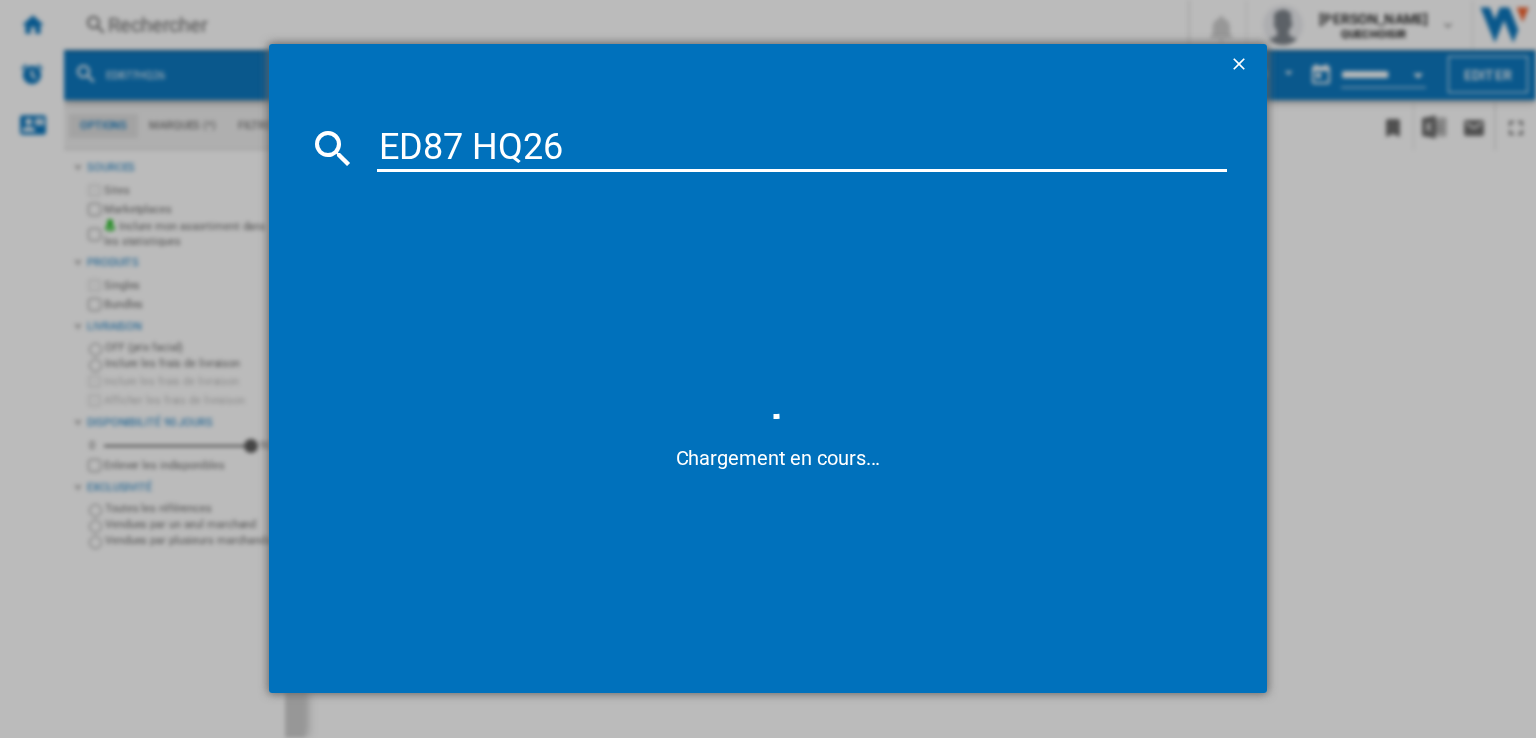click on "ED87 HQ26" at bounding box center (802, 148) 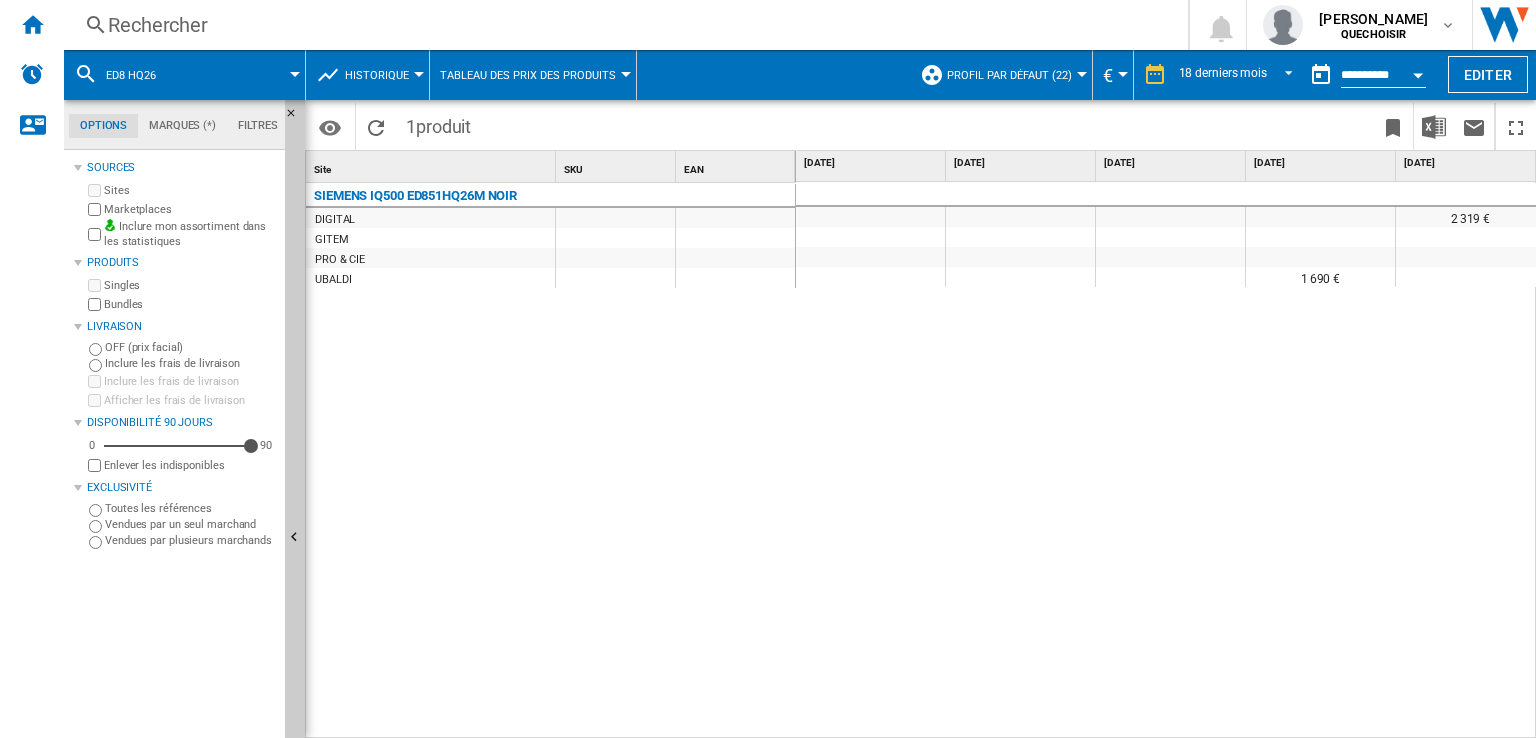 click on "SIEMENS IQ500 ED851HQ26M NOIR
DIGITAL
GITEM
PRO & CIE
[PERSON_NAME]" at bounding box center [551, 457] 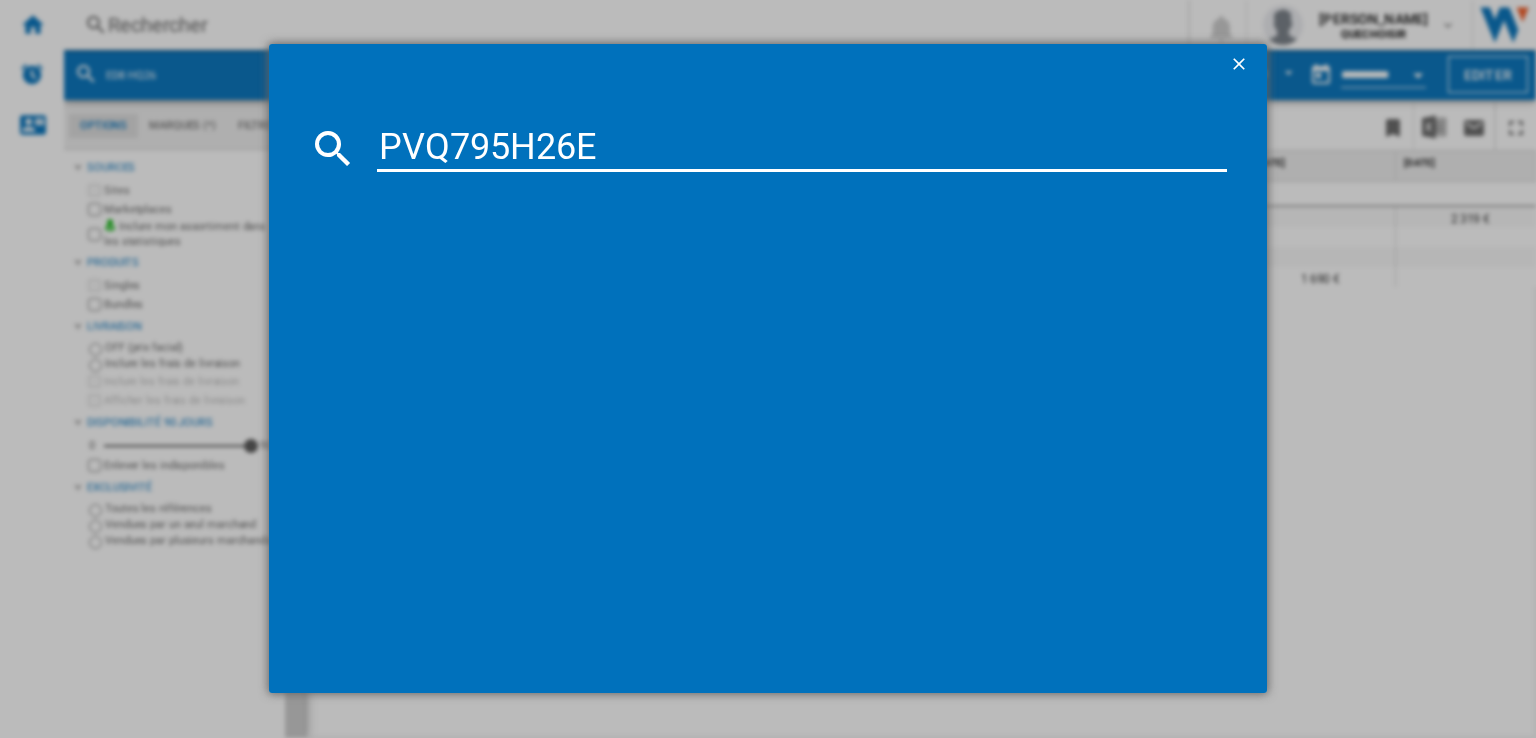 type on "PVQ795H26" 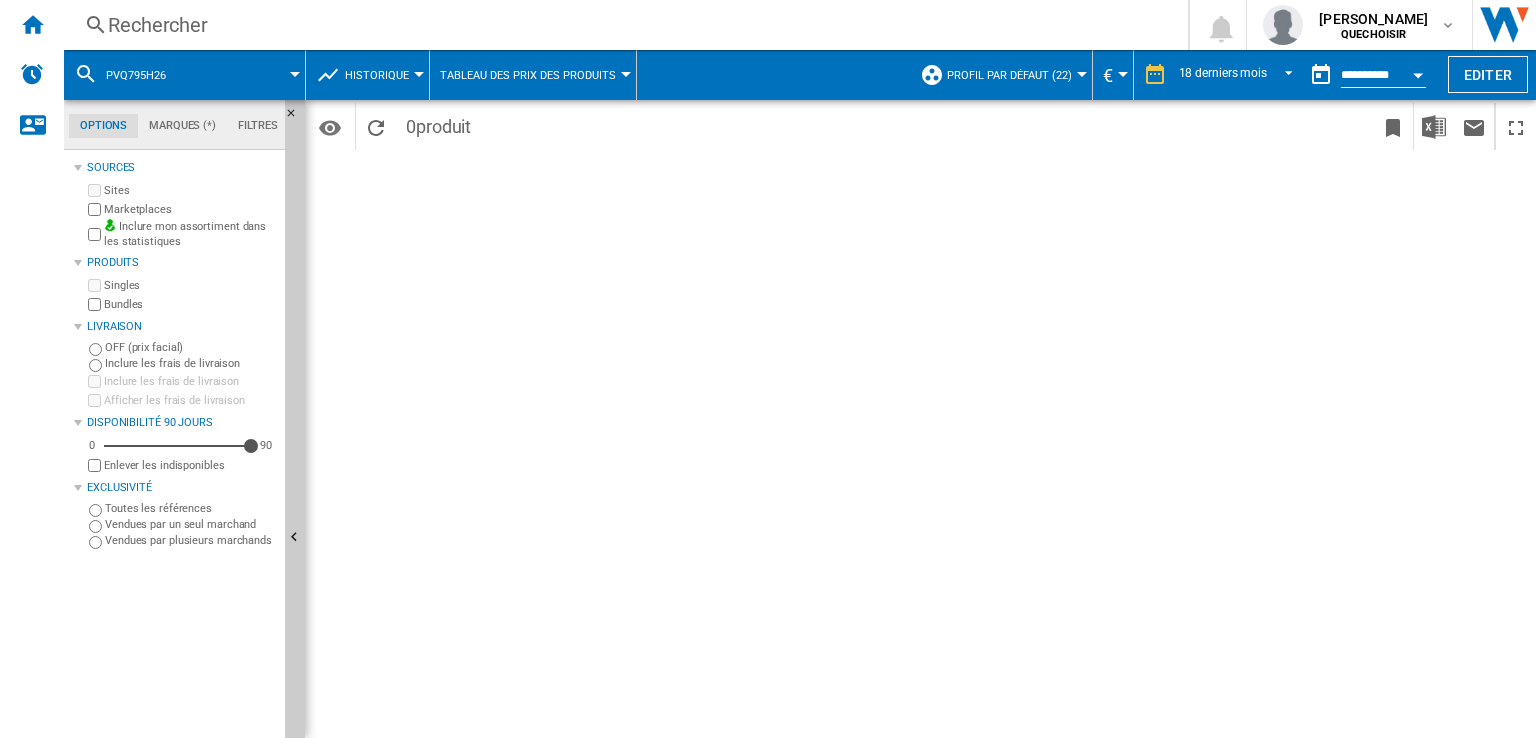 click on "Rechercher" at bounding box center (622, 25) 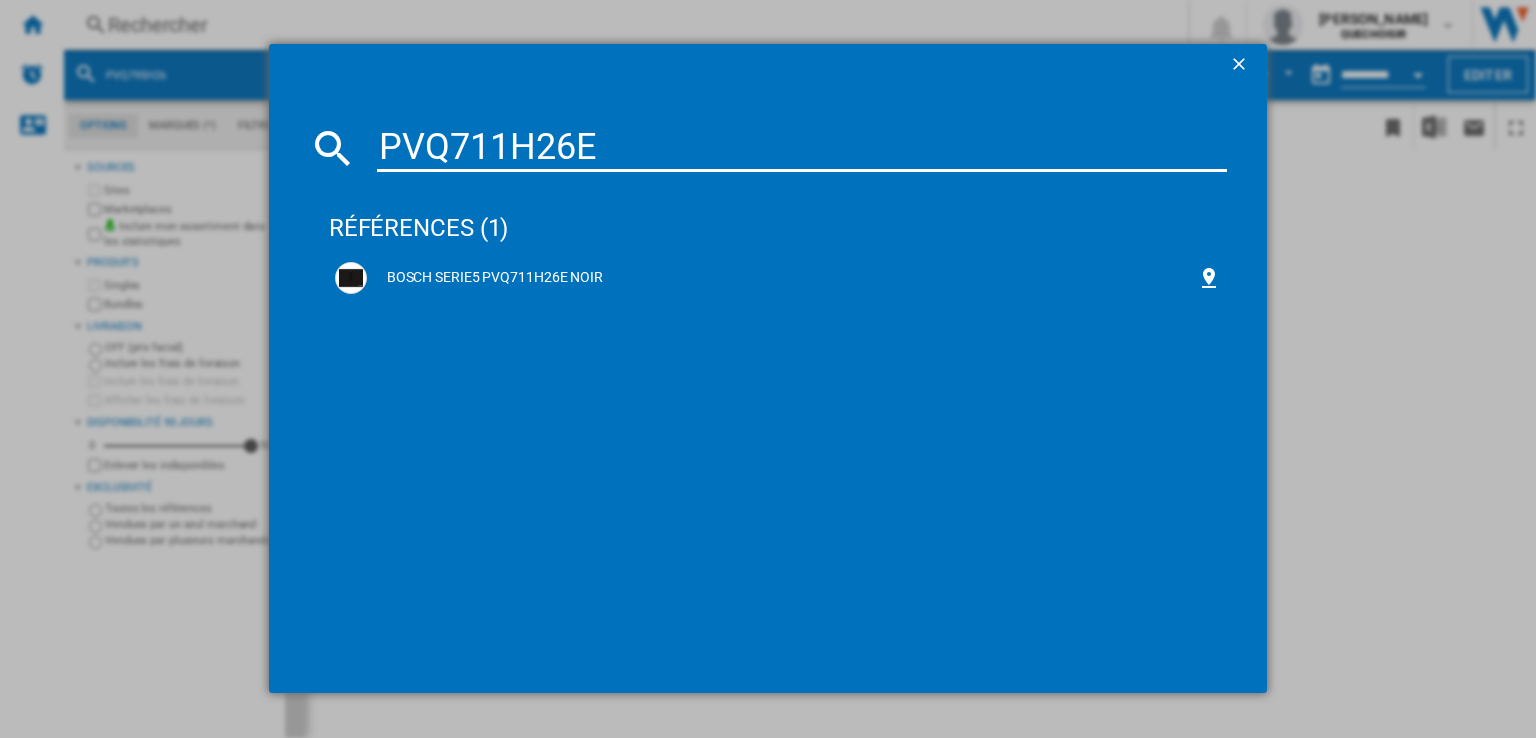 type on "PVQ711H26" 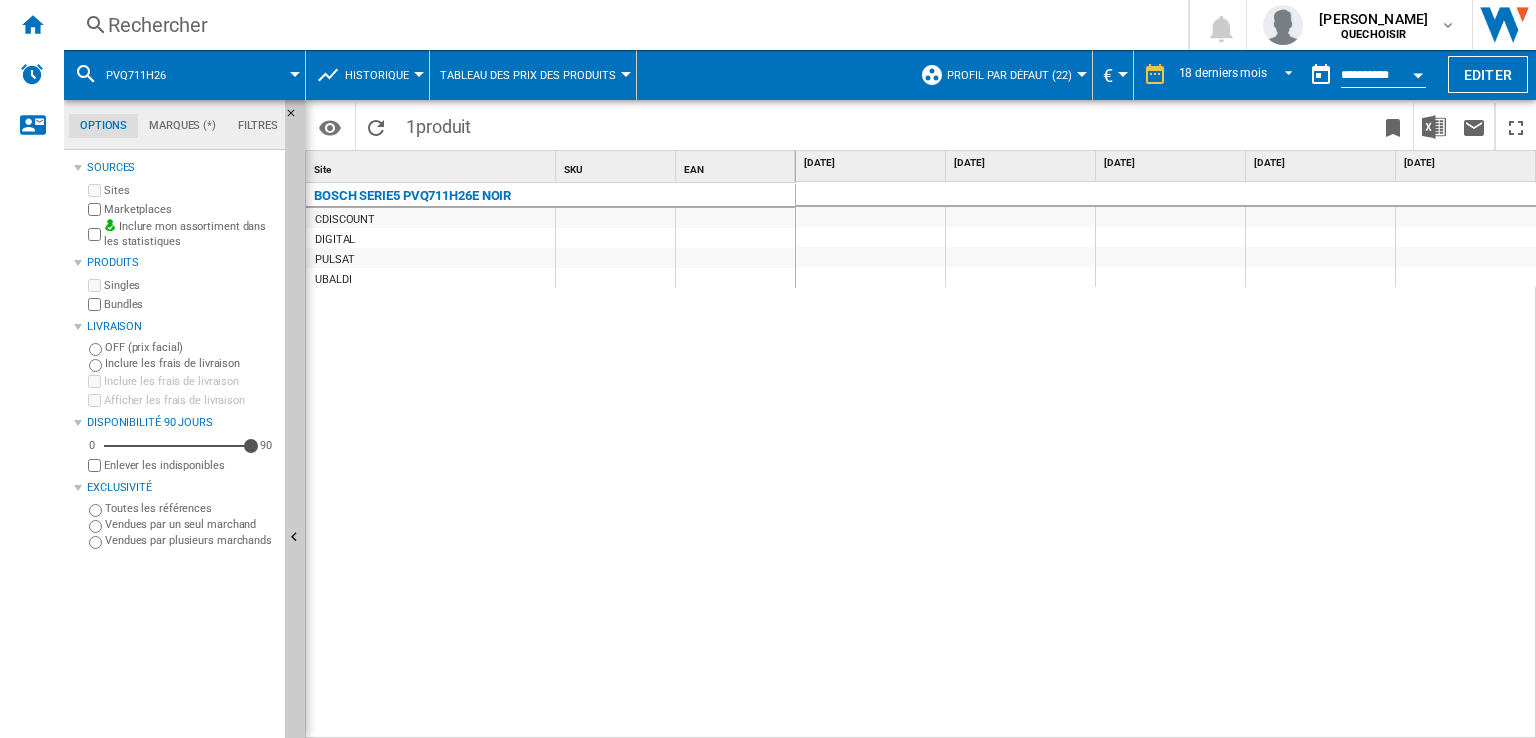 scroll, scrollTop: 0, scrollLeft: 511, axis: horizontal 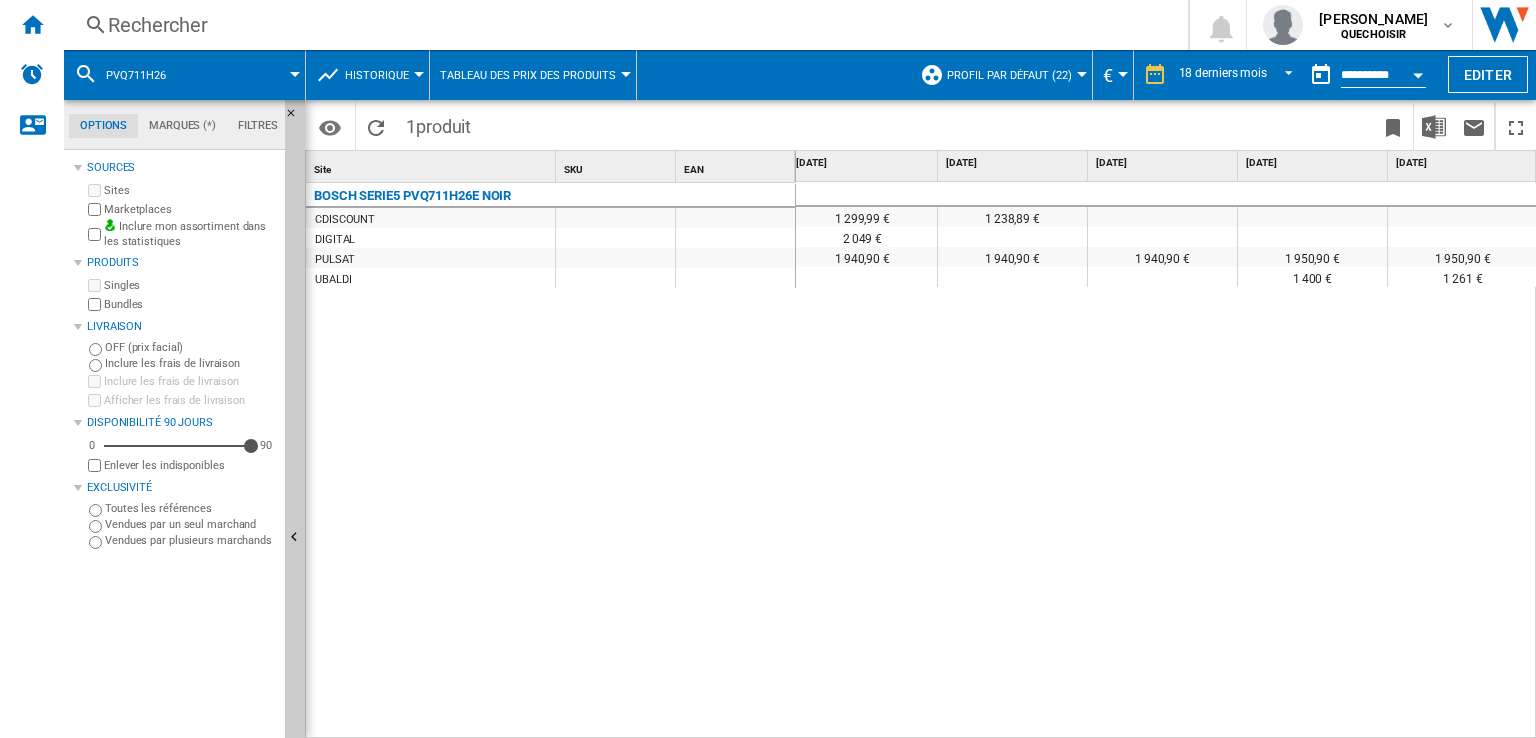 click on "Rechercher" at bounding box center [622, 25] 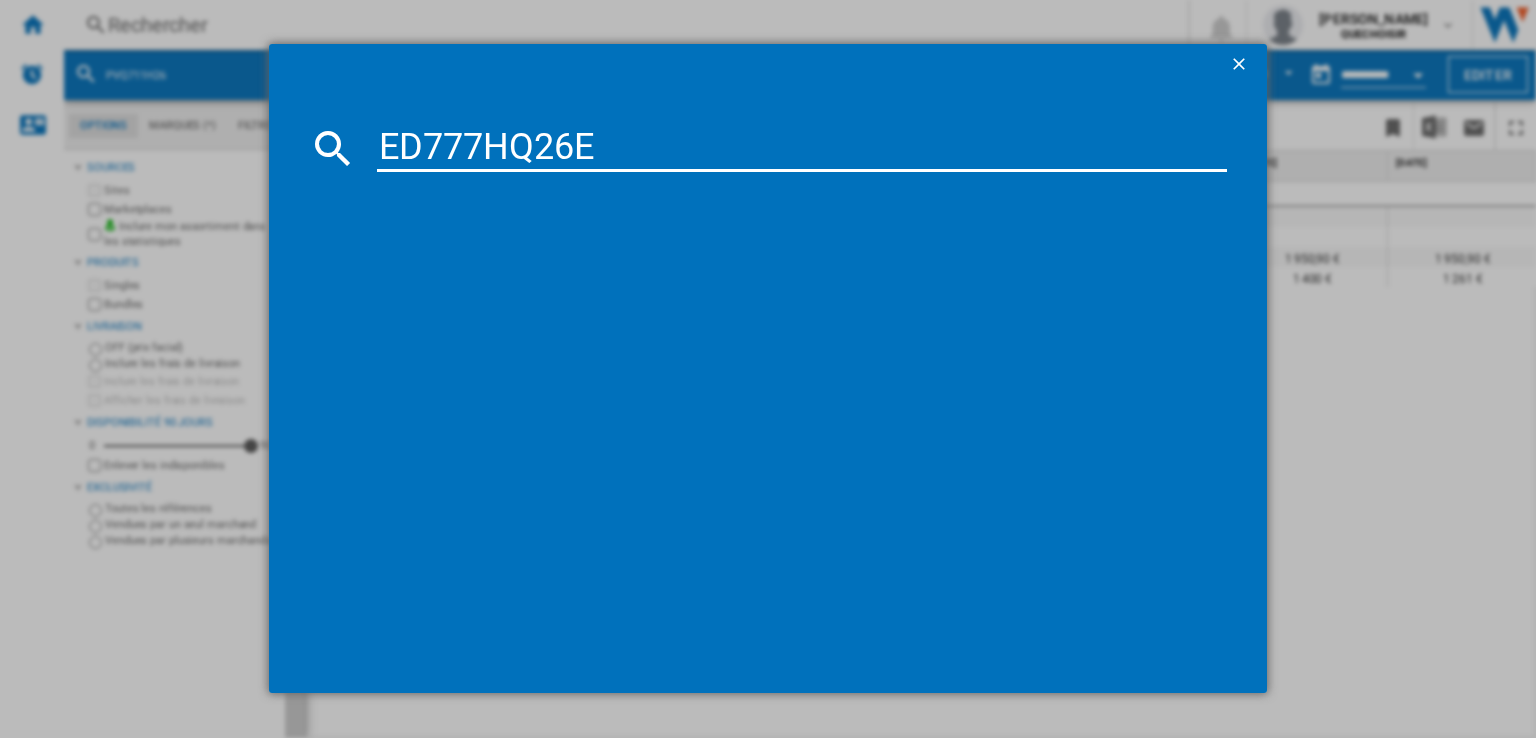 type on "ED777HQ26" 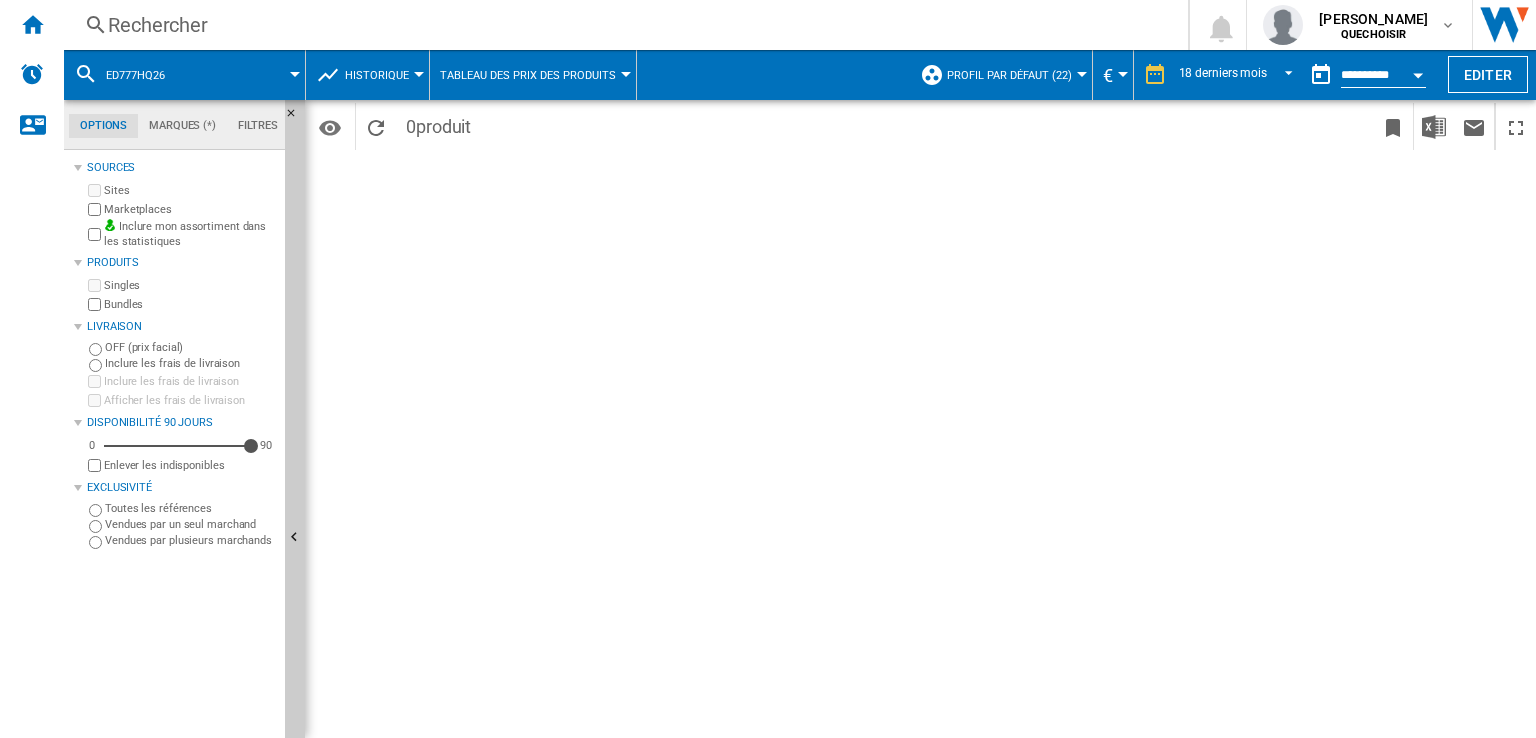 click on "Rechercher" at bounding box center (622, 25) 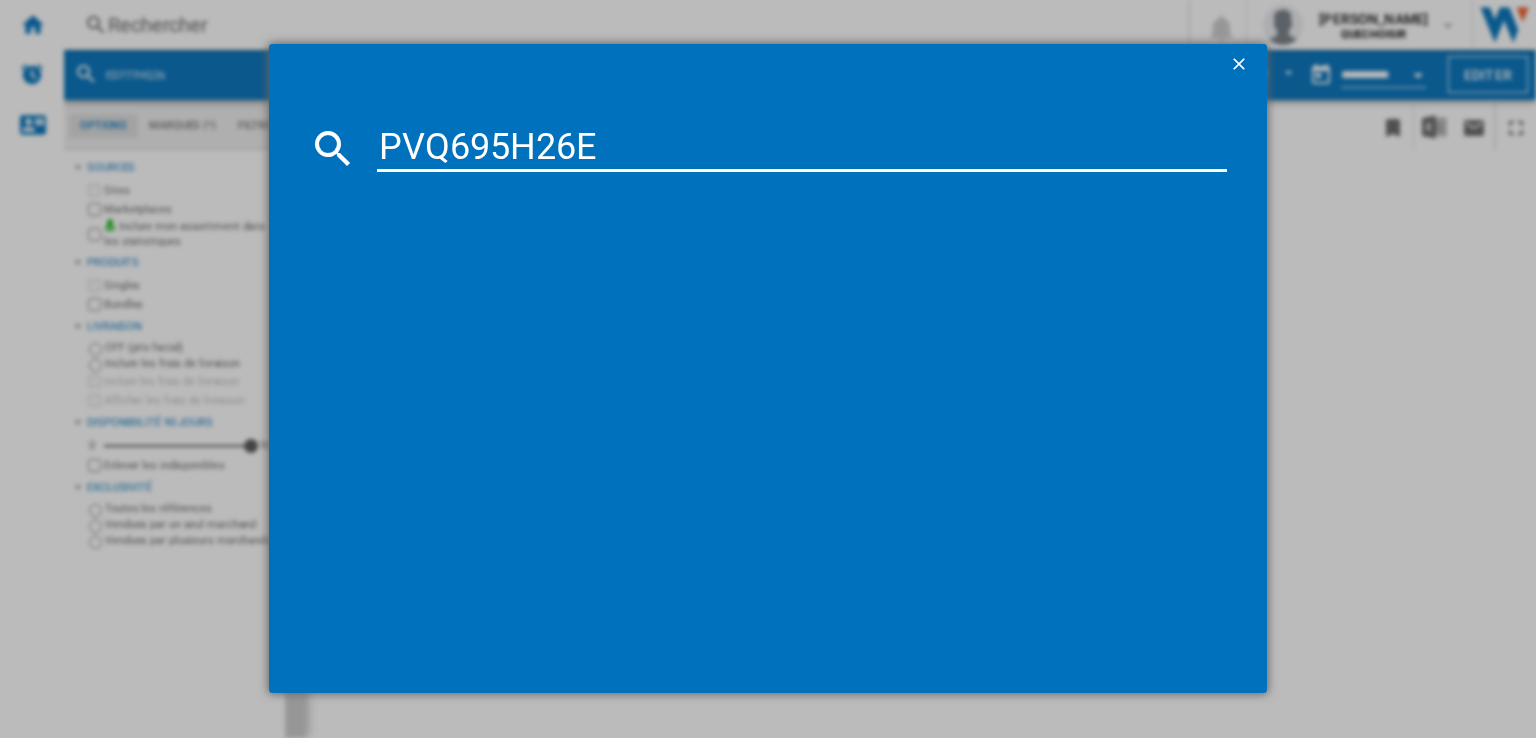 type on "PVQ695H26" 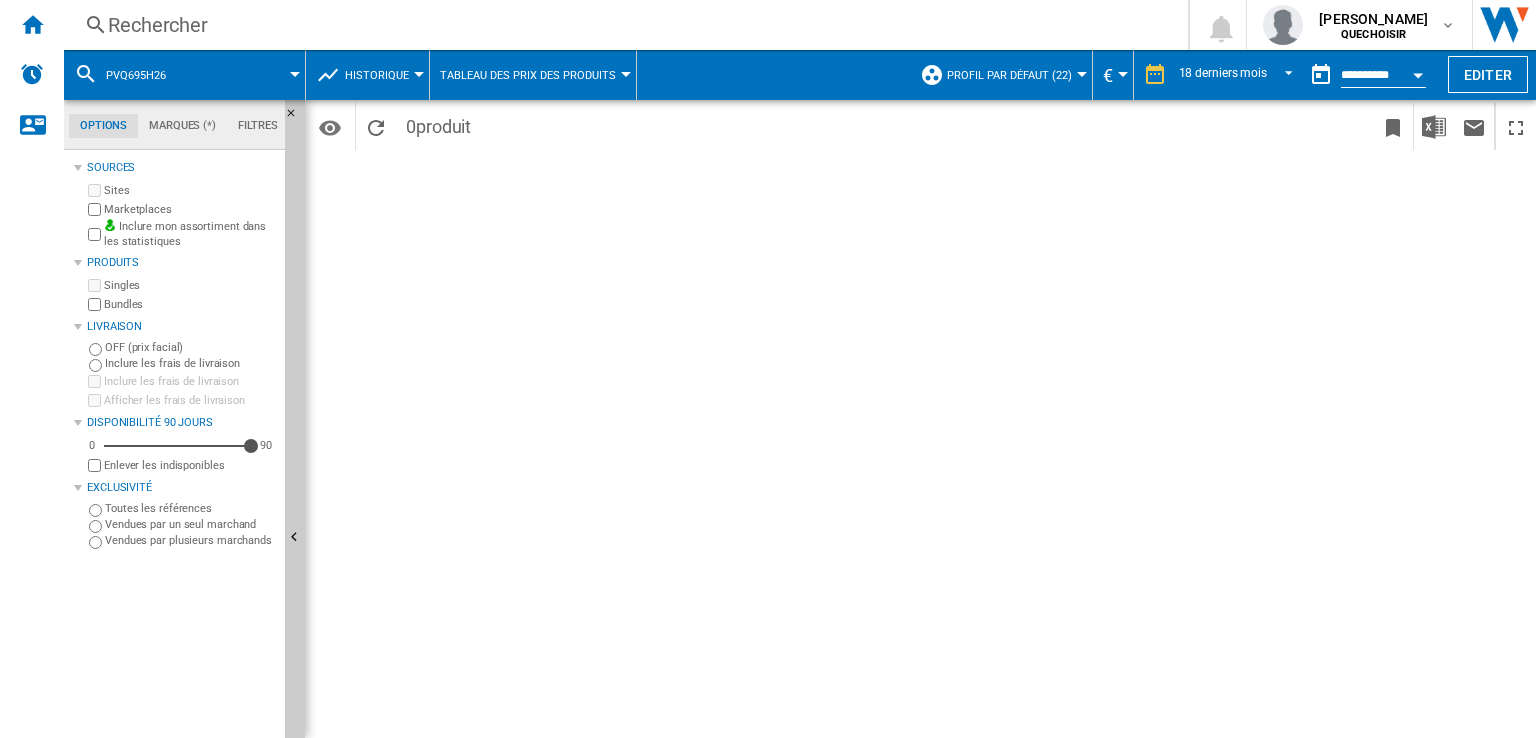 click on "Rechercher" at bounding box center (622, 25) 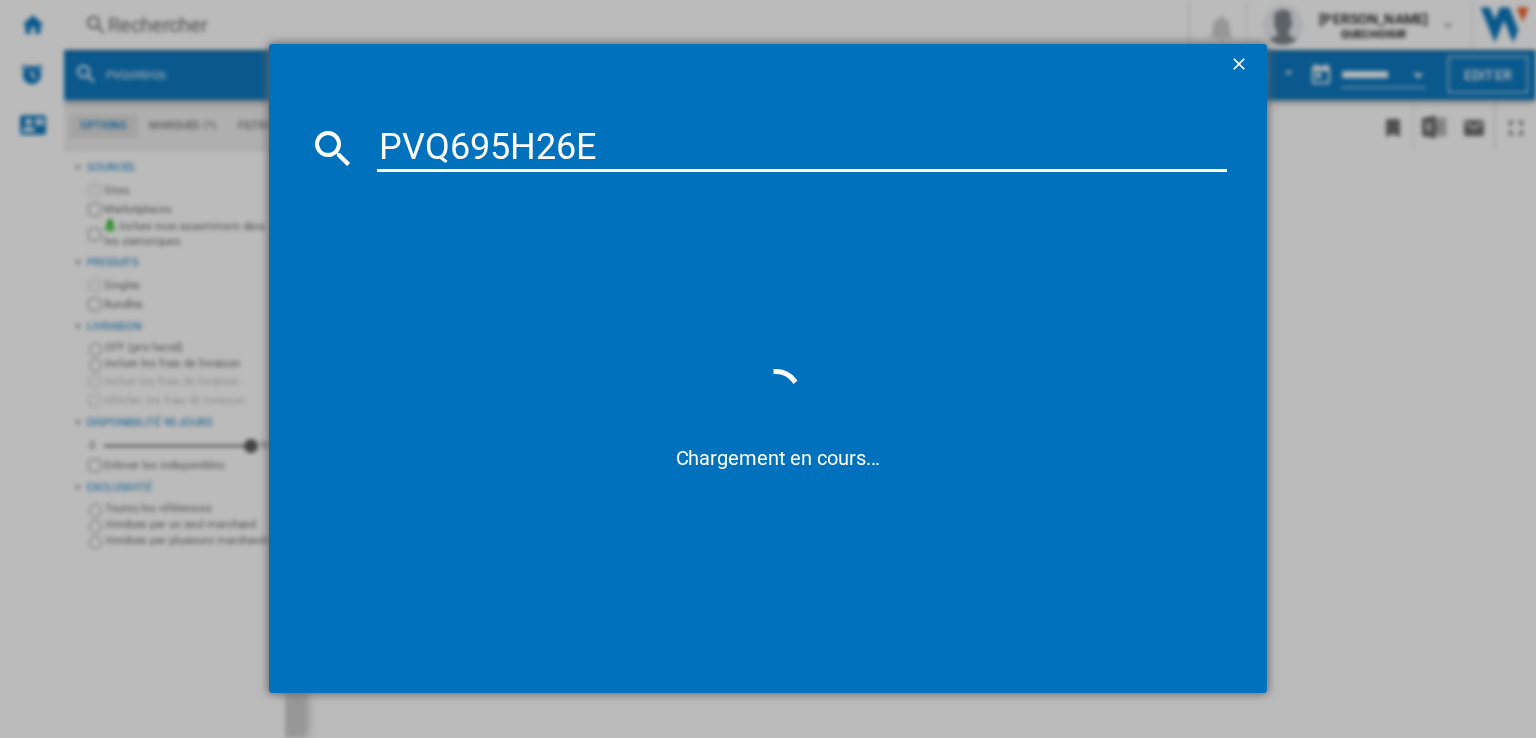 type on "PVQ695H26" 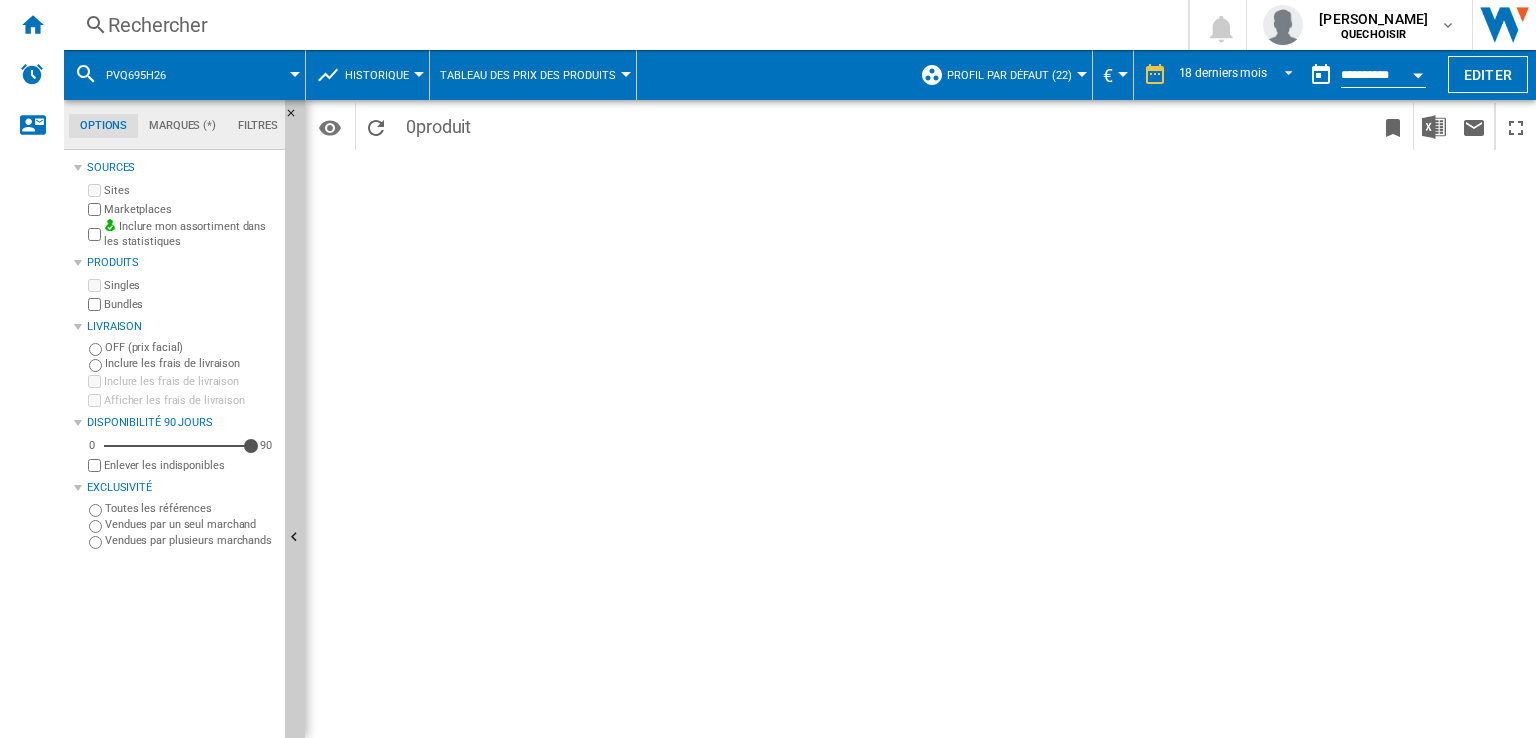 click on "Rechercher" at bounding box center [622, 25] 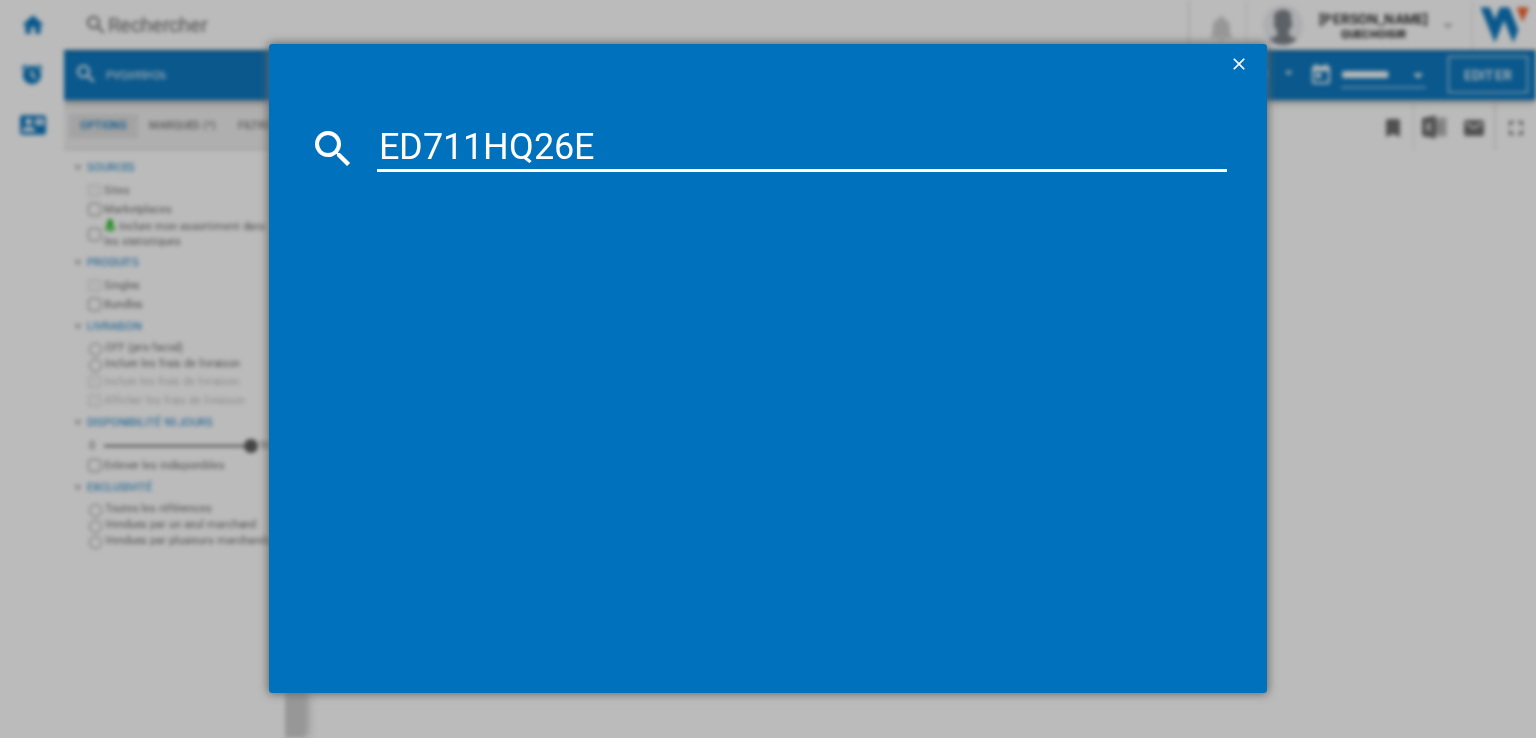 type on "ED711HQ26" 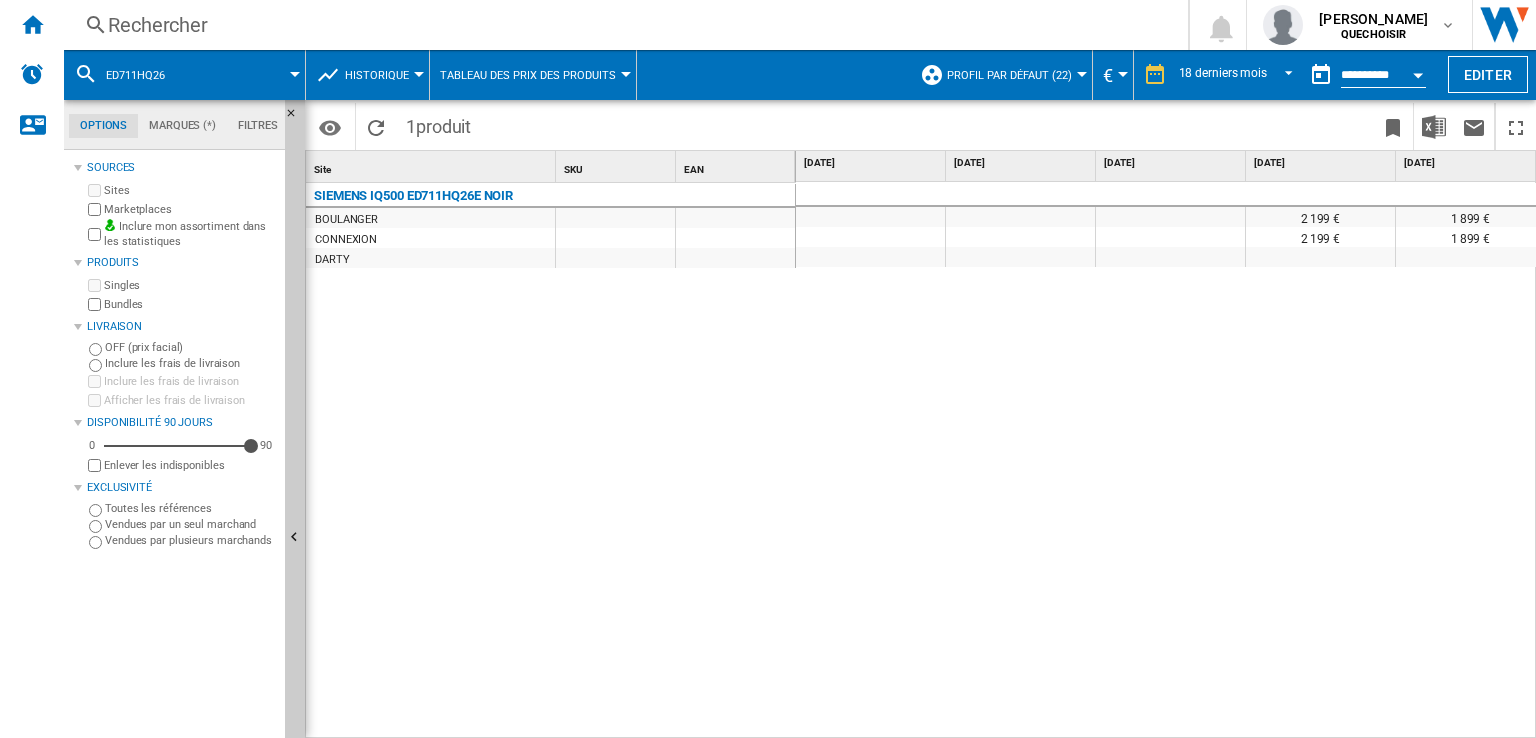 scroll, scrollTop: 0, scrollLeft: 648, axis: horizontal 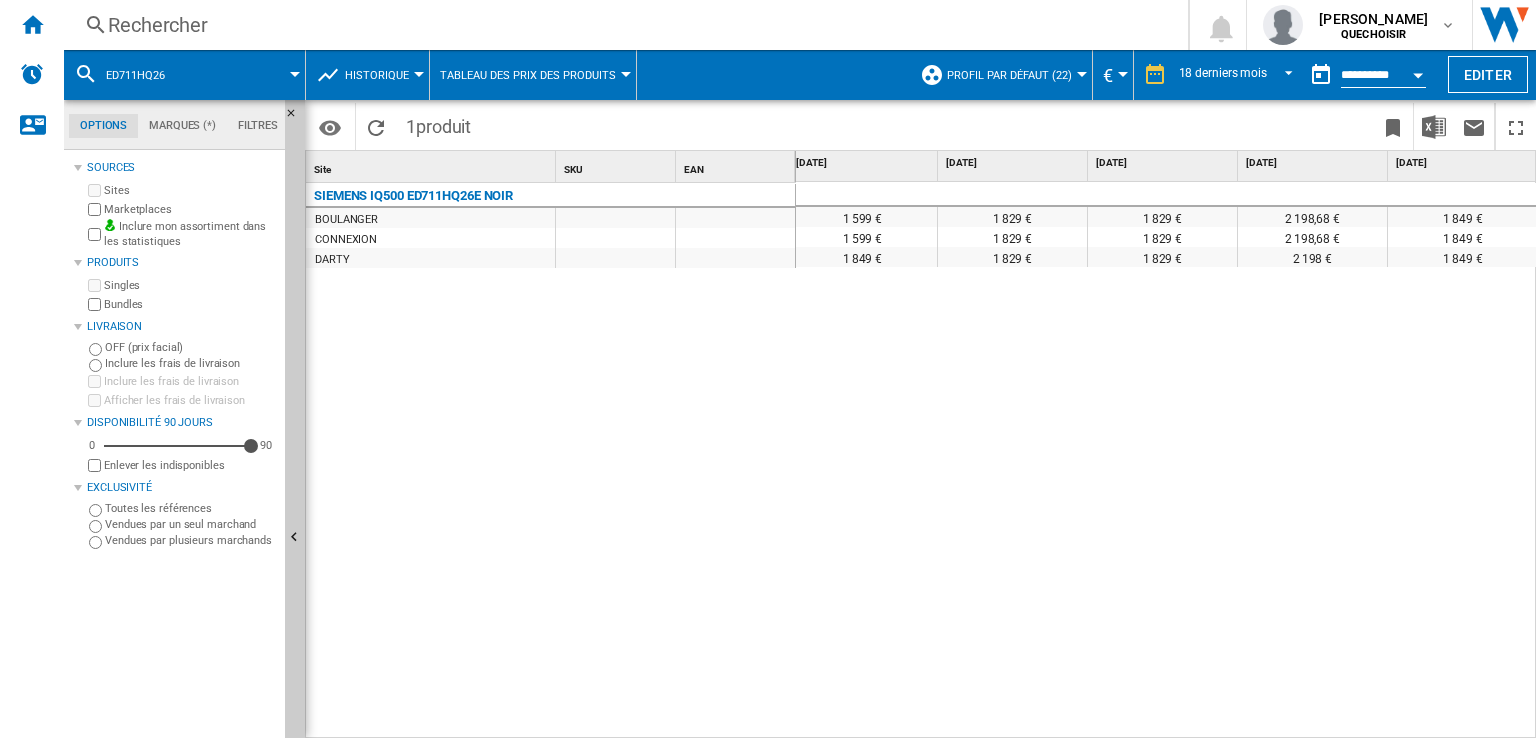 click on "Rechercher" at bounding box center [622, 25] 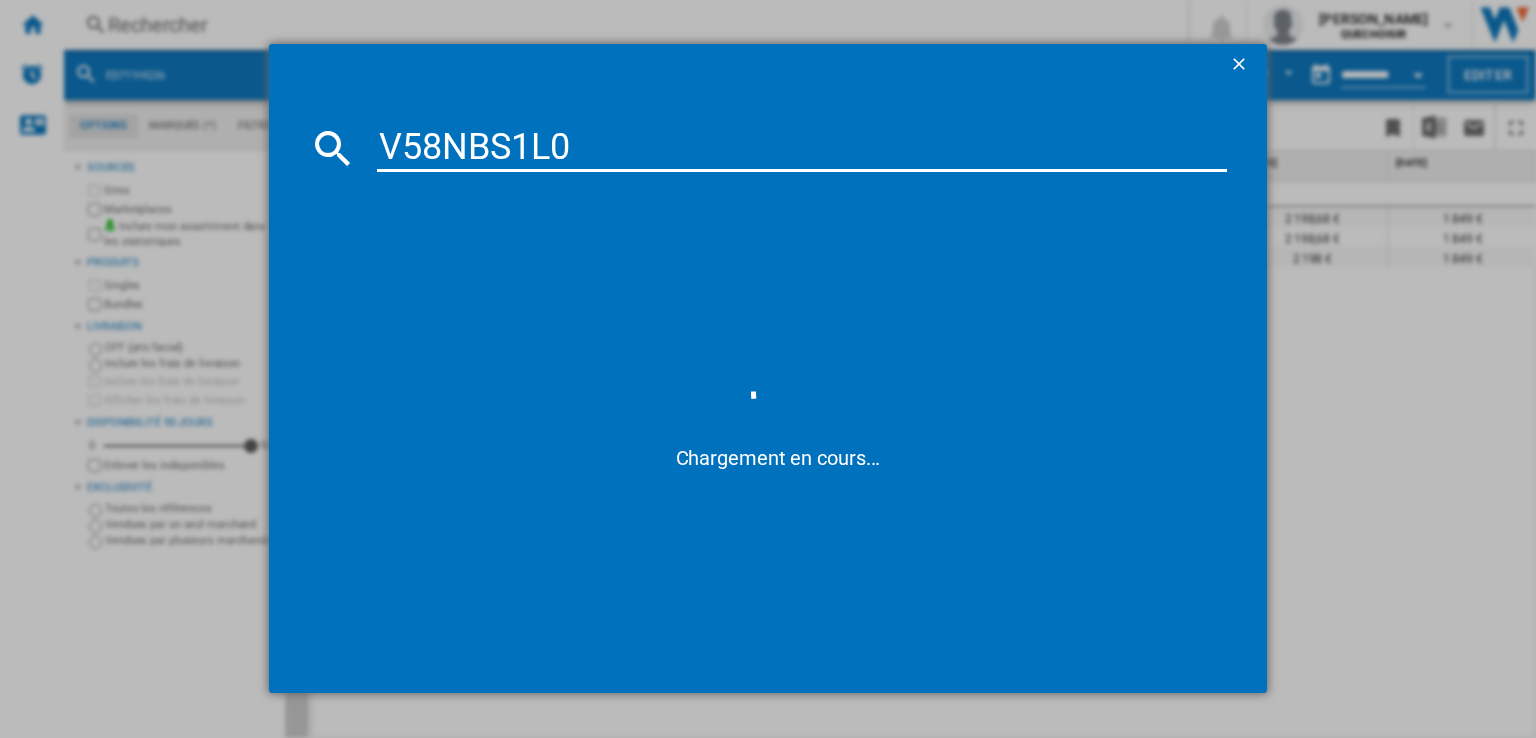 drag, startPoint x: 436, startPoint y: 146, endPoint x: 396, endPoint y: 149, distance: 40.112343 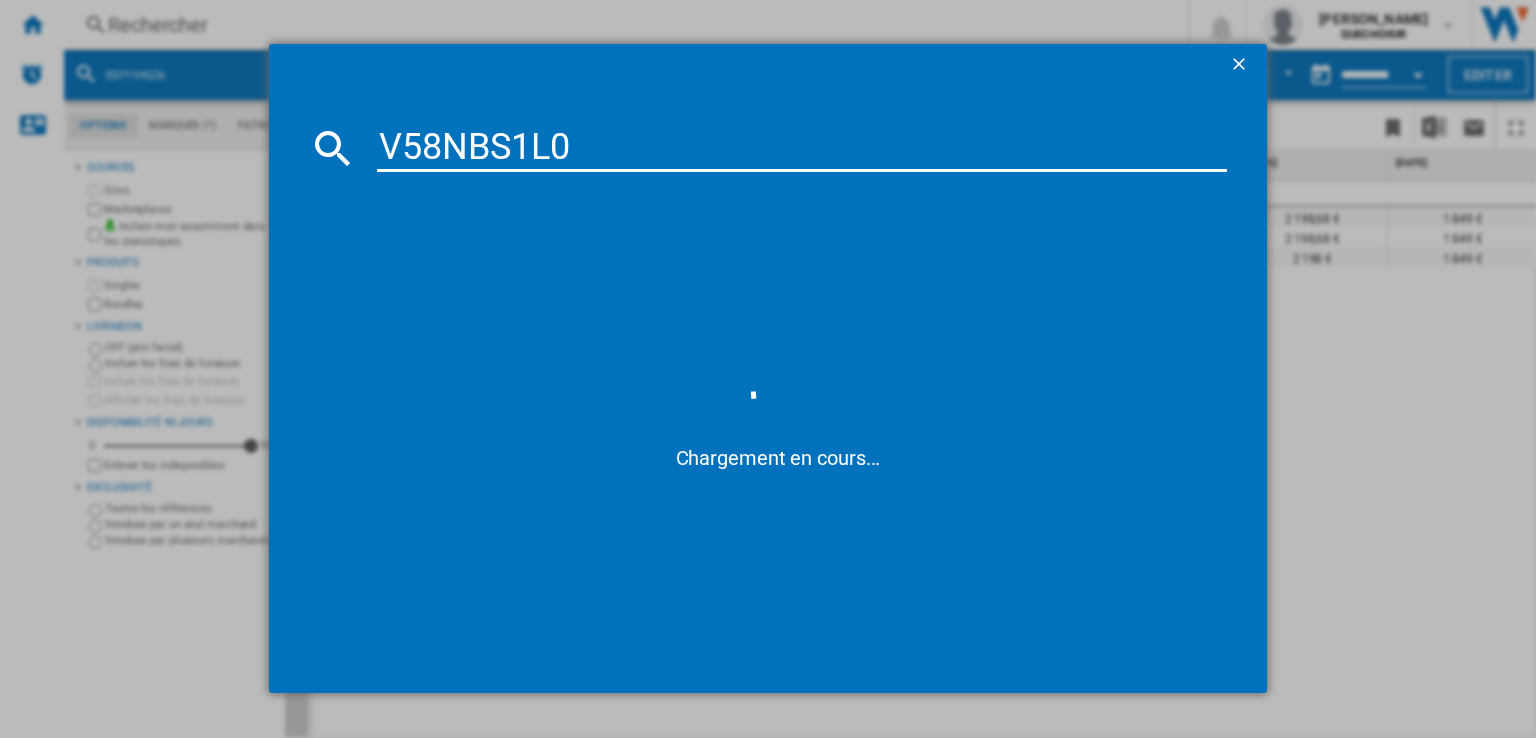 click on "V58NBS1L0" at bounding box center [802, 148] 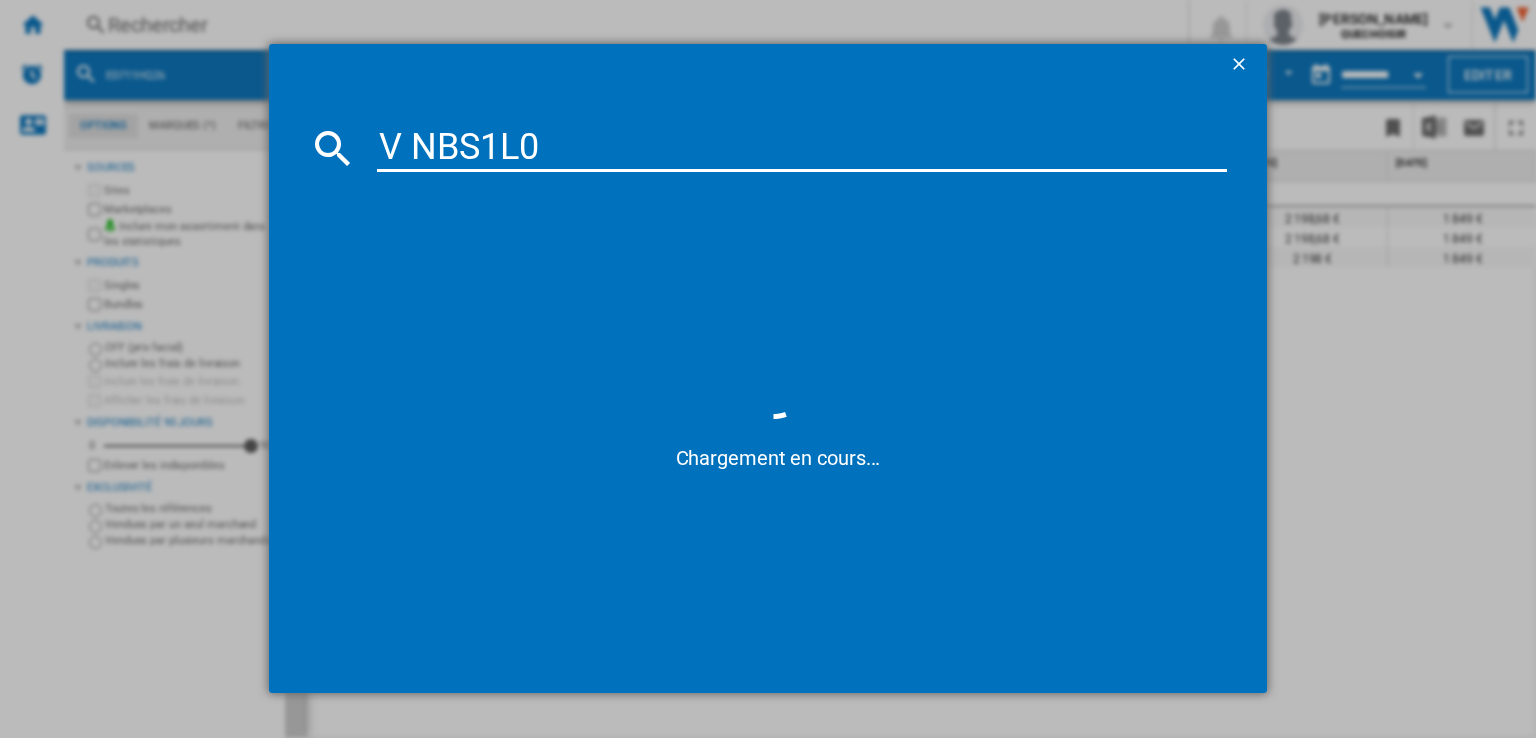 click on "V NBS1L0" at bounding box center [802, 148] 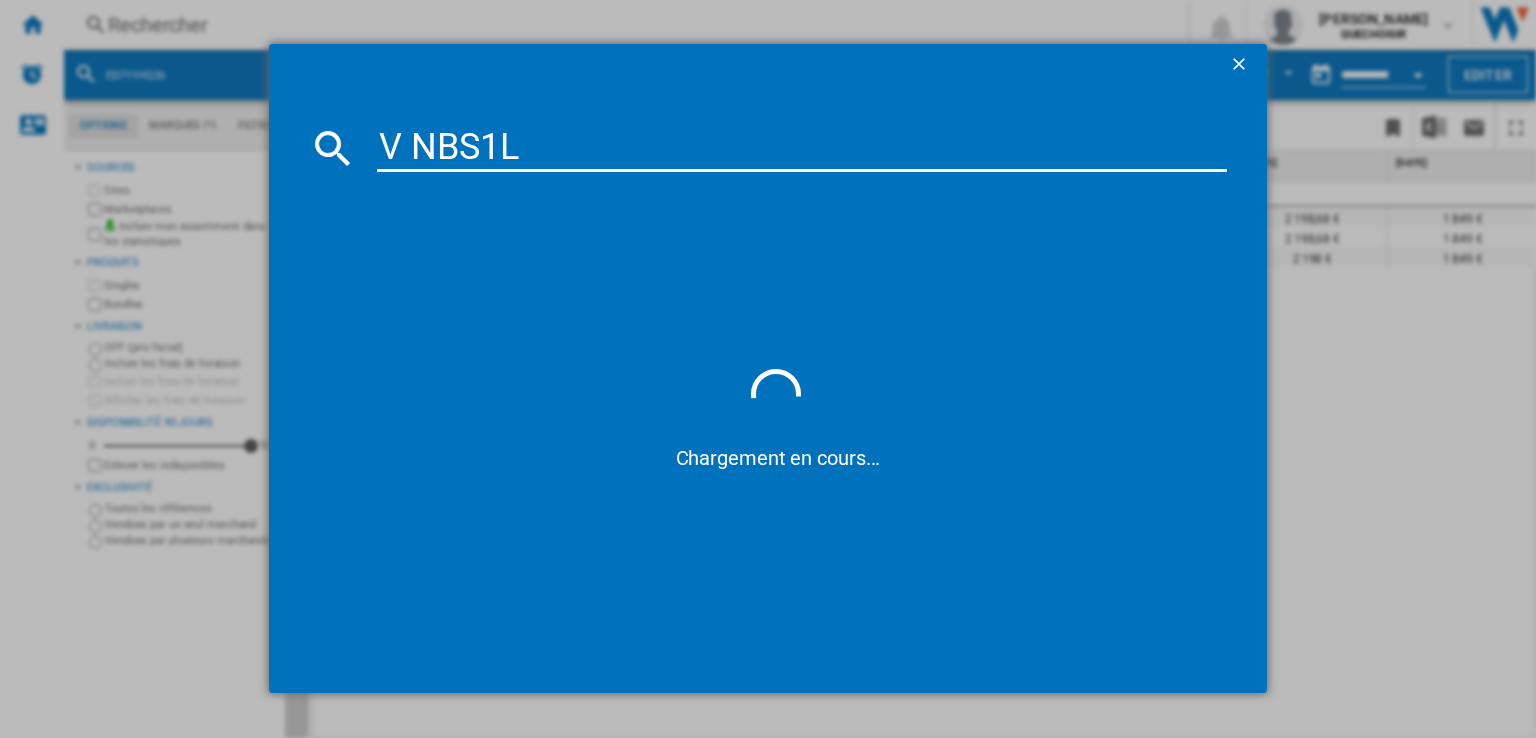 type on "V NBS1" 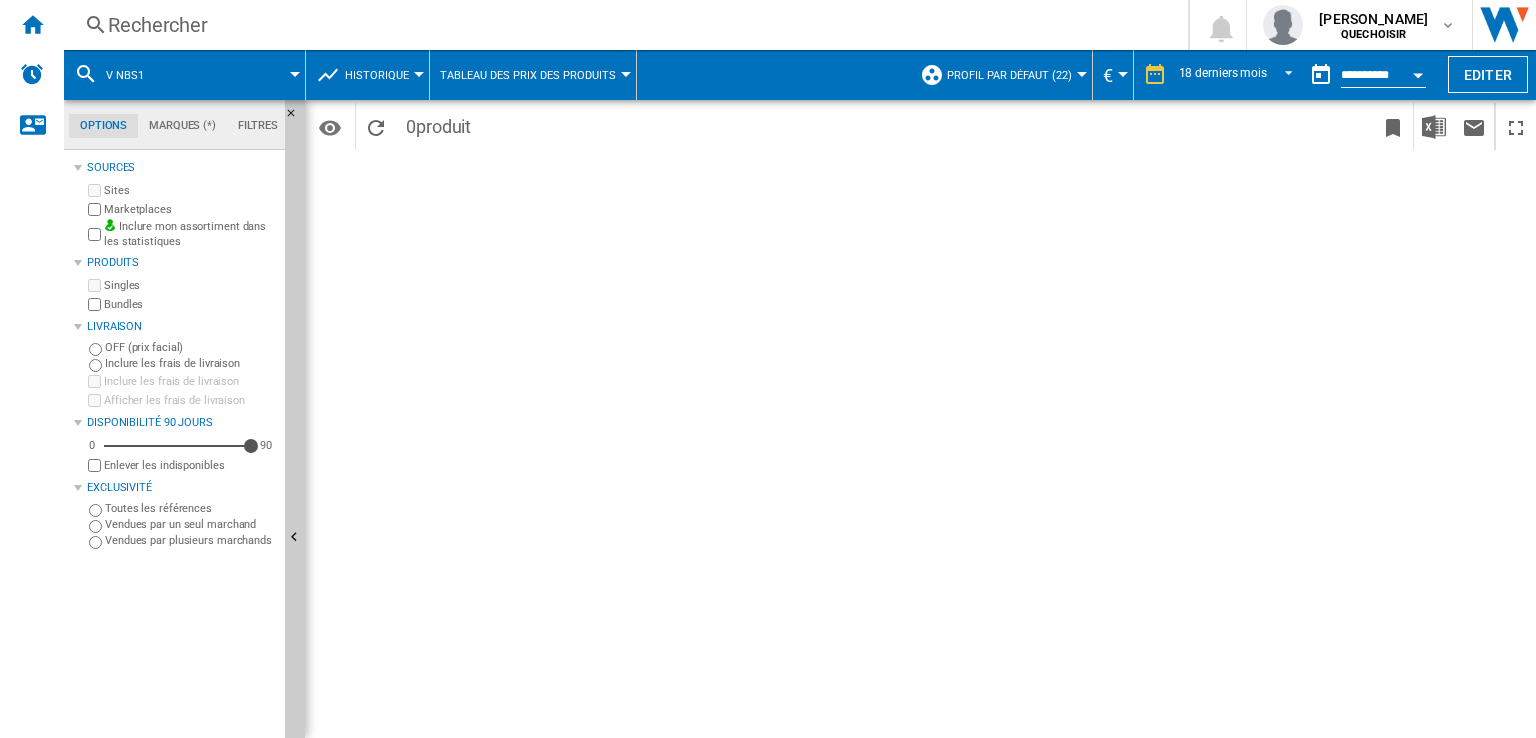 click on "Rechercher" at bounding box center (622, 25) 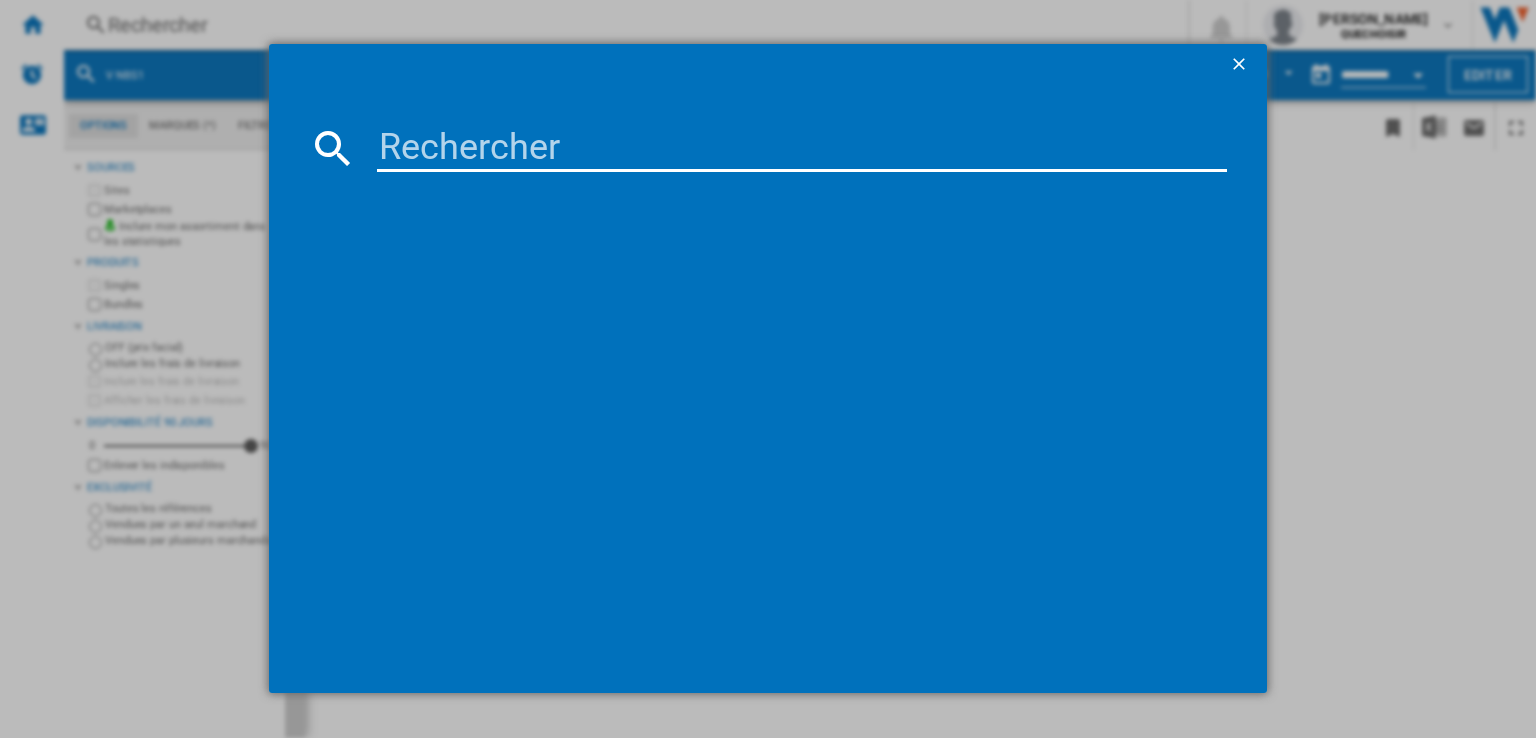 type on "V58NBS1L0" 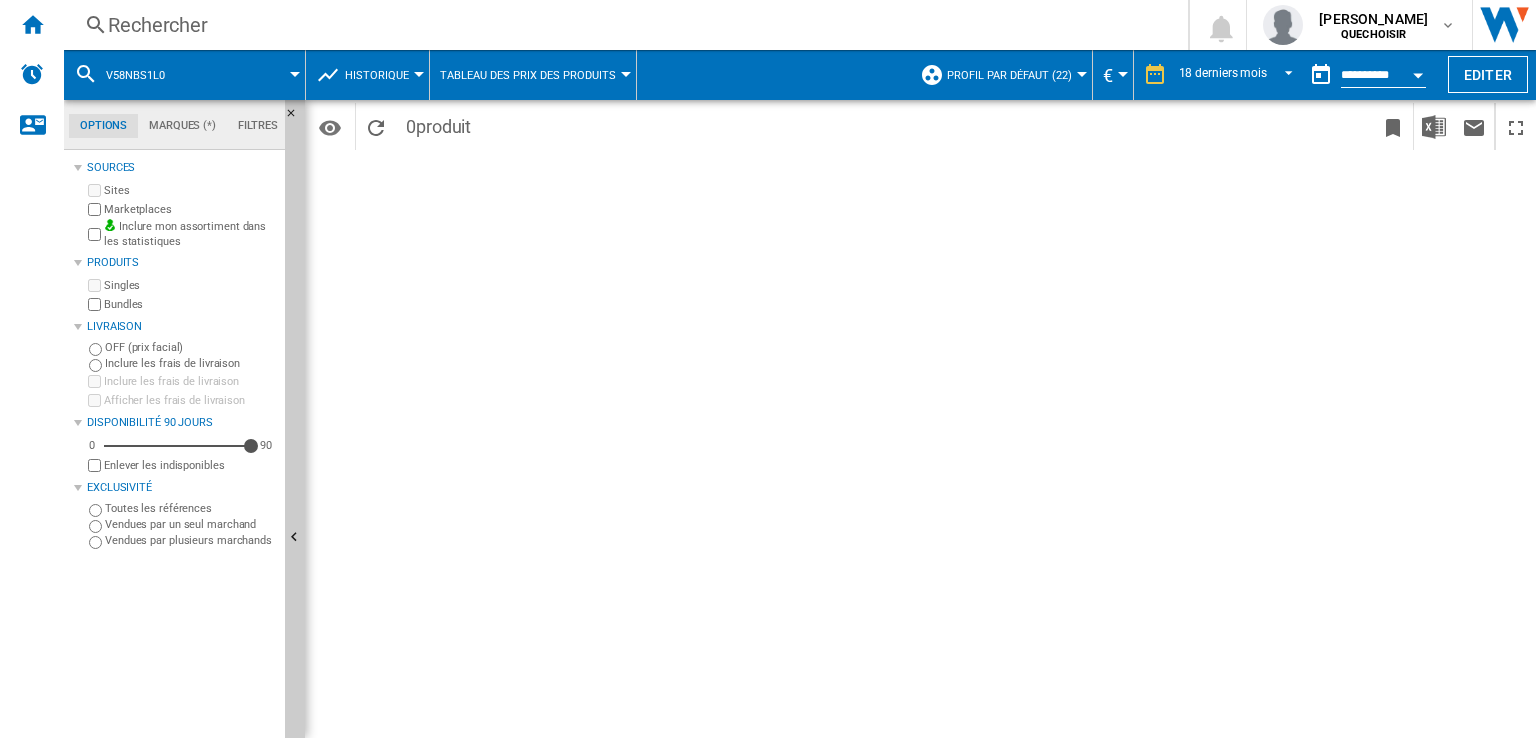click on "Rechercher" at bounding box center (622, 25) 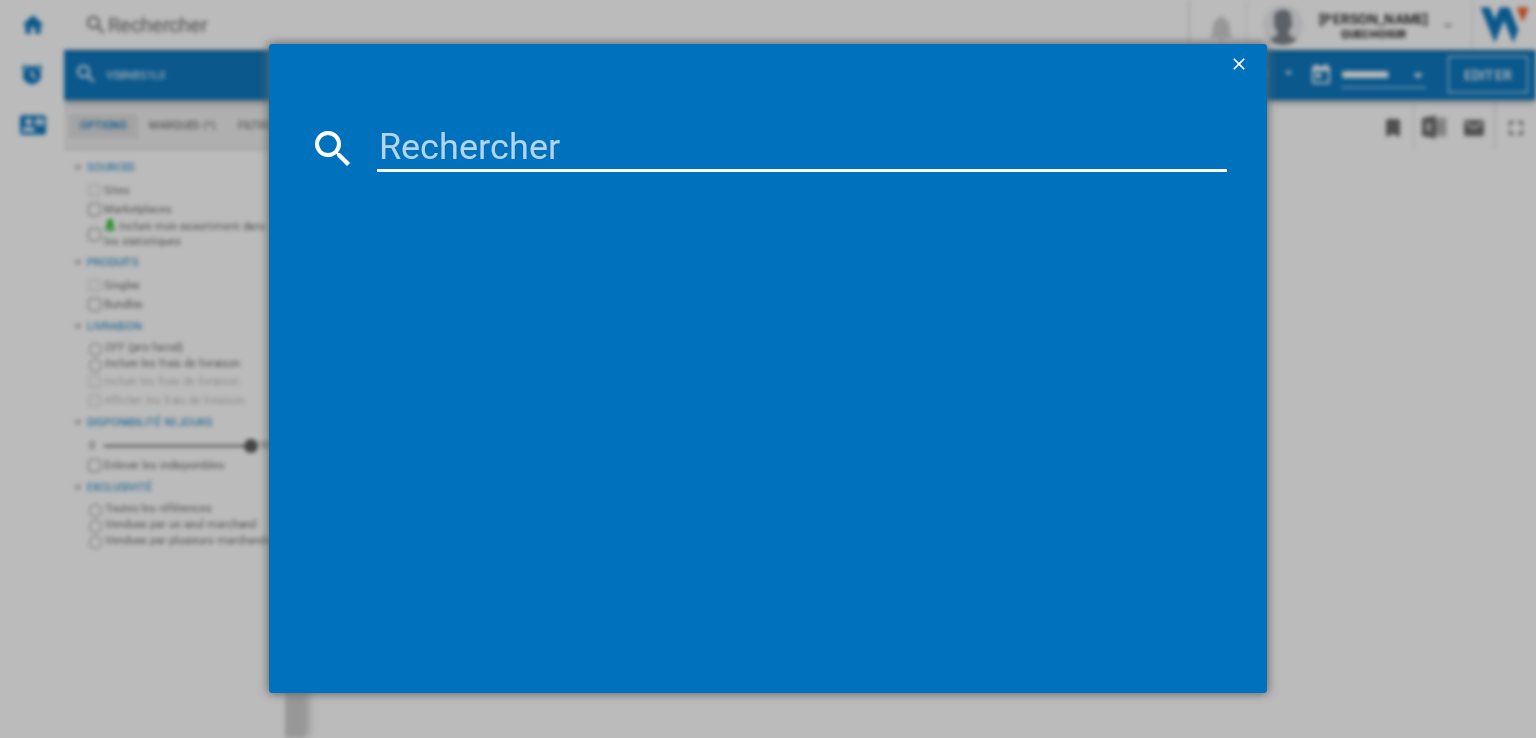 type on "V68PYX4C0" 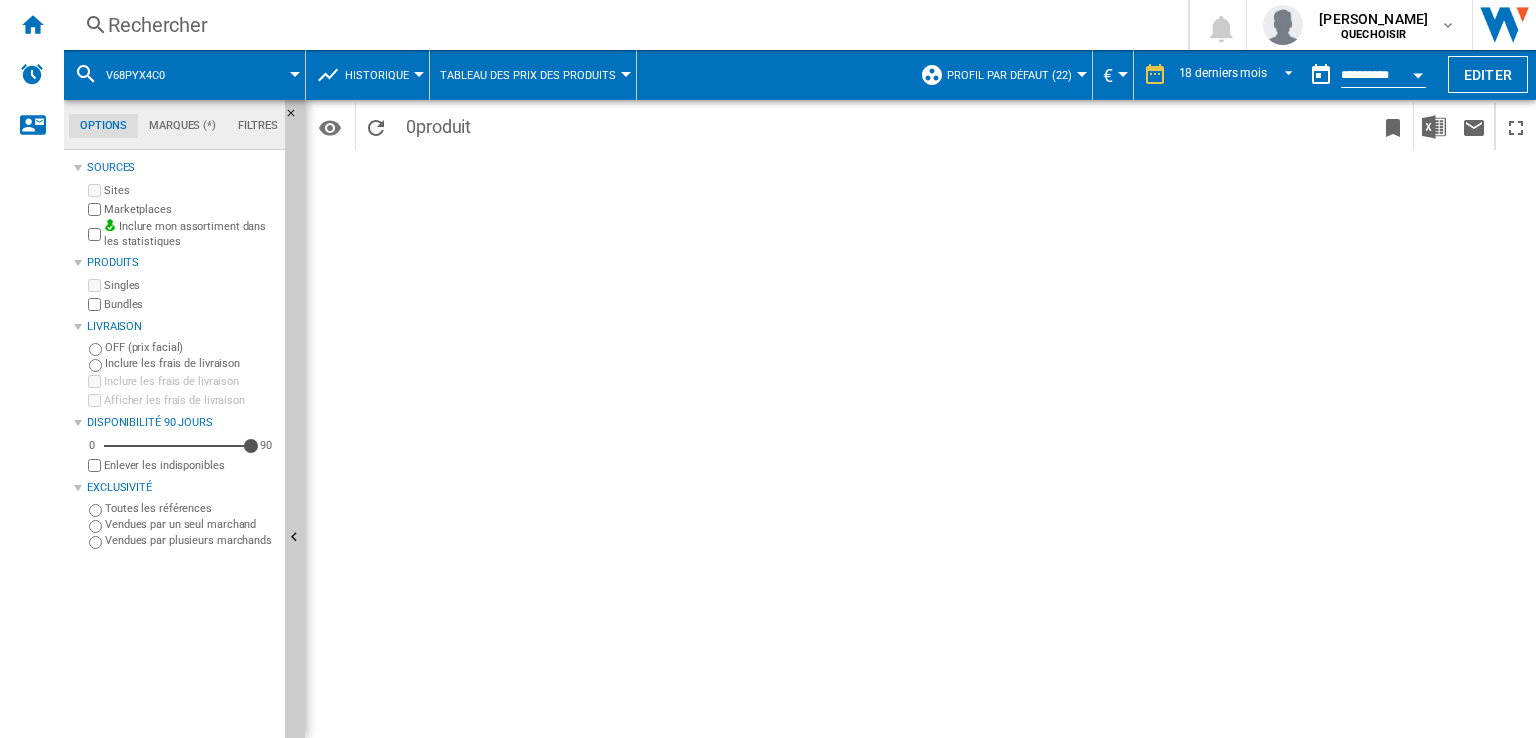 click on "Rechercher" at bounding box center [622, 25] 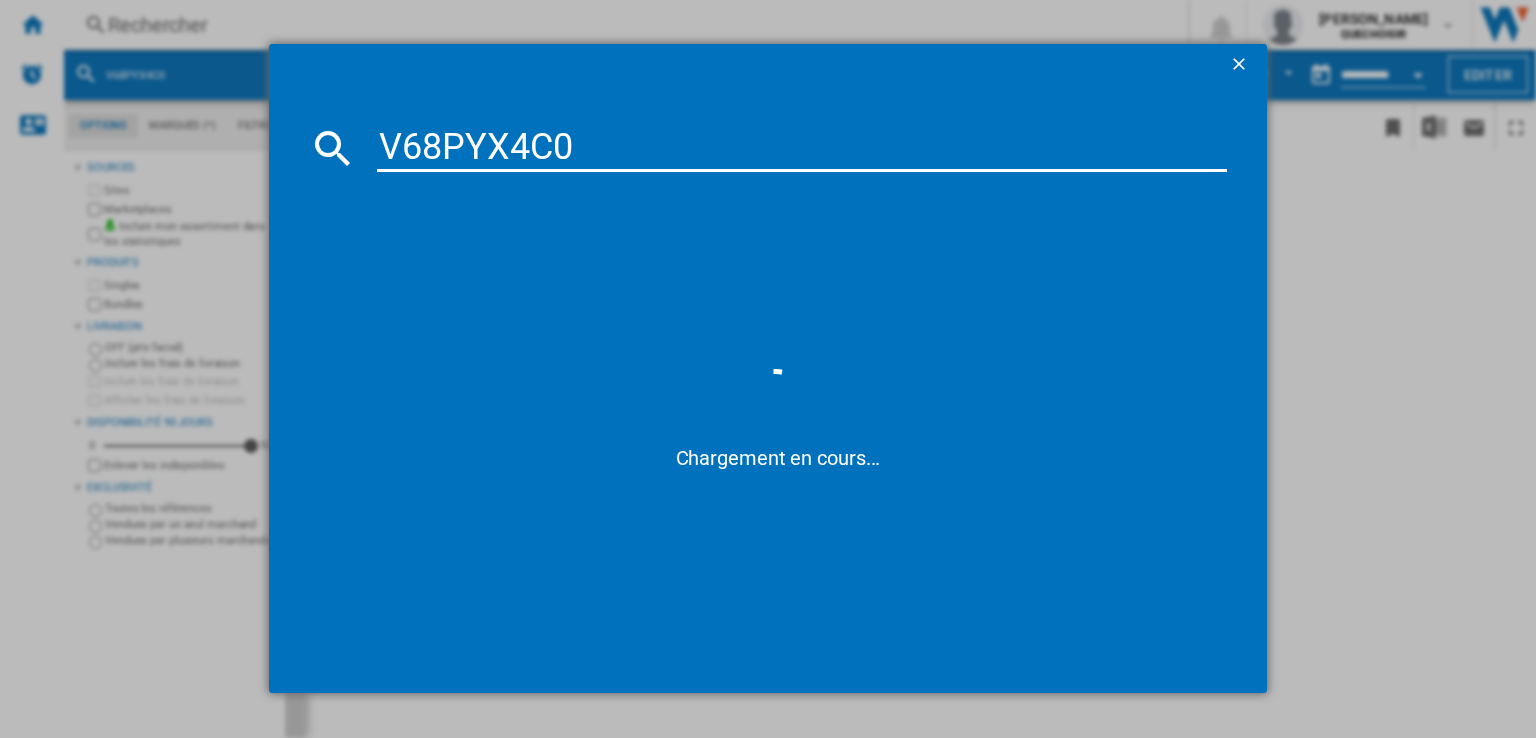 drag, startPoint x: 440, startPoint y: 149, endPoint x: 296, endPoint y: 137, distance: 144.49913 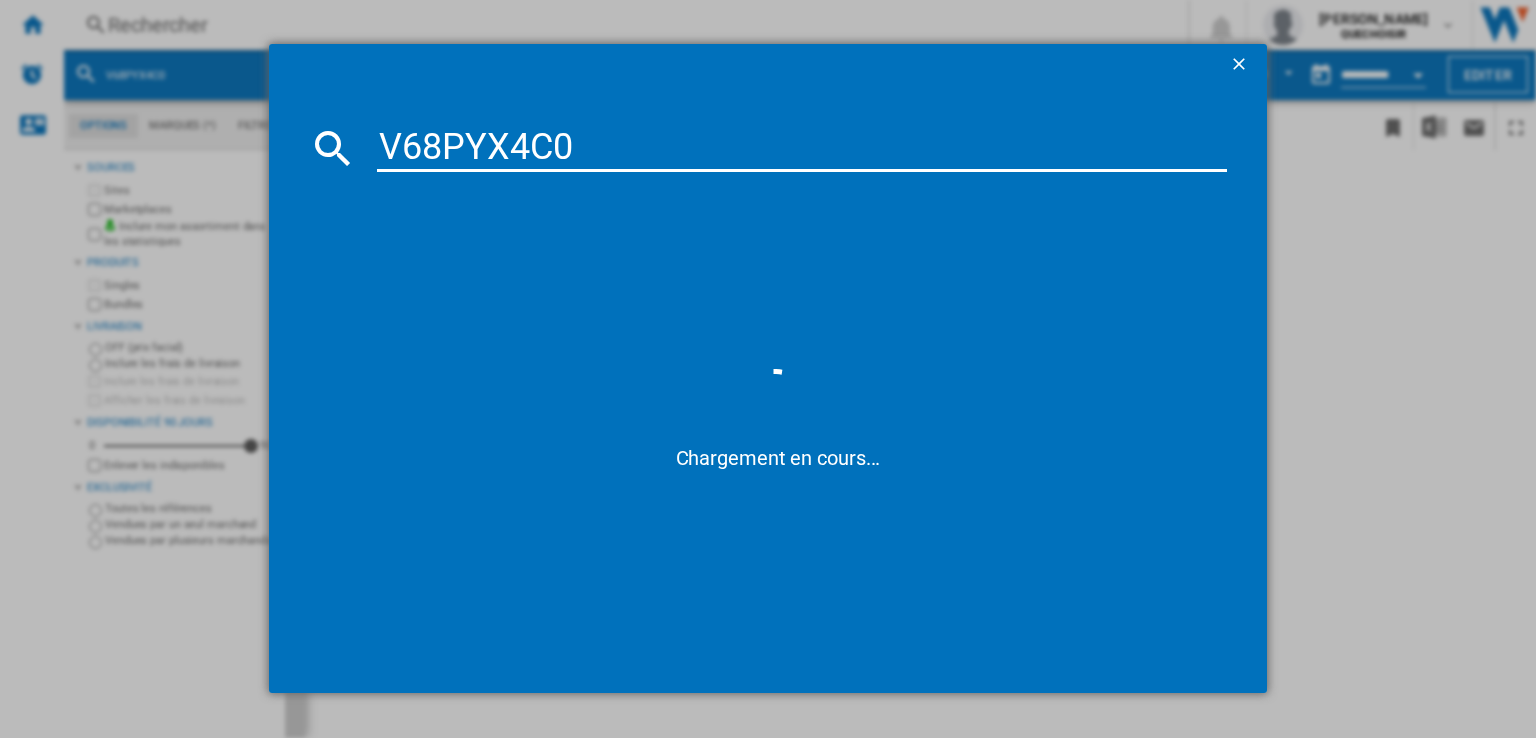 click on "V68PYX4C0
Chargement en cours..." at bounding box center (768, 388) 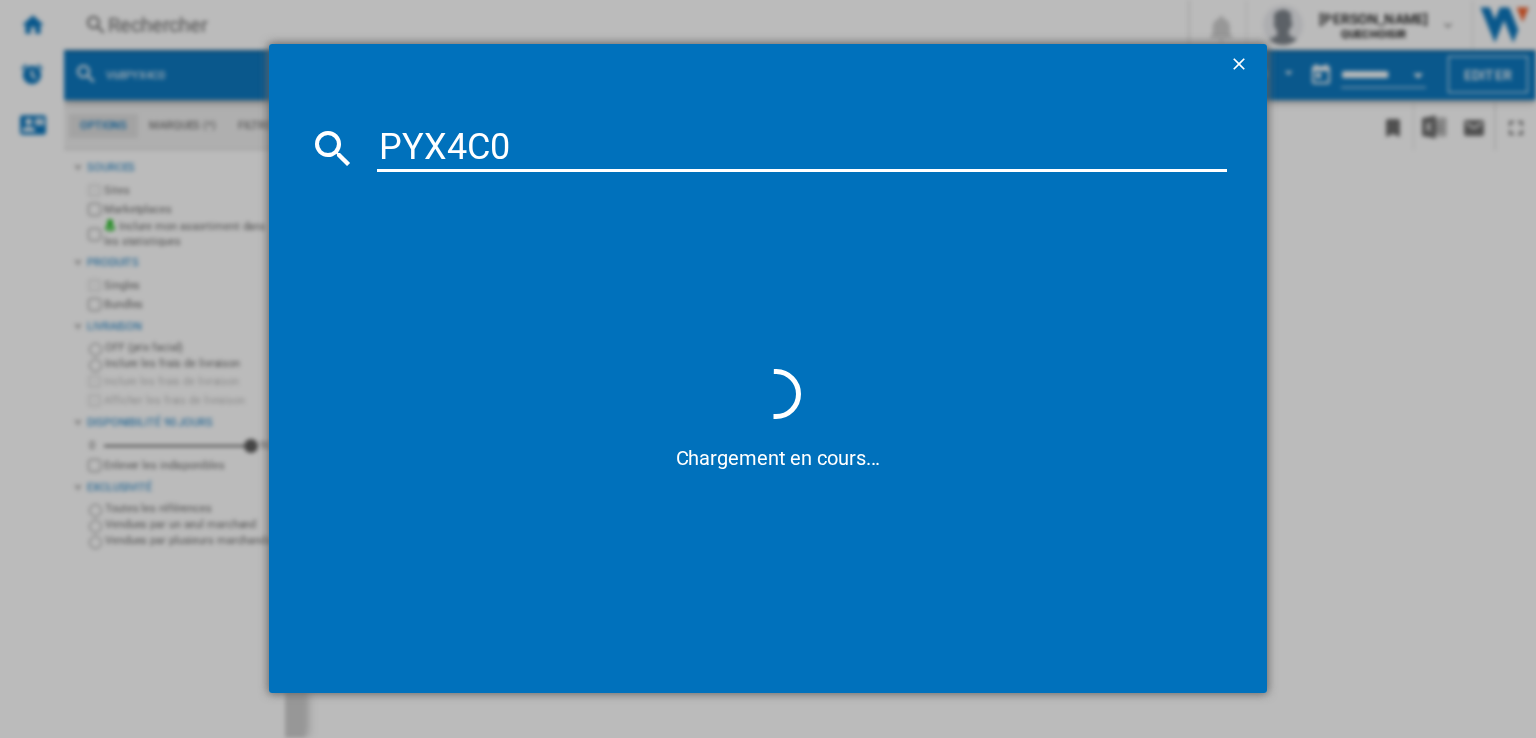 drag, startPoint x: 532, startPoint y: 135, endPoint x: 477, endPoint y: 137, distance: 55.03635 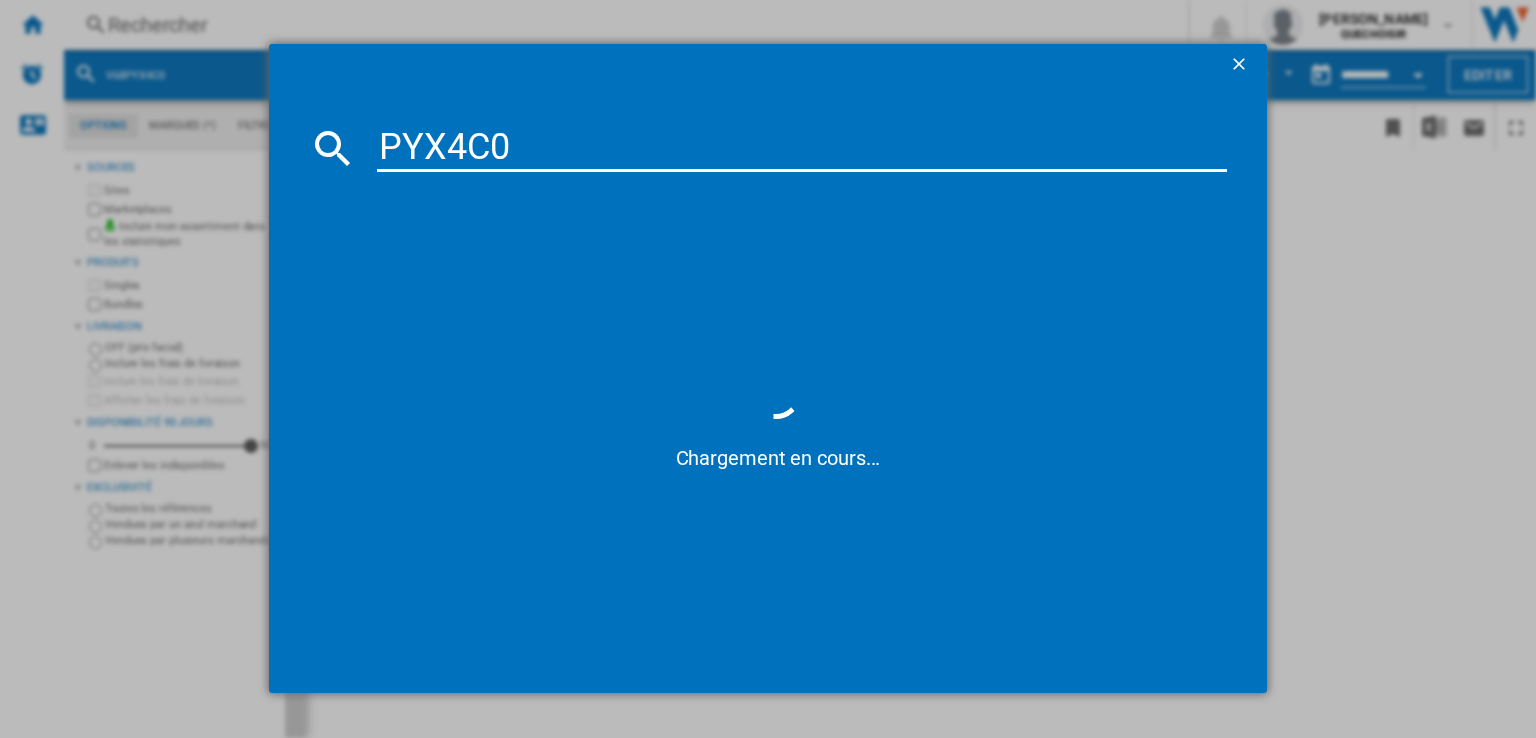 type on "PYX4" 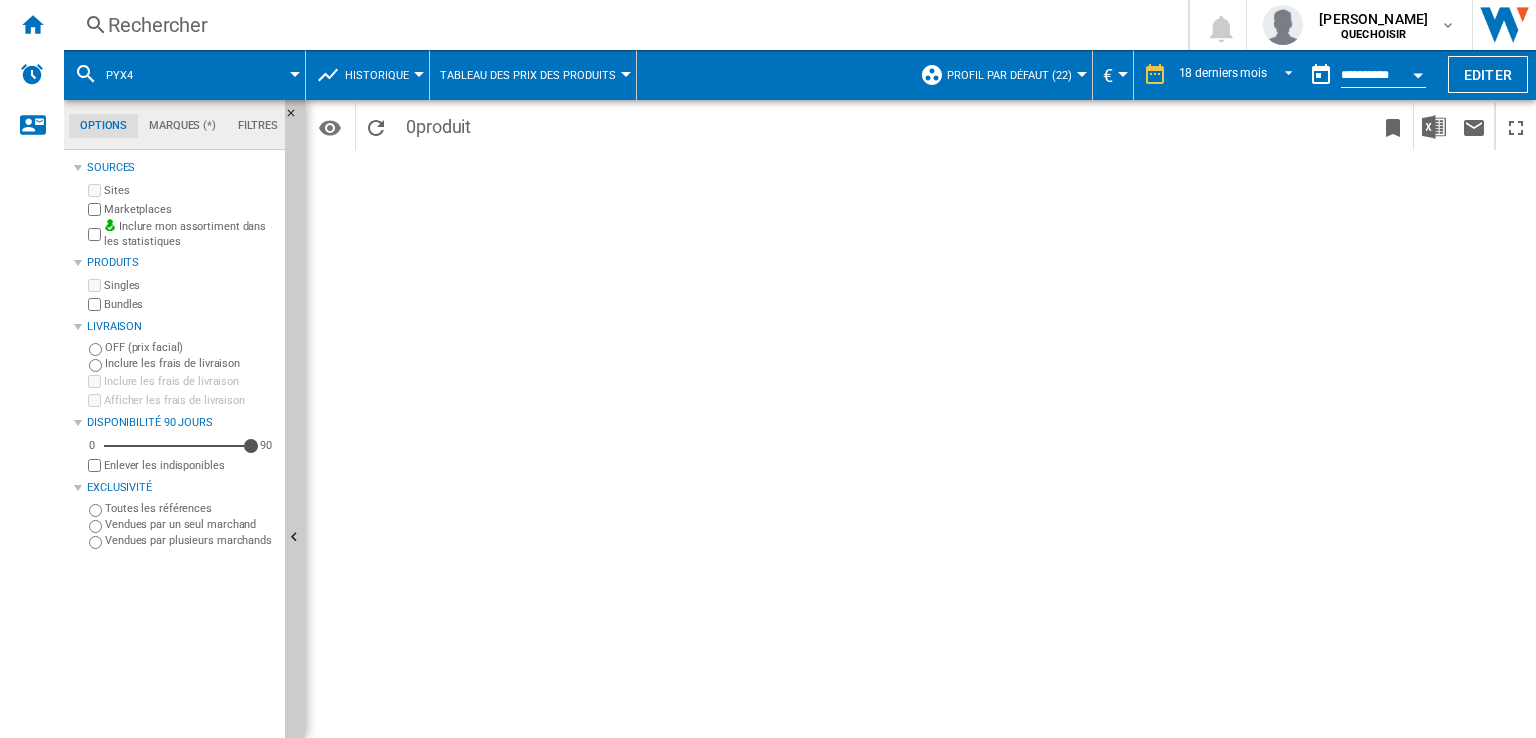 click on "Rechercher" at bounding box center [622, 25] 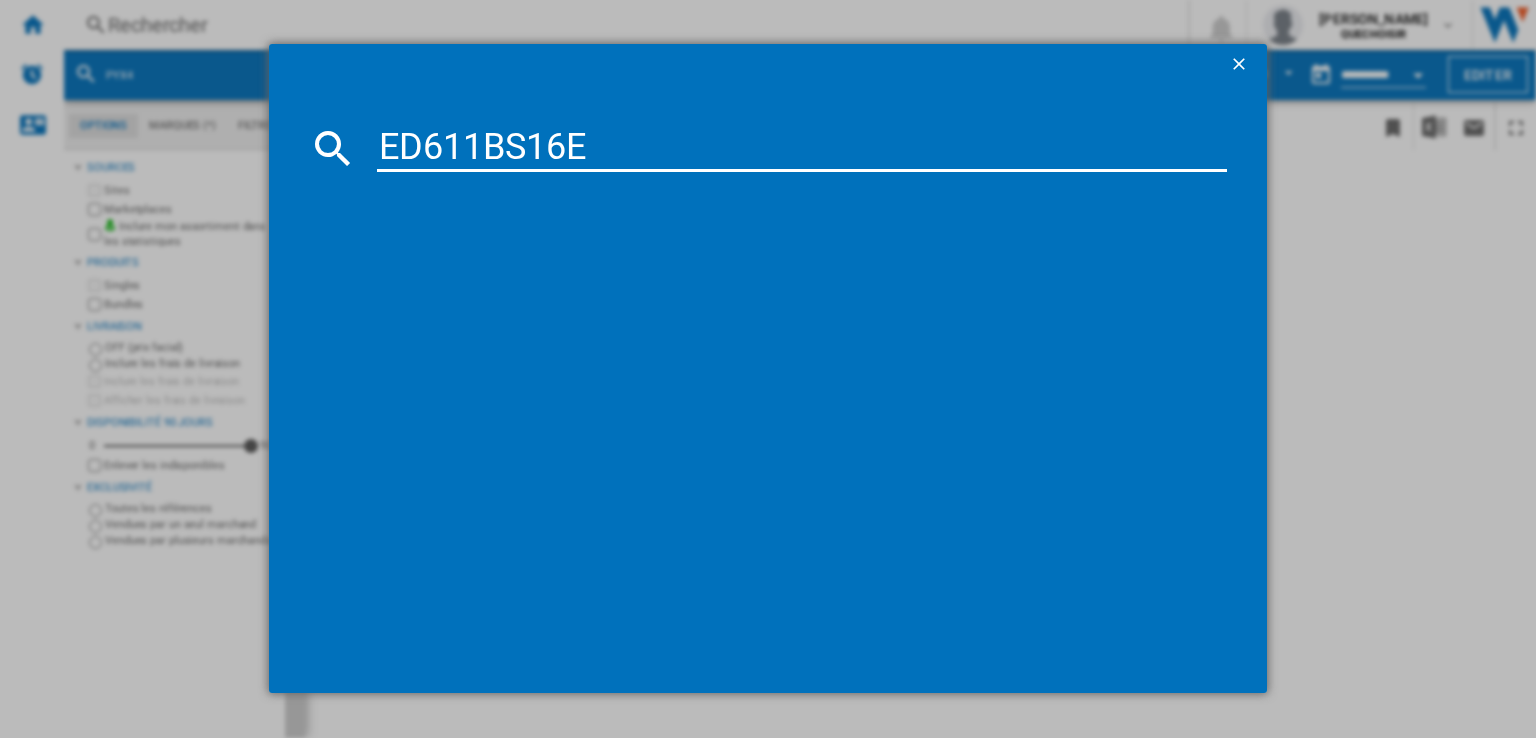 type on "ED611BS16" 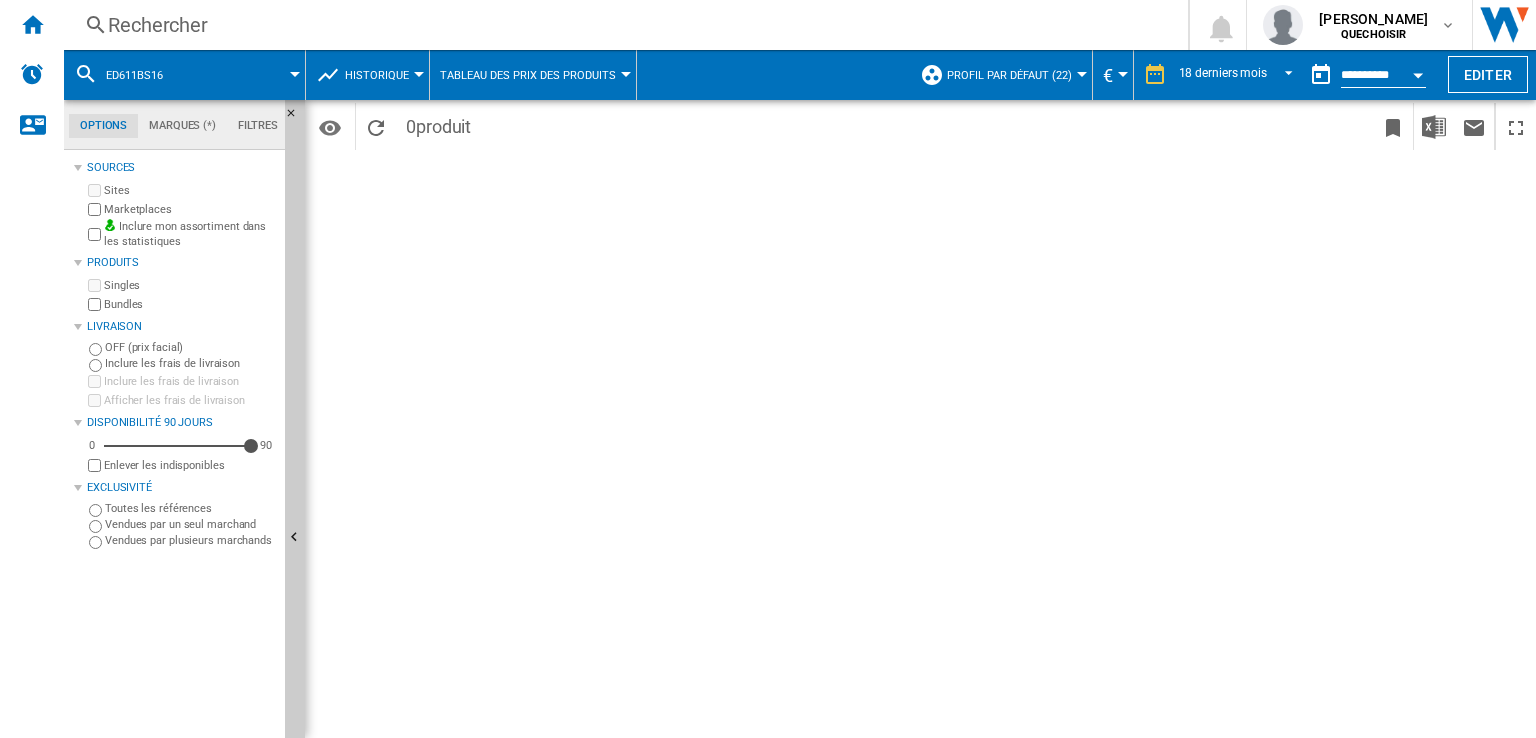 click on "Rechercher" at bounding box center [622, 25] 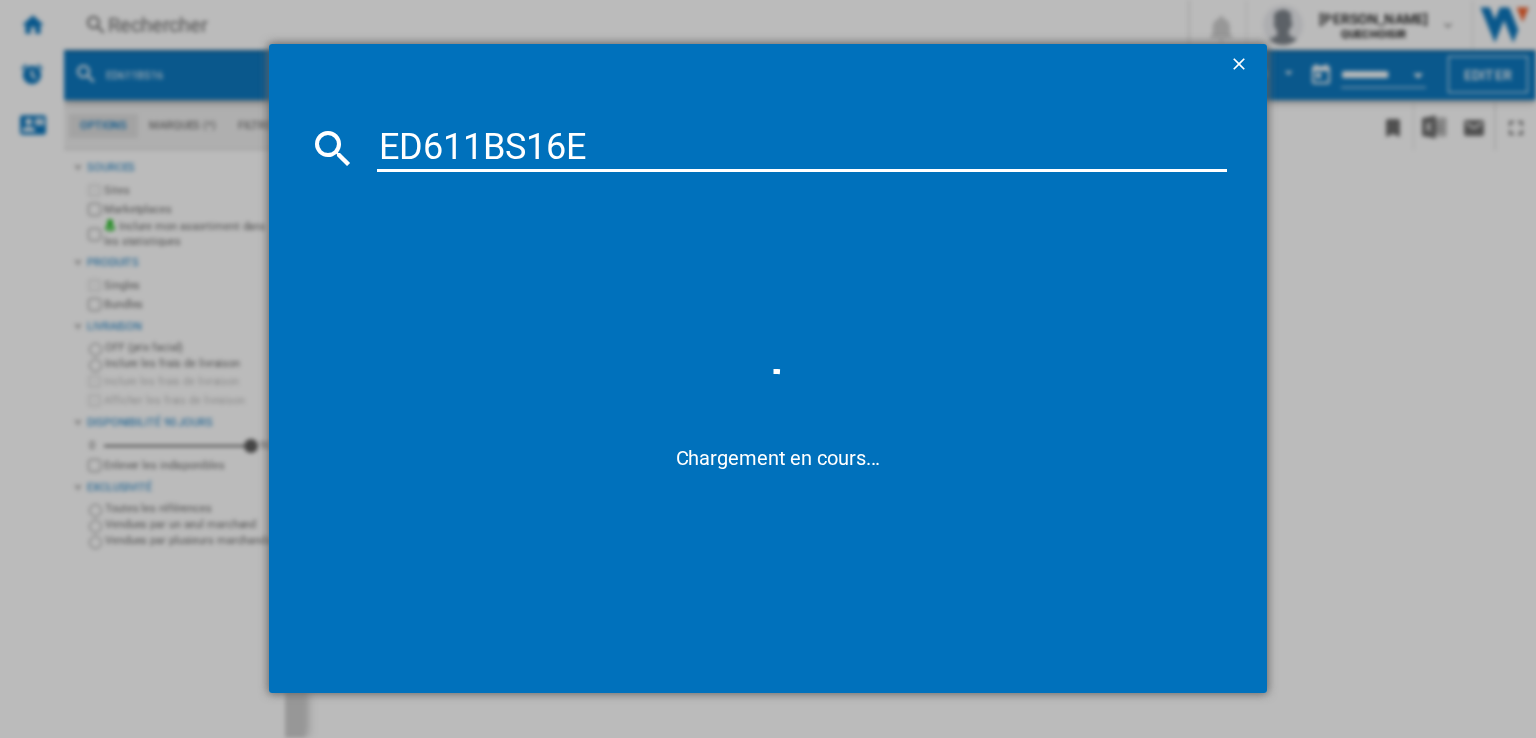 drag, startPoint x: 428, startPoint y: 137, endPoint x: 488, endPoint y: 143, distance: 60.299255 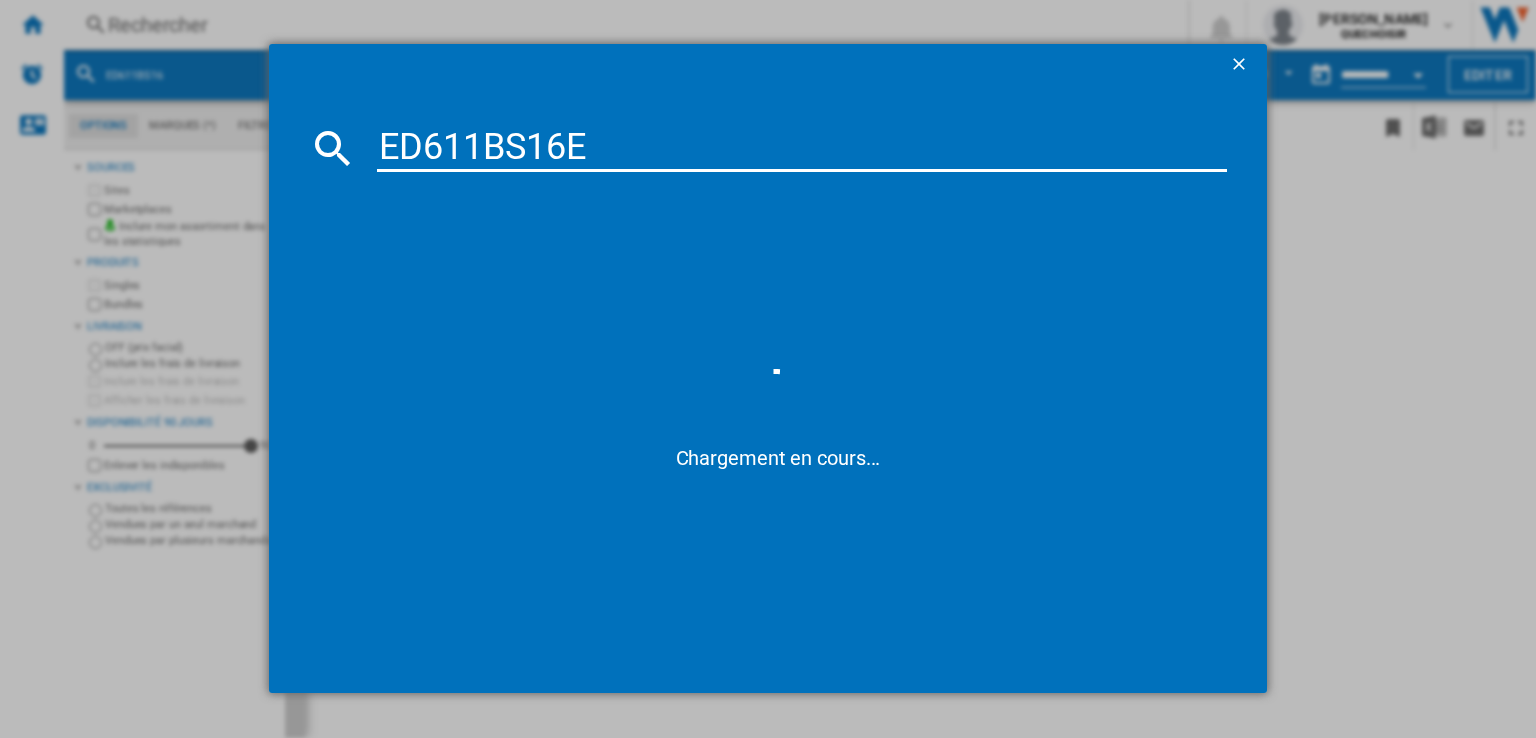 click on "ED611BS16E" at bounding box center [802, 148] 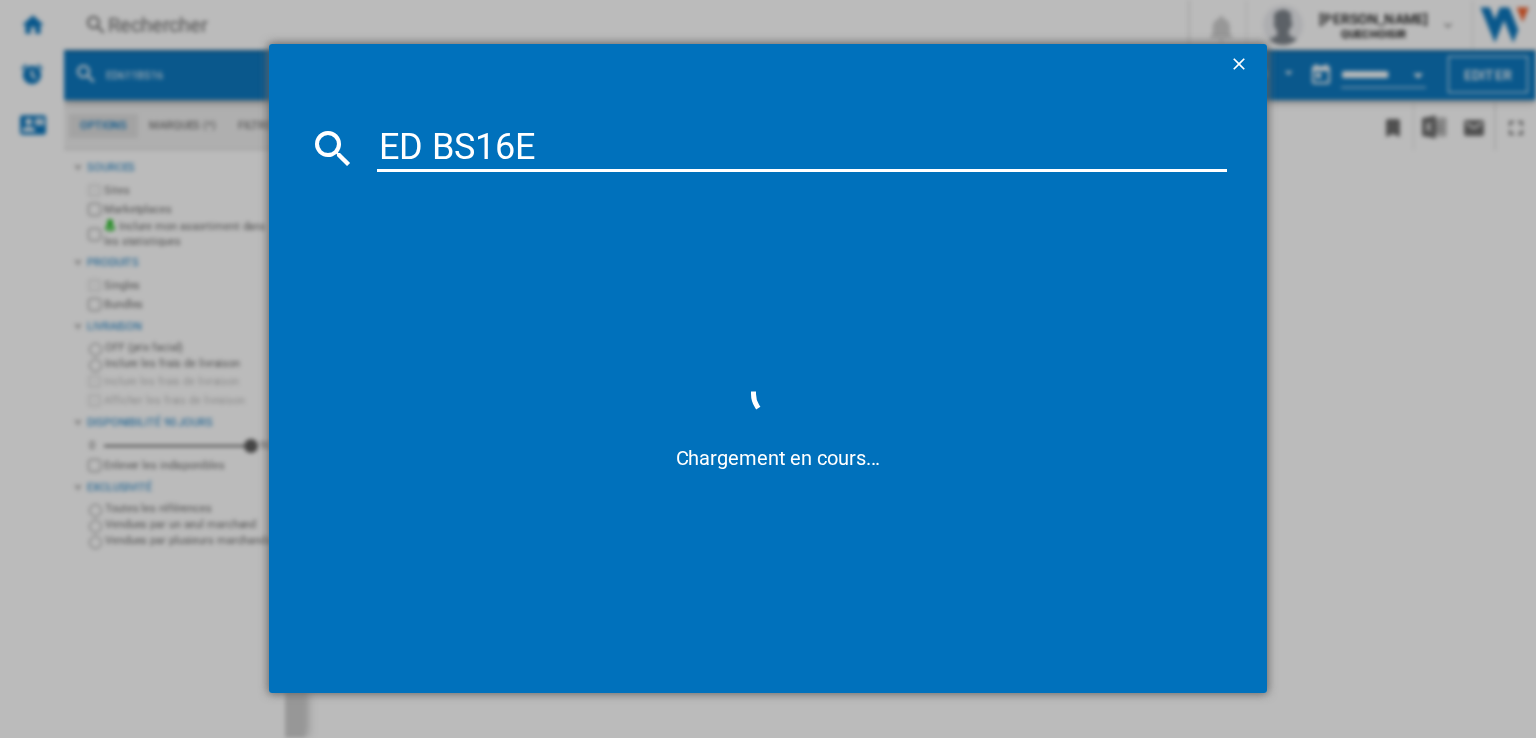click on "ED BS16E" at bounding box center (802, 148) 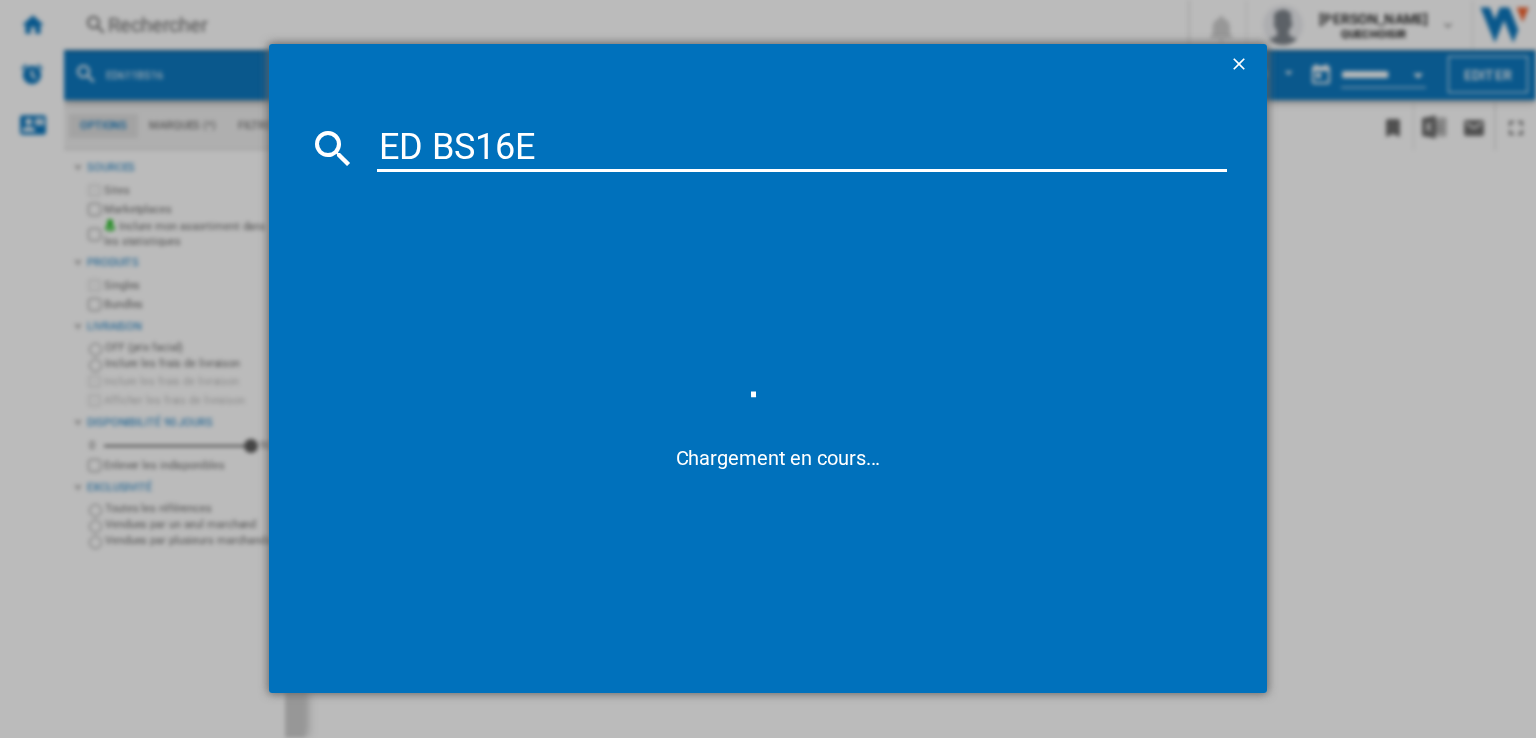 type on "ED BS16" 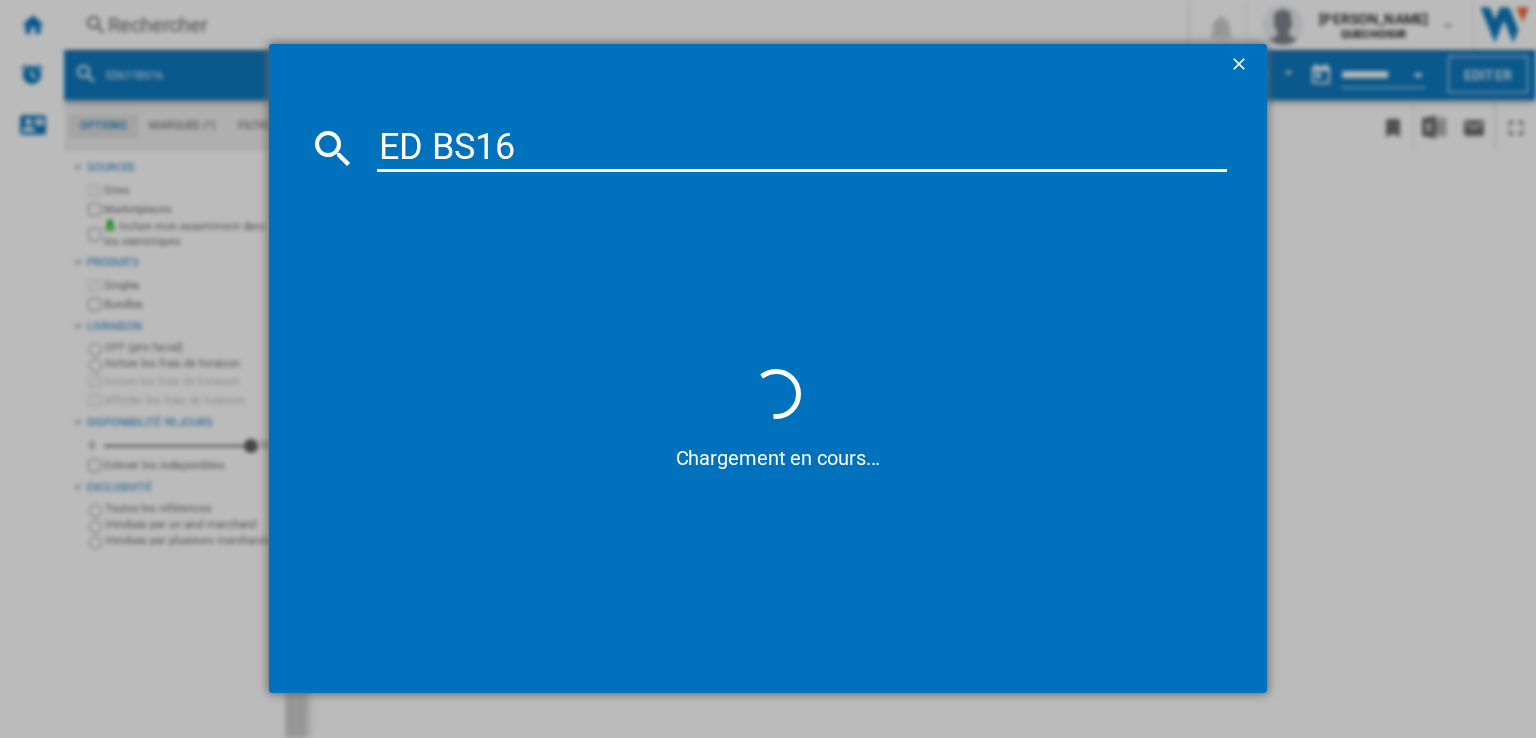 click on "ED BS16" at bounding box center (802, 148) 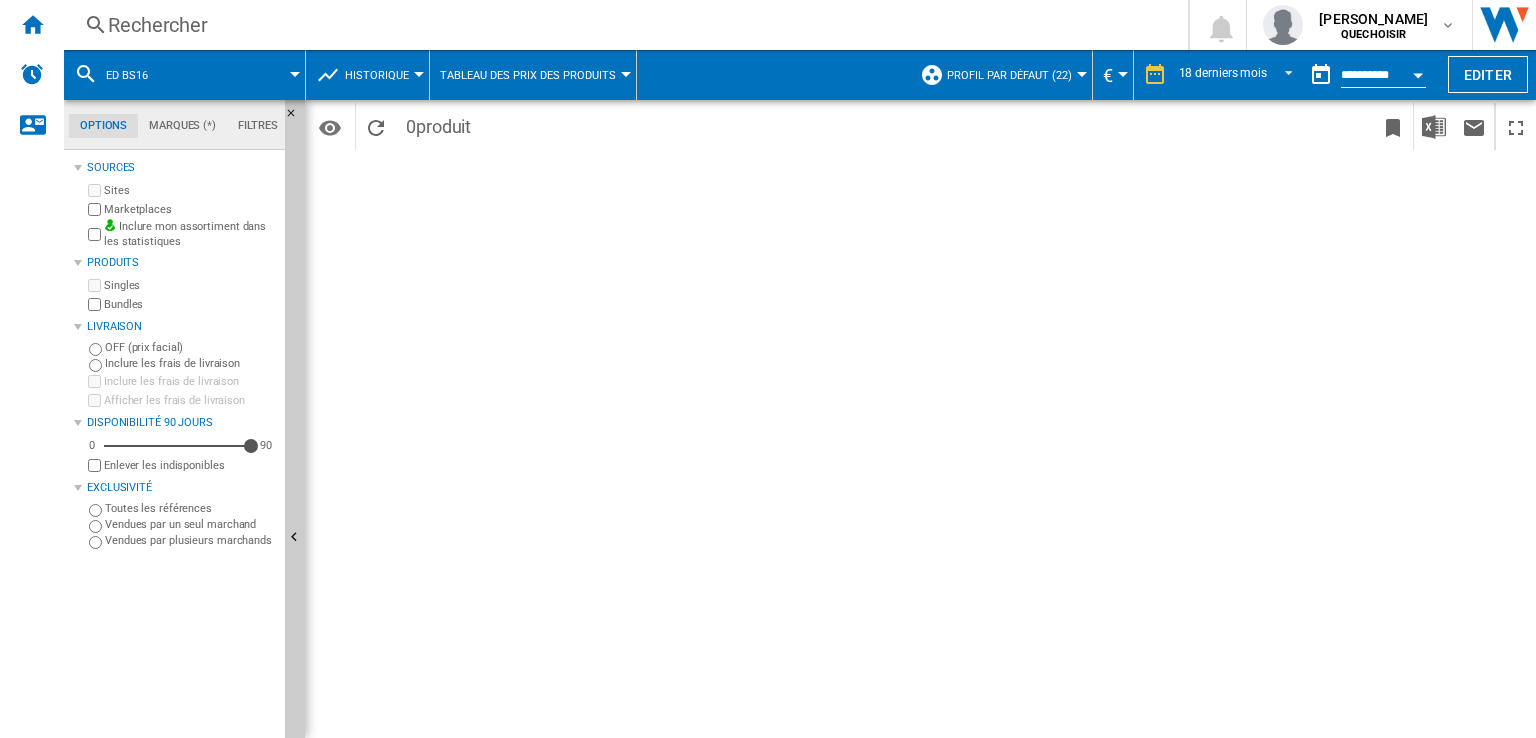 click on "Rechercher" at bounding box center (622, 25) 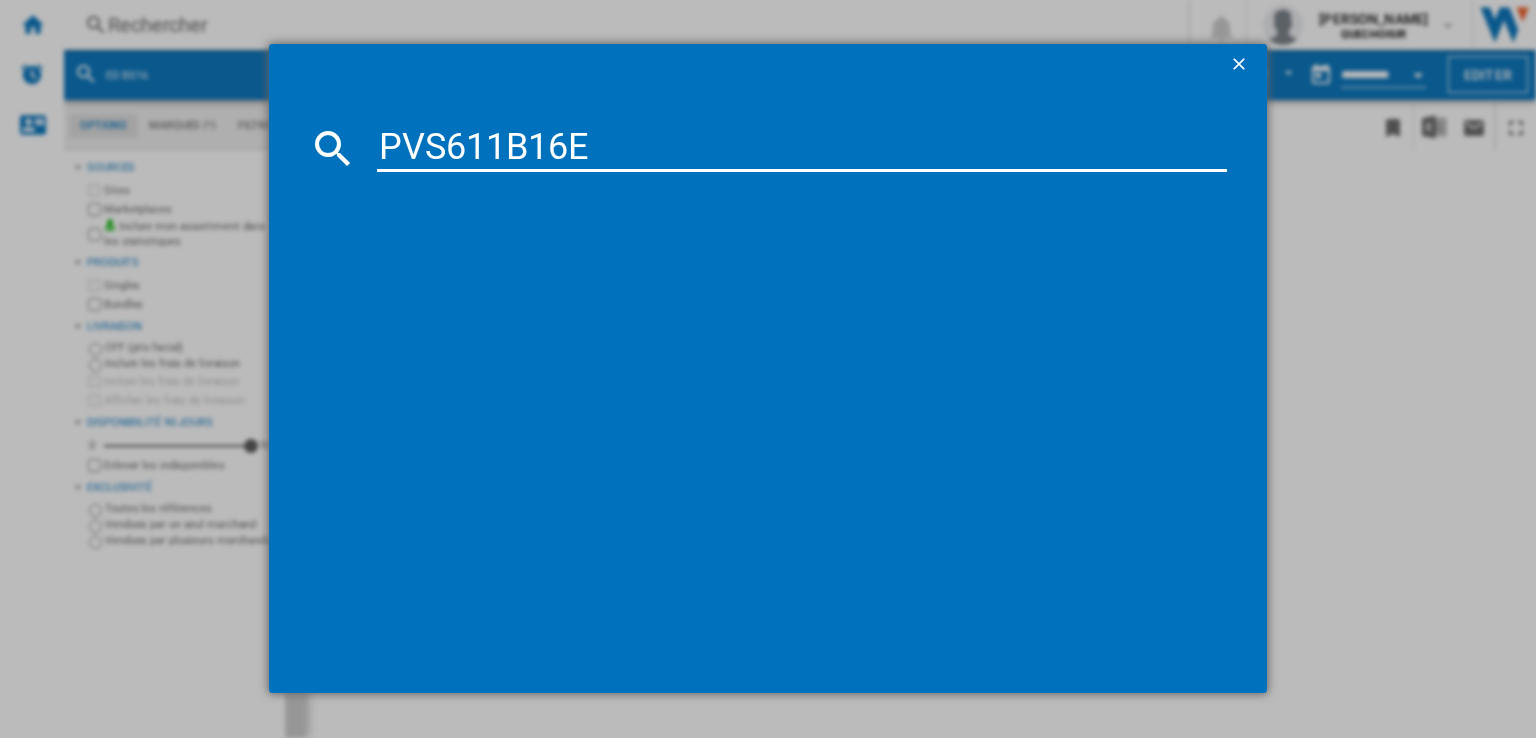 type on "PVS611B16" 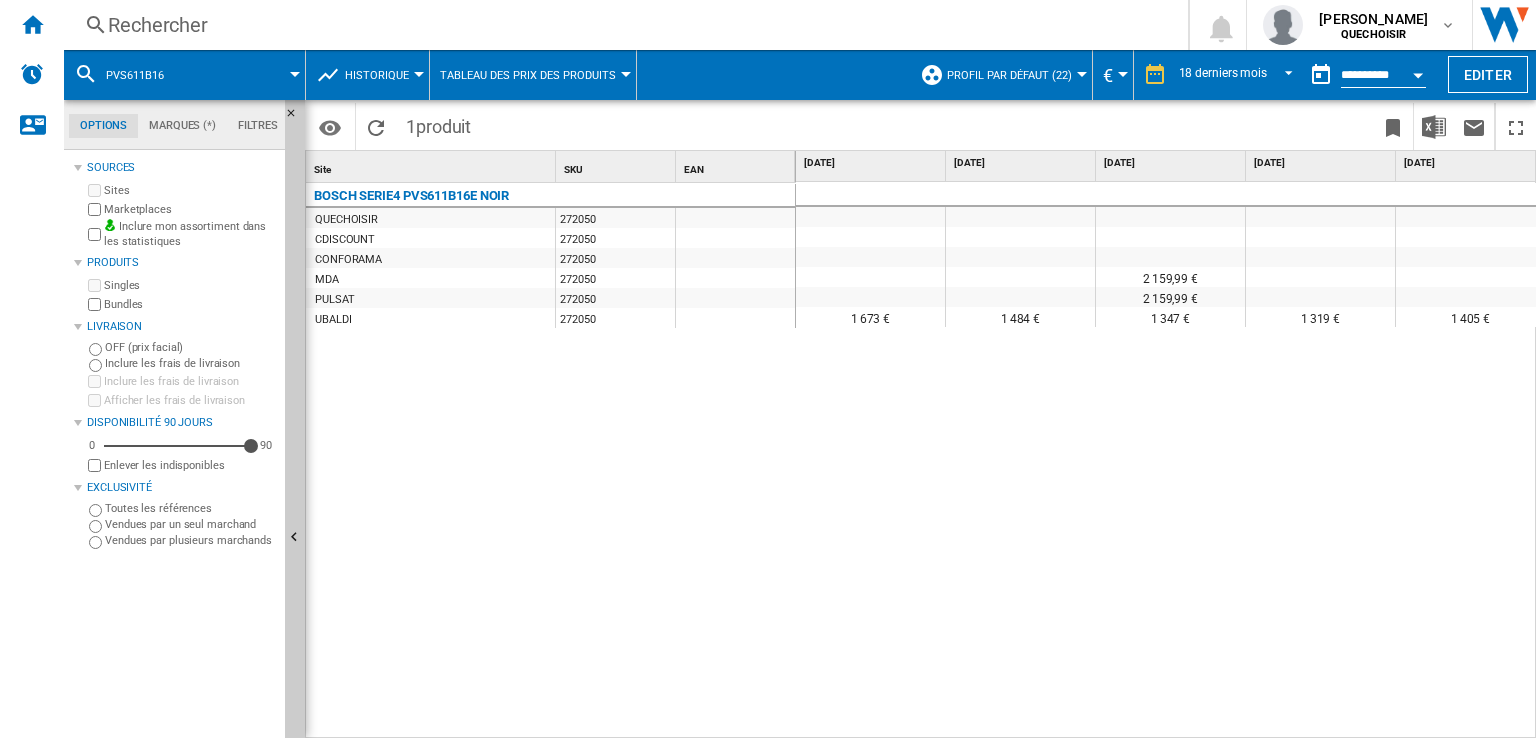 click on "BOSCH SERIE4 PVS611B16E NOIR
QUECHOISIR
272050
CDISCOUNT
272050
CONFORAMA
272050
MDA
272050
PULSAT
272050
[PERSON_NAME]
272050" at bounding box center (551, 457) 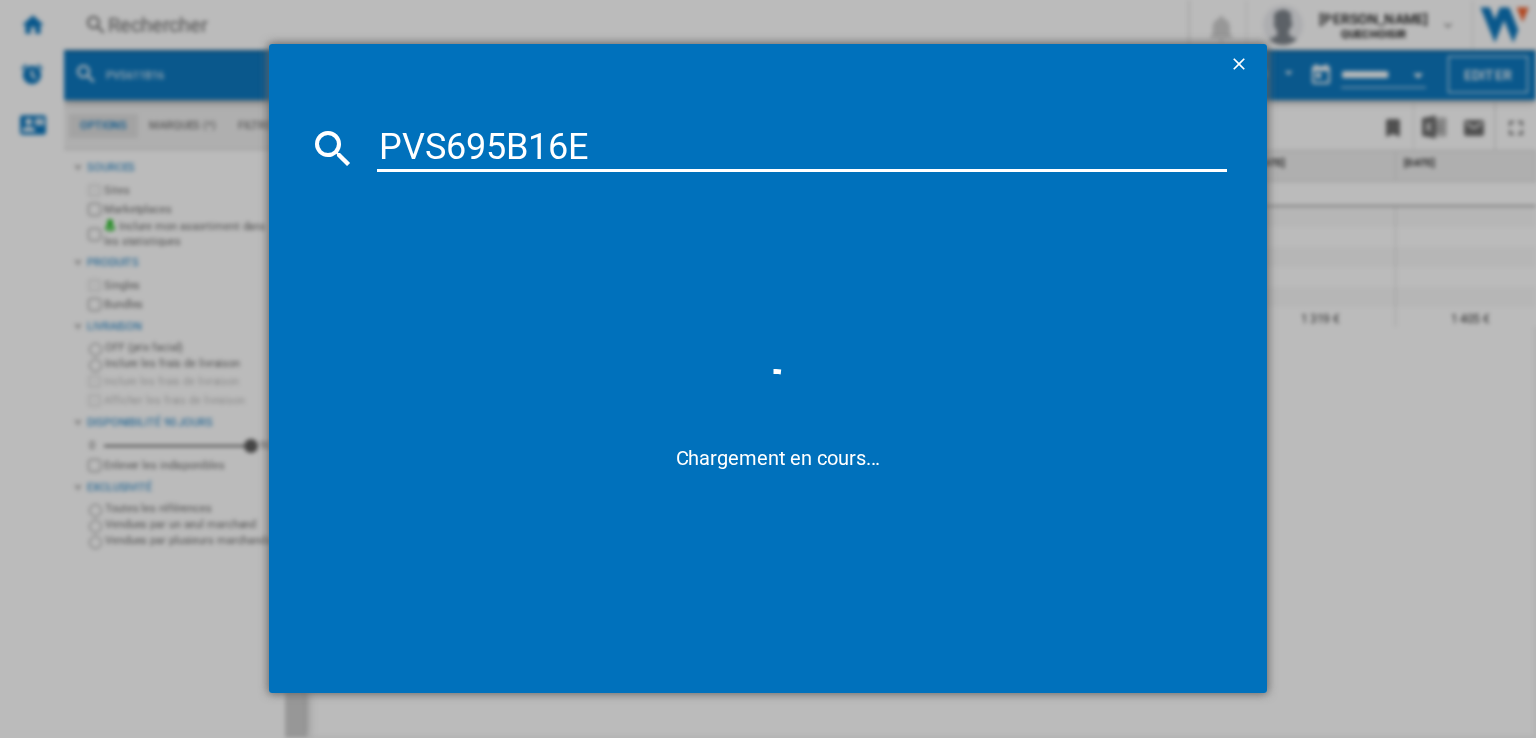 type on "PVS695B16" 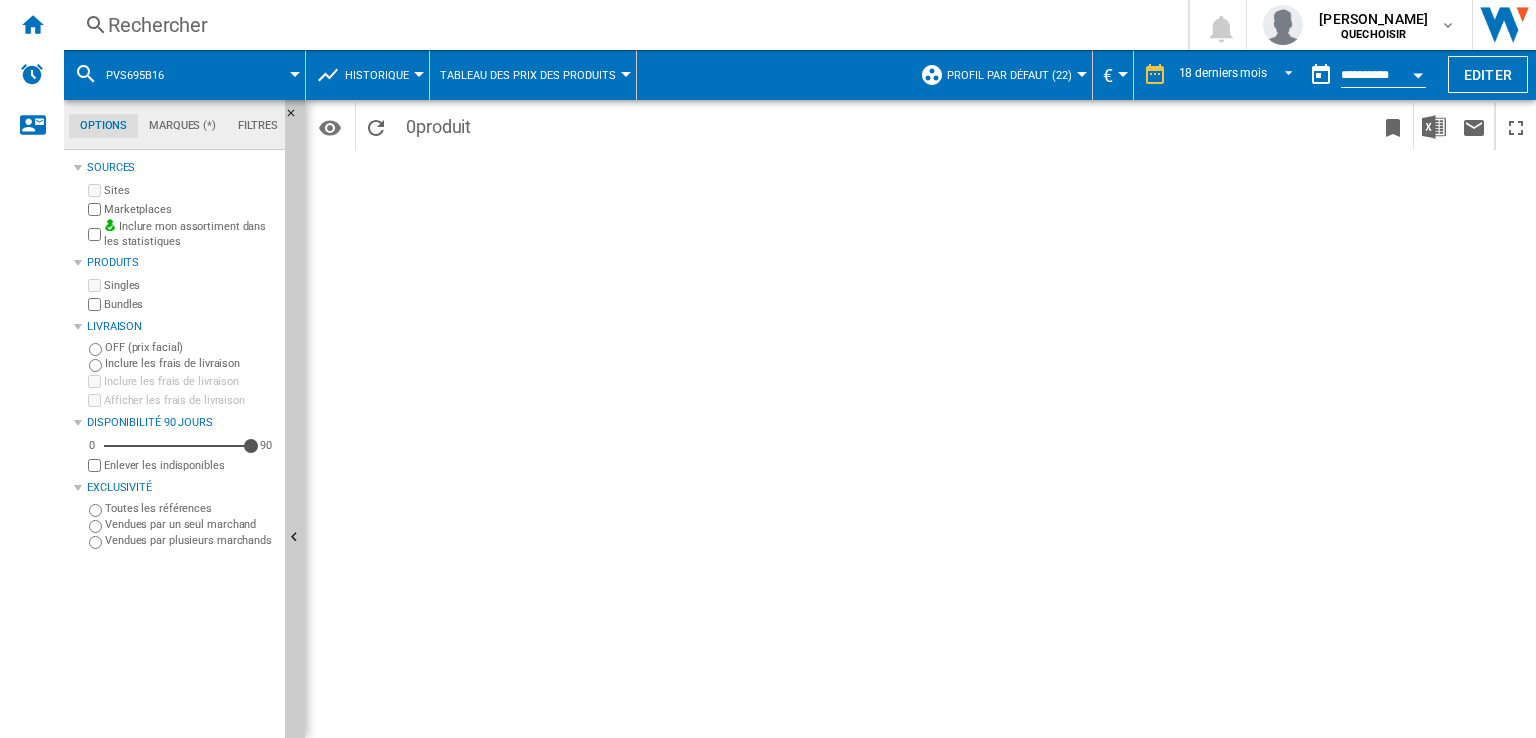 click on "Rechercher" at bounding box center [622, 25] 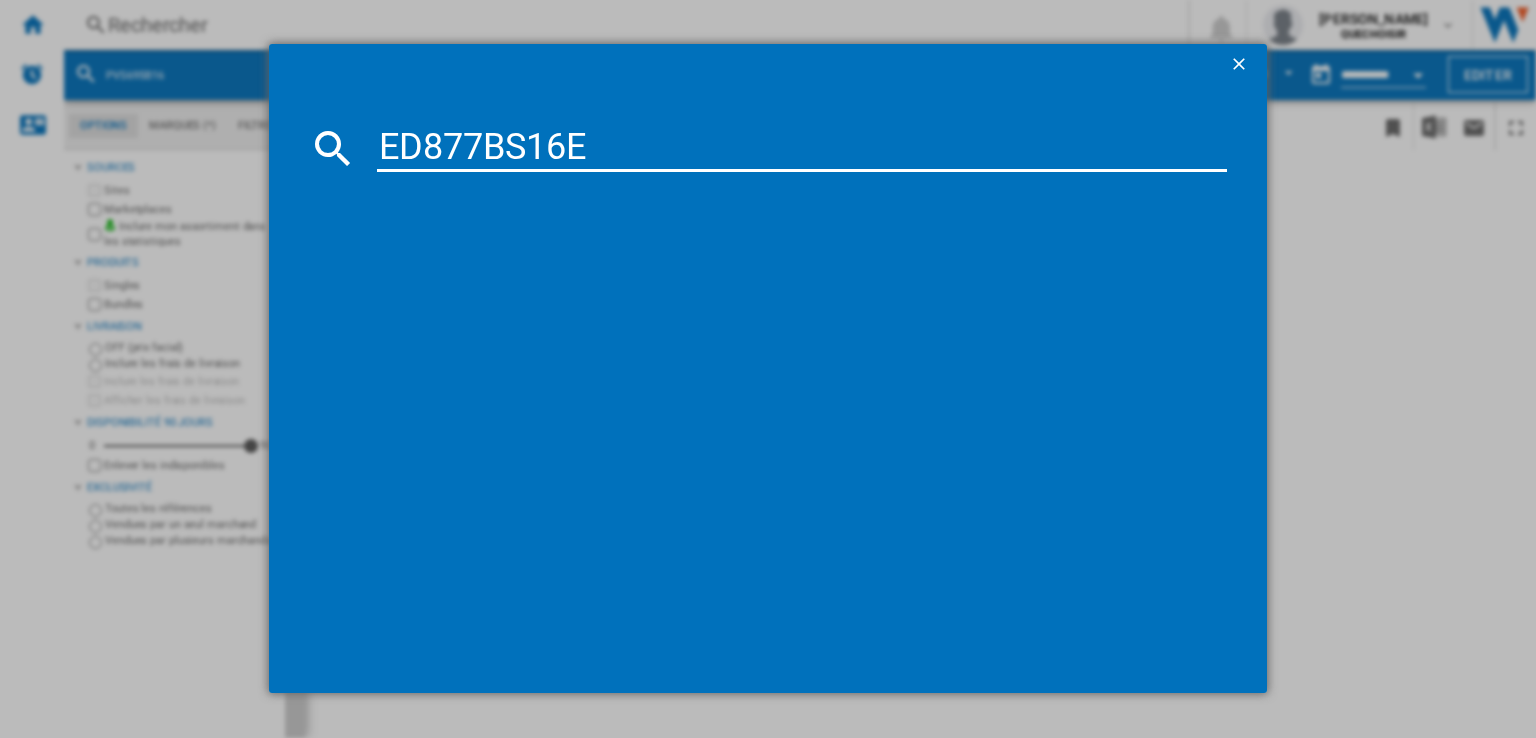 type on "ED877BS16" 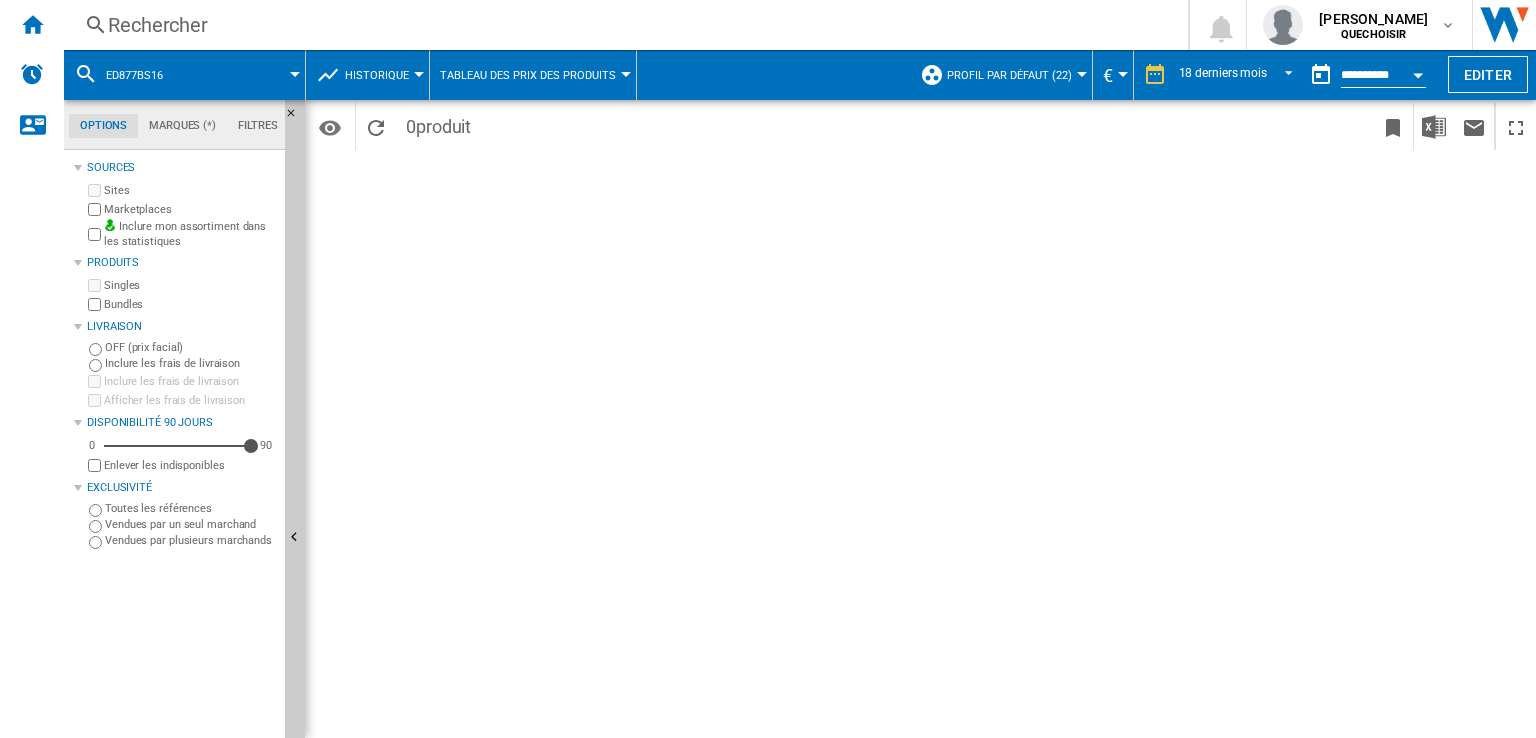 click on "Rechercher" at bounding box center [622, 25] 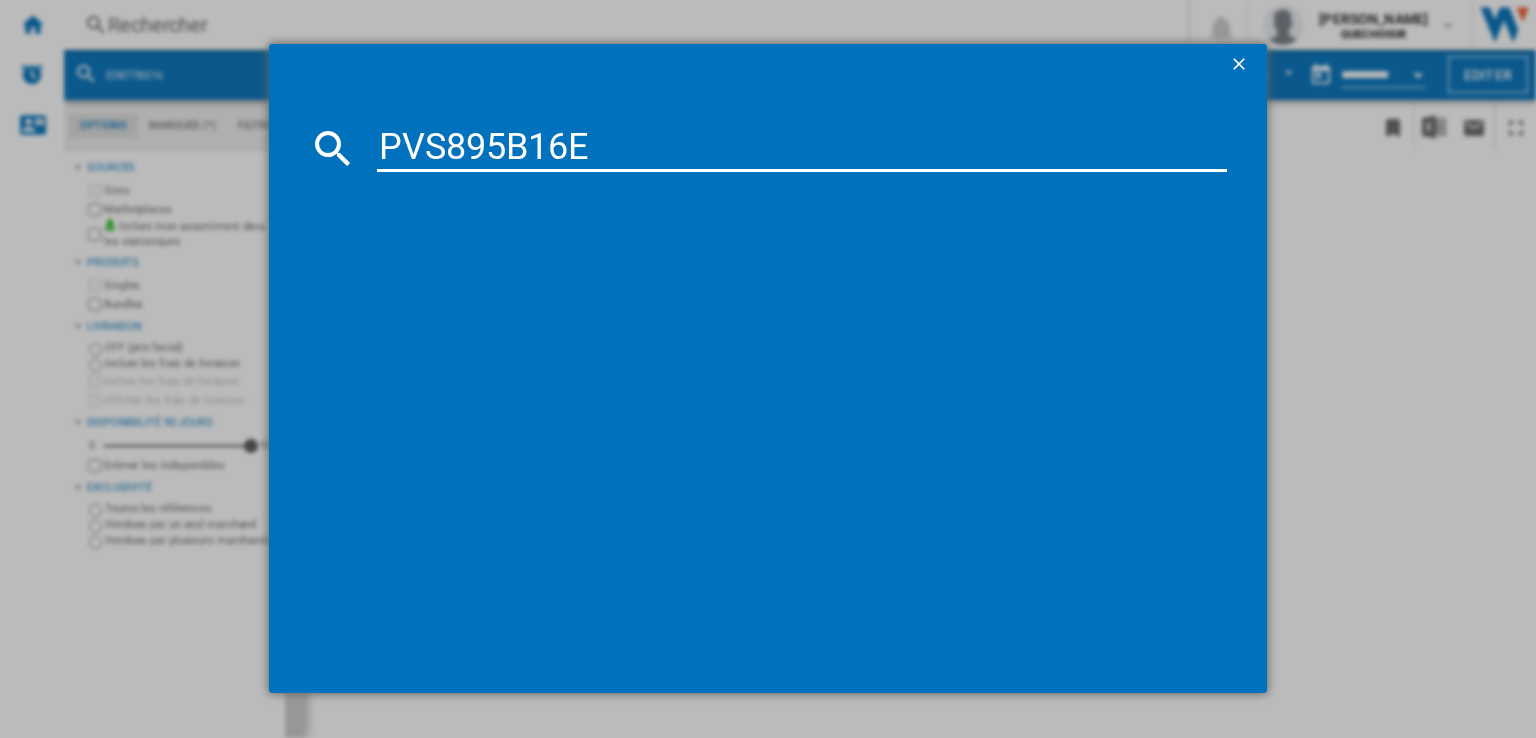 type on "PVS895B16" 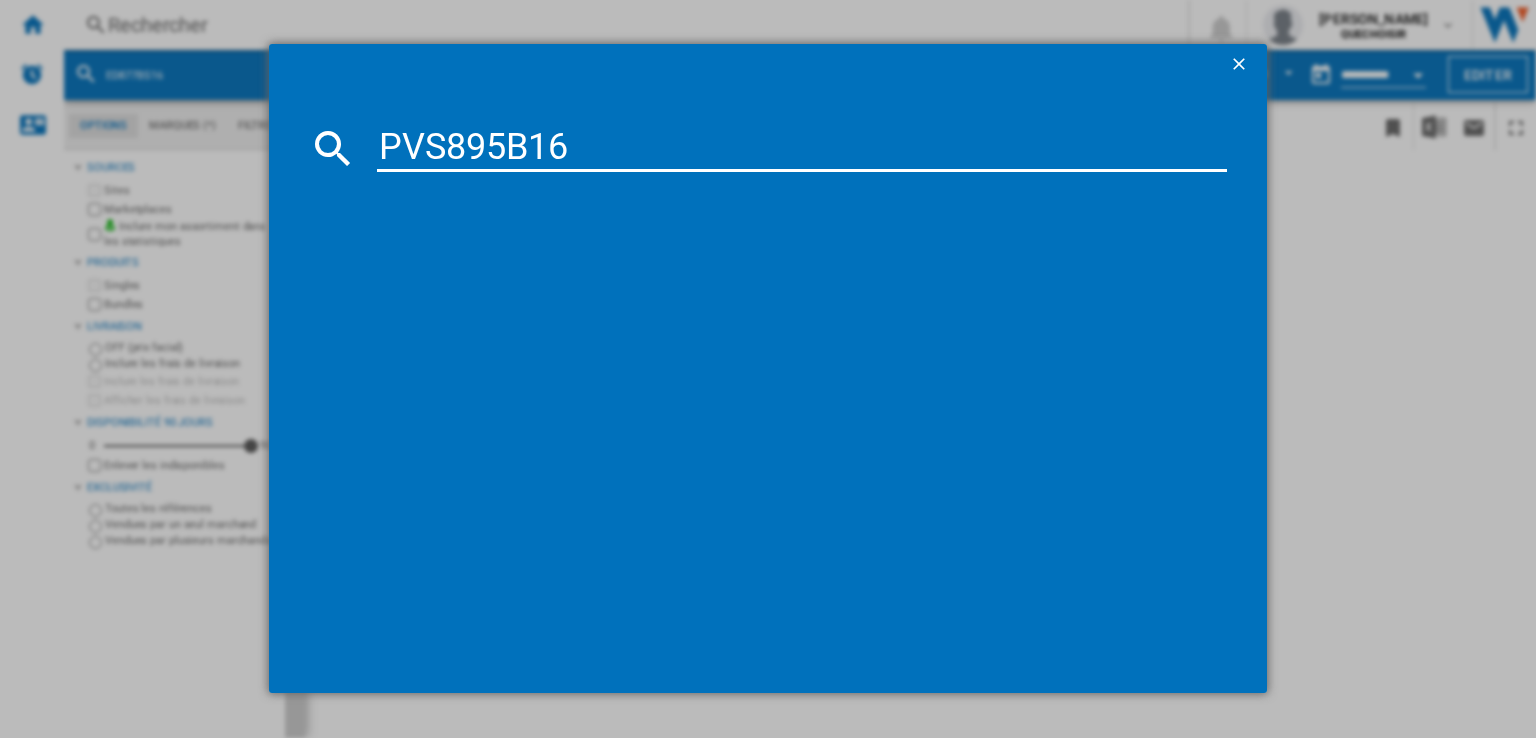 click on "PVS895B16" at bounding box center [802, 148] 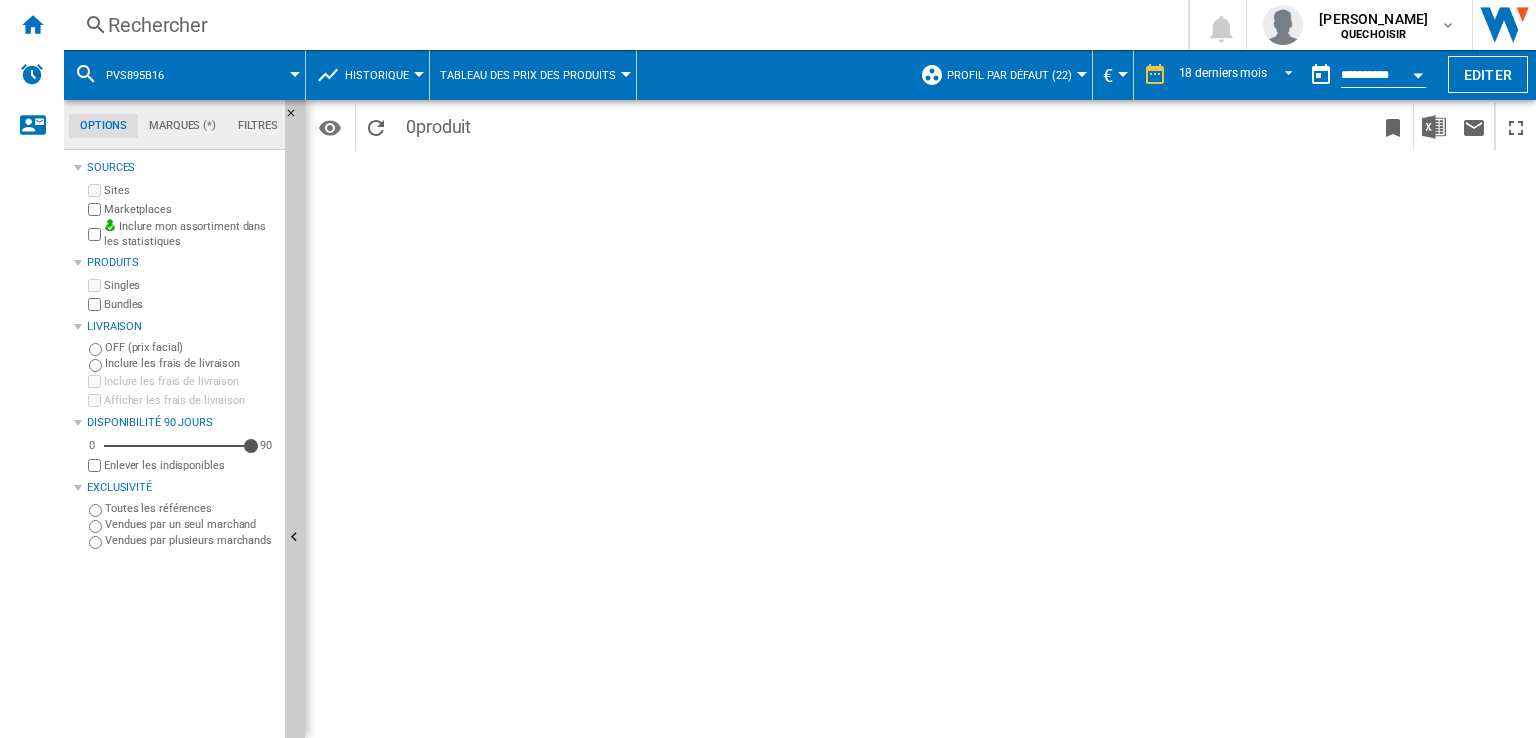click on "Rechercher" at bounding box center [622, 25] 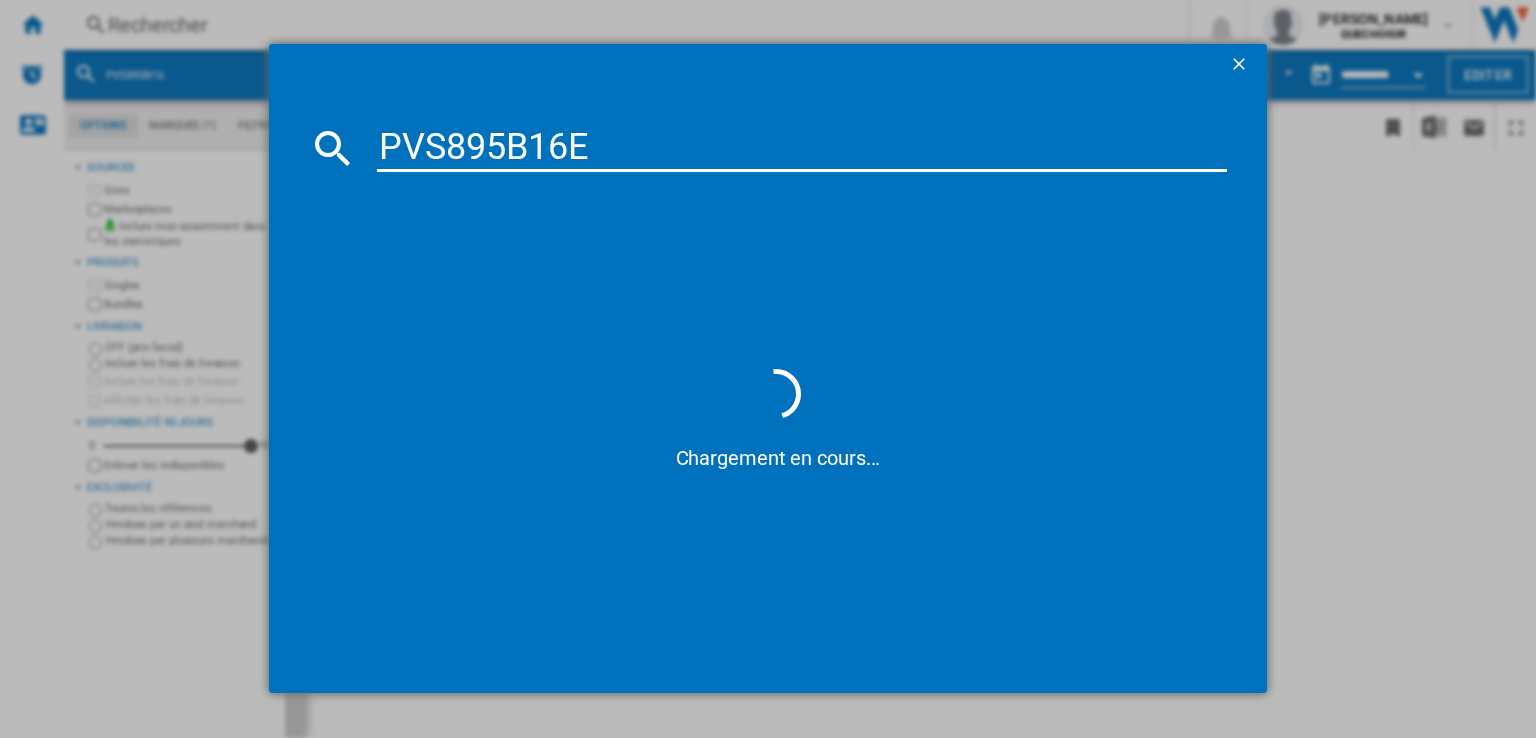 drag, startPoint x: 444, startPoint y: 149, endPoint x: 503, endPoint y: 149, distance: 59 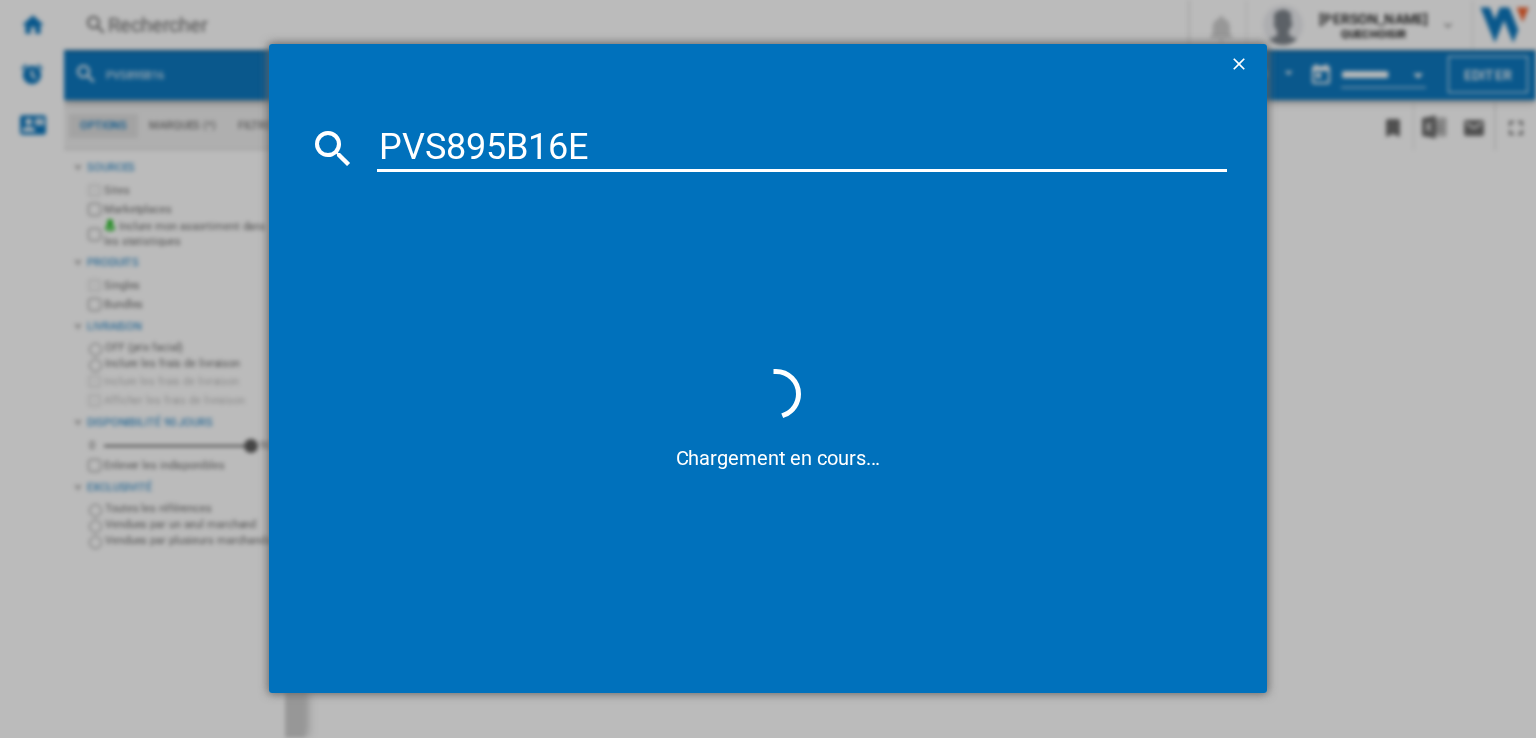 click on "PVS895B16E" at bounding box center [802, 148] 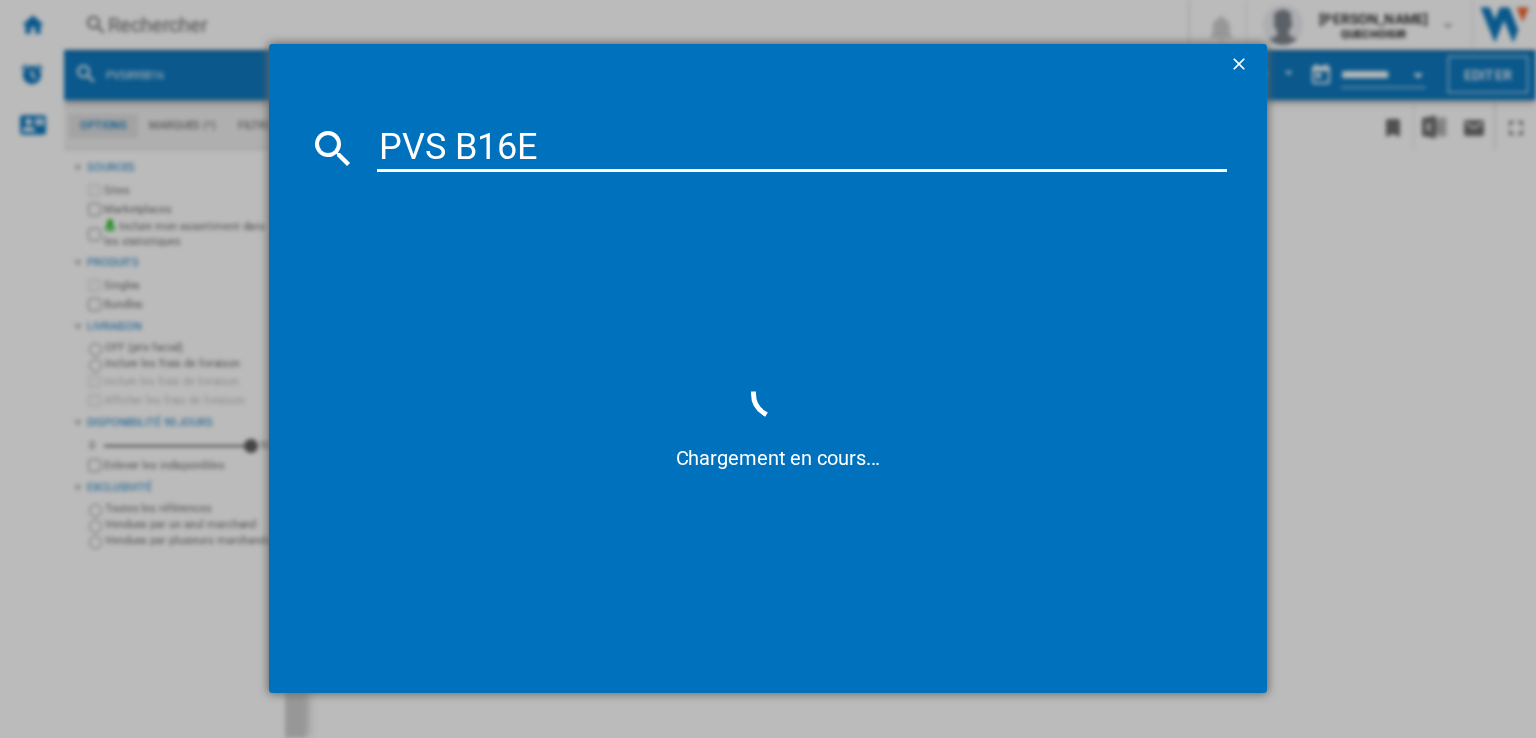 click on "PVS B16E" at bounding box center [802, 148] 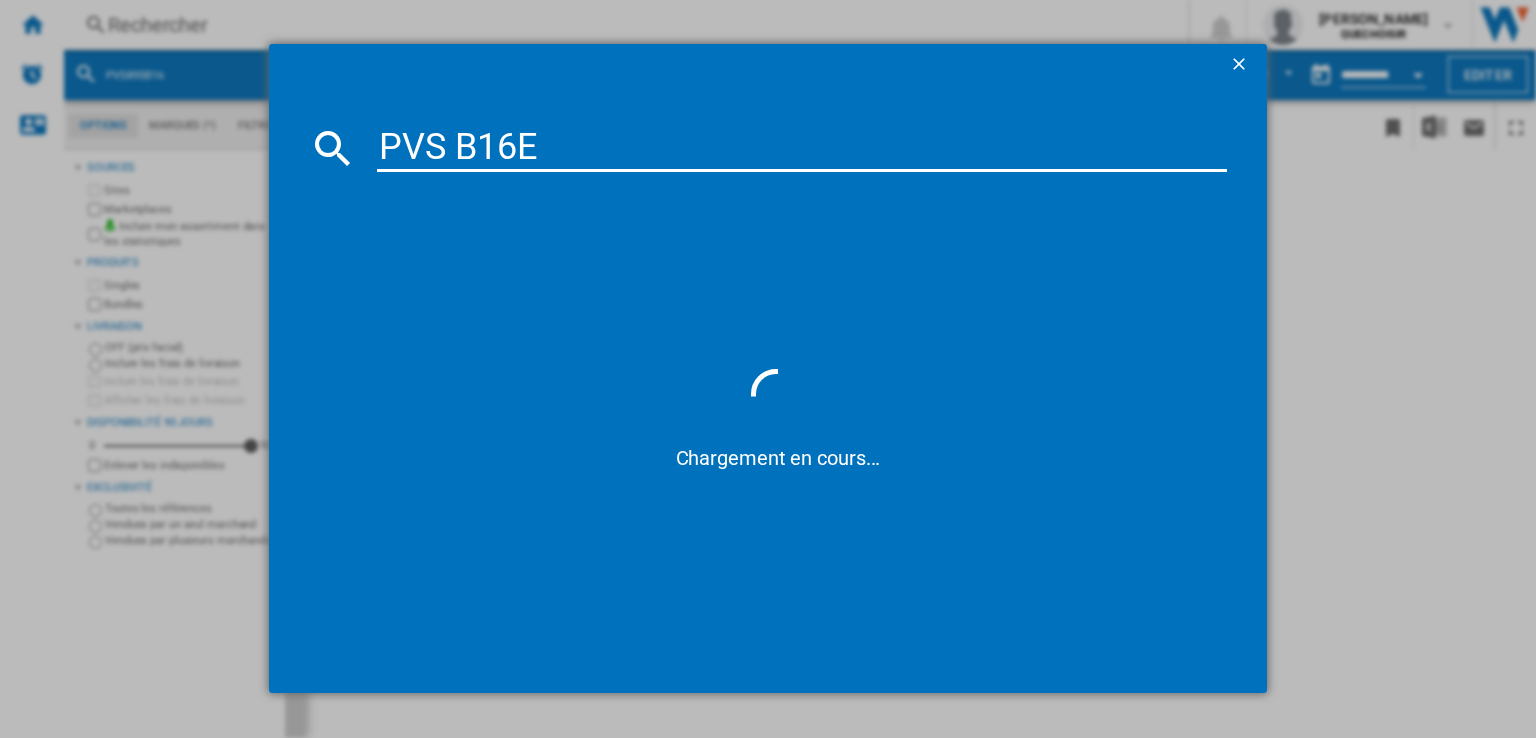 type on "PVS B16" 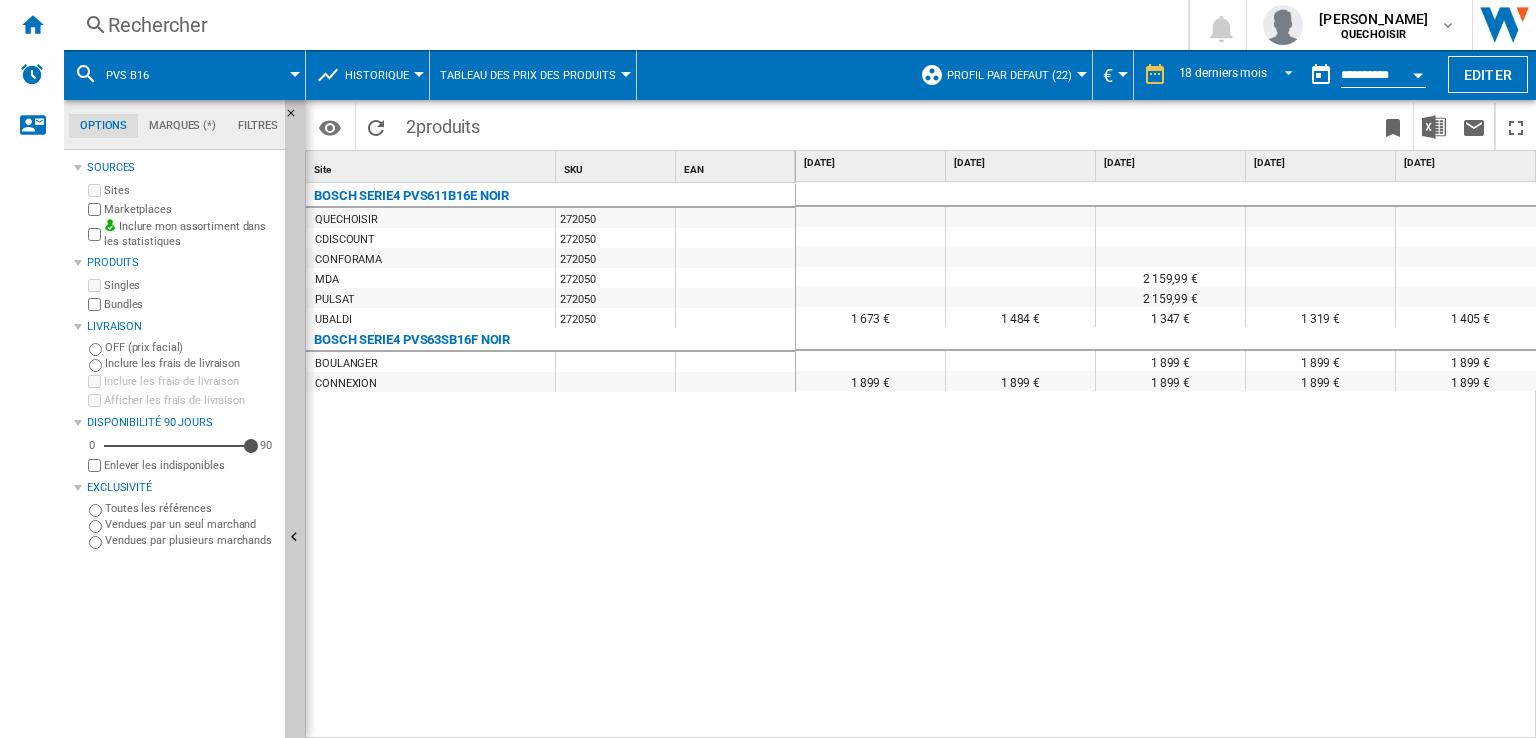 click on "BOSCH SERIE4 PVS611B16E NOIR
QUECHOISIR
272050
CDISCOUNT
272050
CONFORAMA
272050
MDA
272050
PULSAT
272050
[PERSON_NAME]
272050
BOSCH SERIE4 PVS63SB16F NOIR
[PERSON_NAME]
CONNEXION" at bounding box center [551, 457] 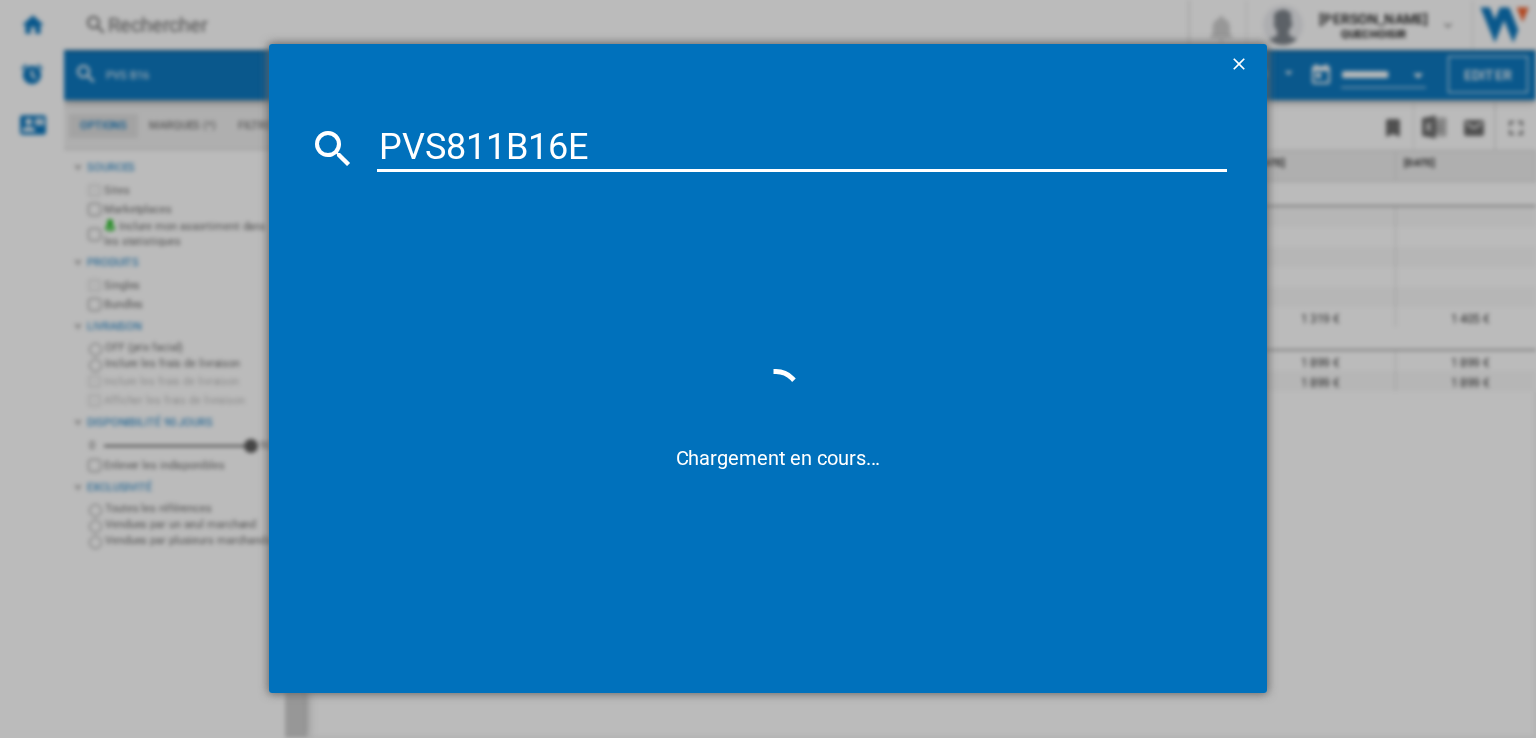 type on "PVS811B16" 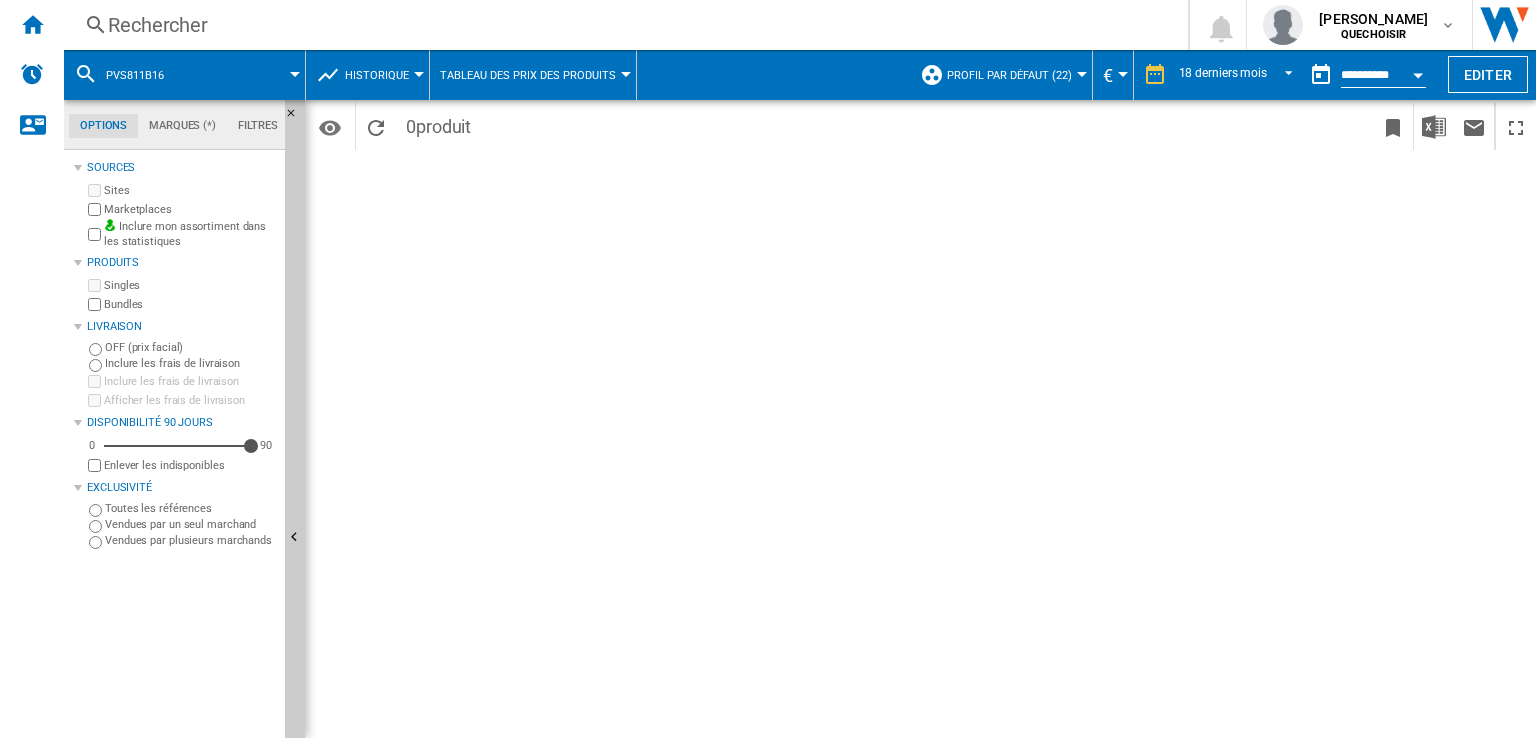 click on "Rechercher" at bounding box center [622, 25] 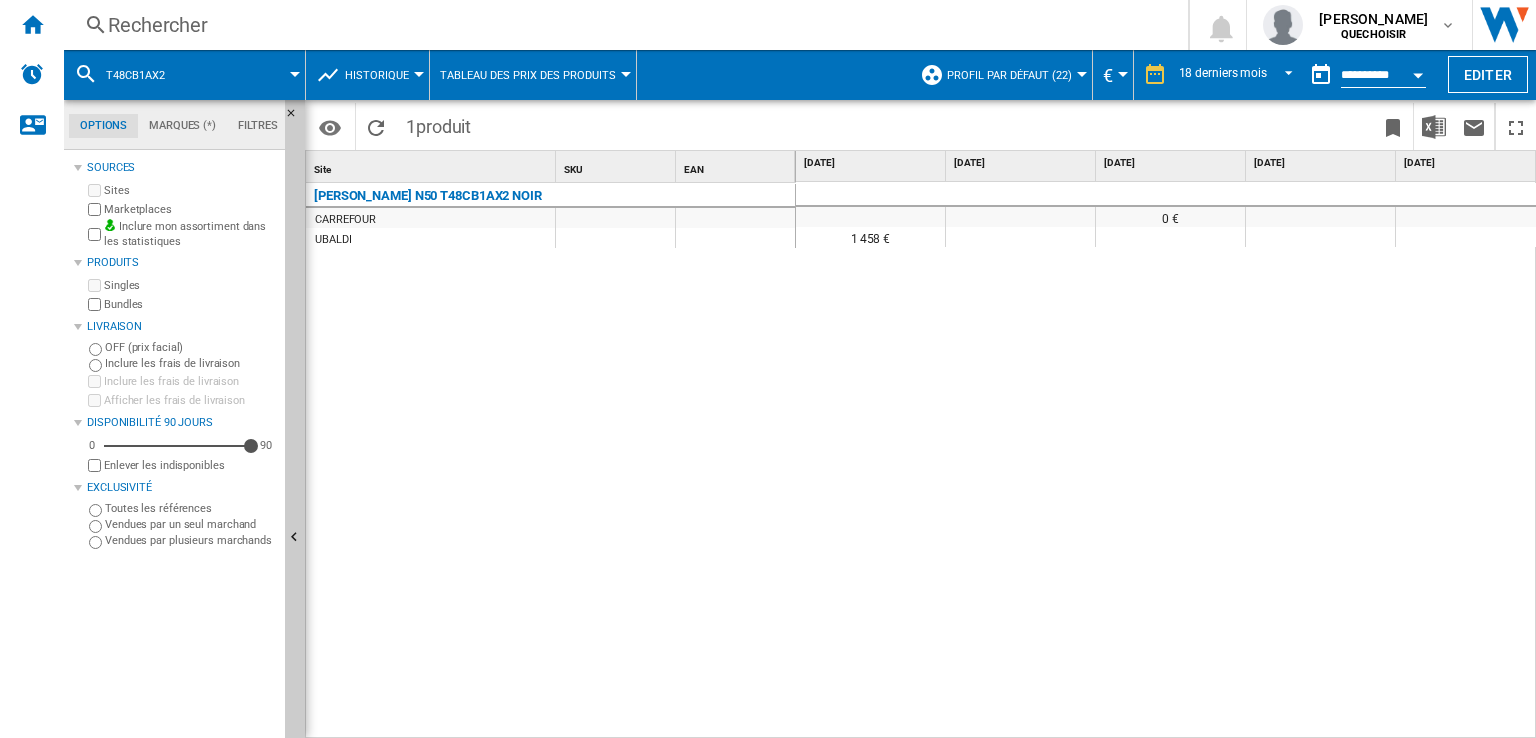 scroll, scrollTop: 0, scrollLeft: 674, axis: horizontal 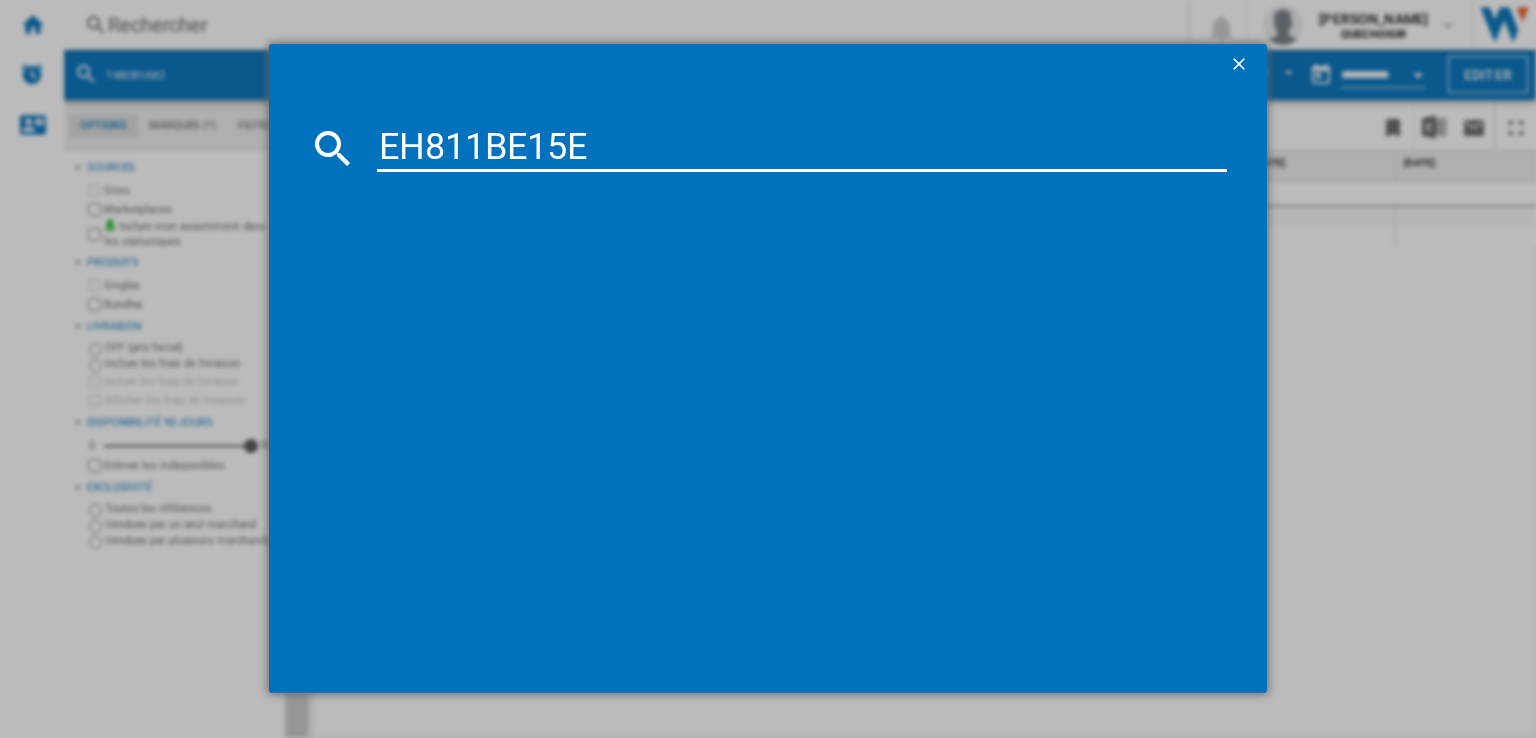 type on "EH811BE15" 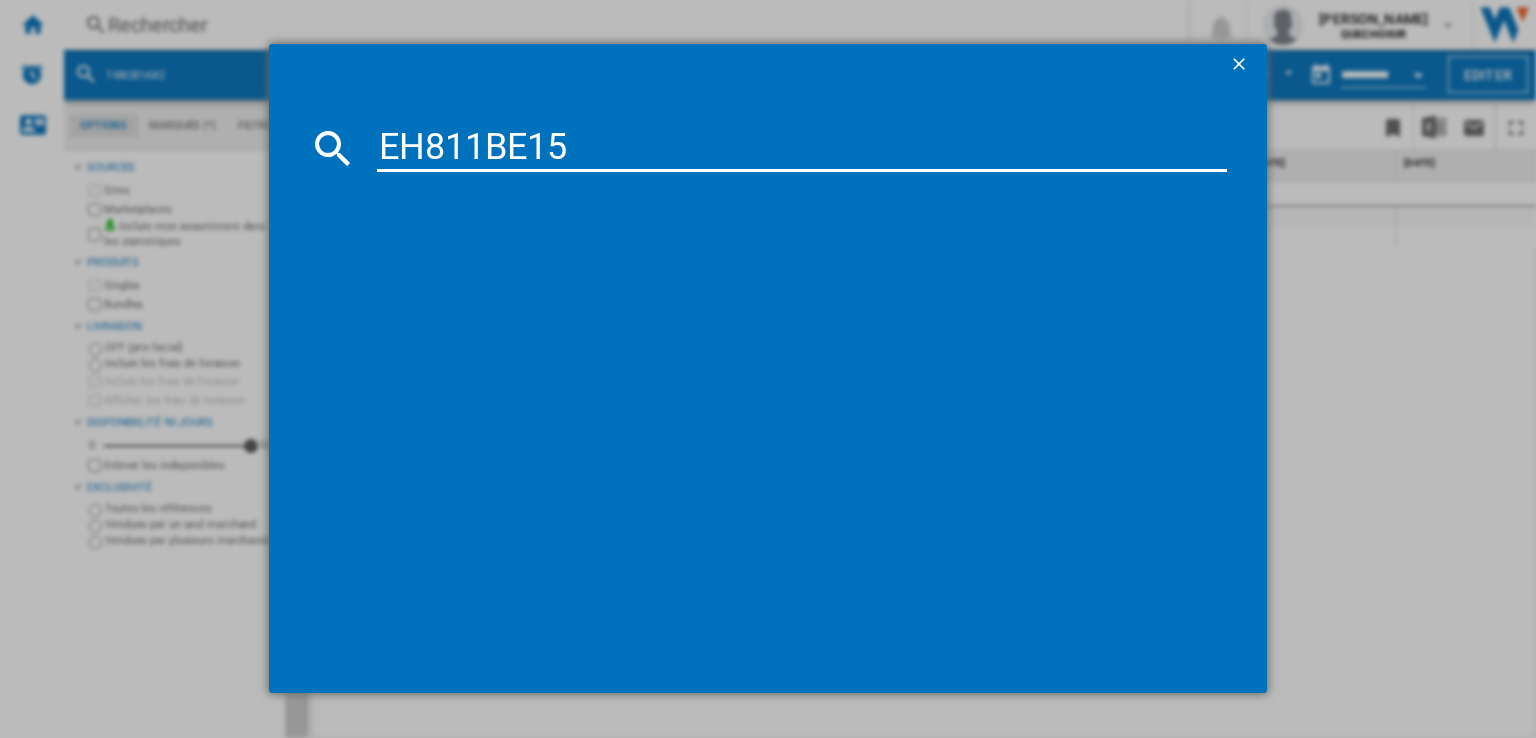 click on "EH811BE15" at bounding box center (802, 148) 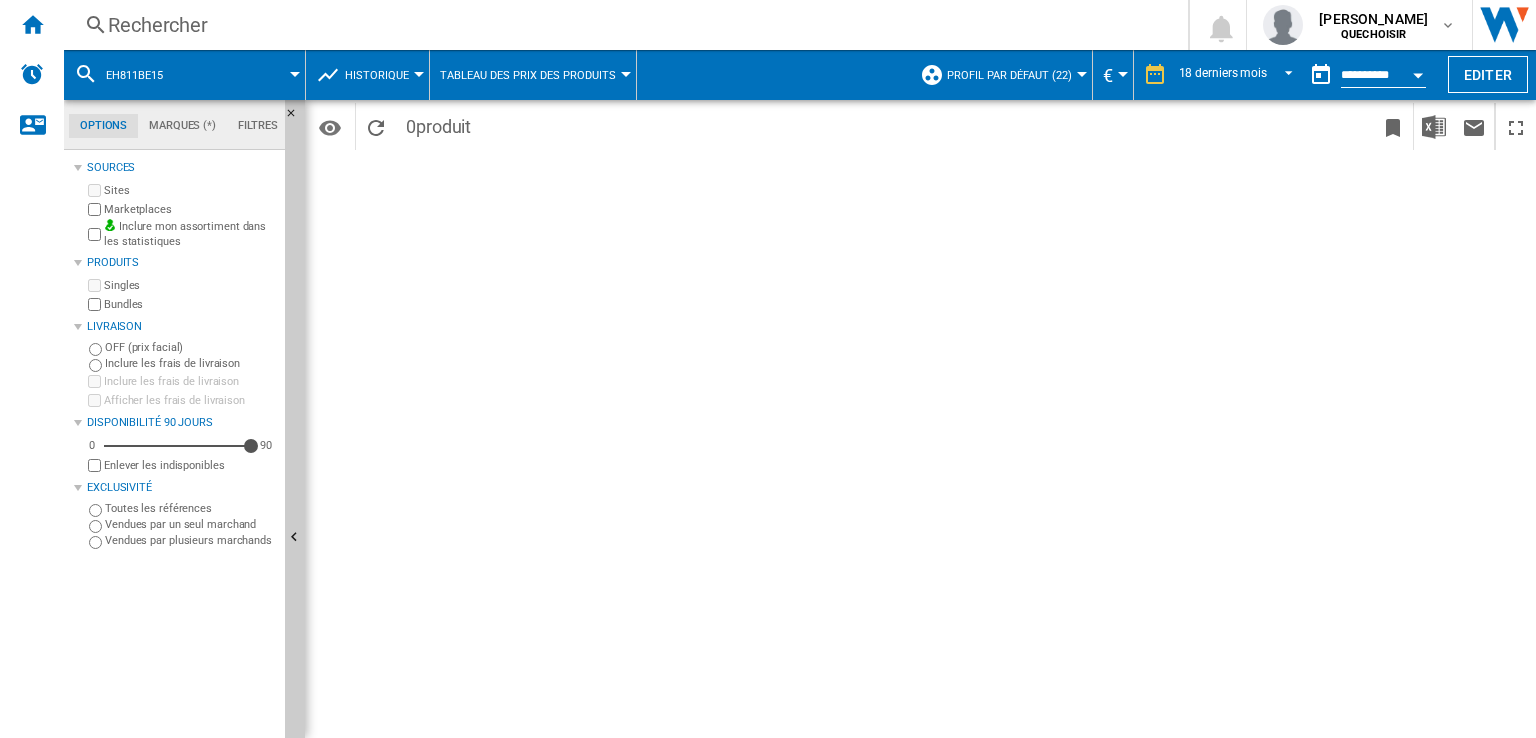 click on "Rechercher" at bounding box center [622, 25] 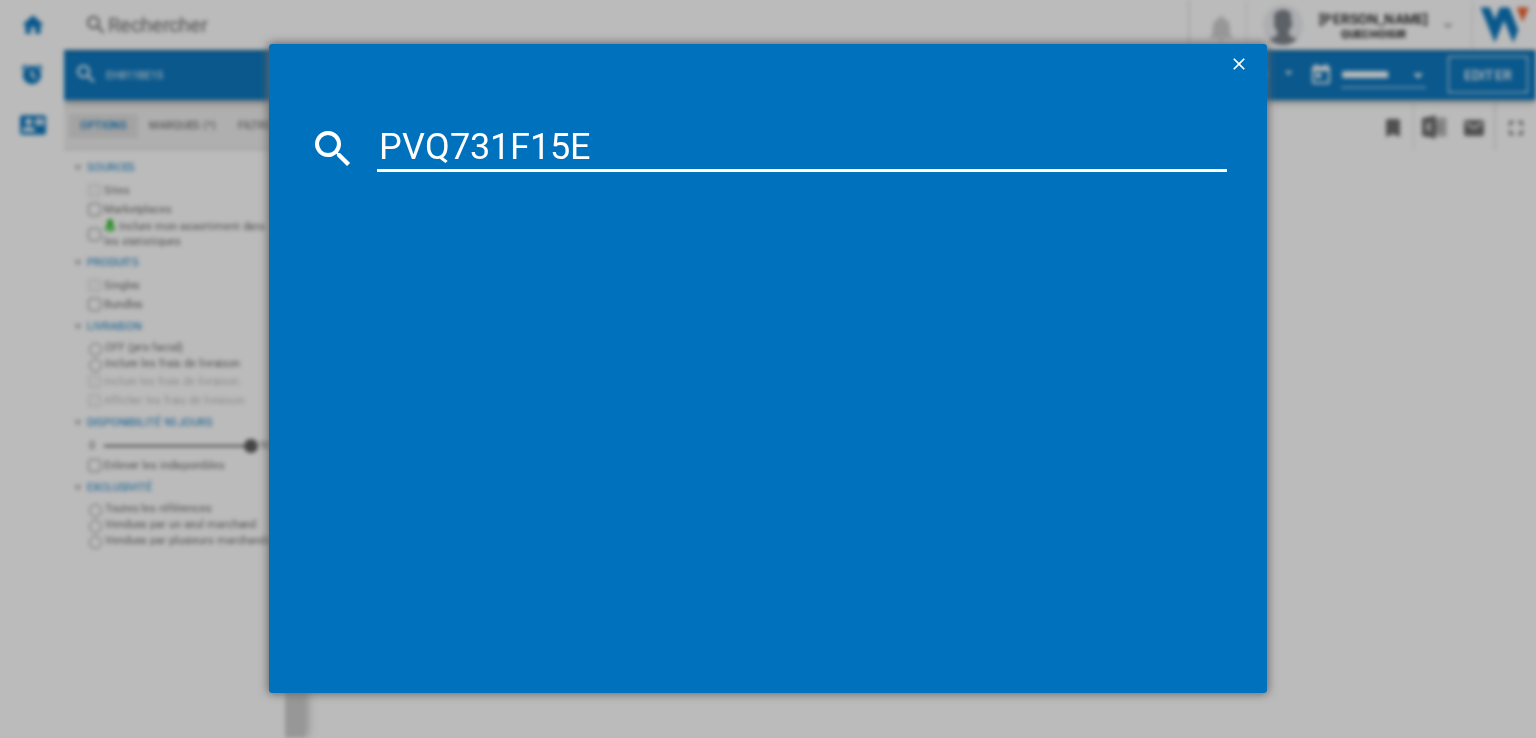 type on "PVQ731F15" 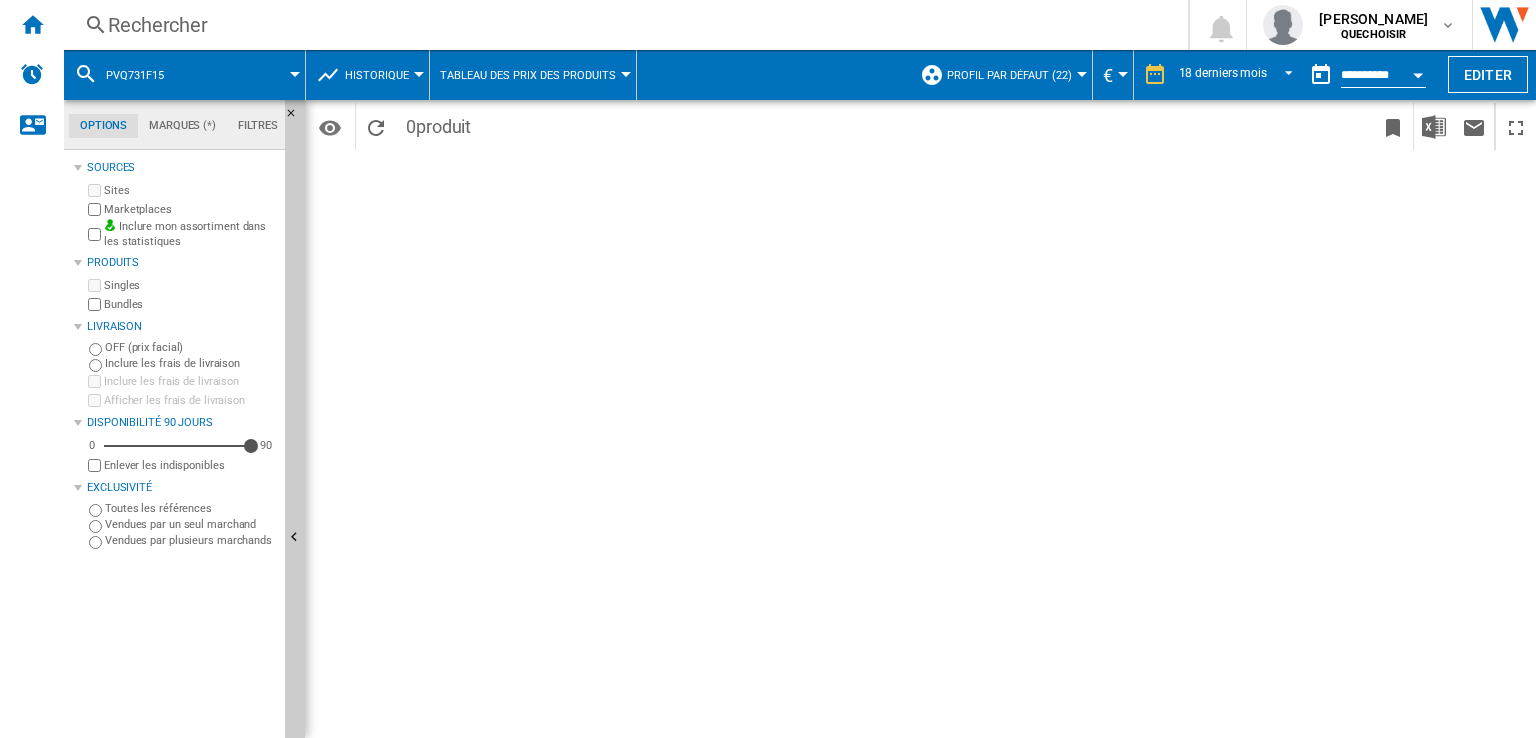 click on "Rechercher" at bounding box center (622, 25) 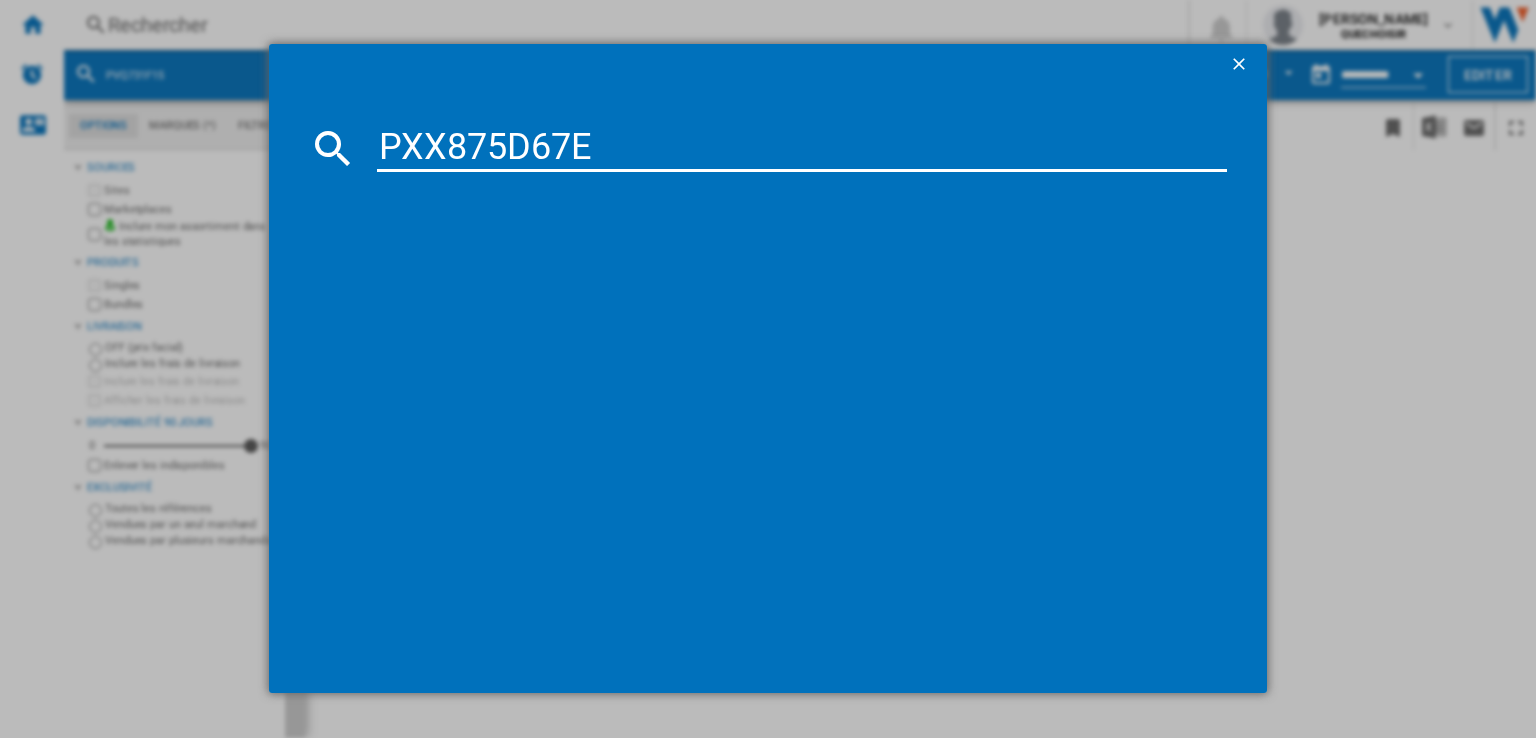 type on "PXX875D67" 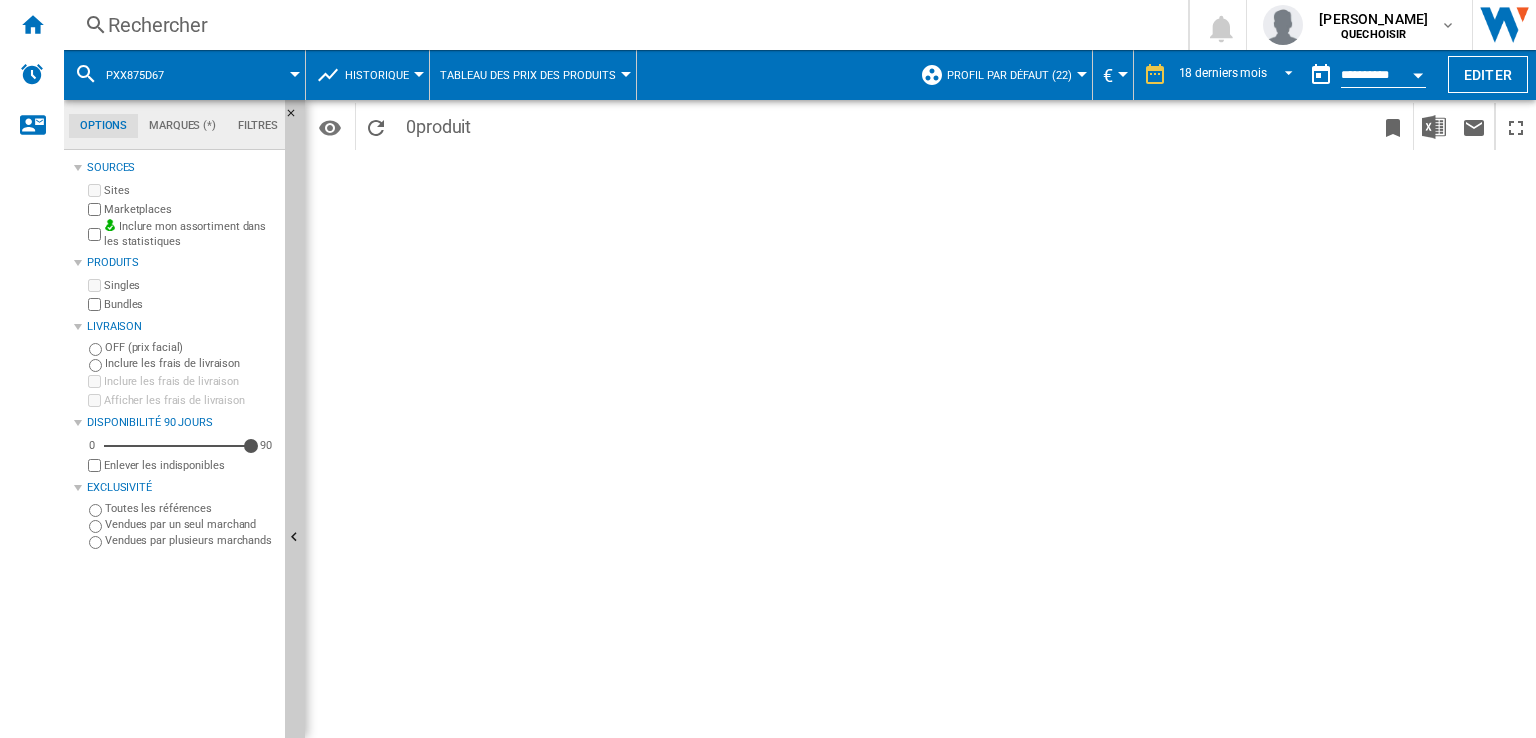 click on "Rechercher" at bounding box center [622, 25] 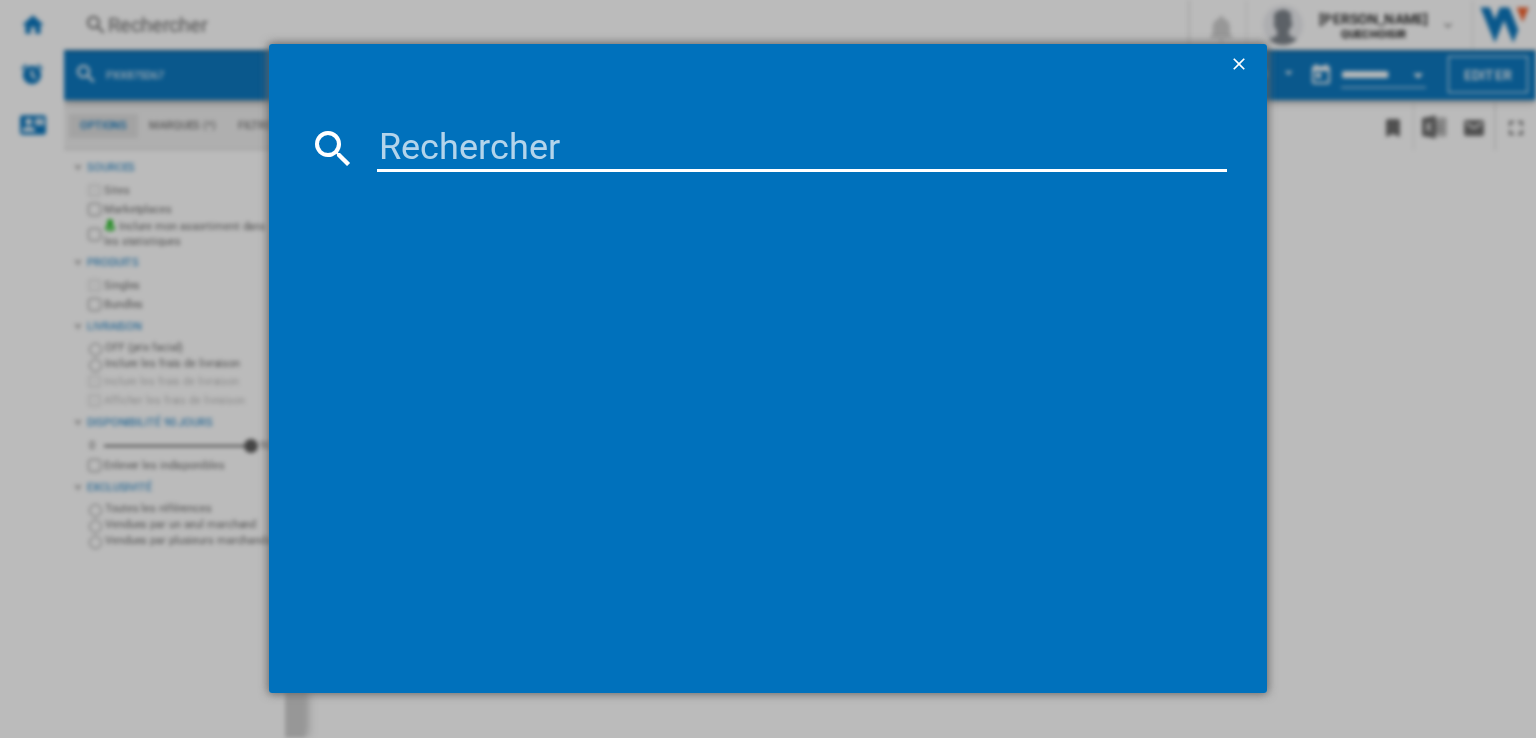 type on "V57THQ4L0" 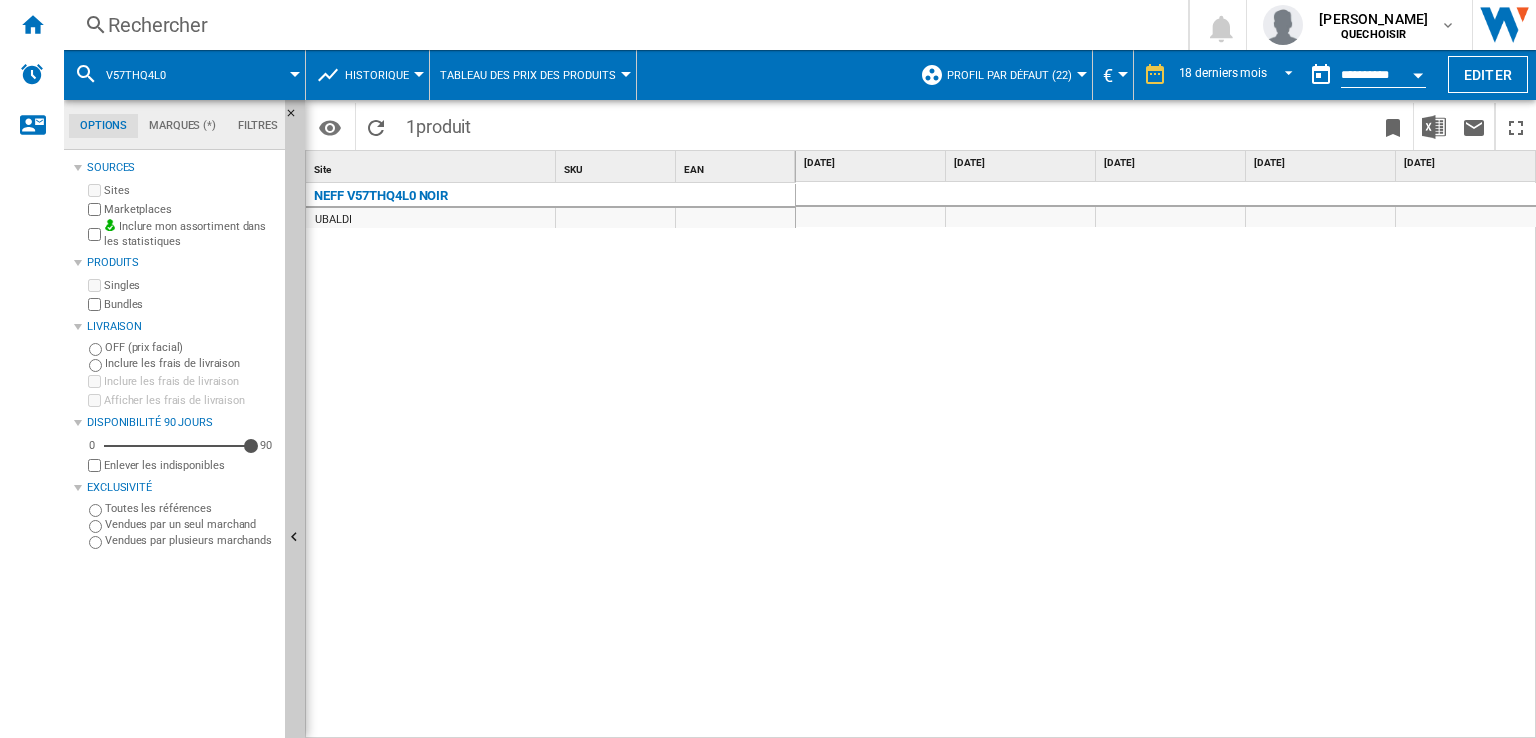 scroll, scrollTop: 0, scrollLeft: 504, axis: horizontal 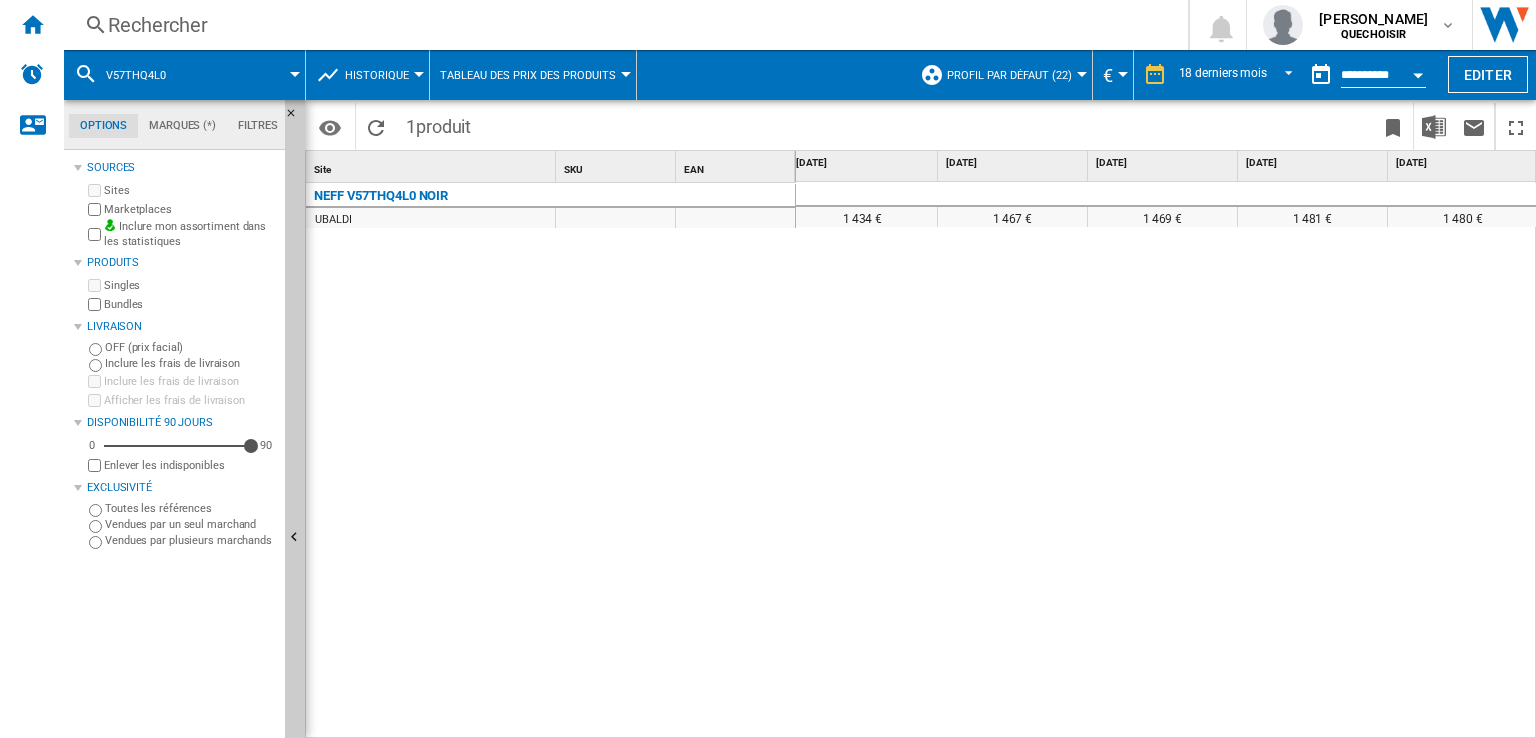 click on "Rechercher" at bounding box center (622, 25) 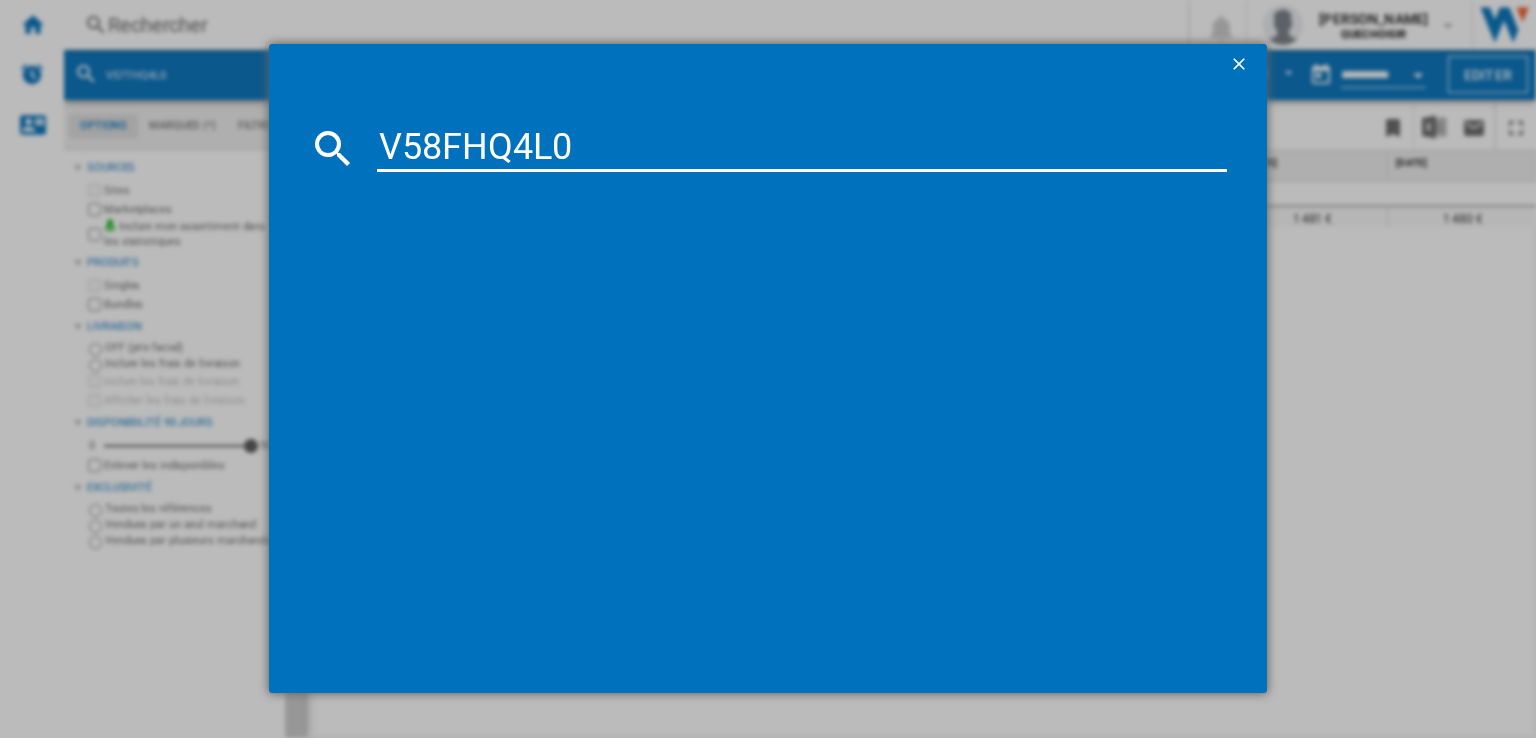 drag, startPoint x: 452, startPoint y: 144, endPoint x: 468, endPoint y: 144, distance: 16 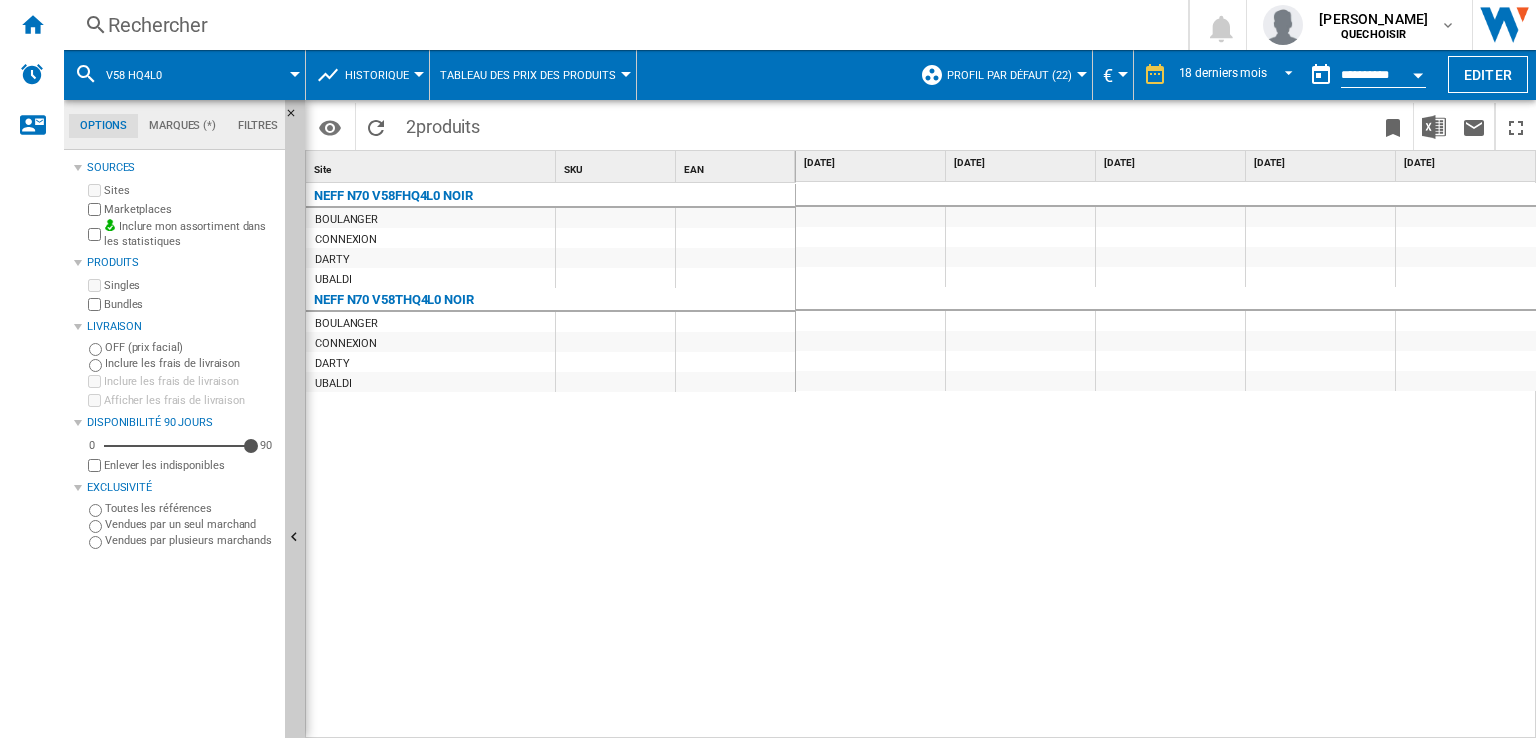 click on "Rechercher" at bounding box center (622, 25) 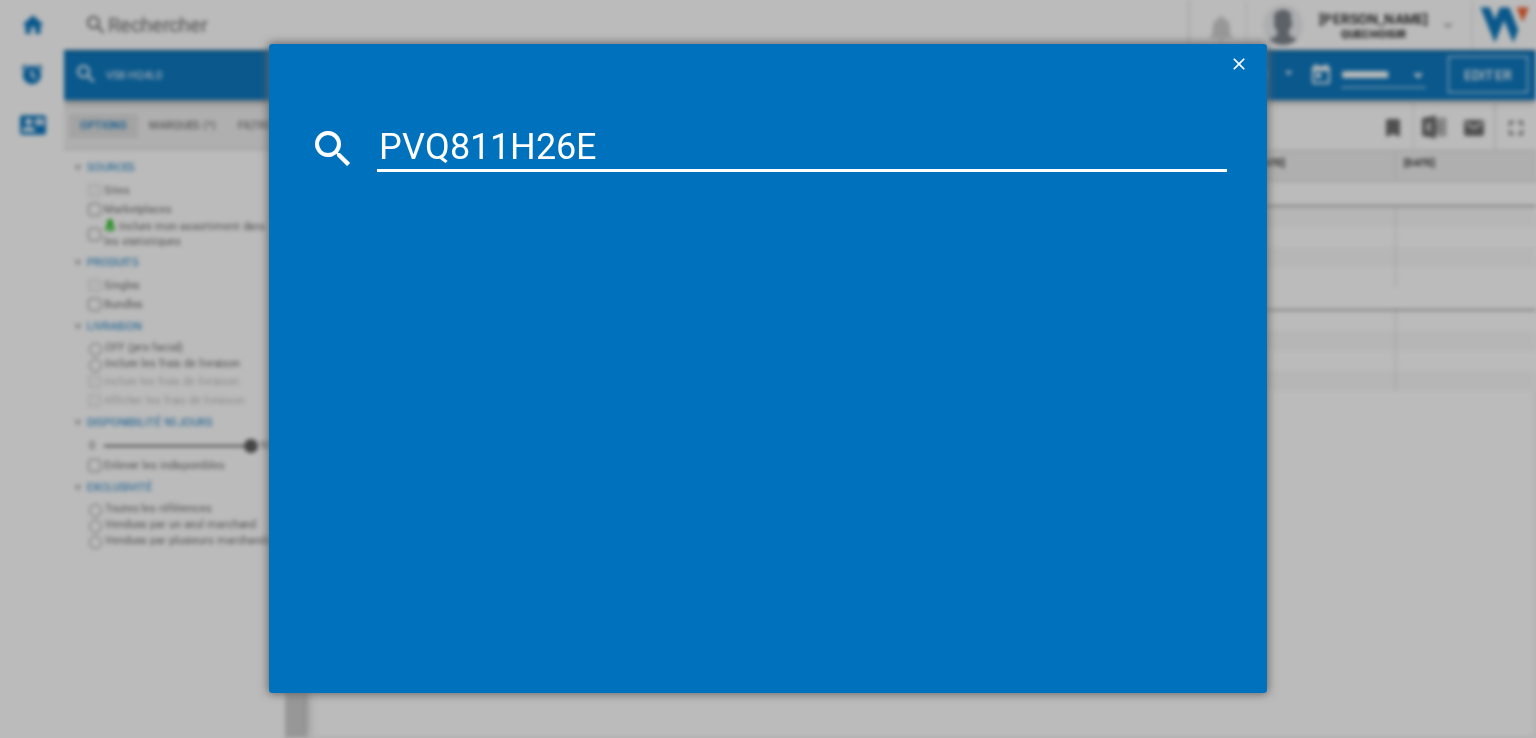 type on "PVQ811H26" 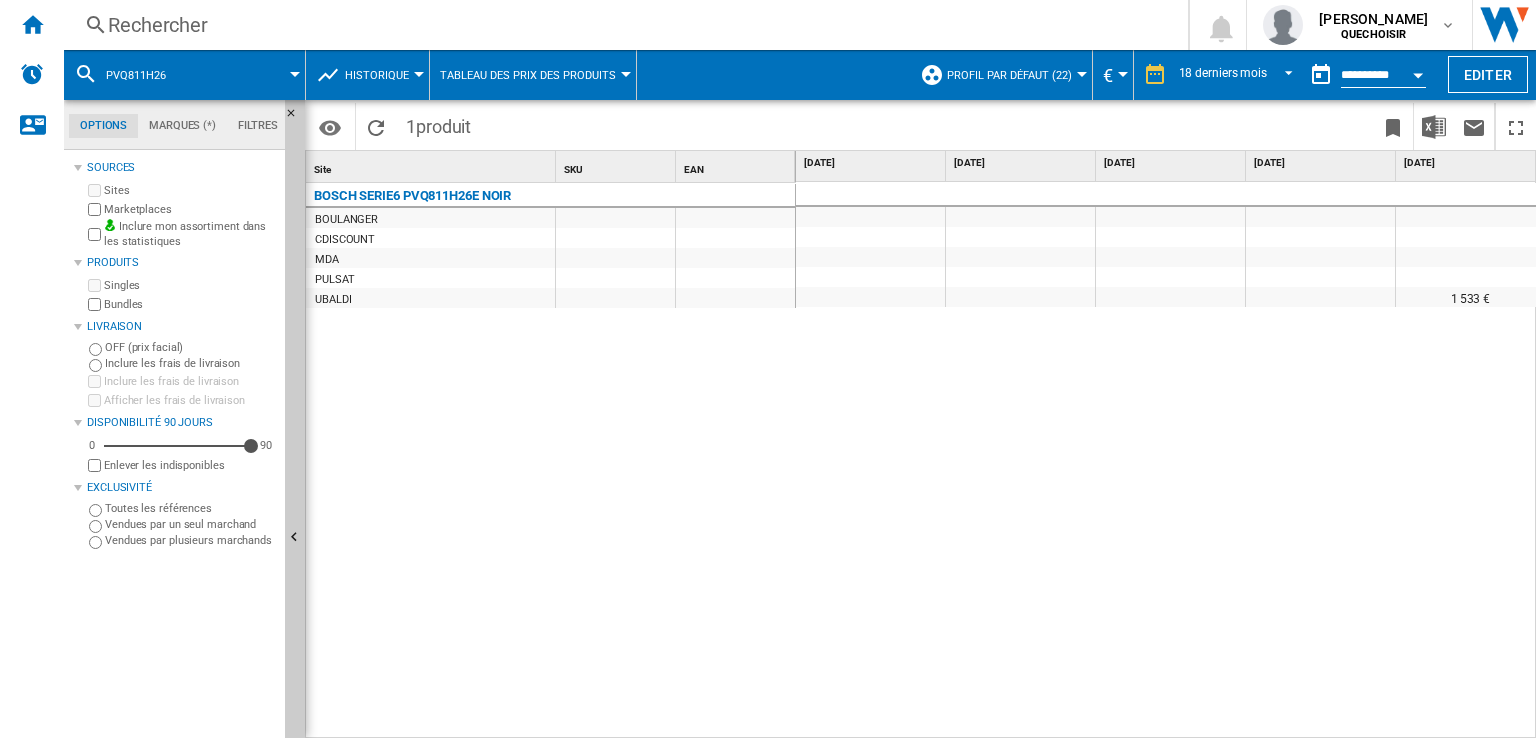 scroll, scrollTop: 0, scrollLeft: 1224, axis: horizontal 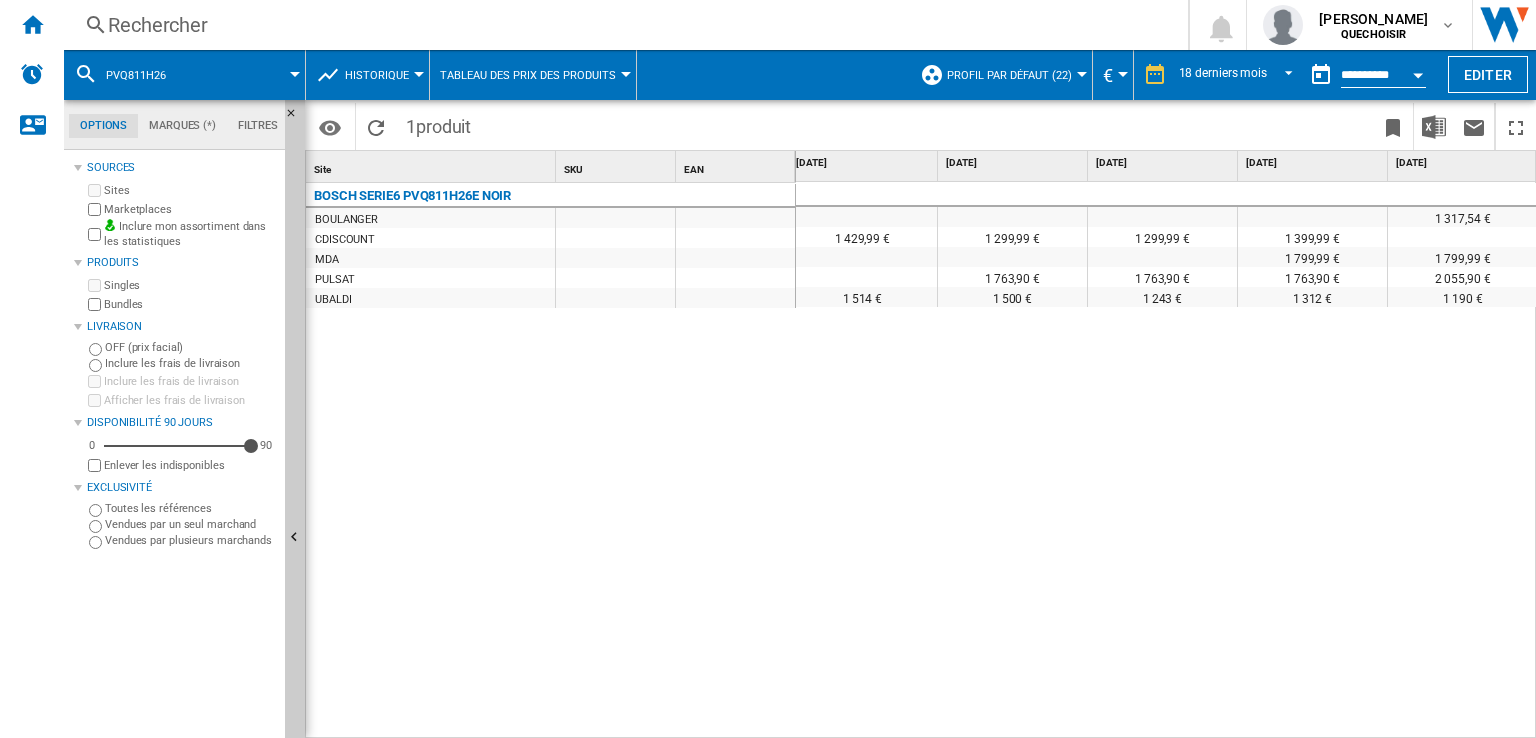 click on "Historique" at bounding box center [377, 75] 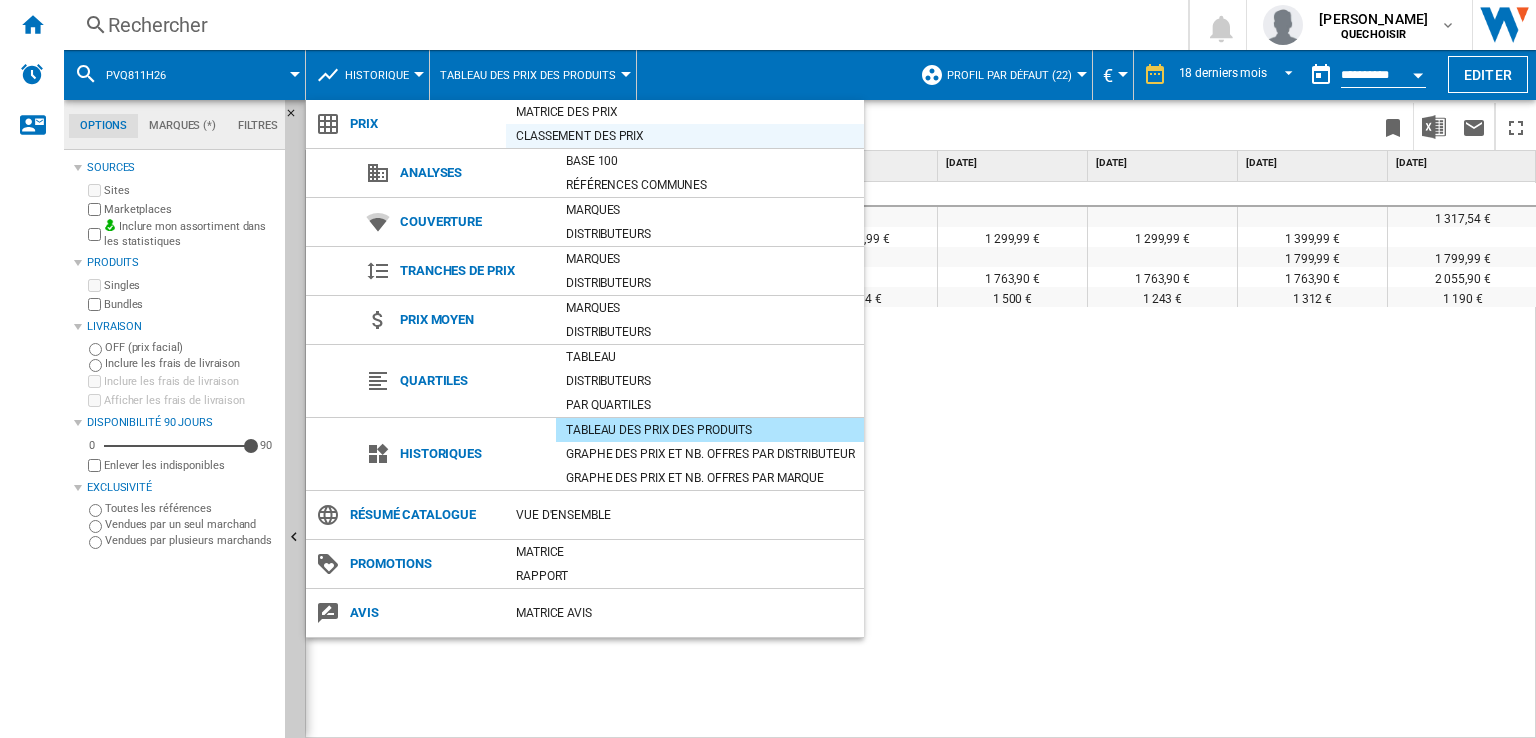 click on "Classement des prix" at bounding box center [685, 136] 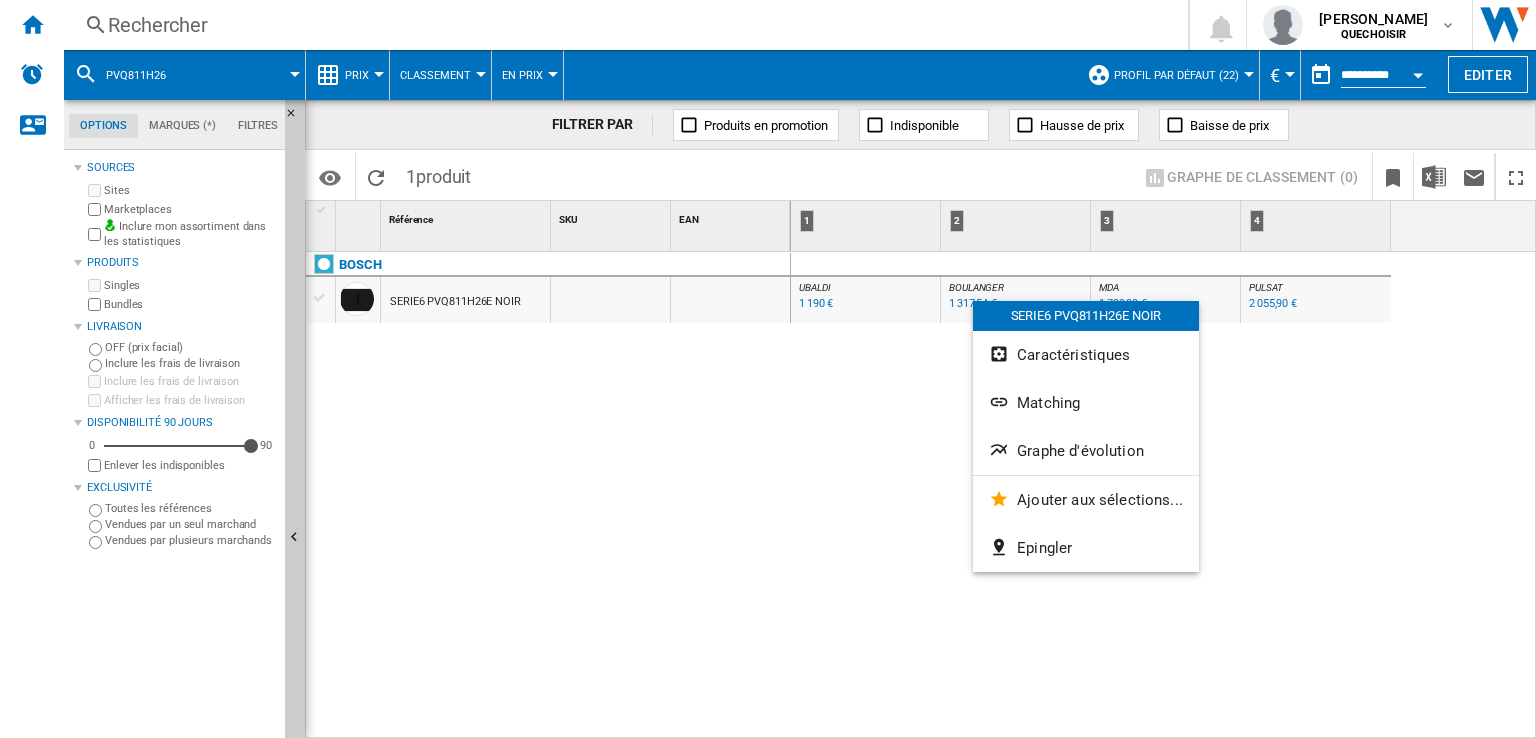 click at bounding box center (768, 369) 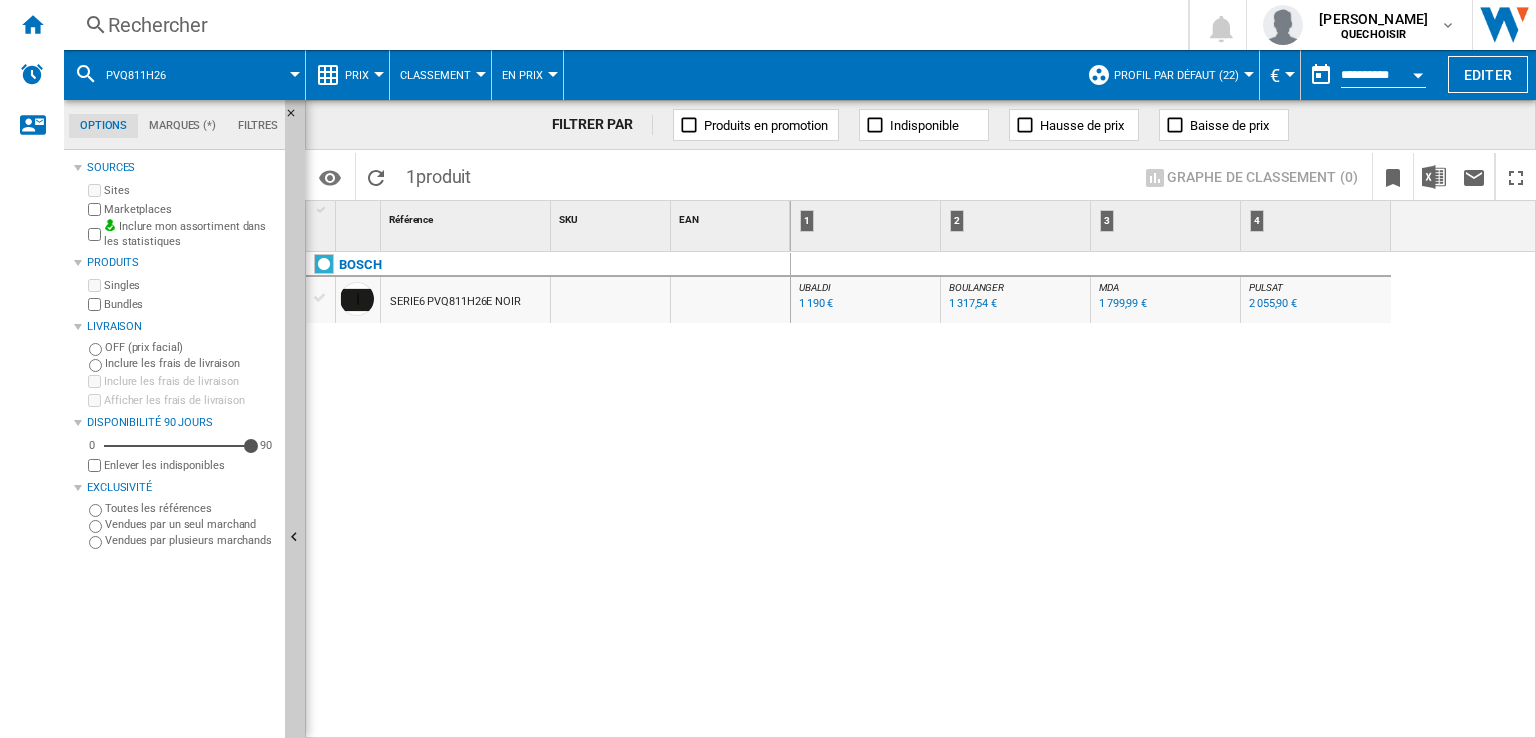 click on "1 317,54 €" at bounding box center (973, 303) 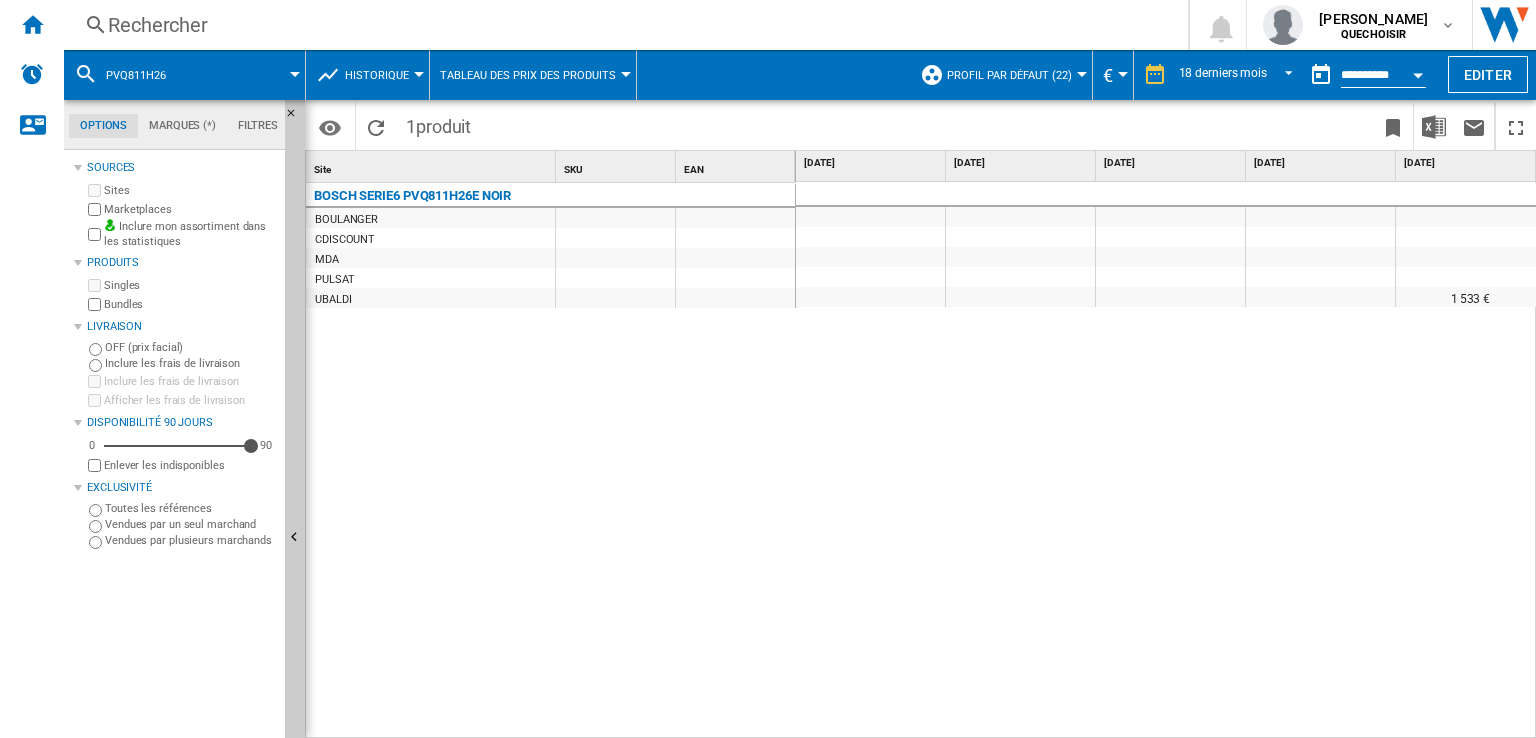 scroll, scrollTop: 0, scrollLeft: 1212, axis: horizontal 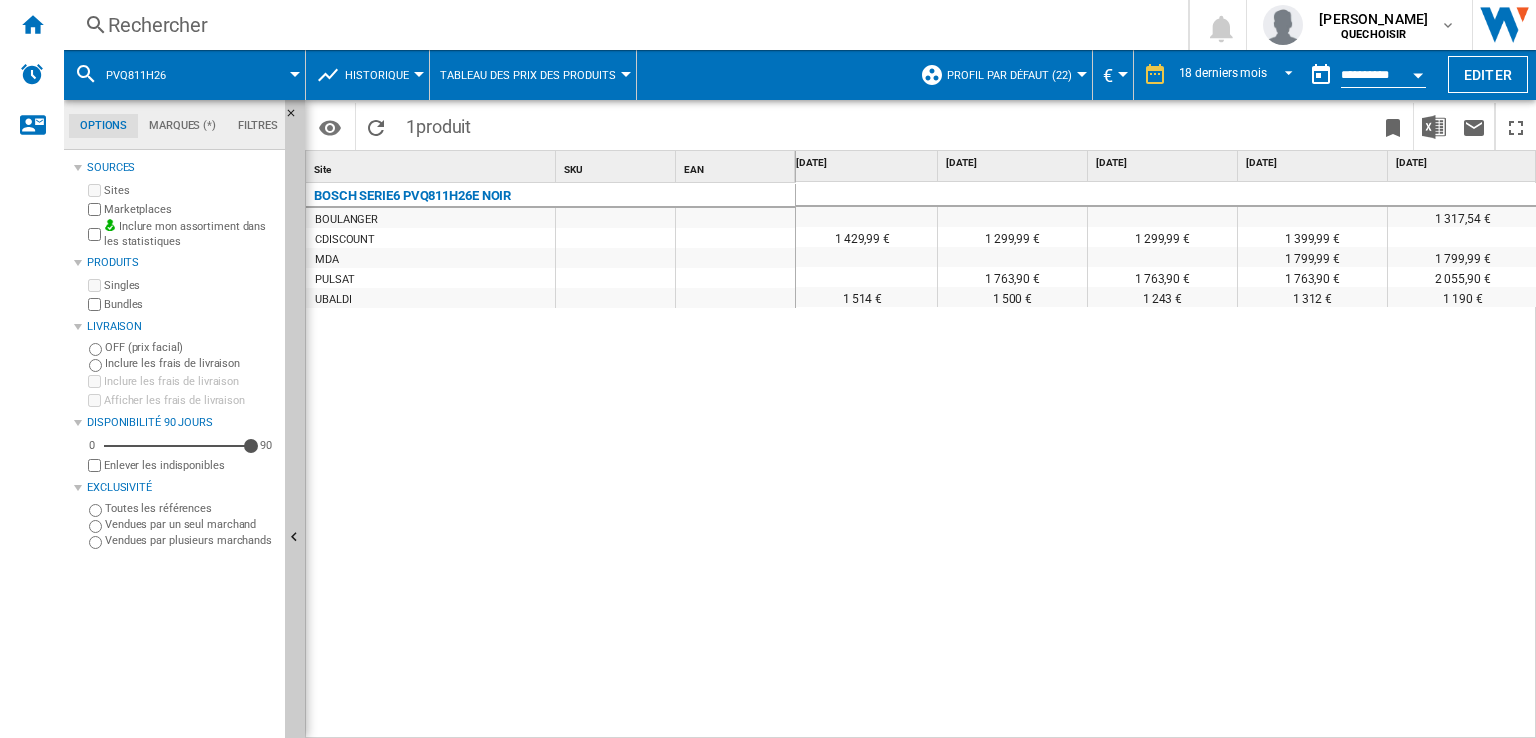 click on "Rechercher" at bounding box center [622, 25] 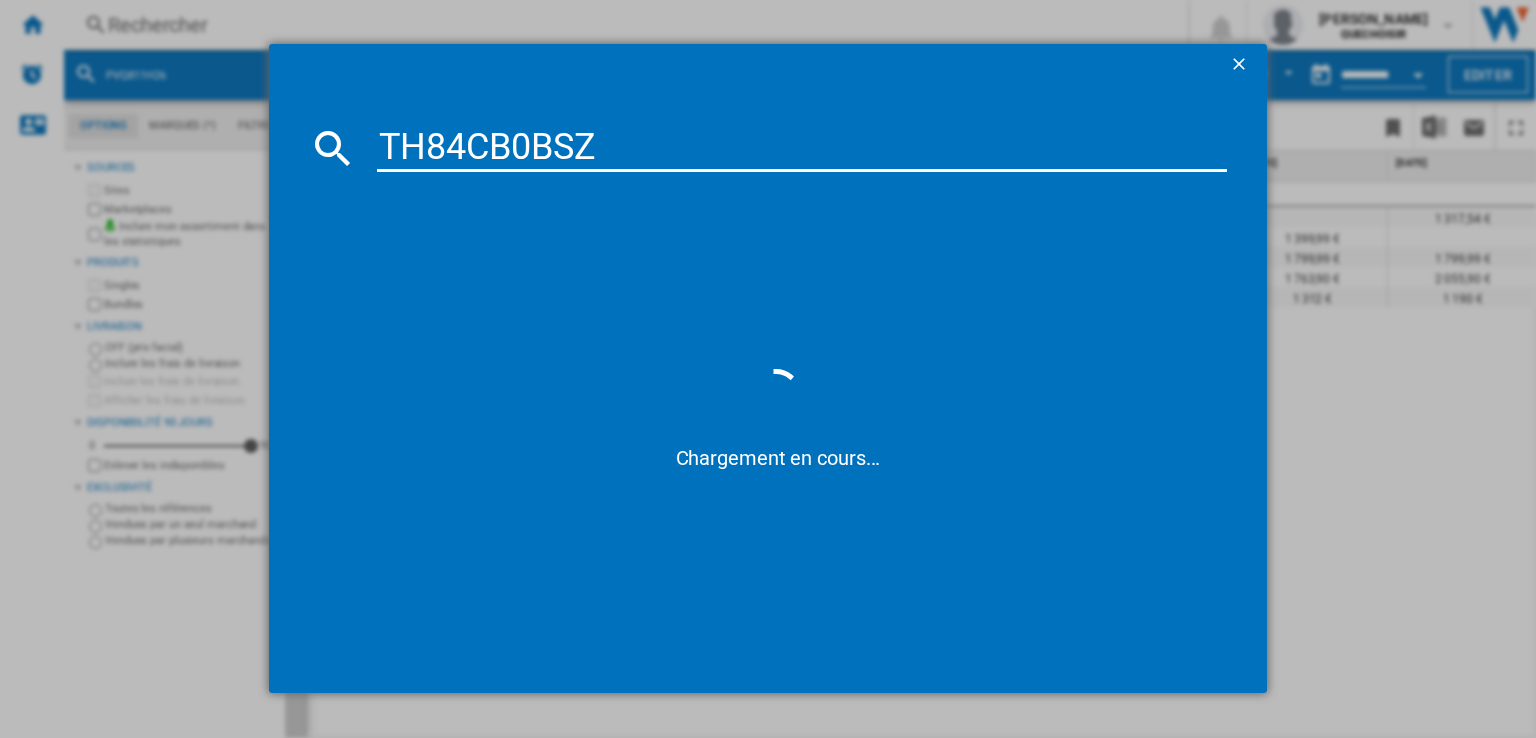 drag, startPoint x: 465, startPoint y: 149, endPoint x: 416, endPoint y: 146, distance: 49.09175 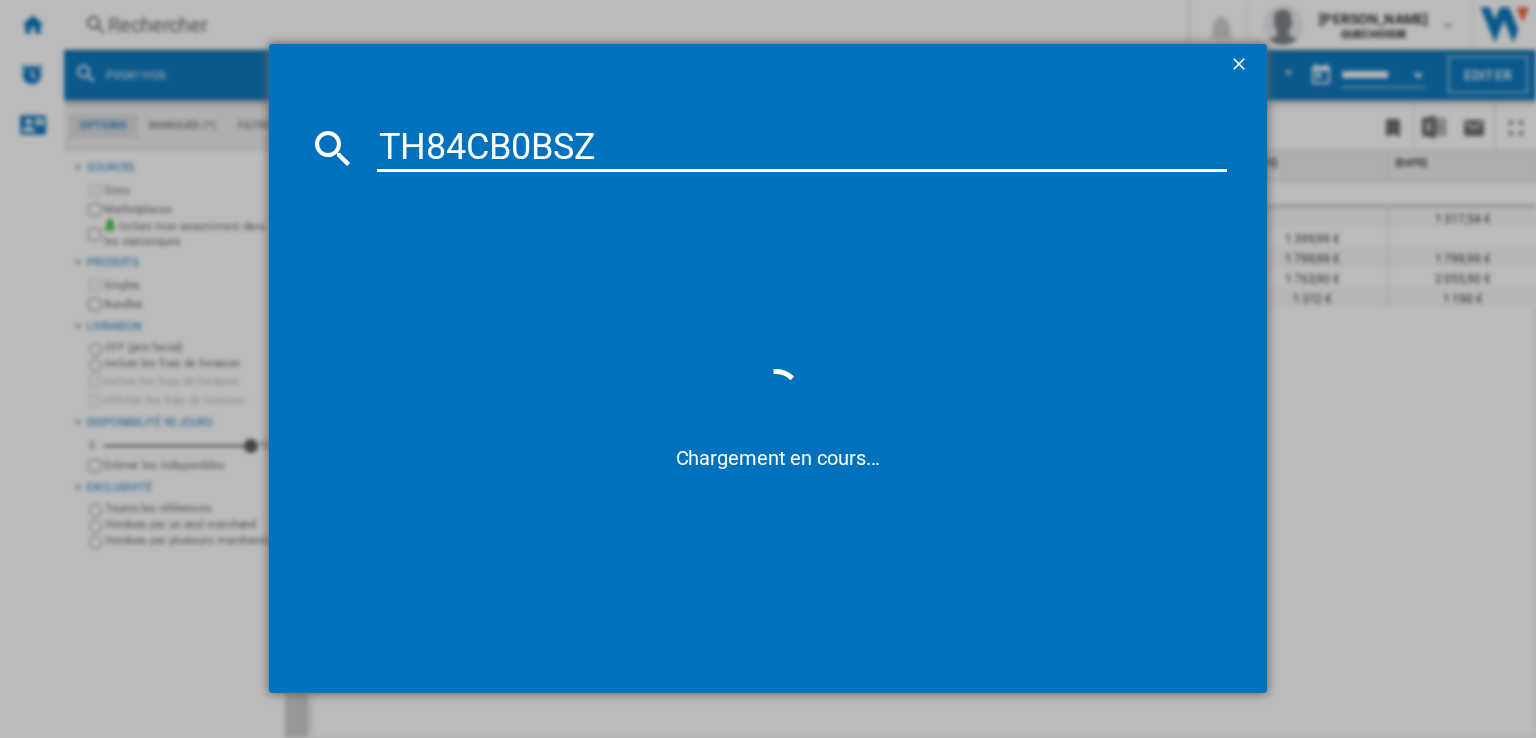 click on "TH84CB0BSZ" at bounding box center [802, 148] 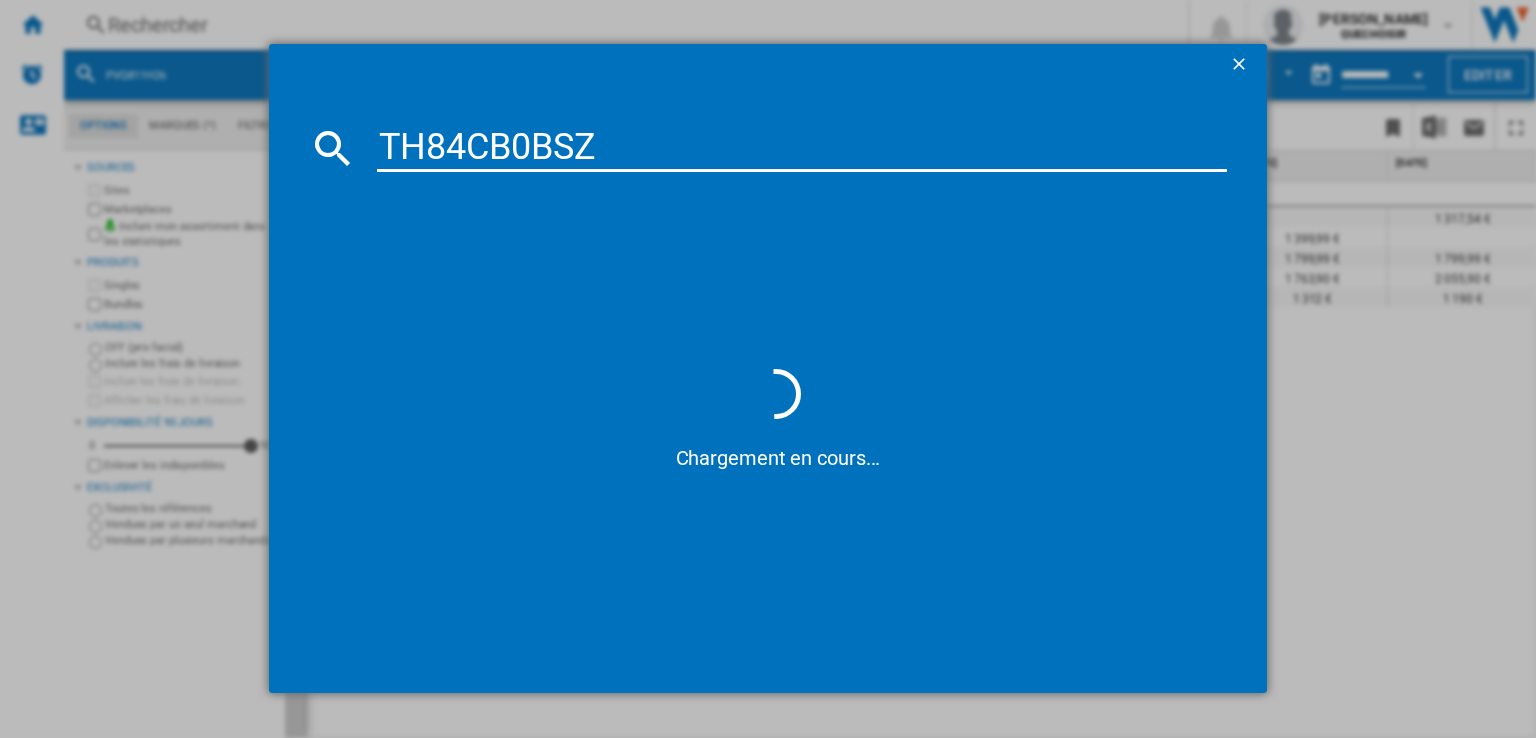 type on "TH CB0BSZ" 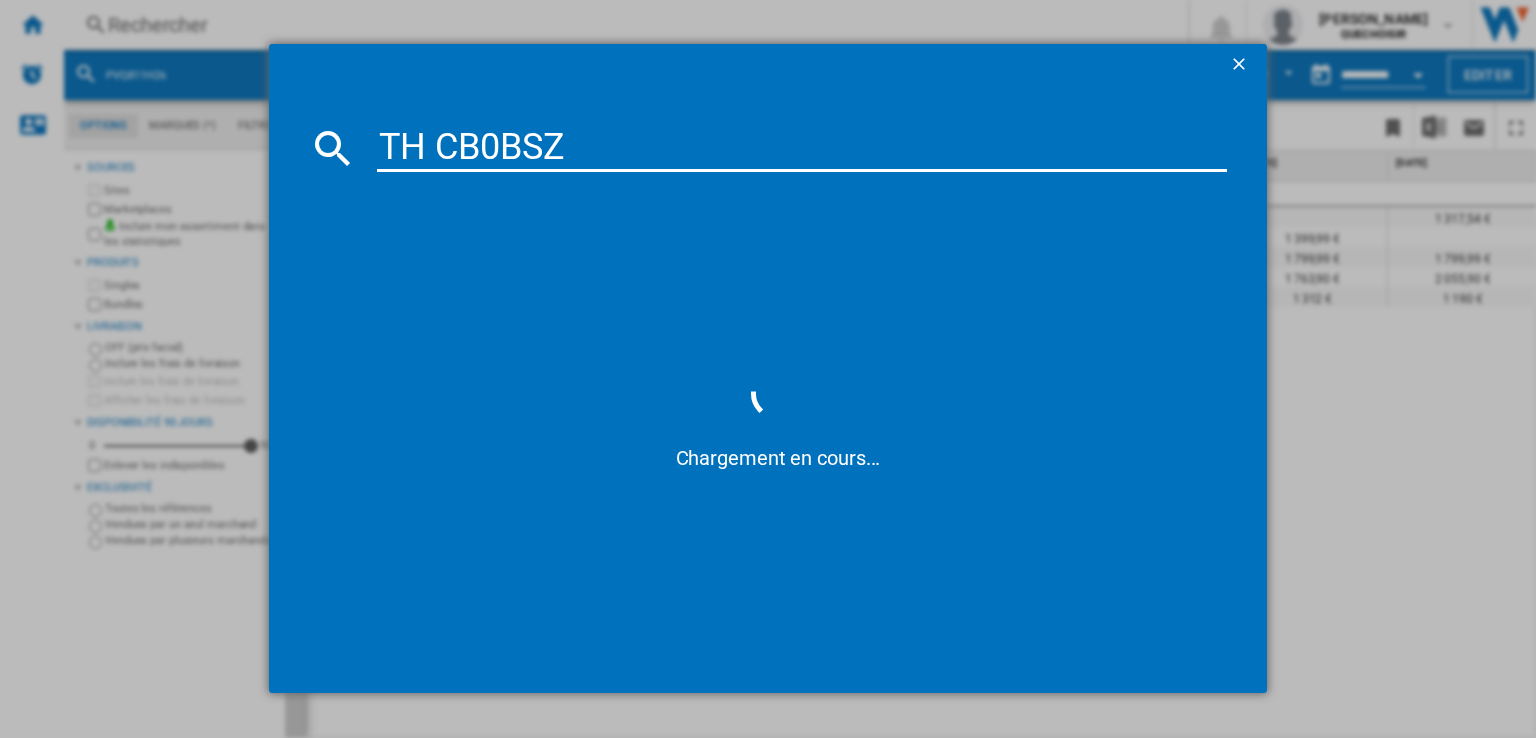 click on "TH CB0BSZ" at bounding box center [802, 148] 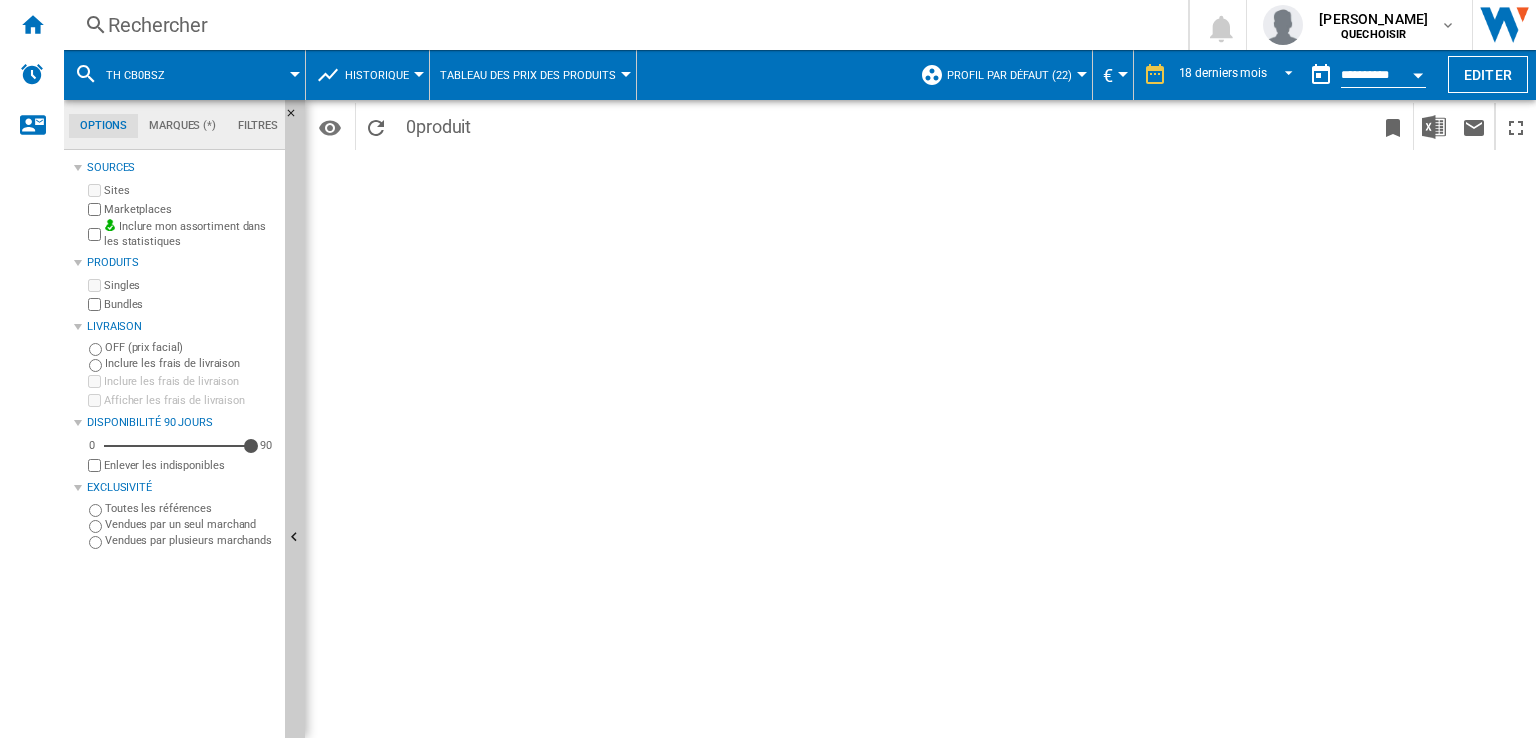 click on "Rechercher" at bounding box center [622, 25] 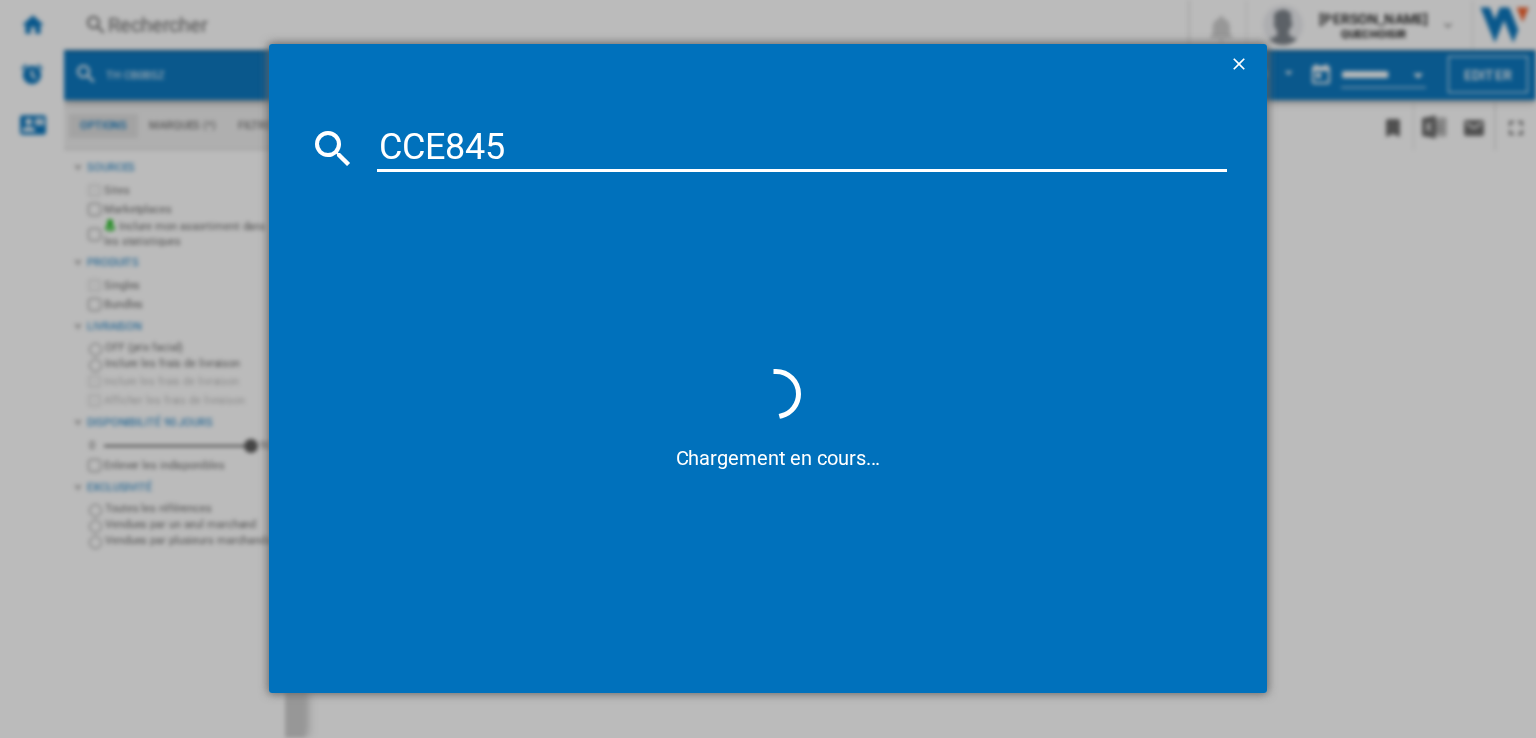 type on "CCE84" 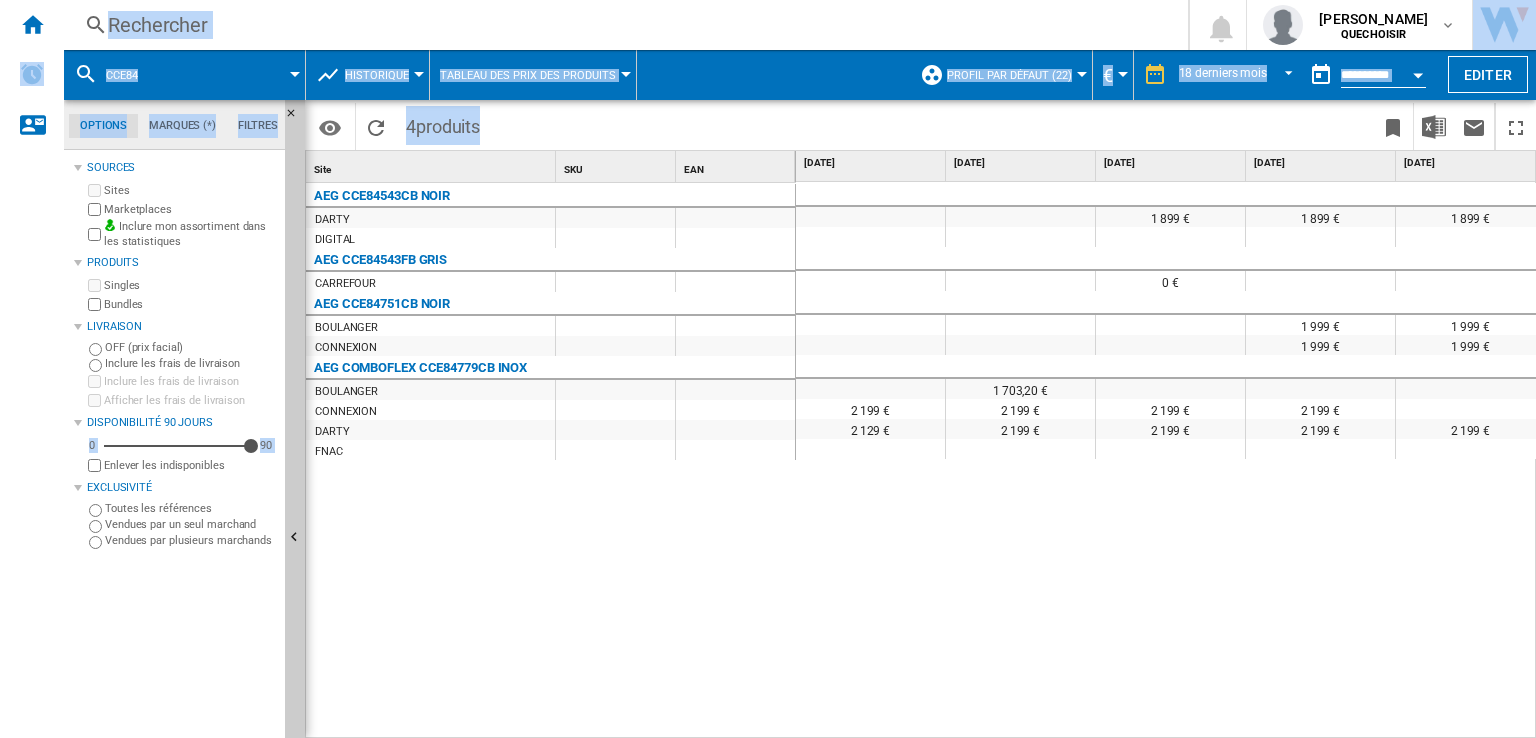 drag, startPoint x: 881, startPoint y: 728, endPoint x: 1079, endPoint y: 741, distance: 198.42632 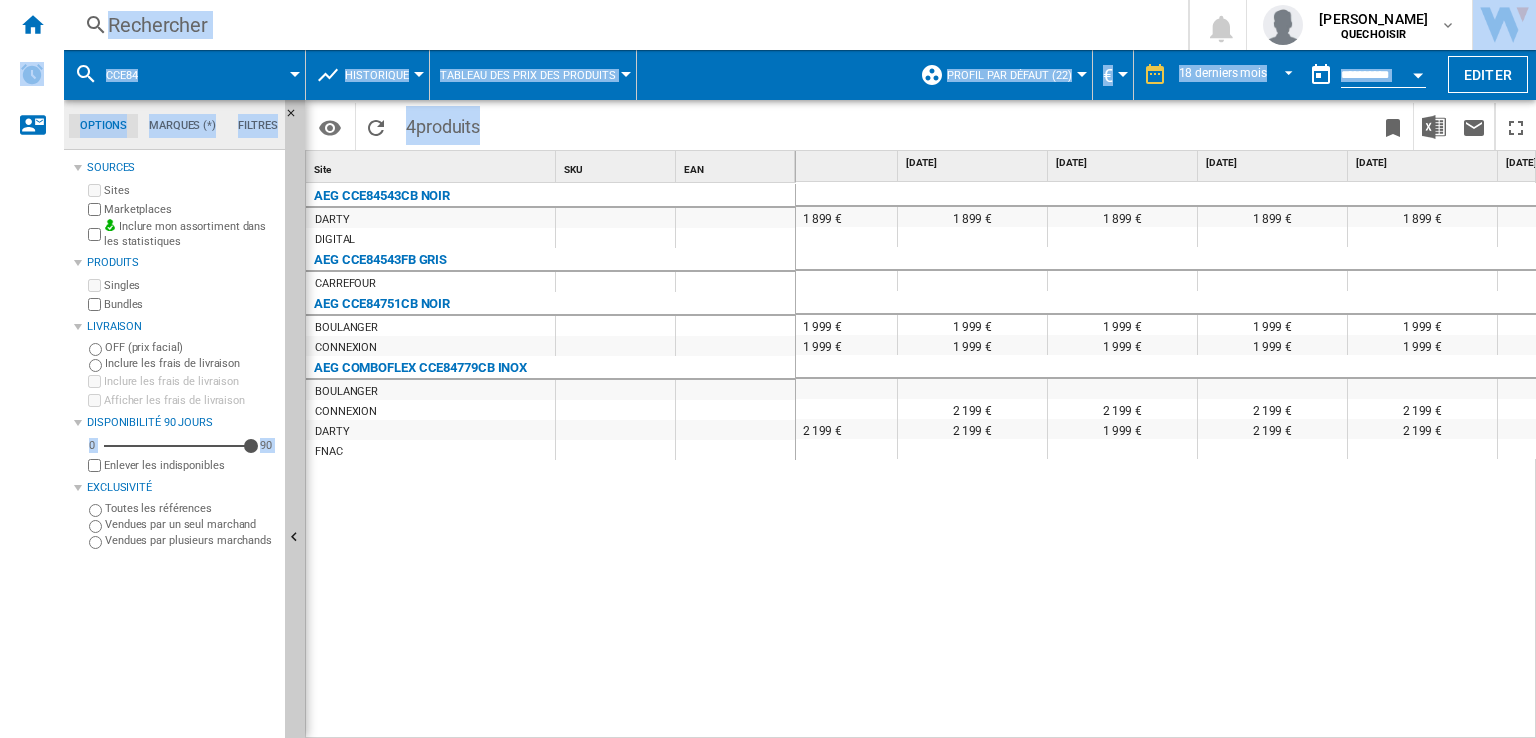 scroll, scrollTop: 0, scrollLeft: 1099, axis: horizontal 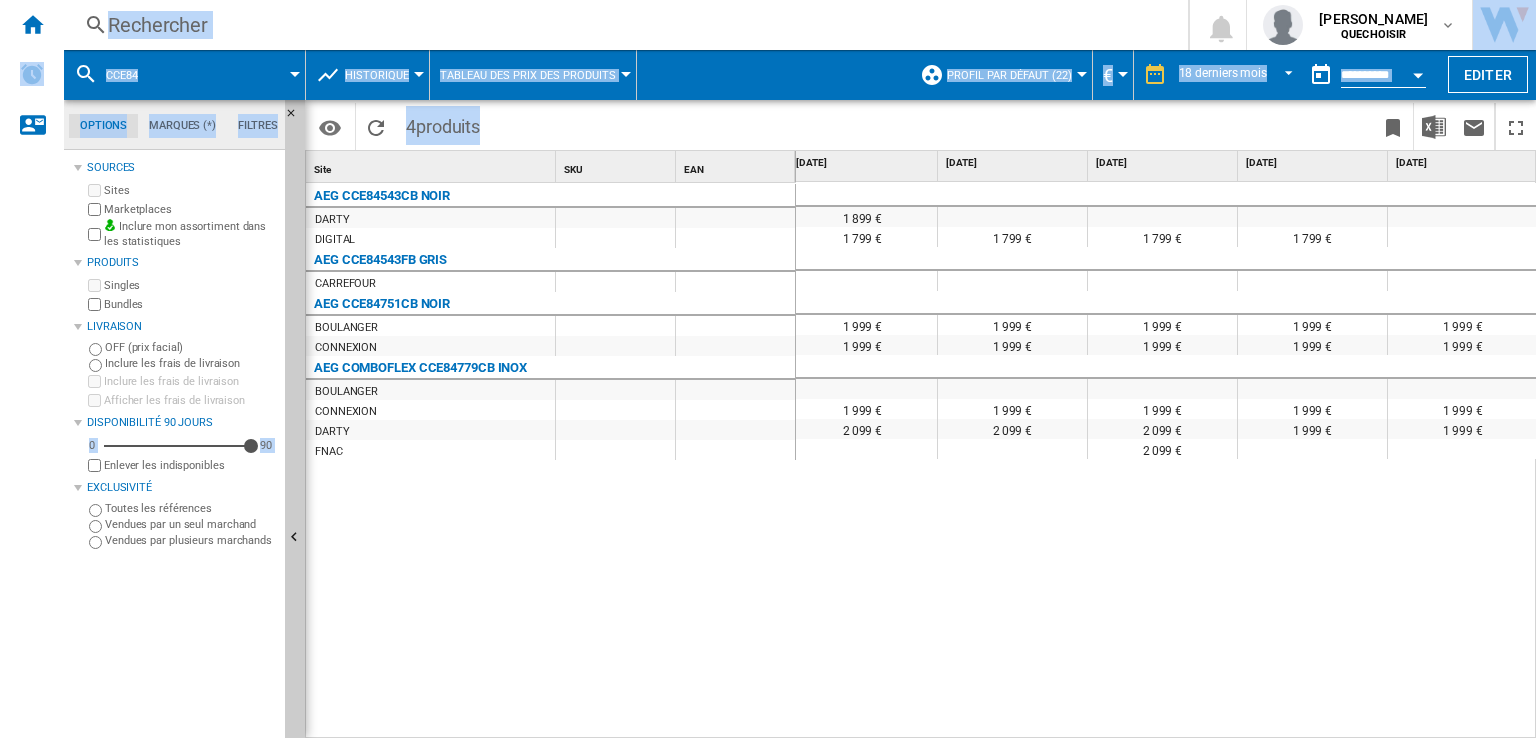 click on "Rechercher" at bounding box center (622, 25) 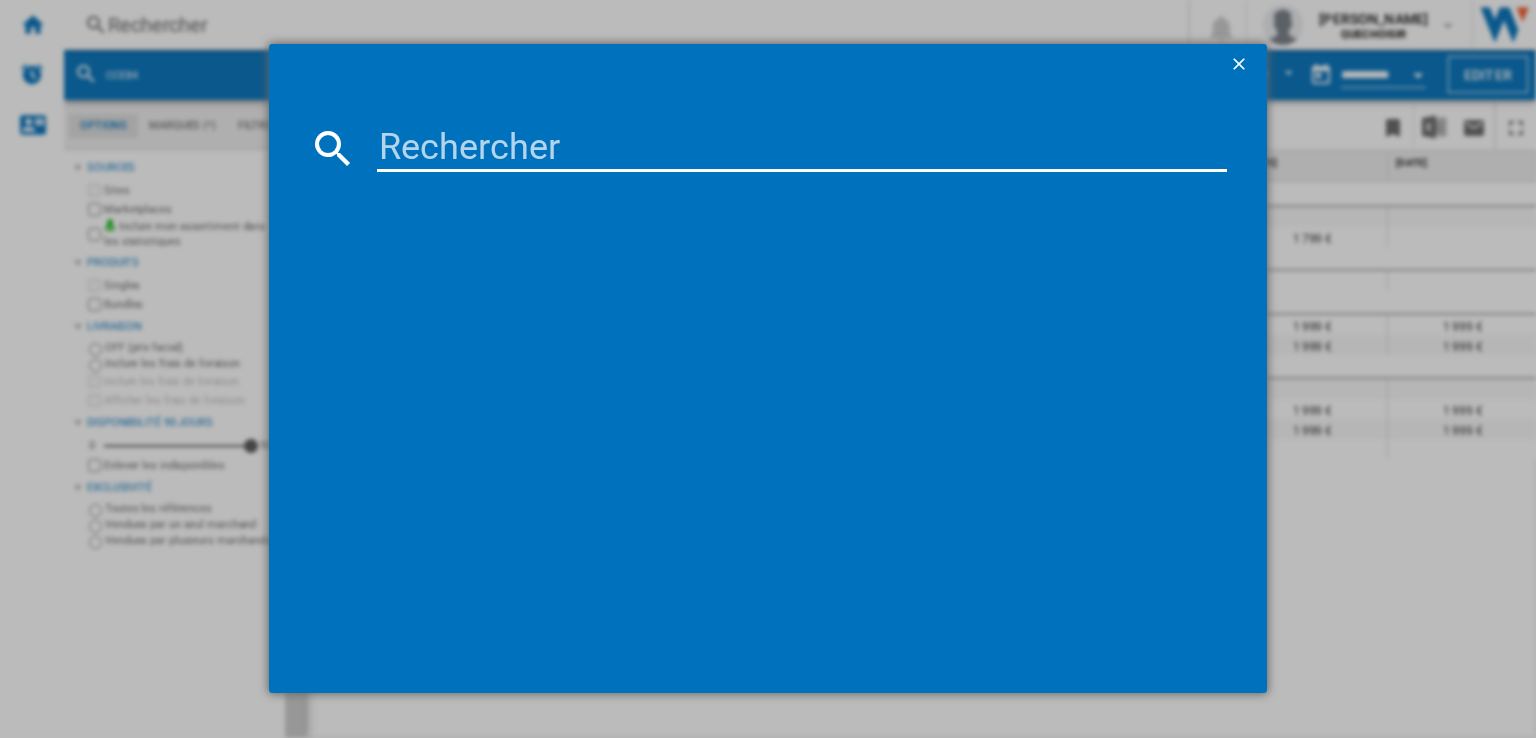 type on "KCC84450" 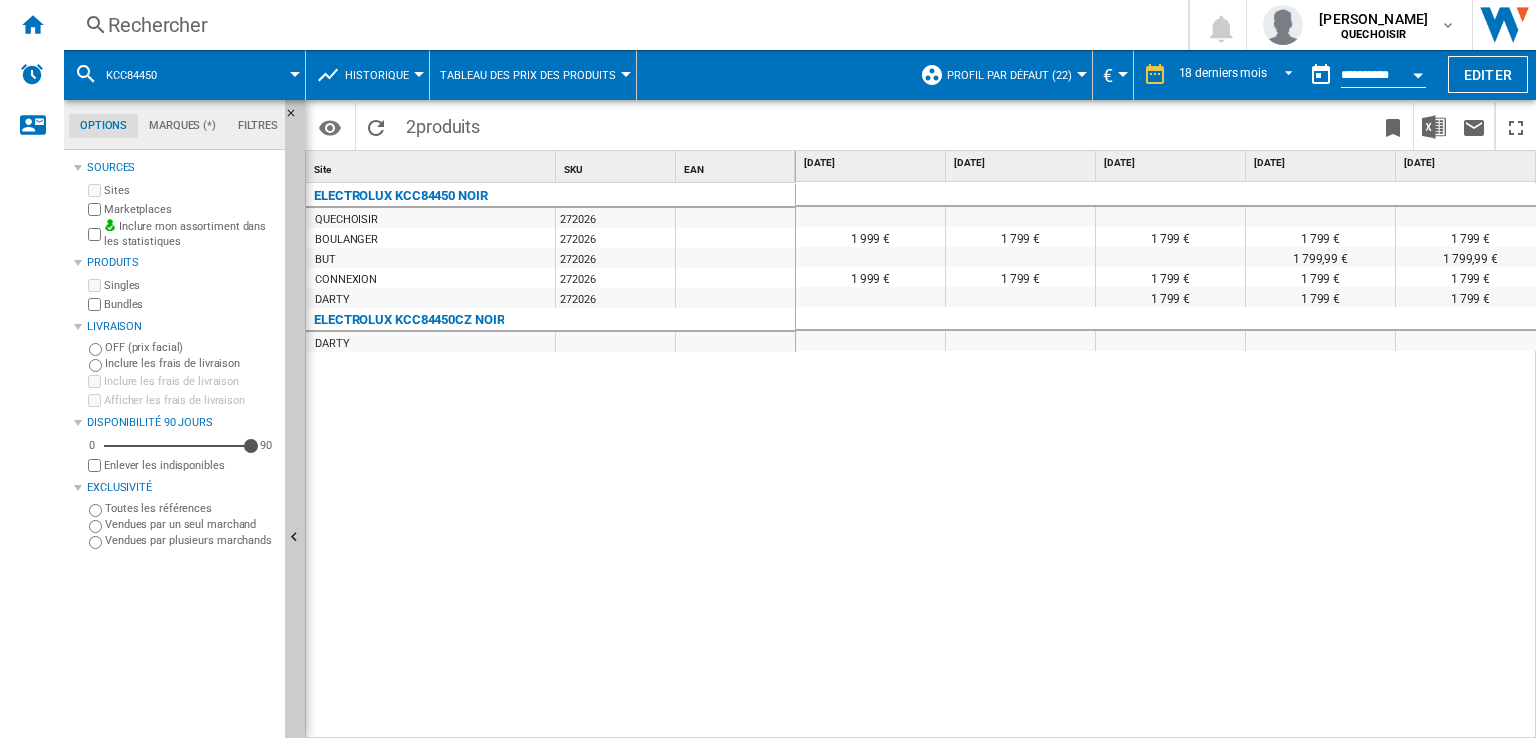 scroll, scrollTop: 0, scrollLeft: 296, axis: horizontal 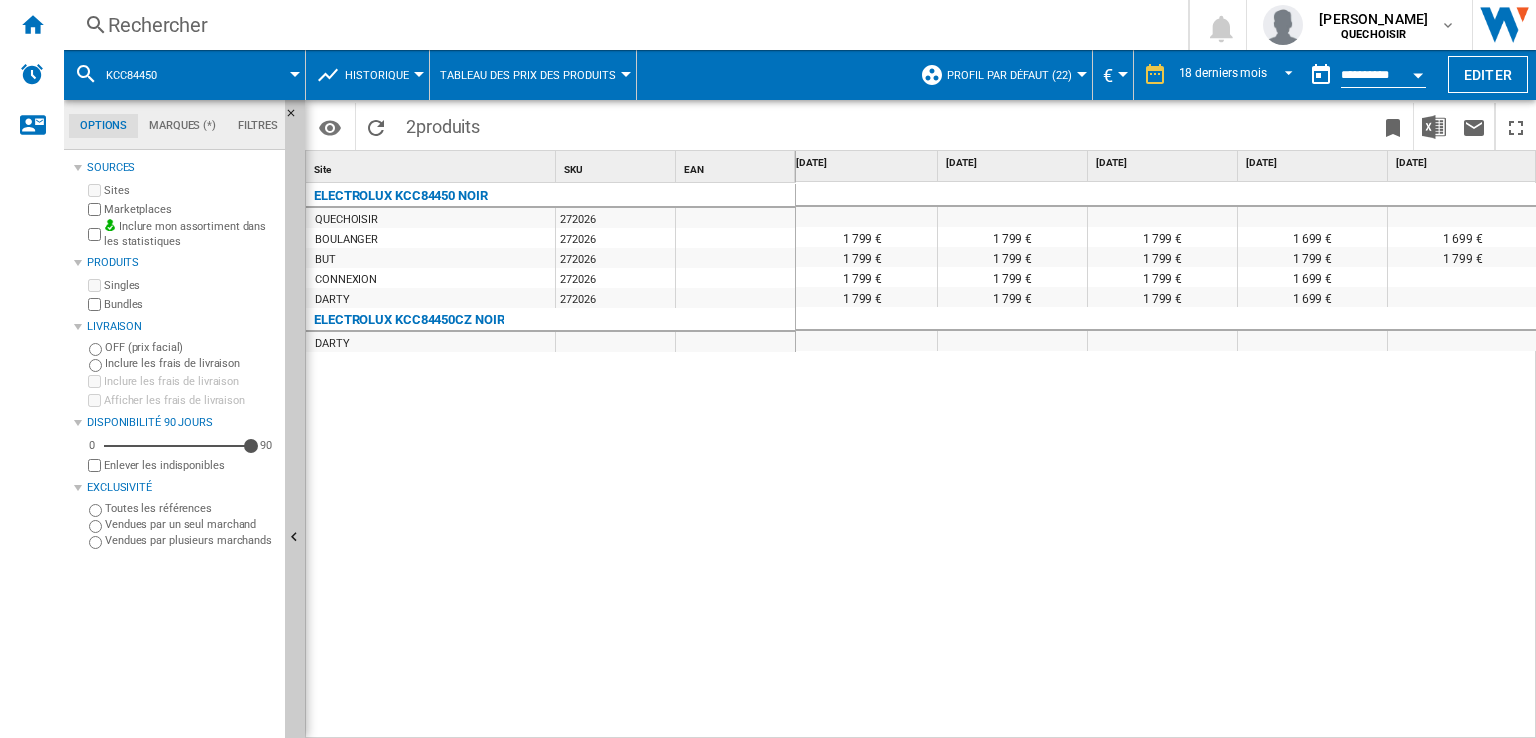 click on "Rechercher" at bounding box center [622, 25] 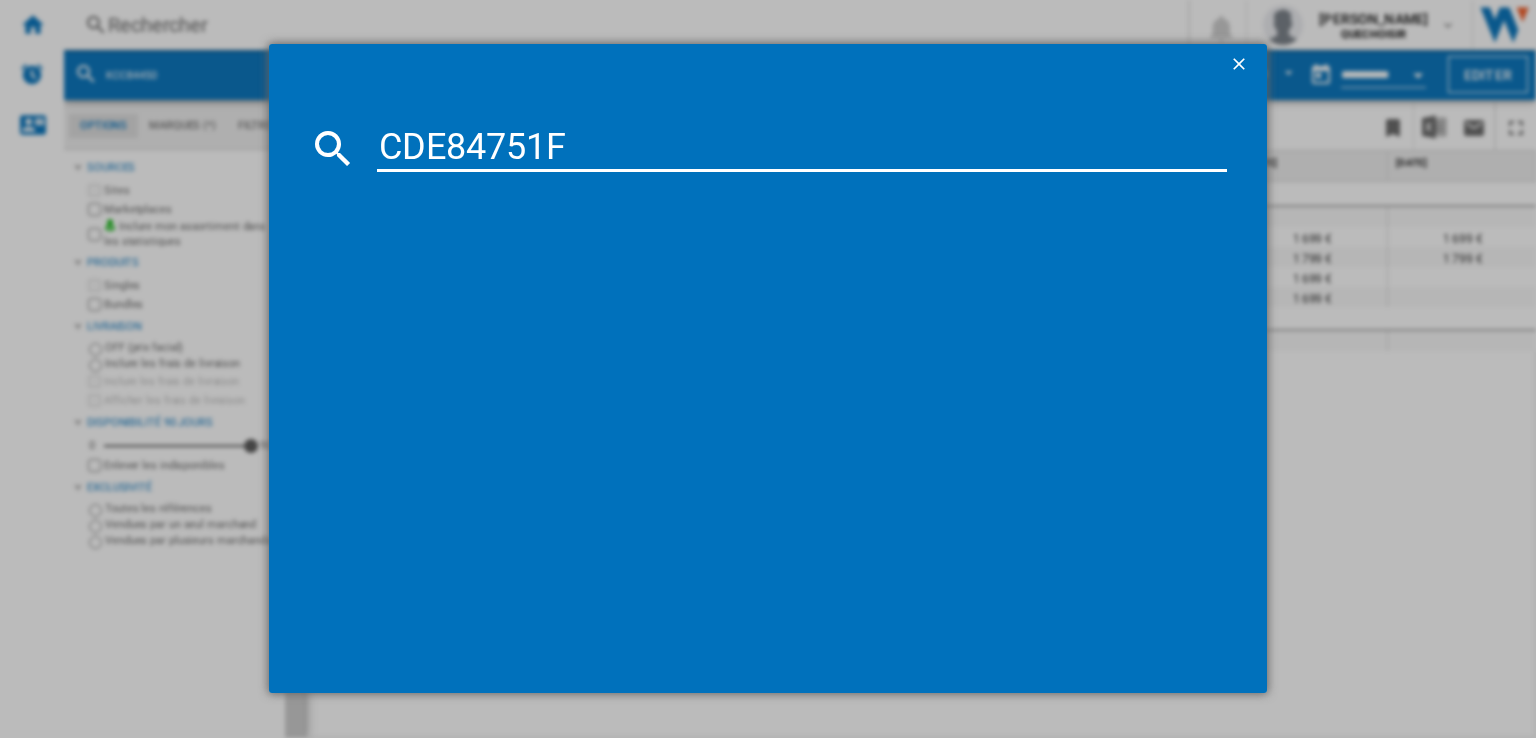 type on "CDE84751" 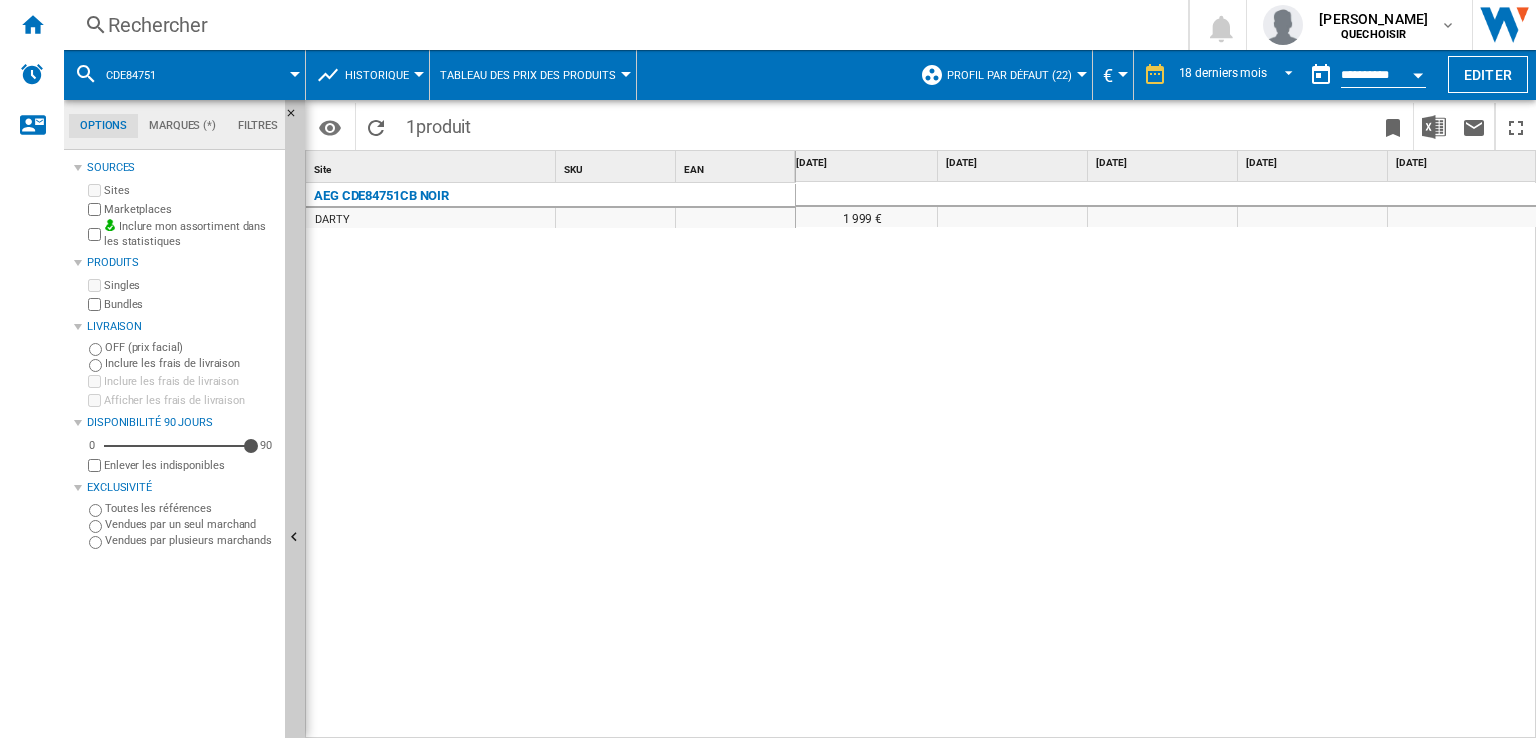 click on "Rechercher" at bounding box center (622, 25) 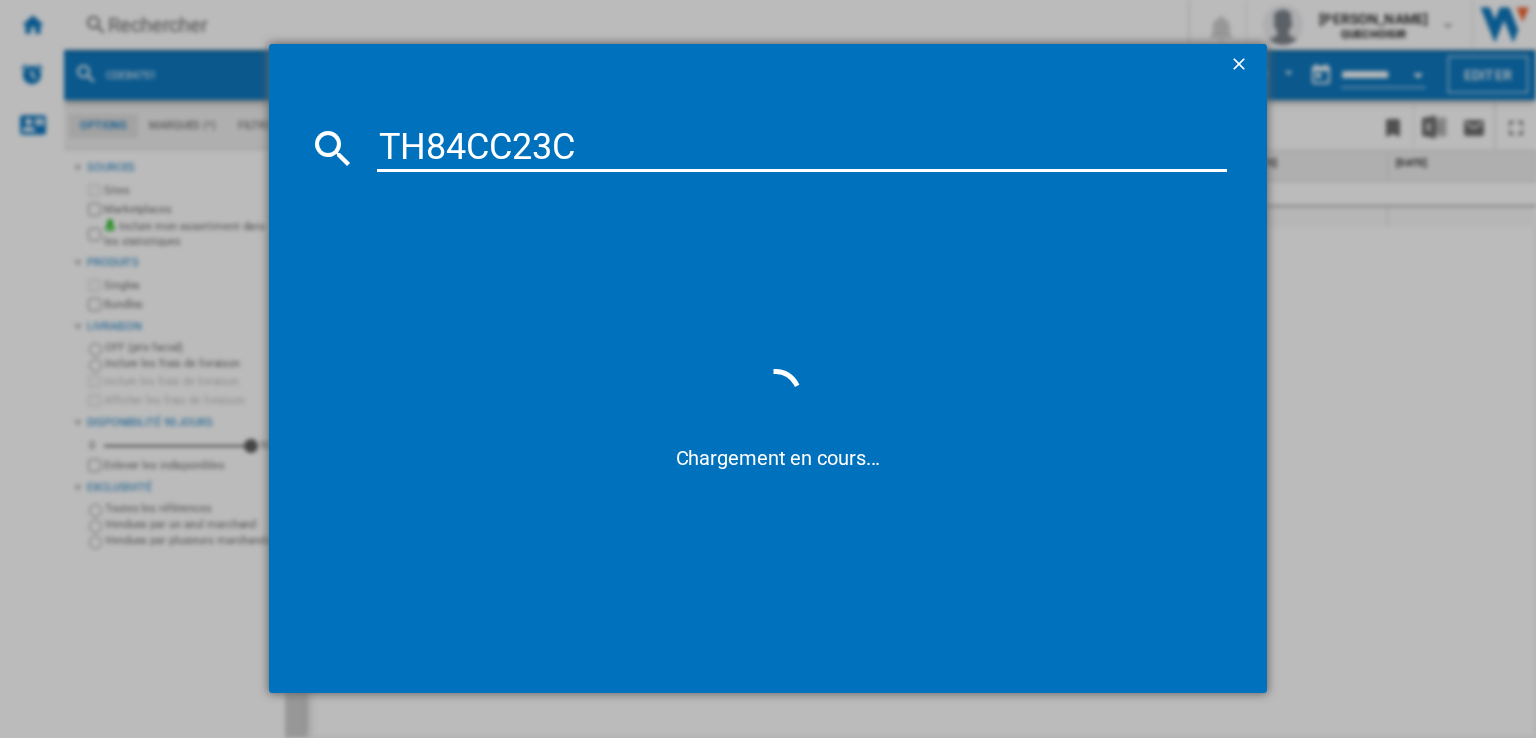 type on "TH84CC23" 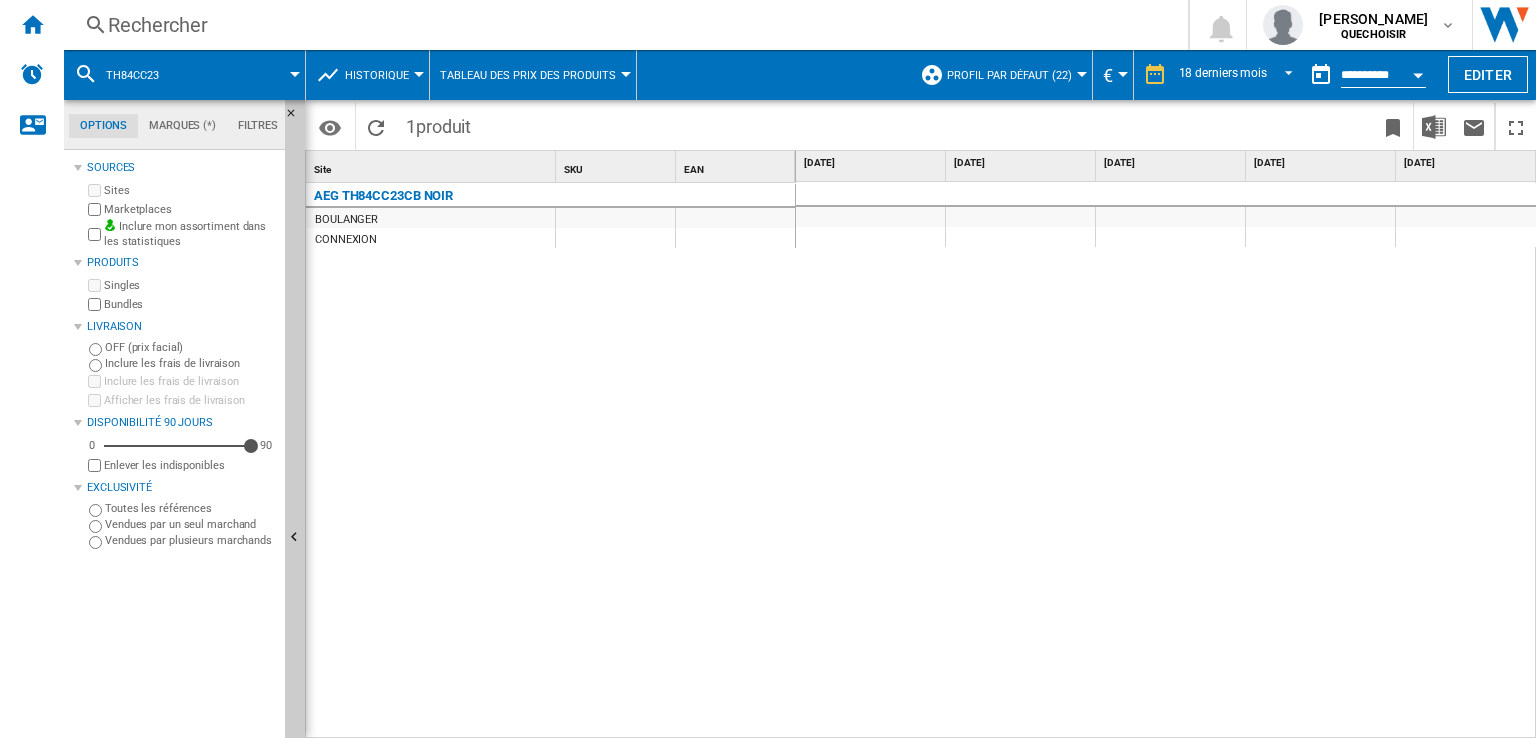 scroll, scrollTop: 0, scrollLeft: 648, axis: horizontal 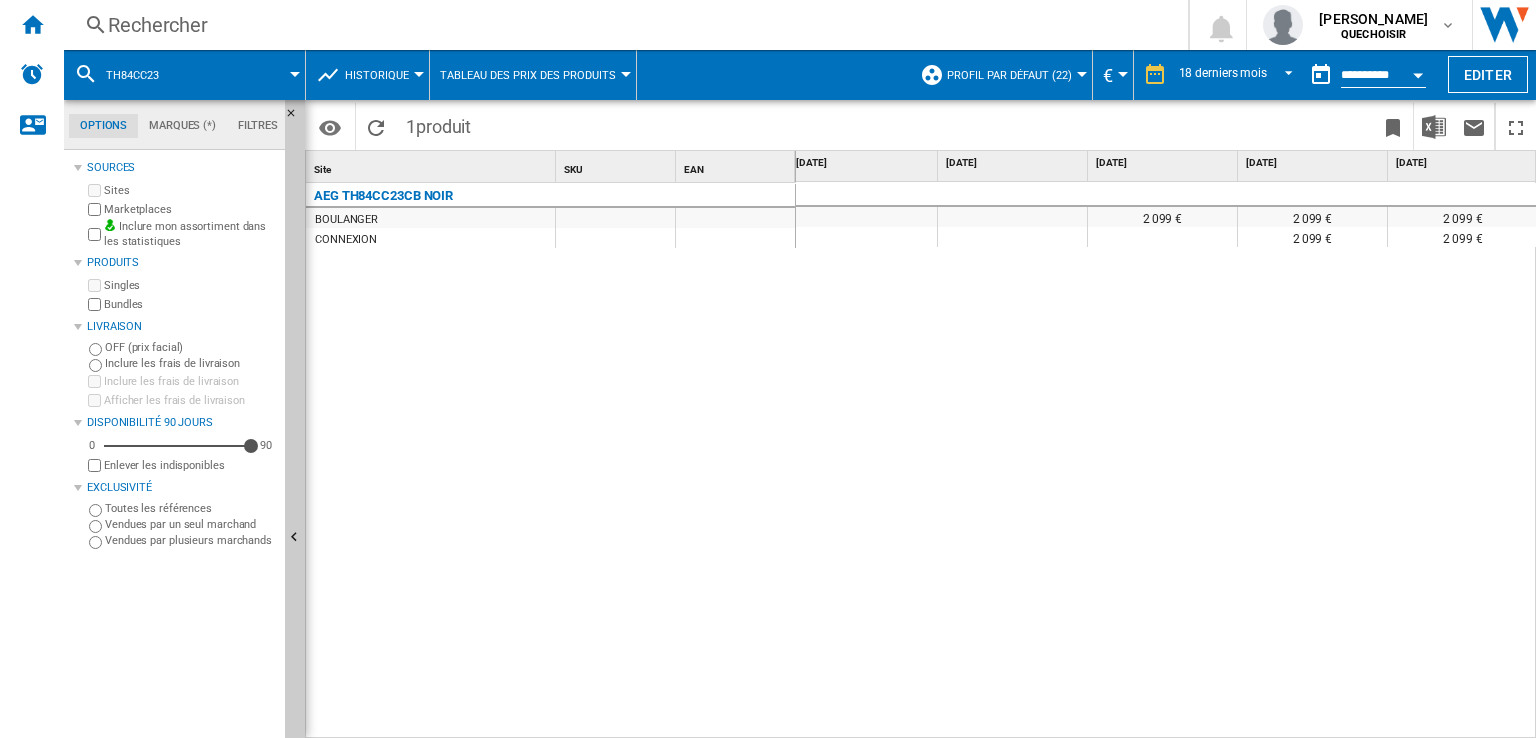 click on "Historique" at bounding box center [377, 75] 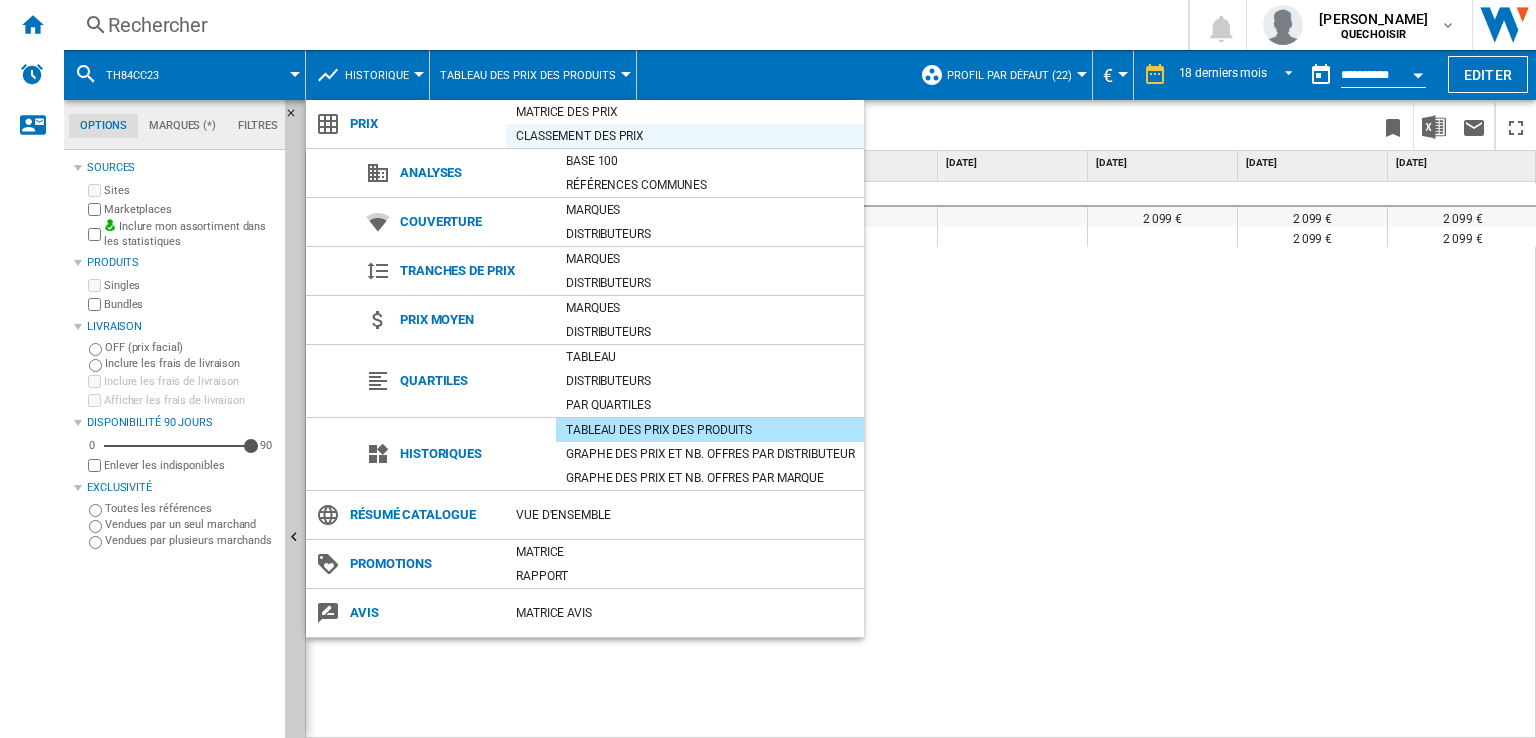 click on "Classement des prix" at bounding box center (685, 136) 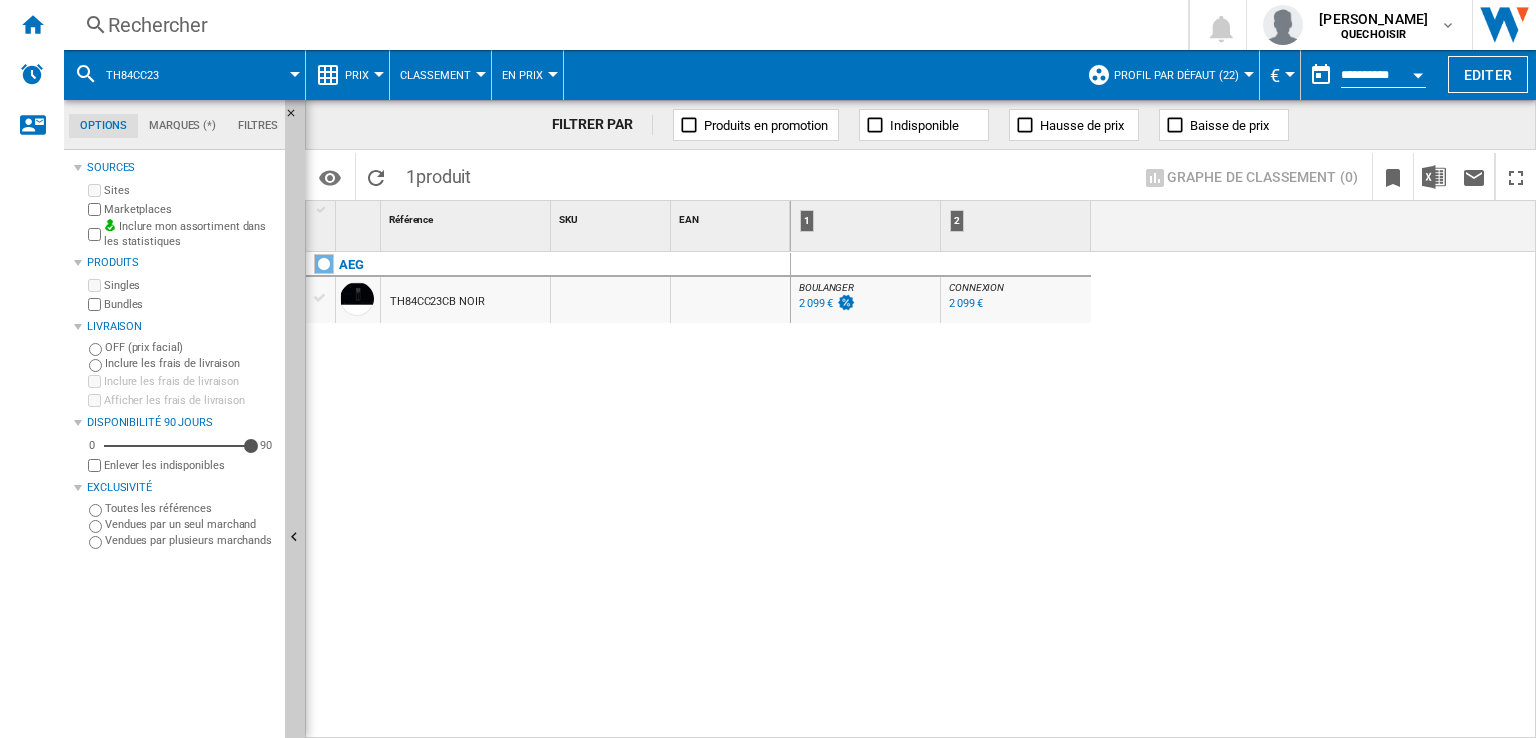 click on "2 099 €" at bounding box center (816, 303) 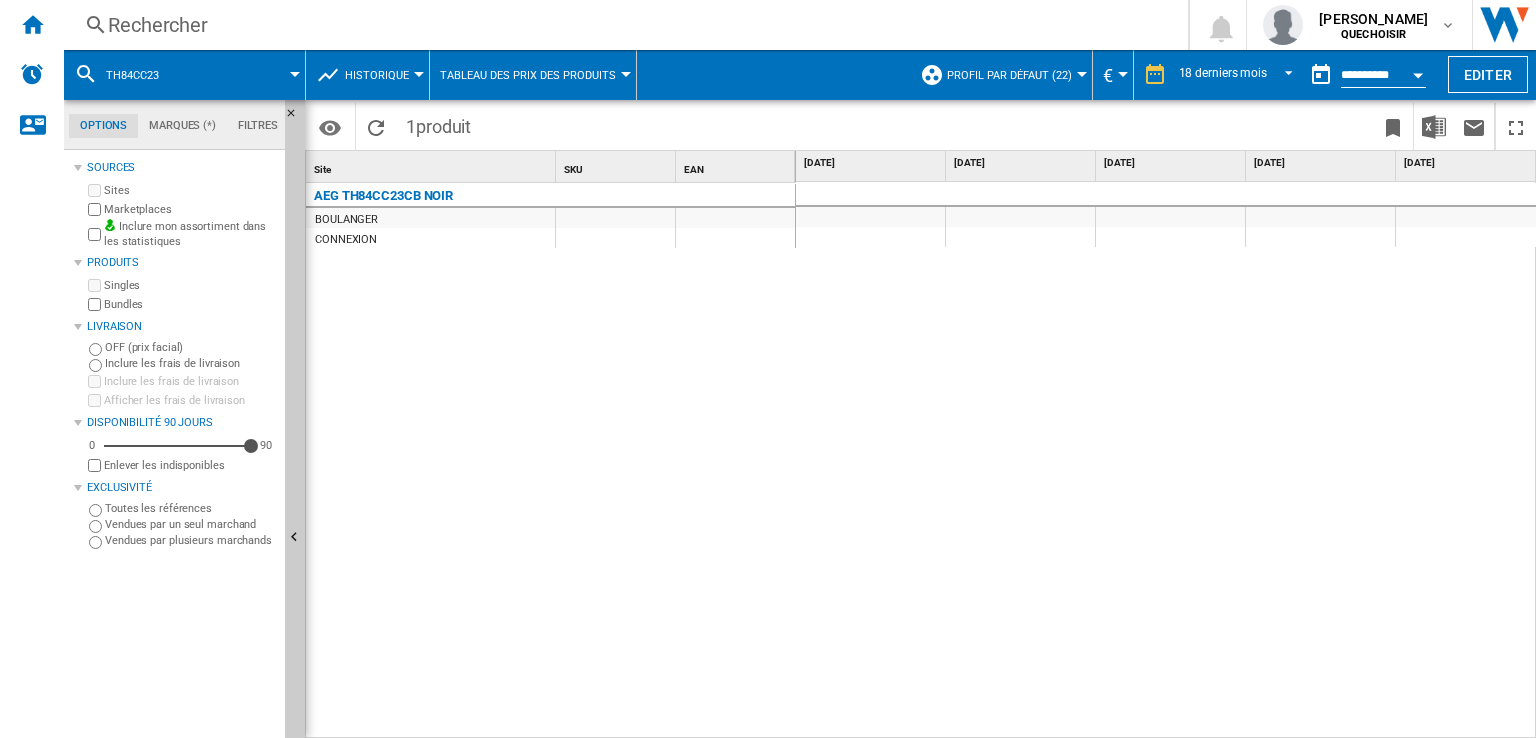 click on "Rechercher" at bounding box center [622, 25] 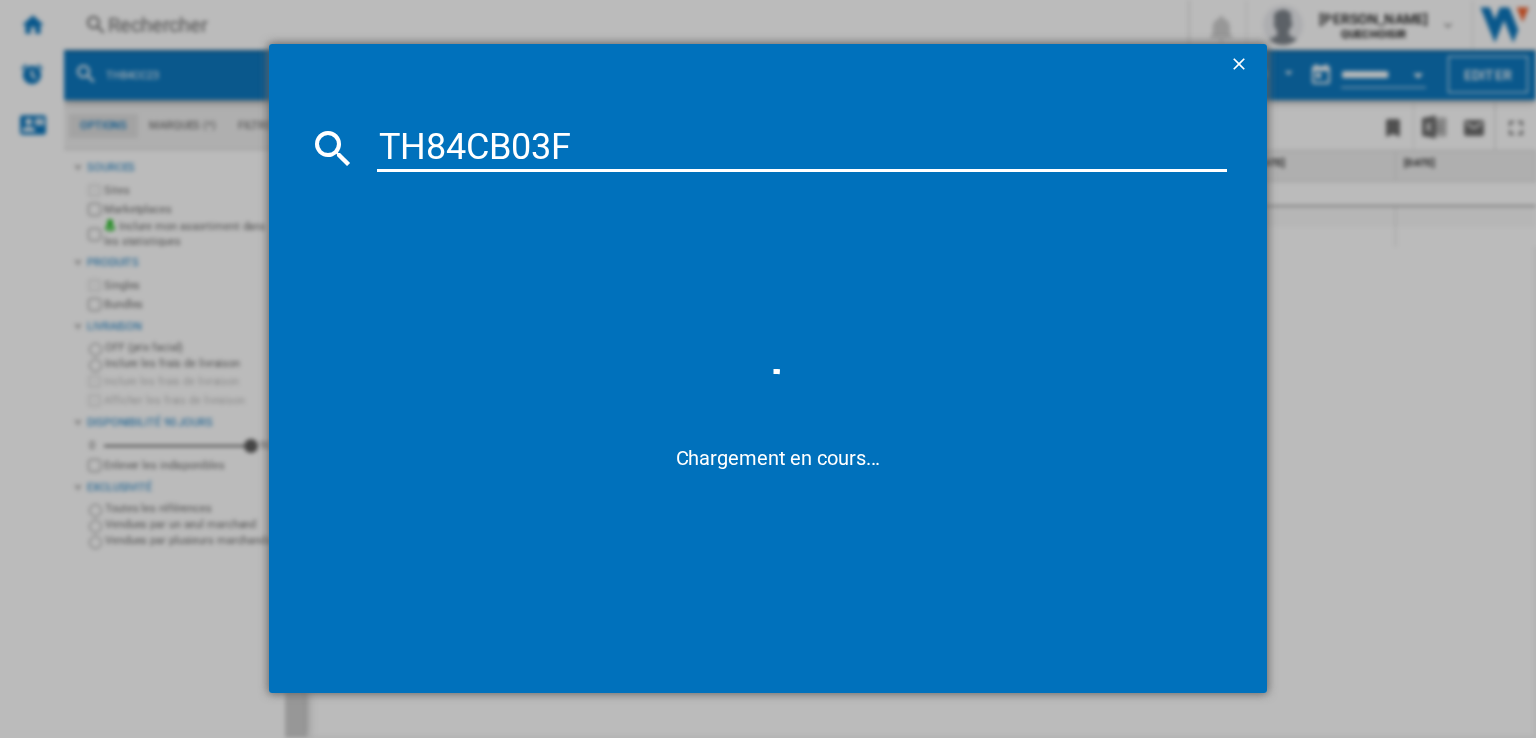 type on "TH84CB03" 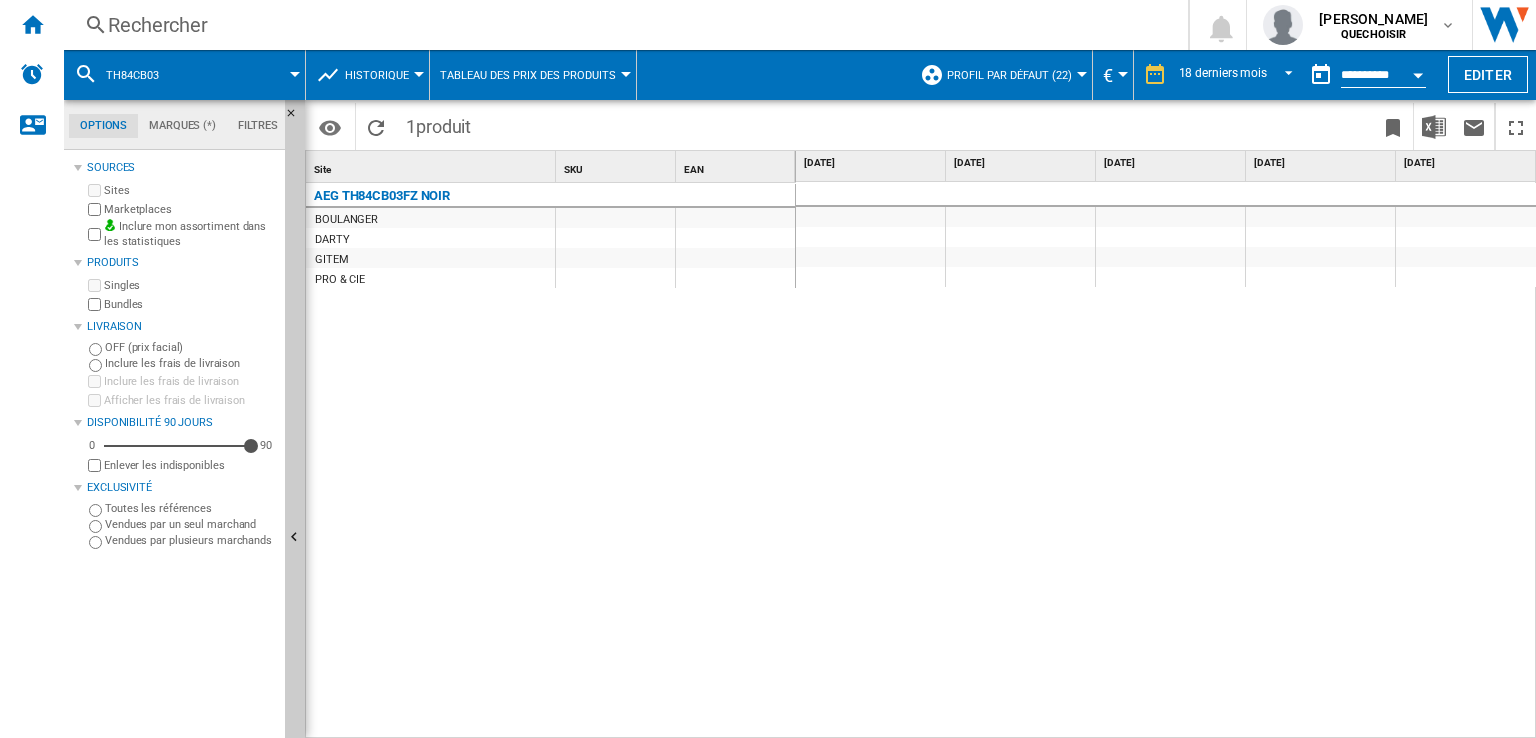scroll, scrollTop: 0, scrollLeft: 648, axis: horizontal 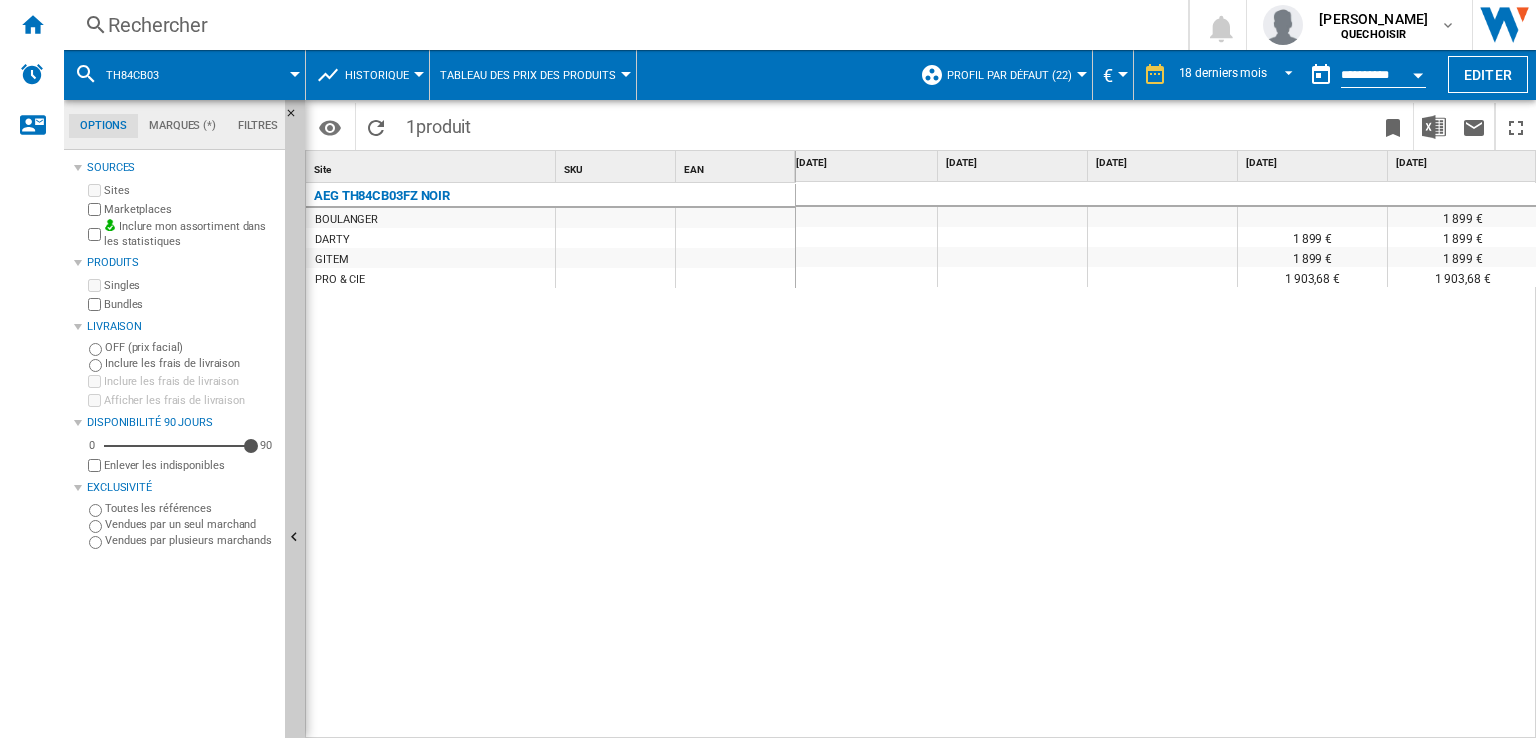click on "Historique" at bounding box center [377, 75] 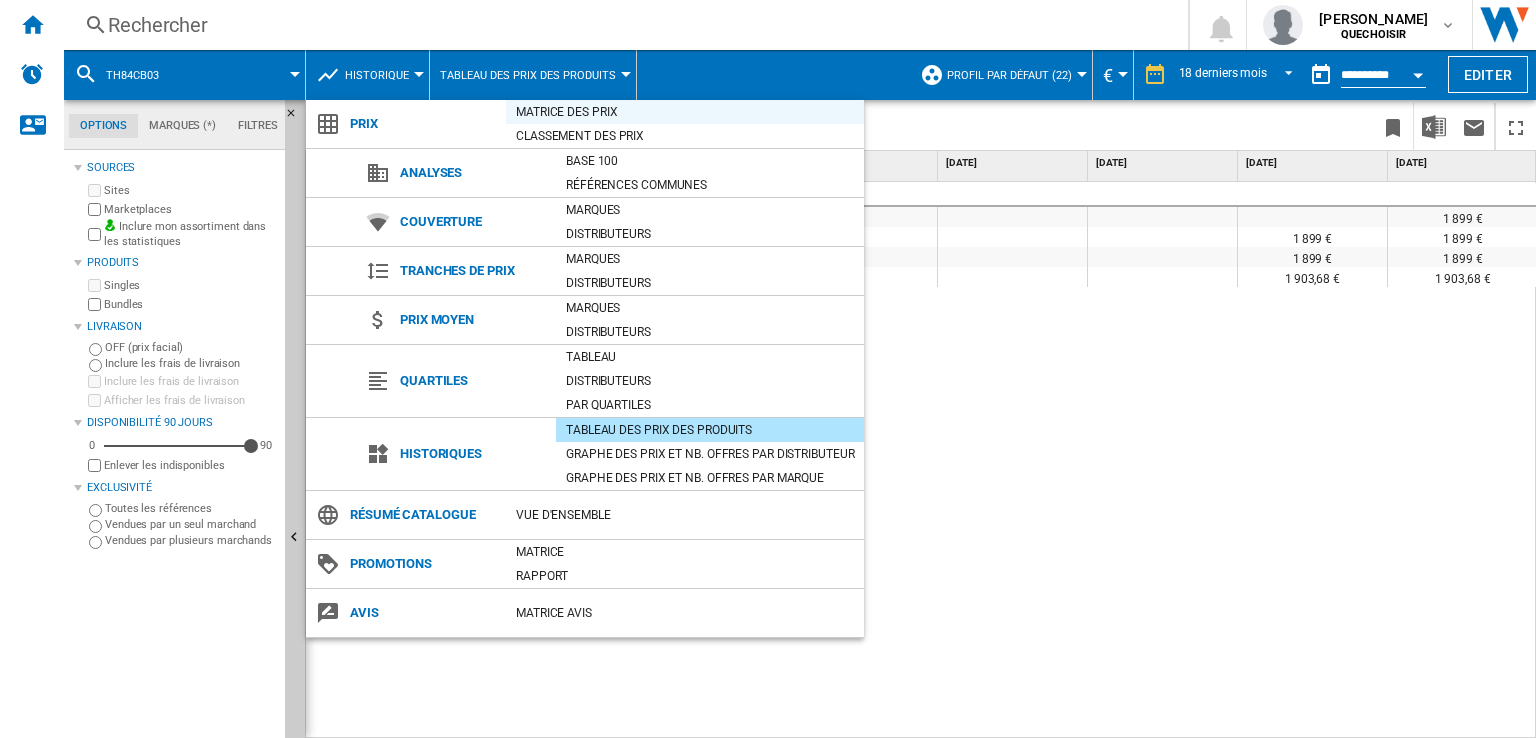 click on "Matrice des prix" at bounding box center [685, 112] 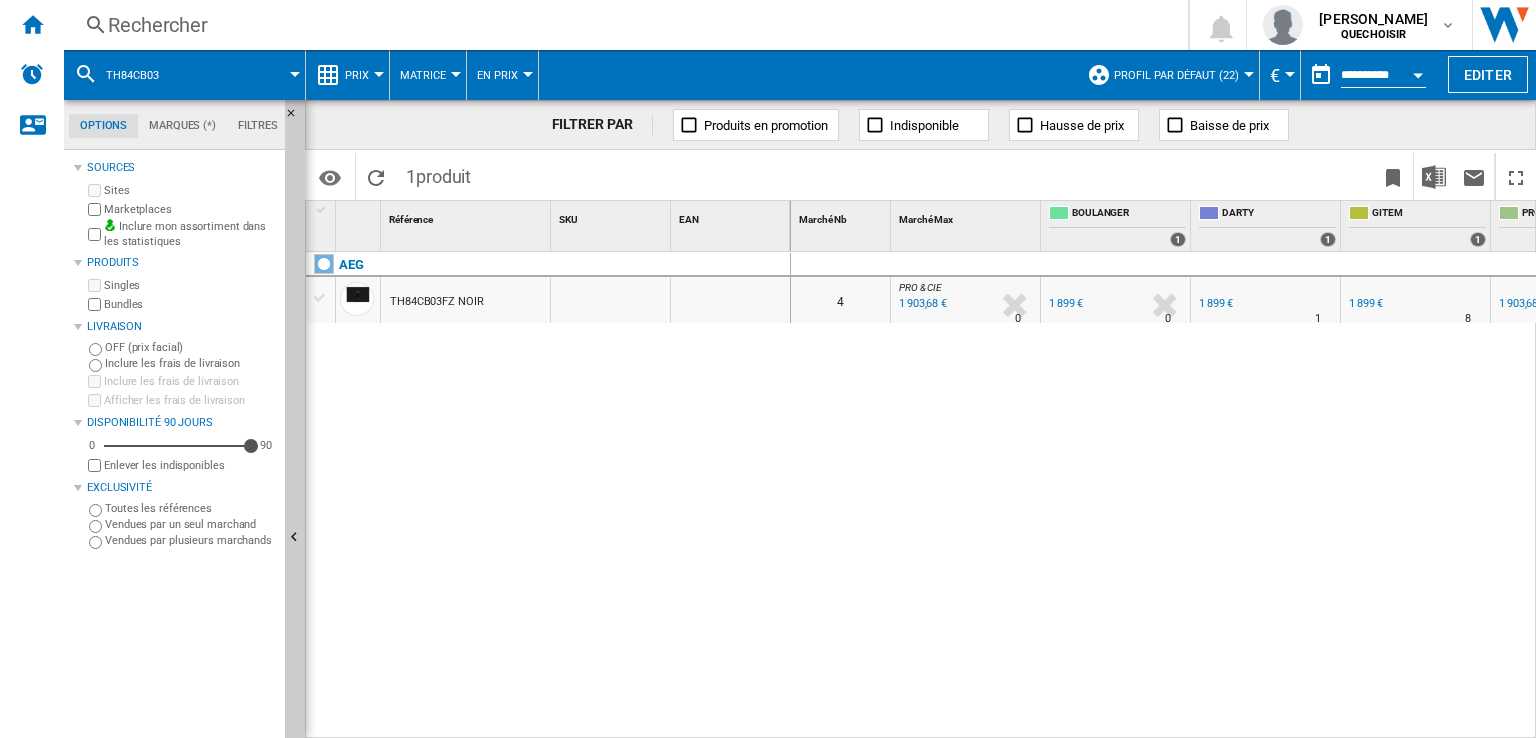 drag, startPoint x: 899, startPoint y: 728, endPoint x: 999, endPoint y: 733, distance: 100.12492 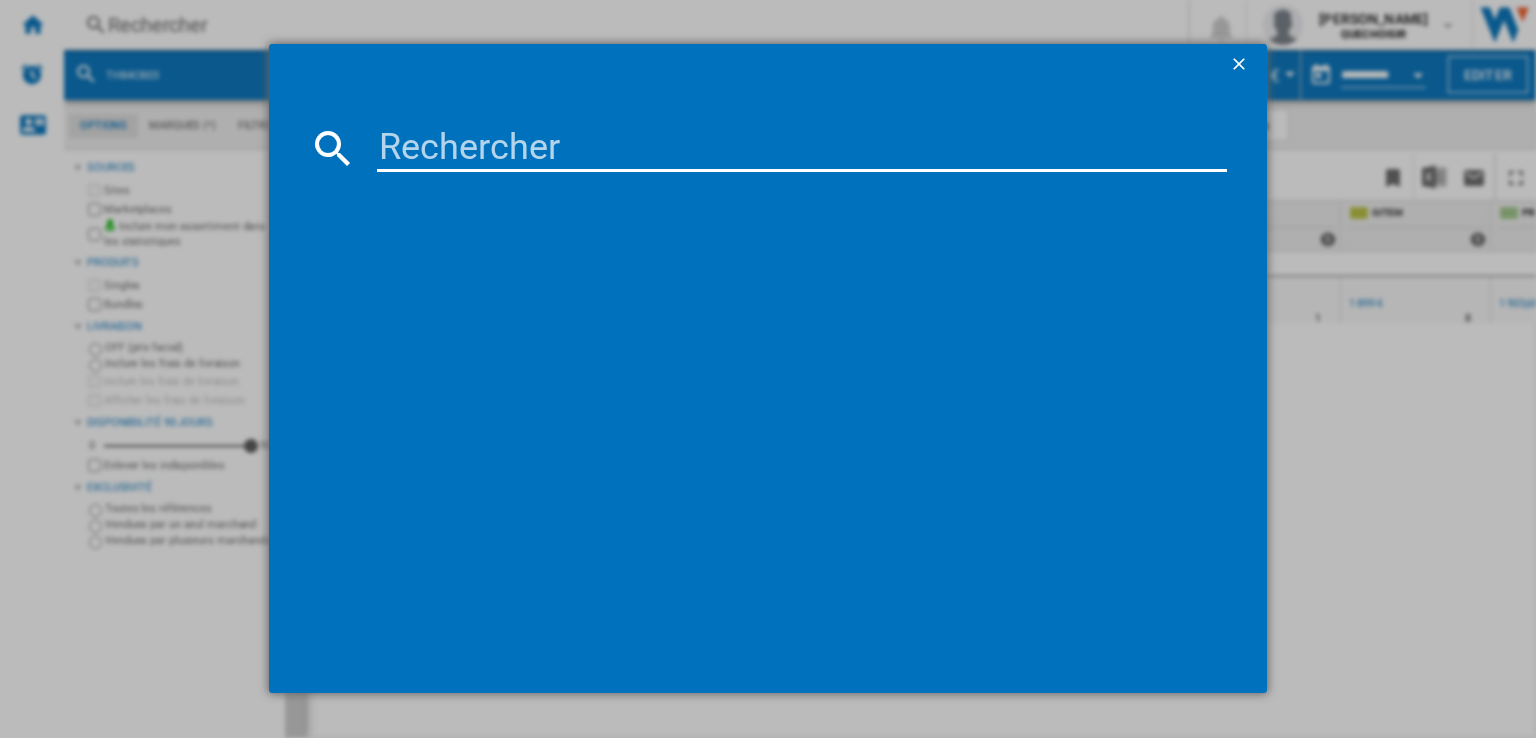 type on "KCC83443" 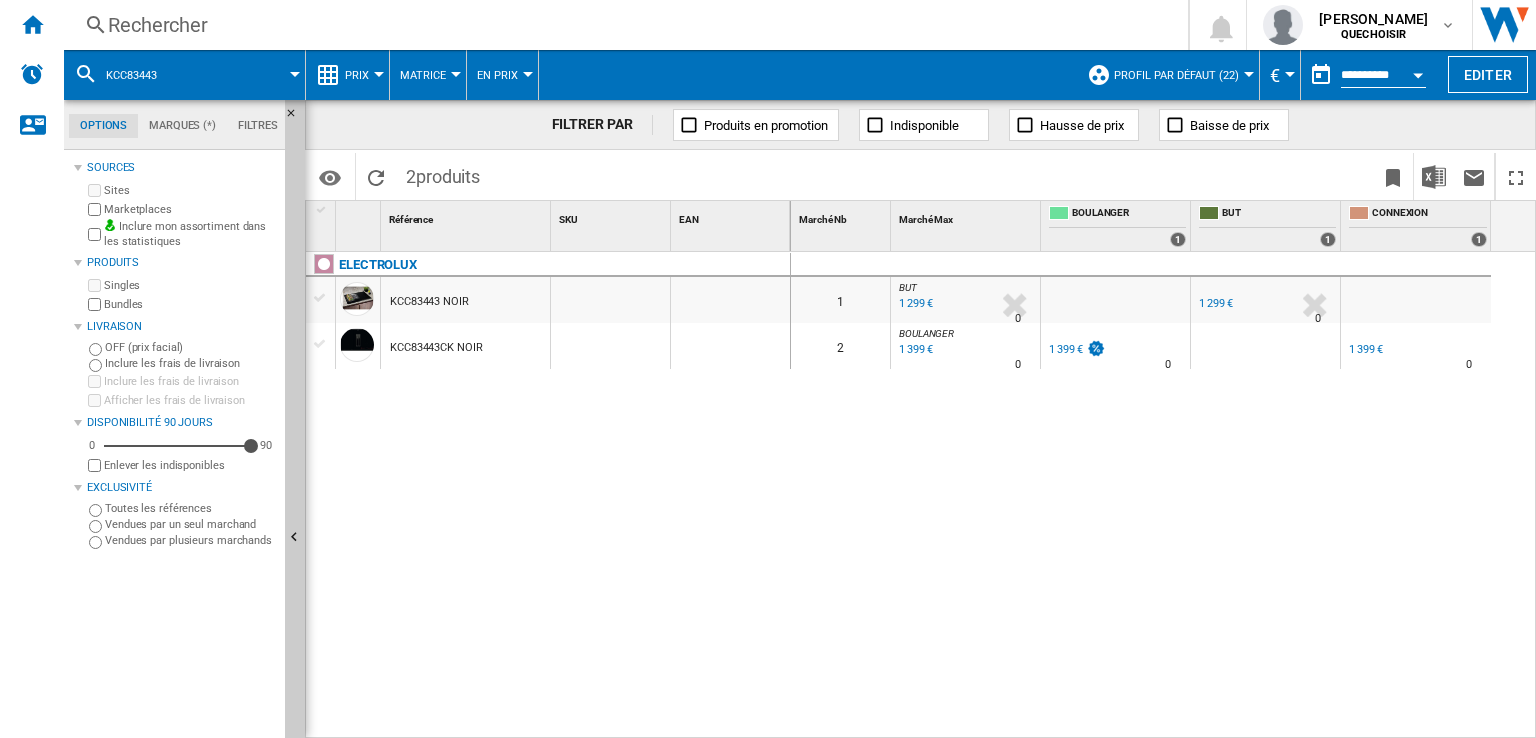 click on "0
1
BUT
: FR BUT
-1.0 %
1 299 €
%
N/A
0
BUT  : FR BUT
FR BUT
-1.0 %
1 299 €
%
N/A" at bounding box center [1164, 496] 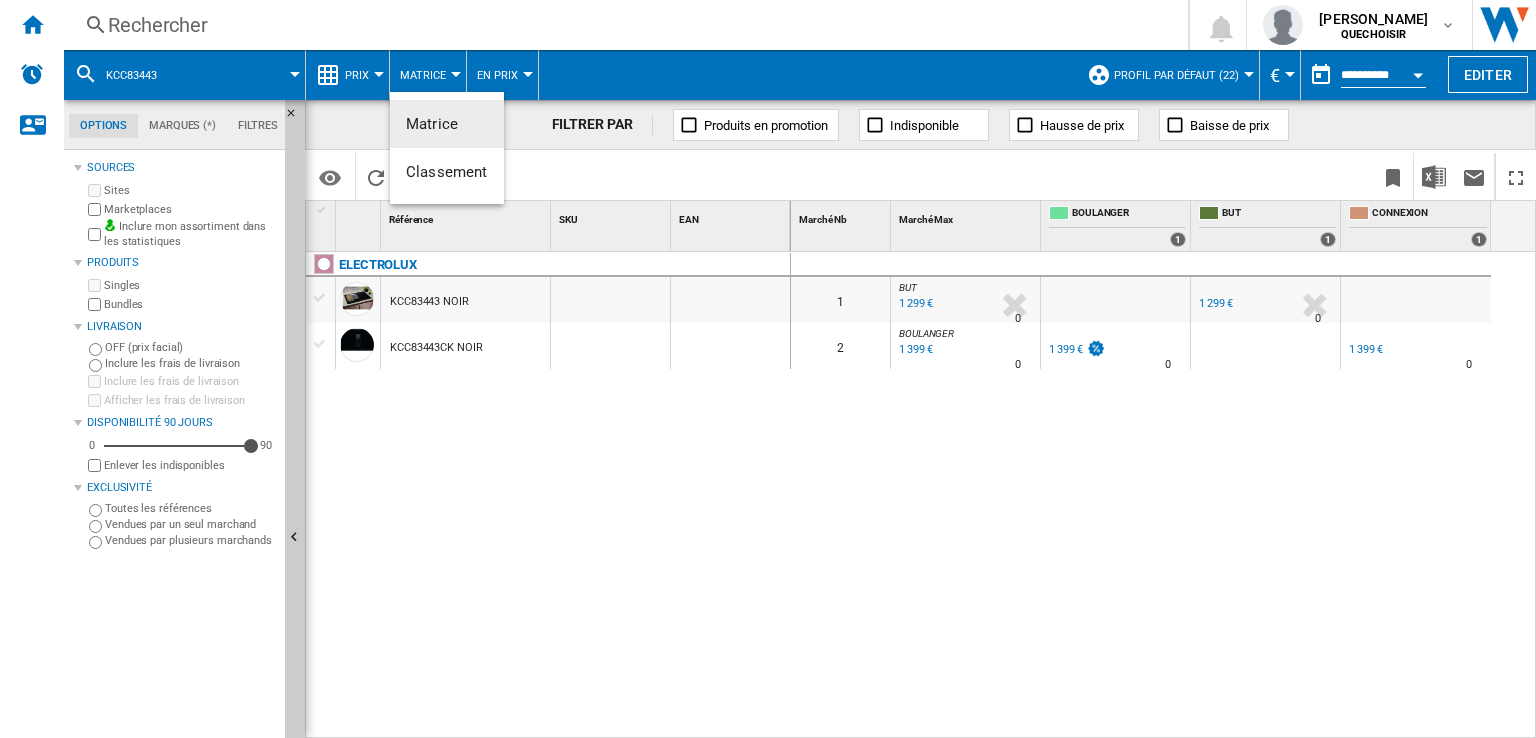 click at bounding box center (768, 369) 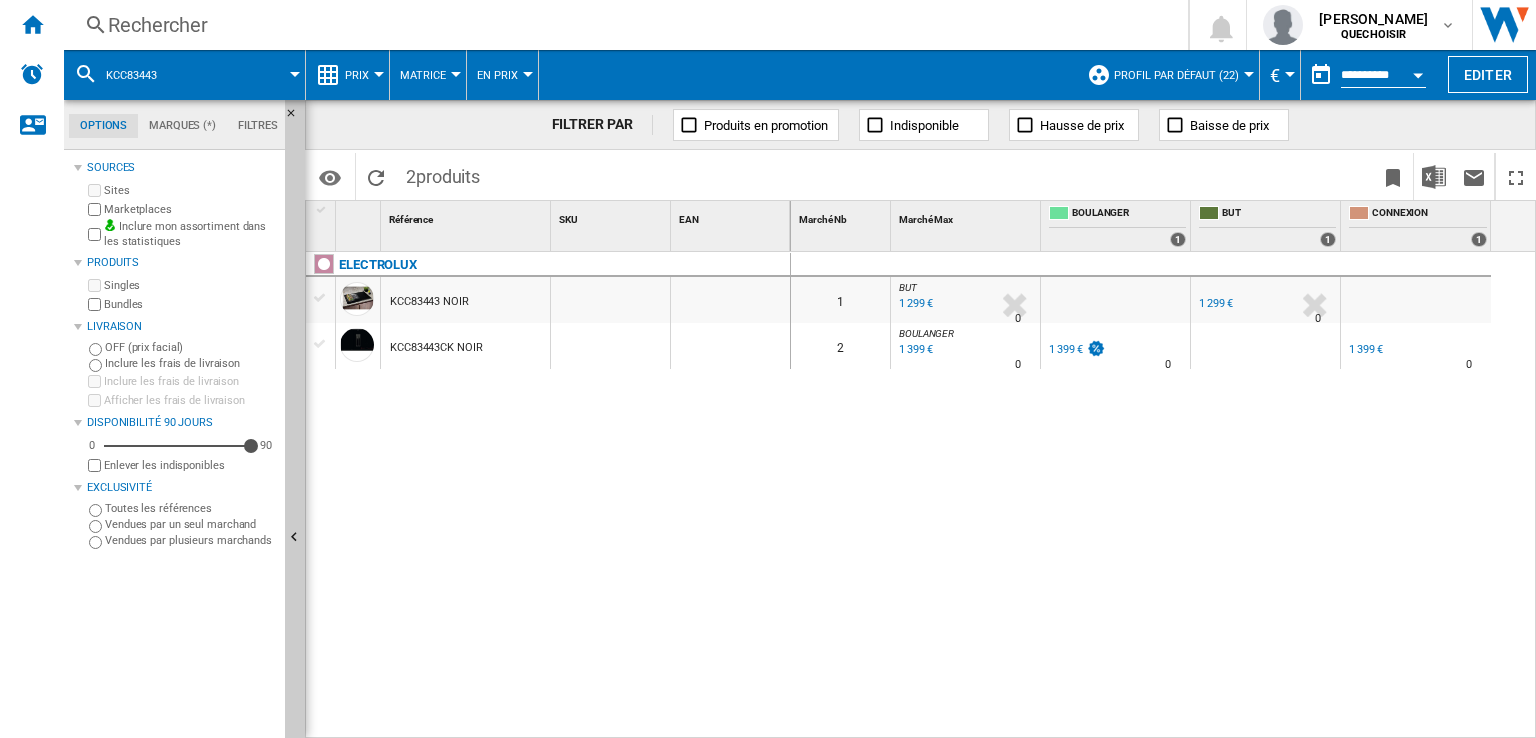 click on "Prix" at bounding box center (357, 75) 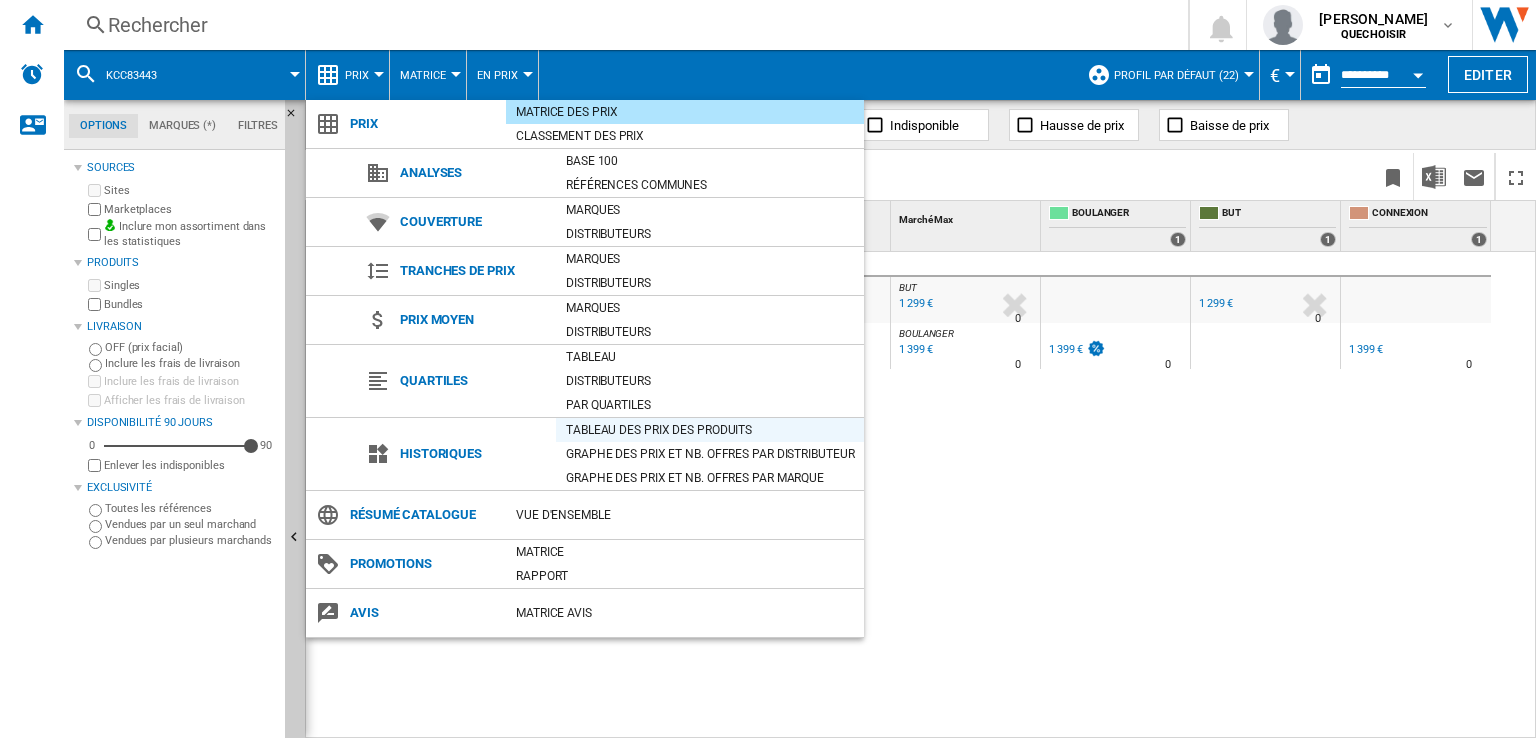 click on "Tableau des prix des produits" at bounding box center (710, 430) 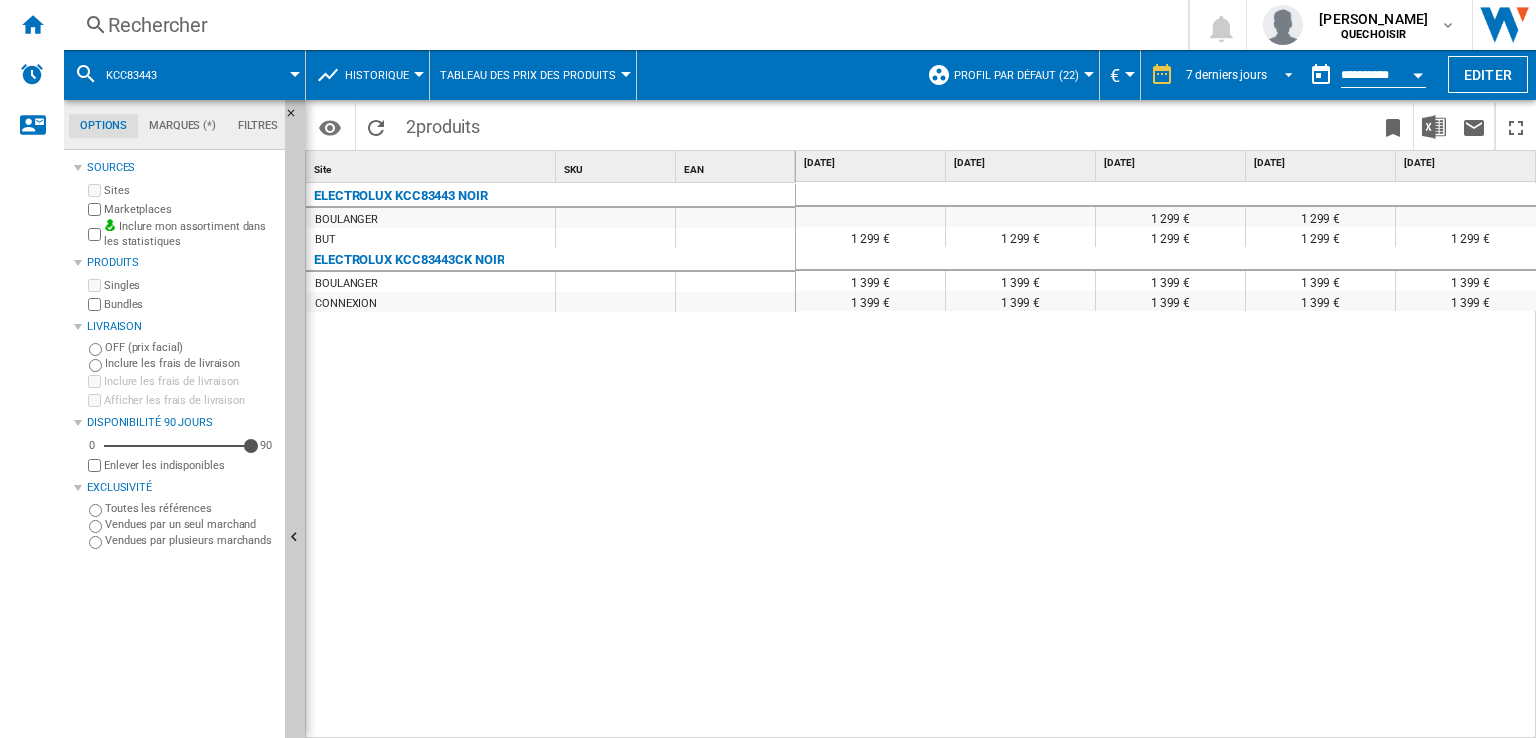 click on "7 derniers jours" at bounding box center (1226, 75) 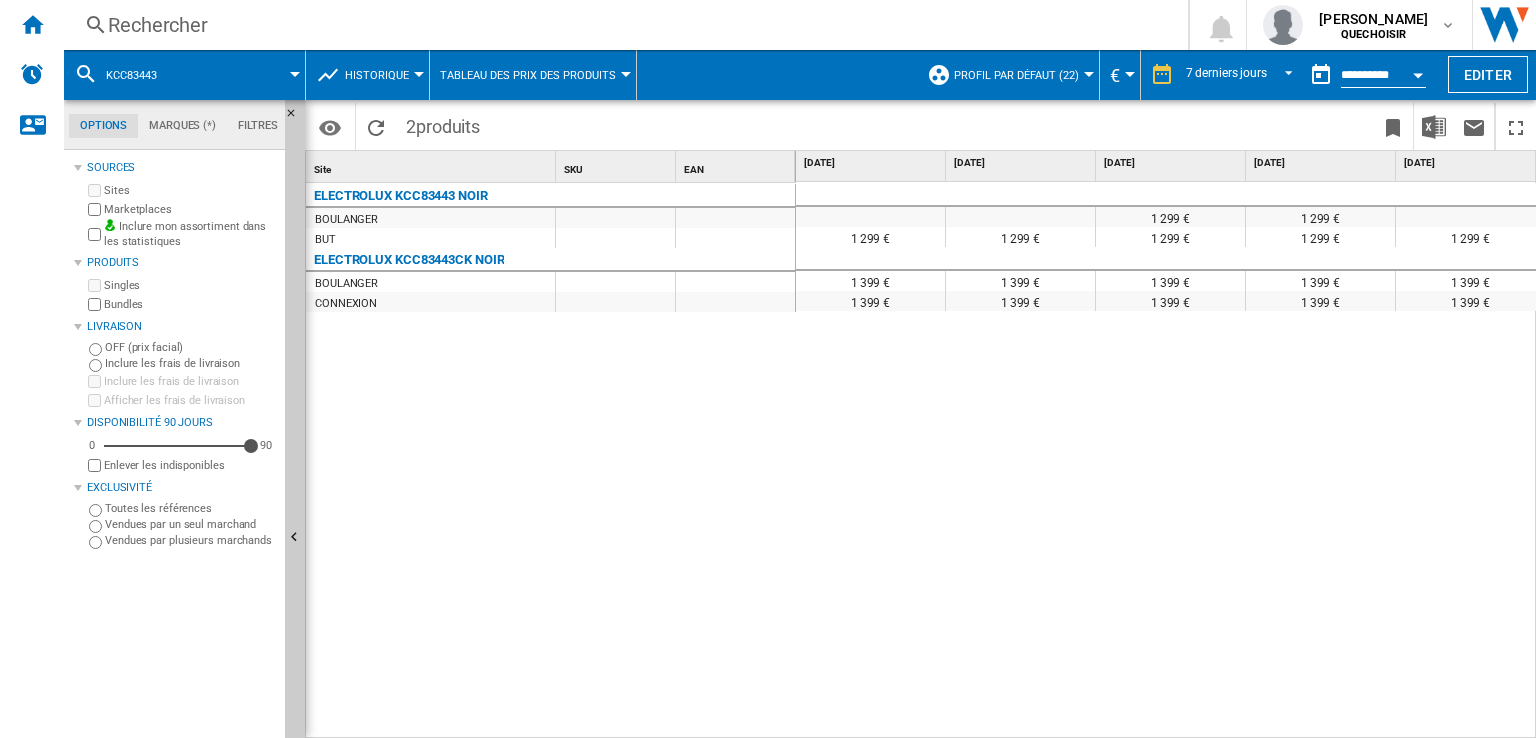 scroll, scrollTop: 29, scrollLeft: 0, axis: vertical 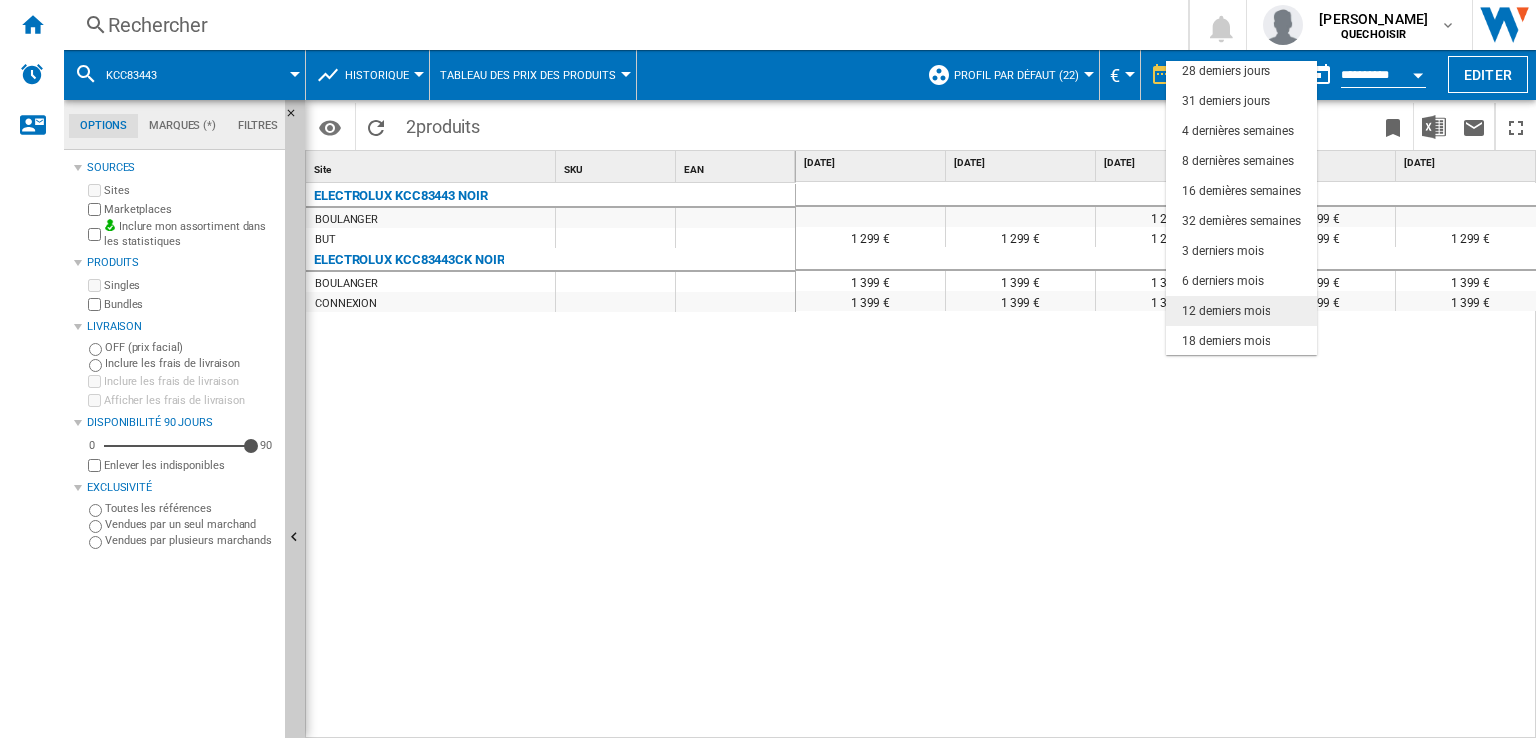 click on "12 derniers mois" at bounding box center [1226, 311] 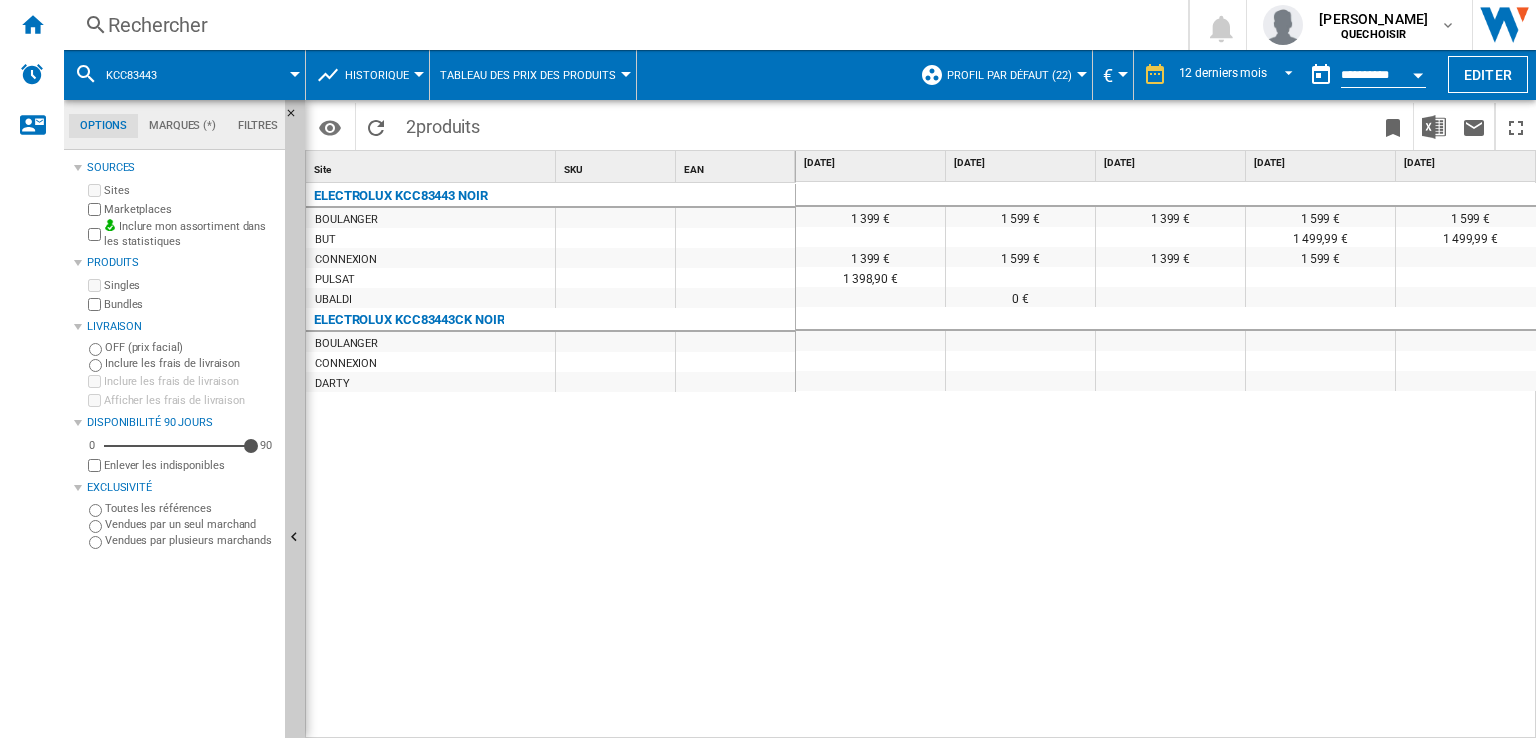 click on "Profil par défaut (22)" at bounding box center (1009, 75) 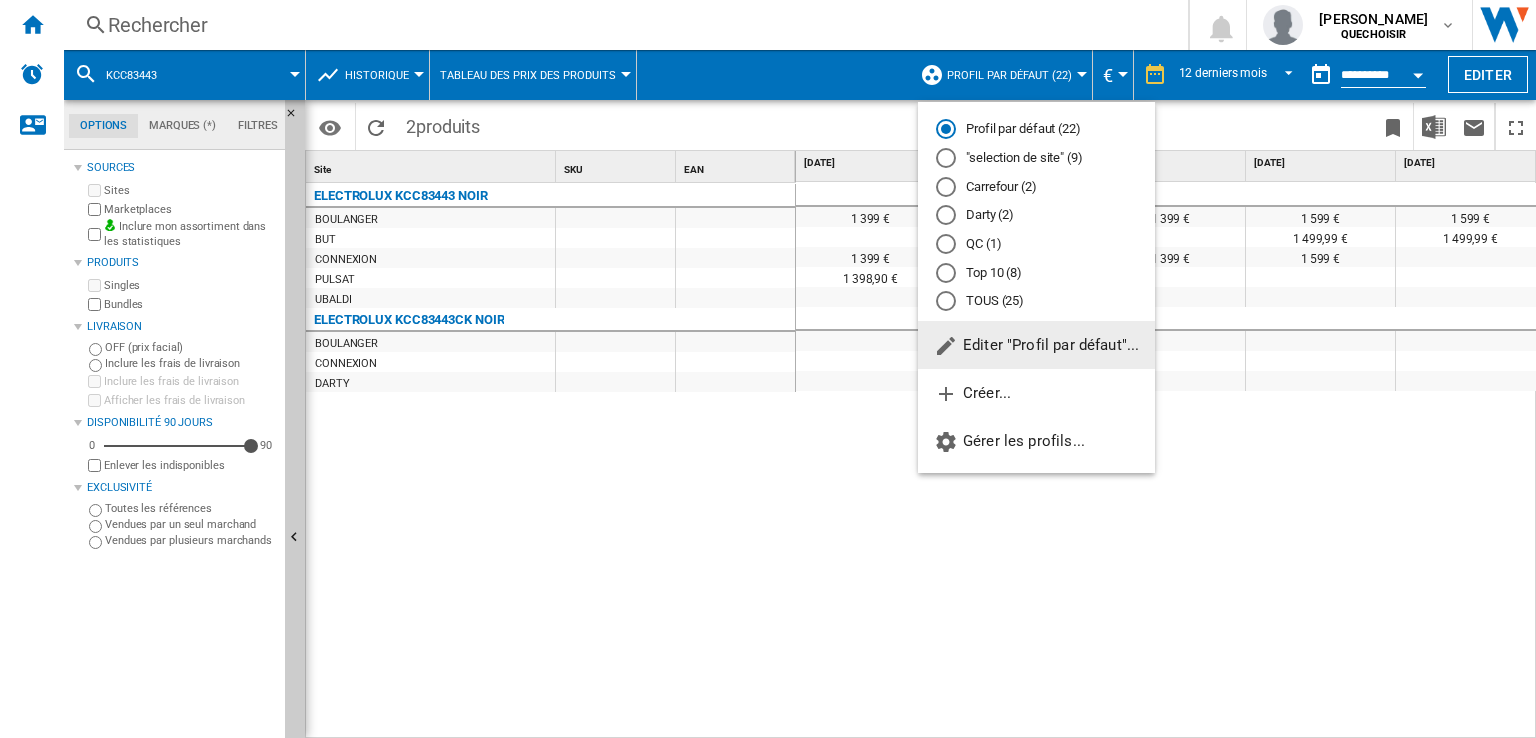 click at bounding box center (768, 369) 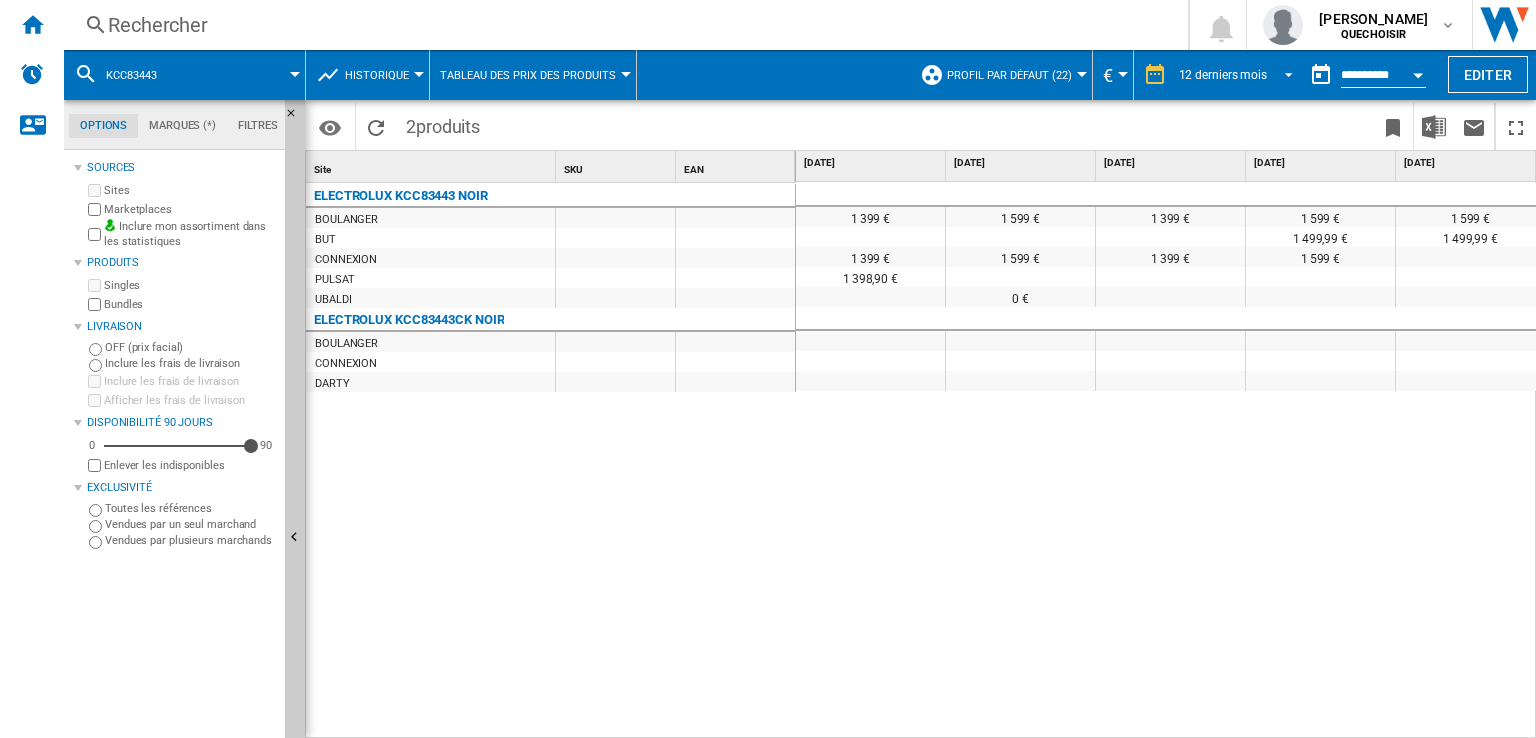 click on "12 derniers mois" at bounding box center [1223, 75] 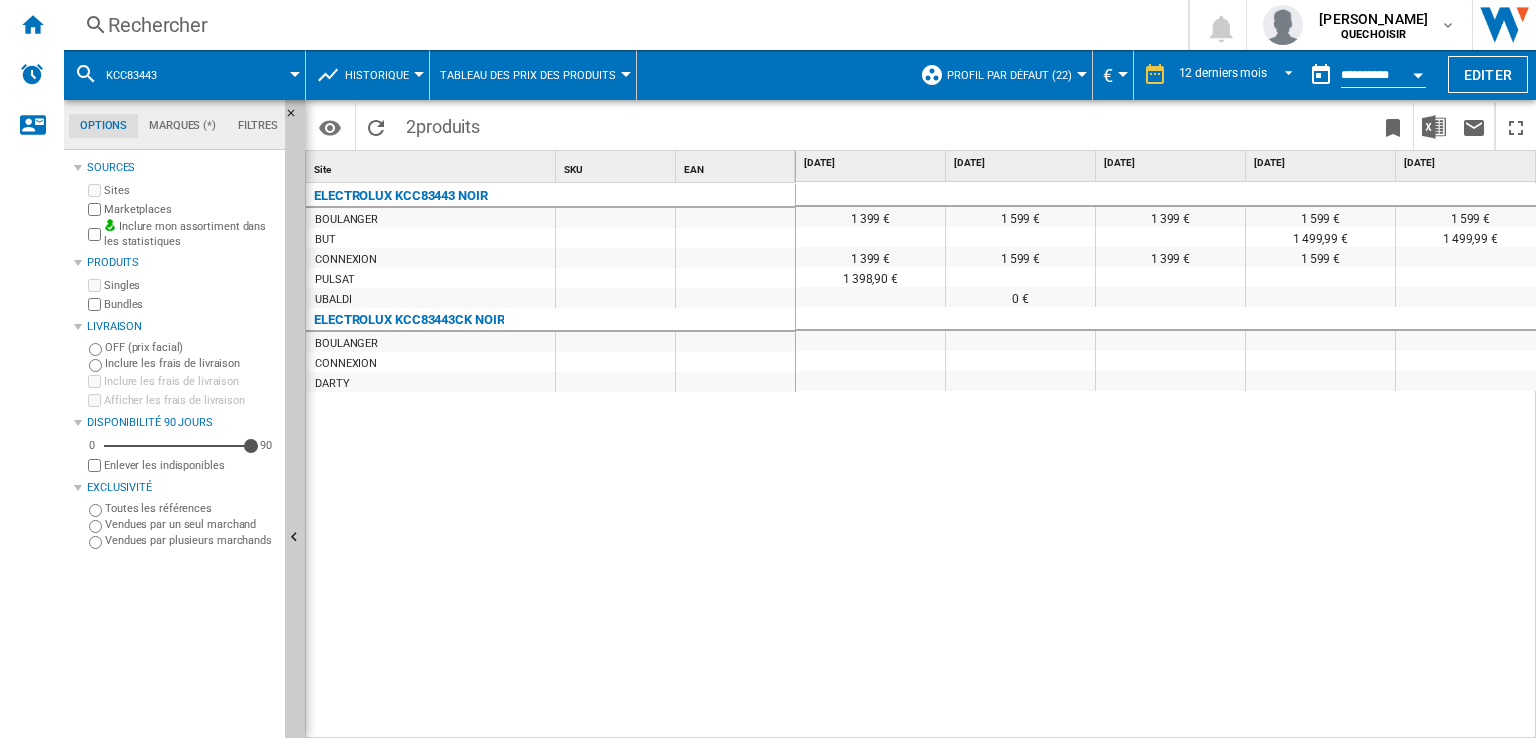scroll, scrollTop: 125, scrollLeft: 0, axis: vertical 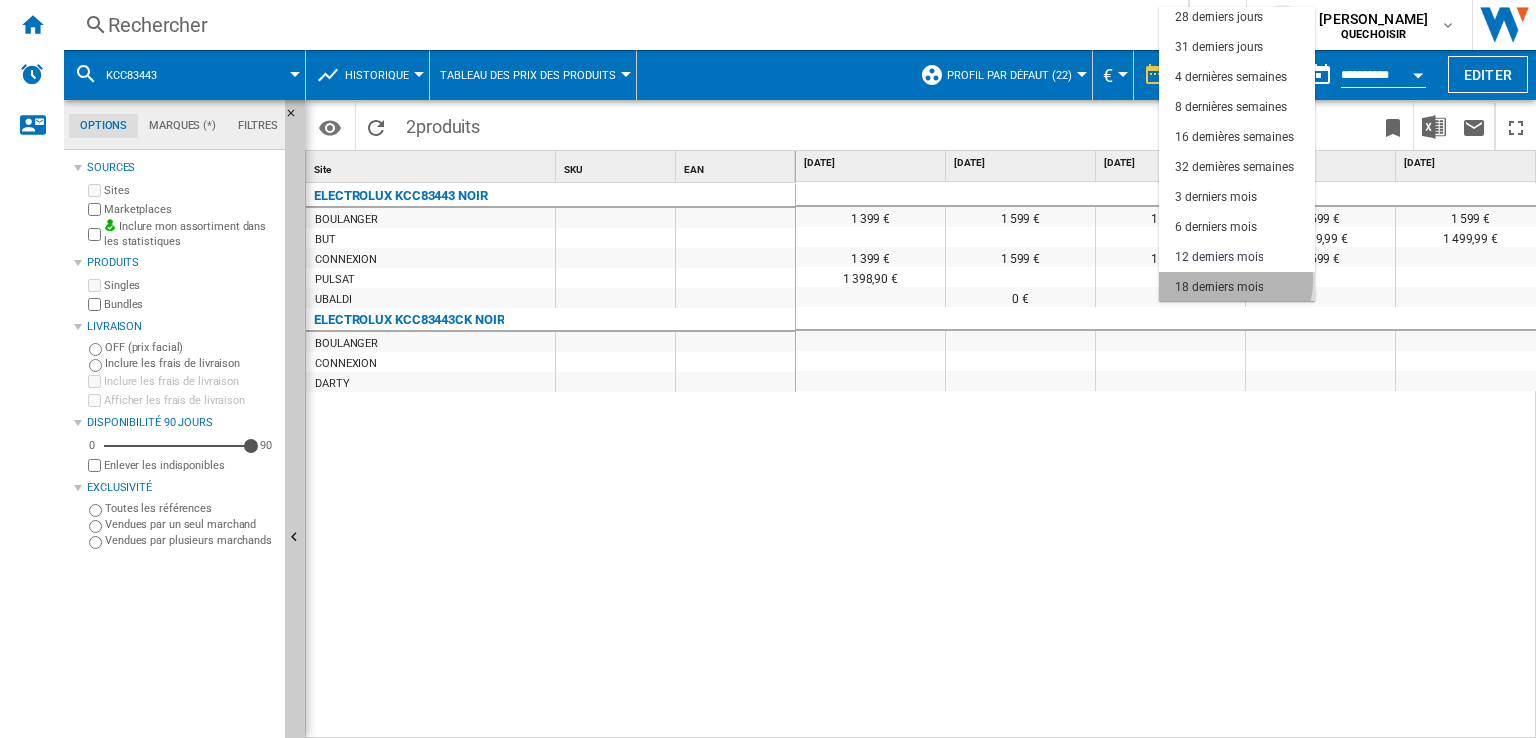 click on "18 derniers mois" at bounding box center [1219, 287] 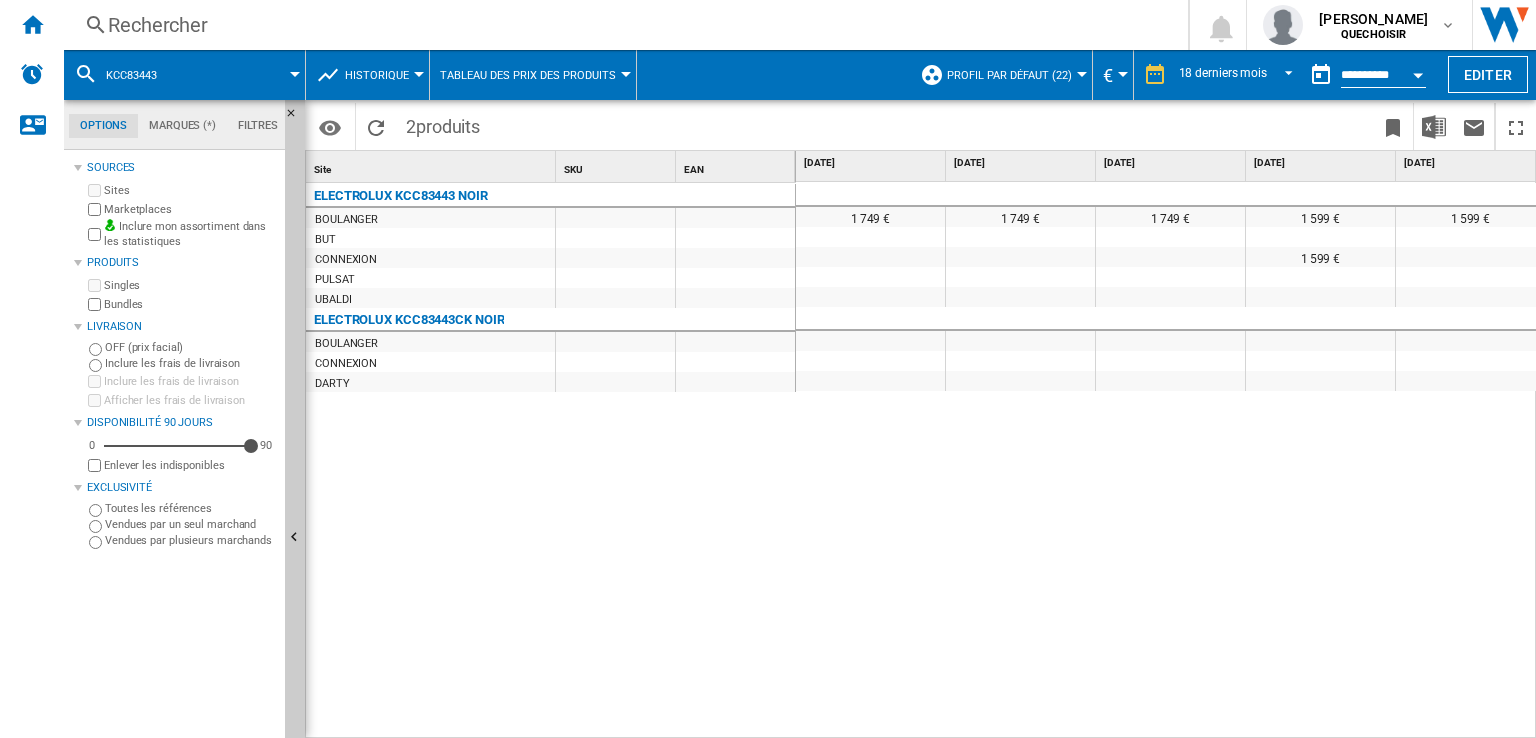 scroll, scrollTop: 0, scrollLeft: 1326, axis: horizontal 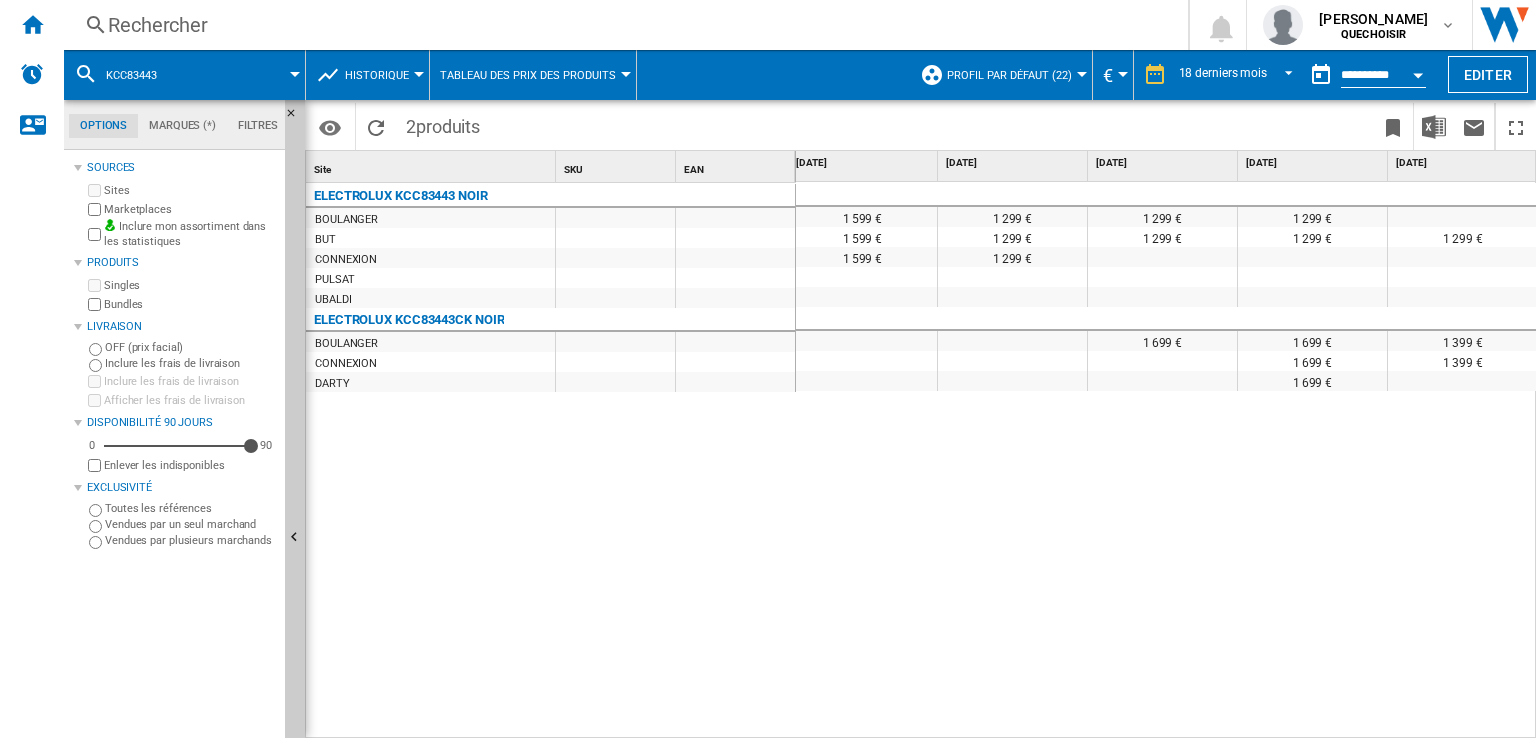 click on "Historique" at bounding box center (377, 75) 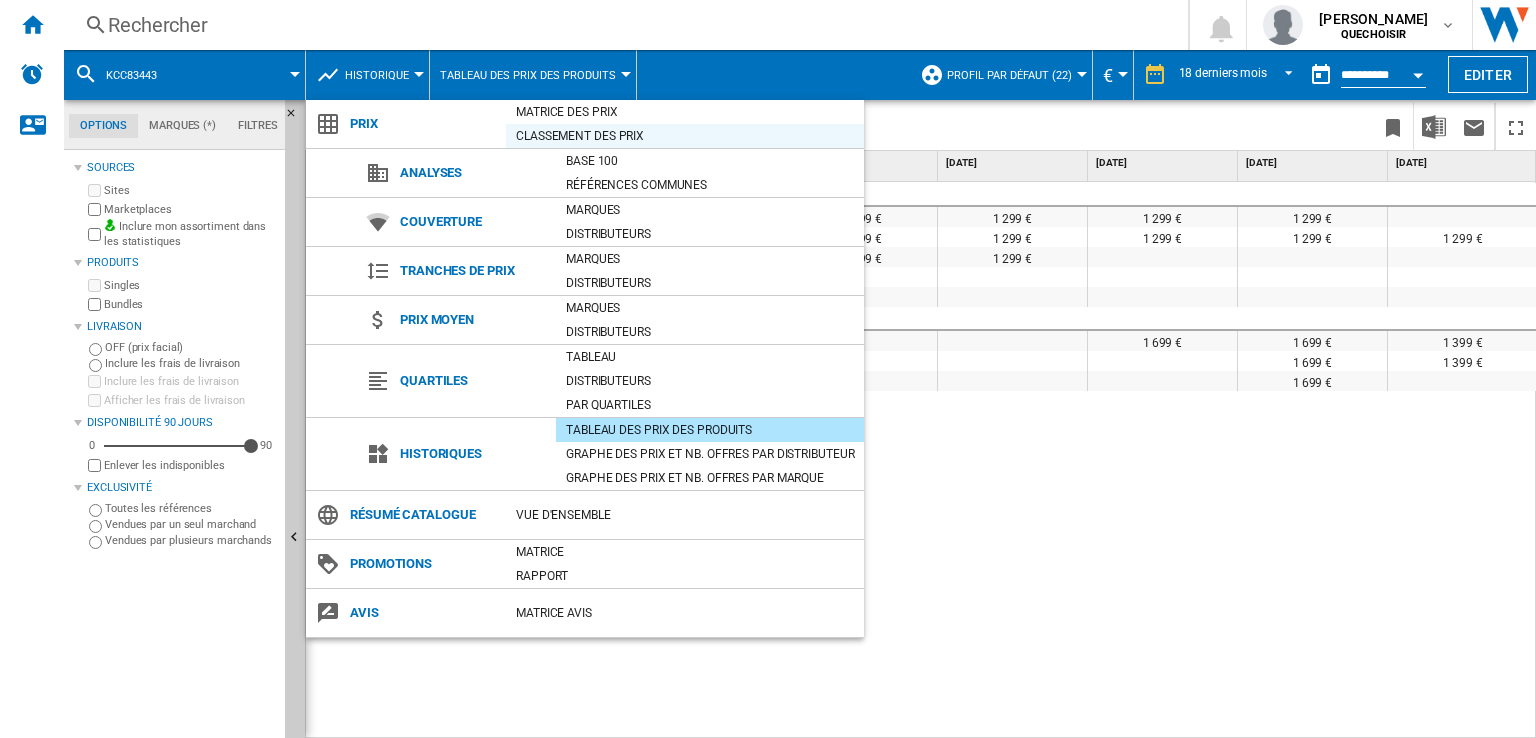 click on "Classement des prix" at bounding box center (685, 136) 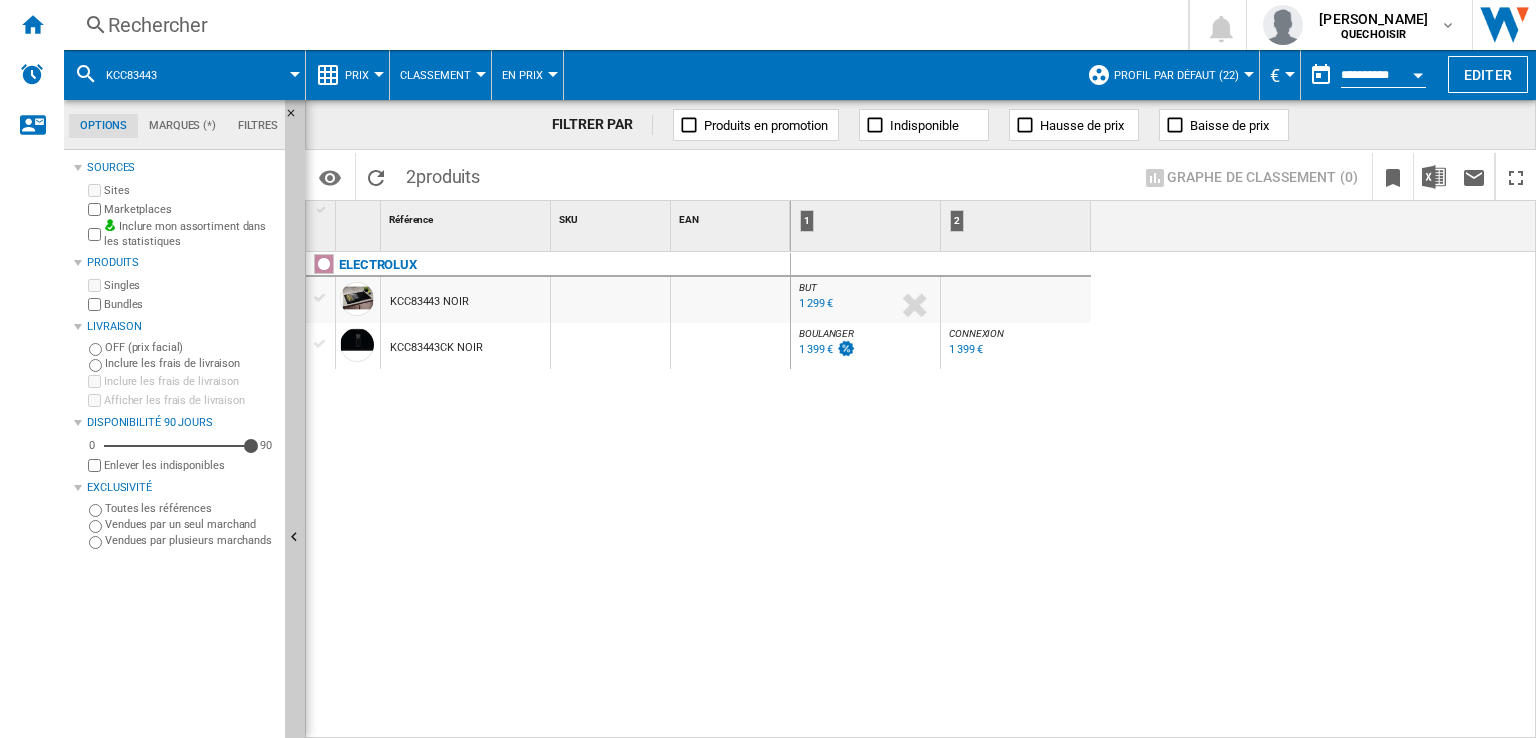 click on "1 399 €" at bounding box center (816, 349) 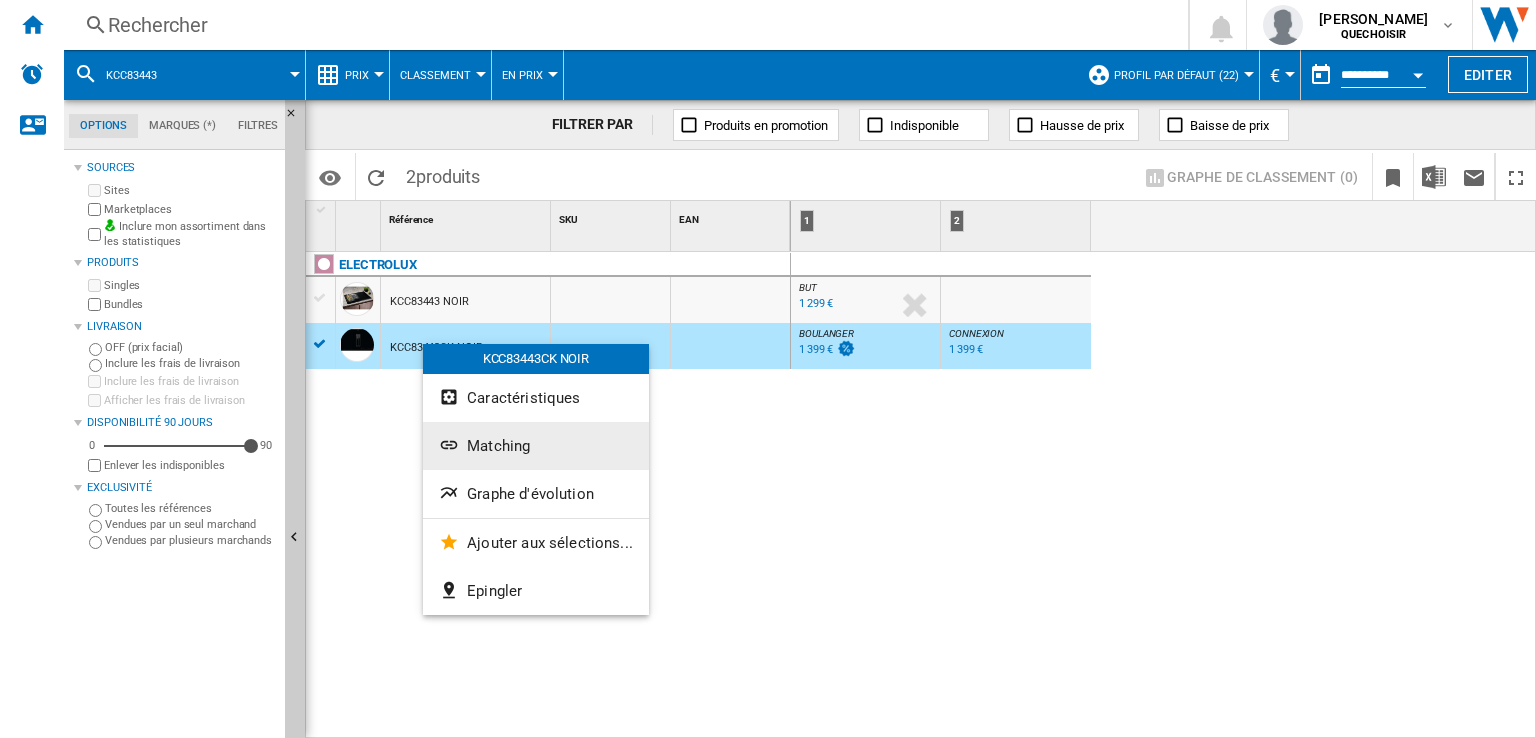 click on "Matching" at bounding box center [498, 446] 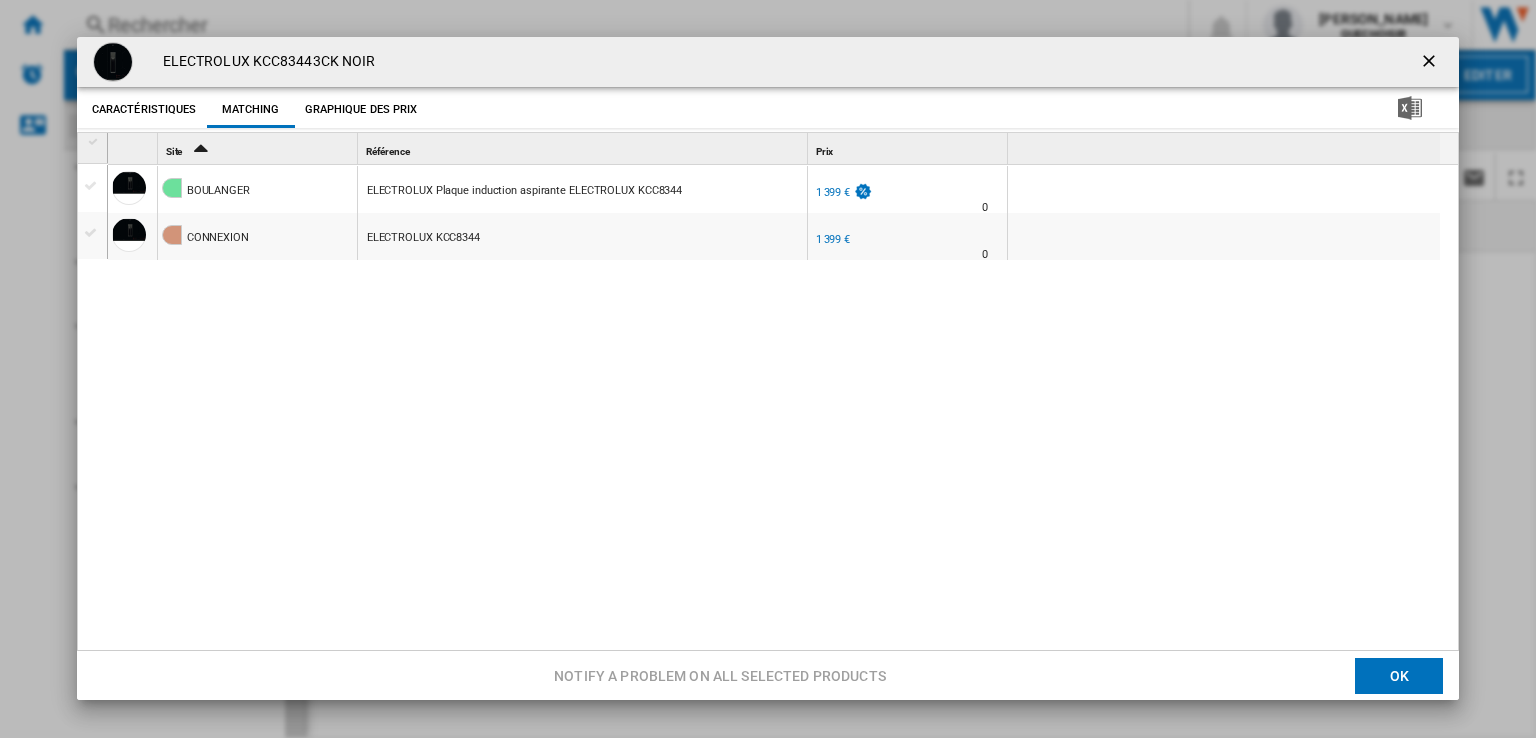 click at bounding box center (1431, 63) 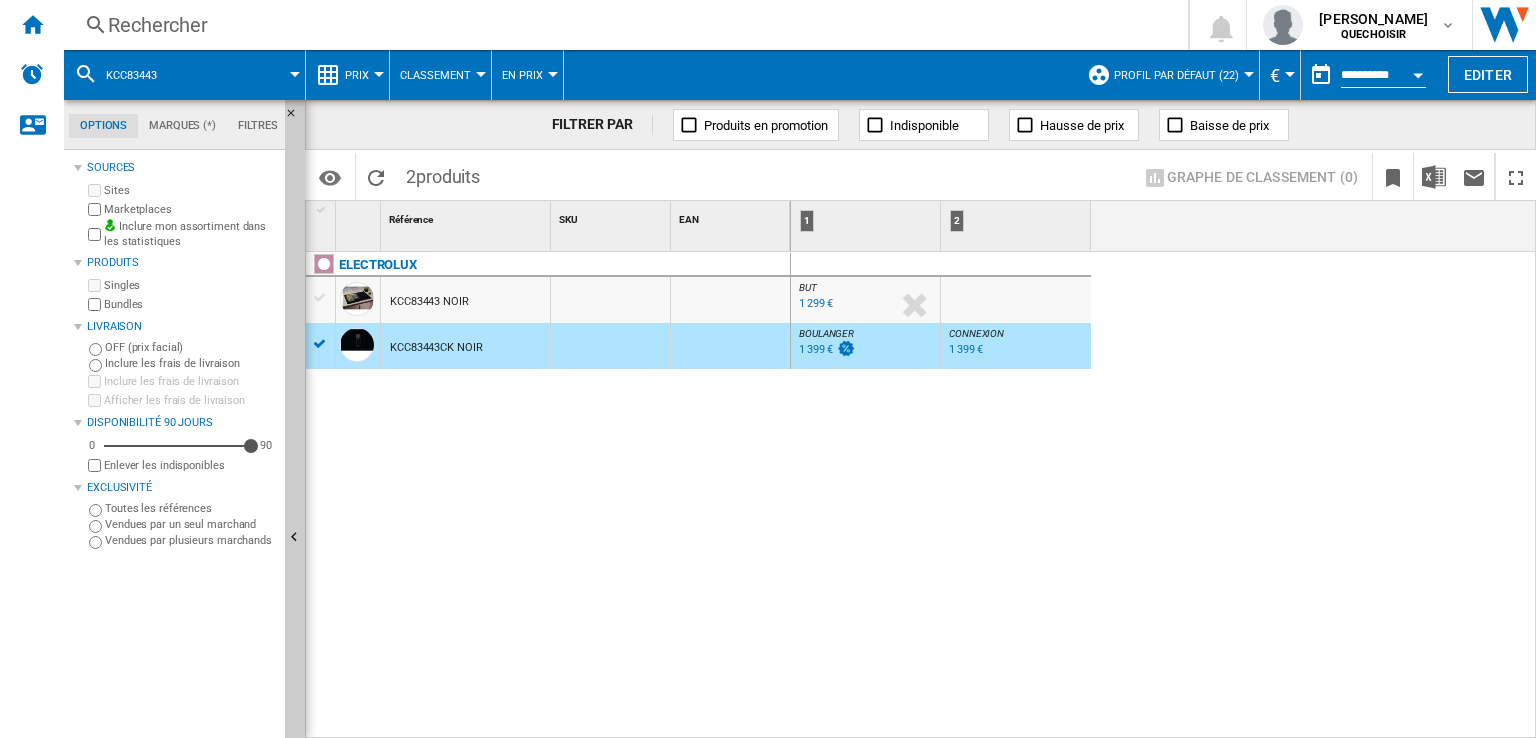 click on "Rechercher" at bounding box center [622, 25] 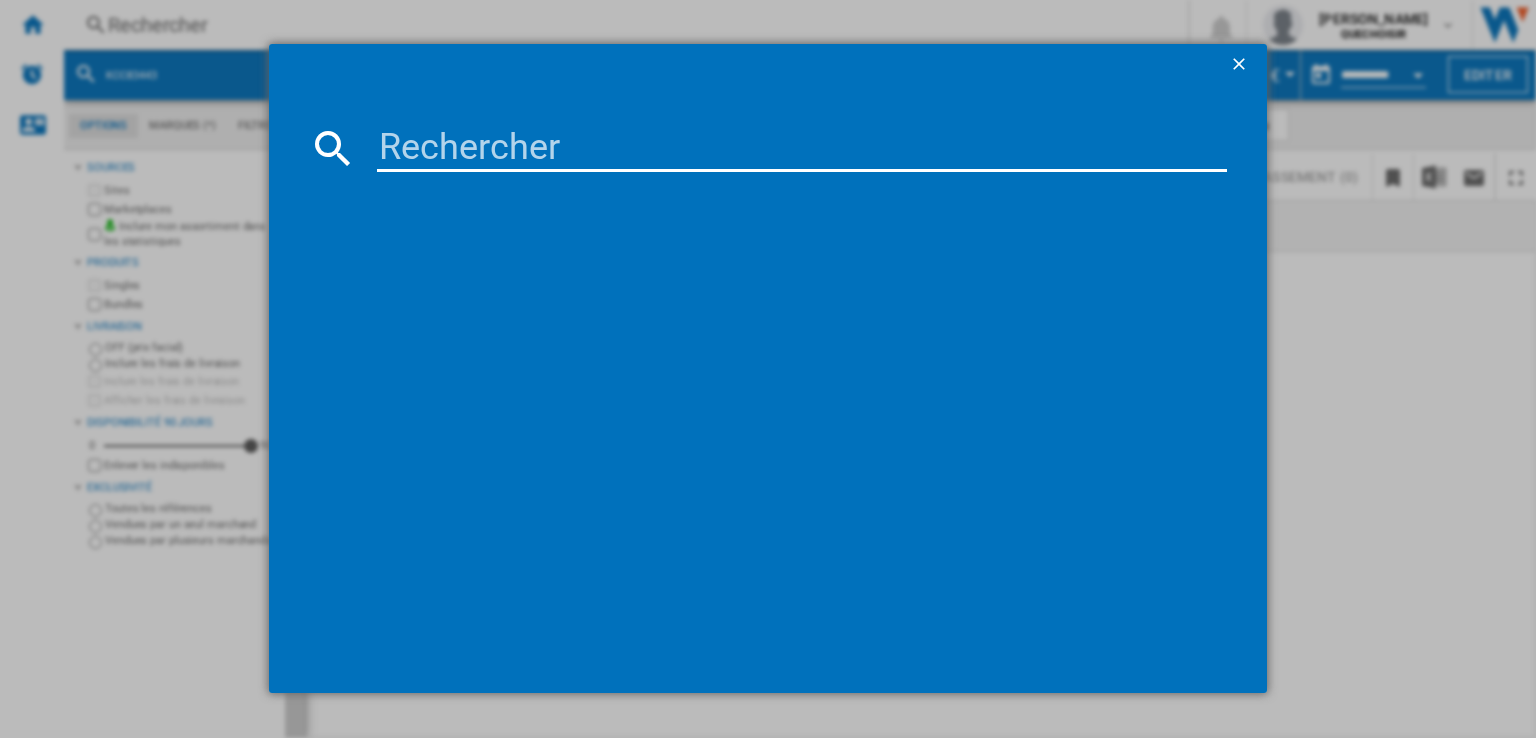 type on "KCC84440" 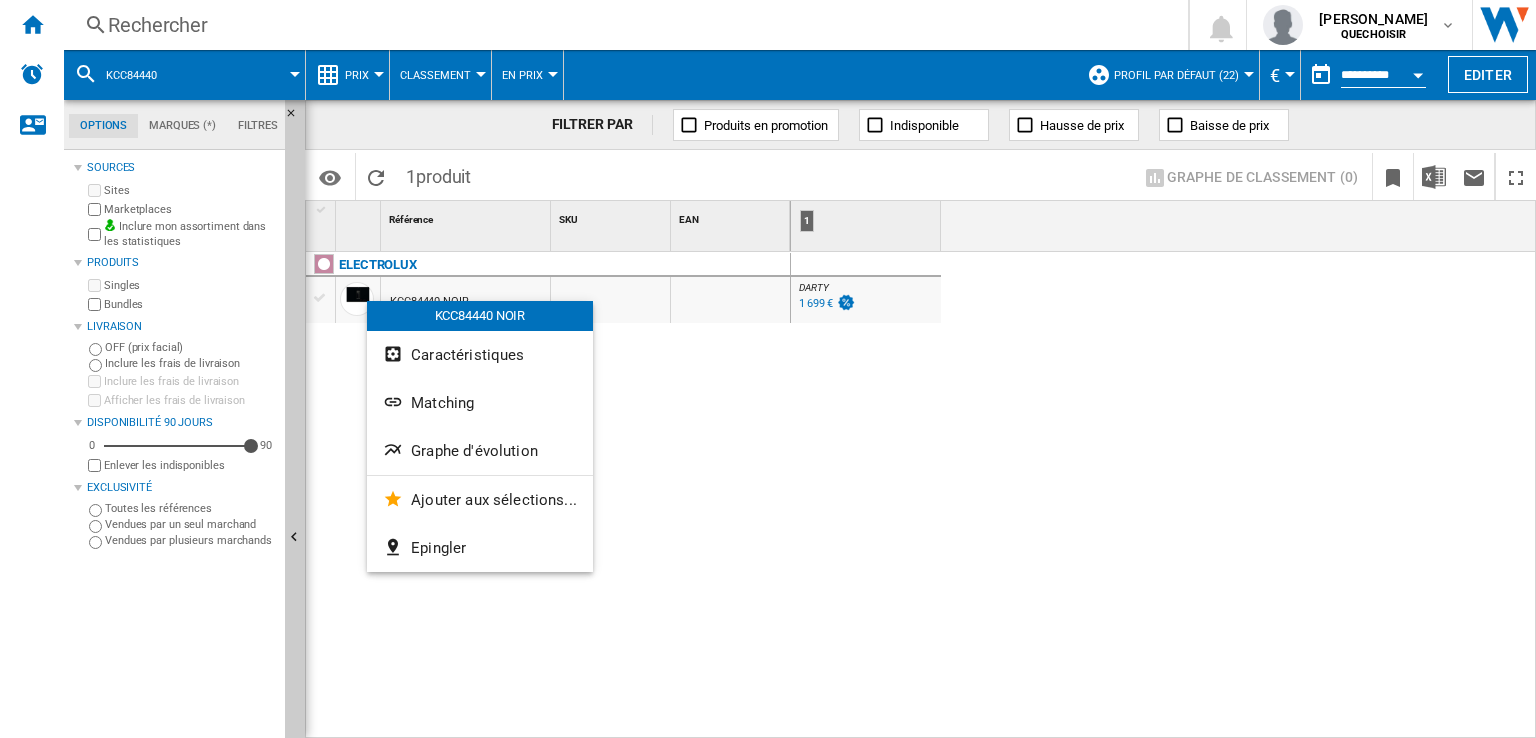 click at bounding box center [768, 369] 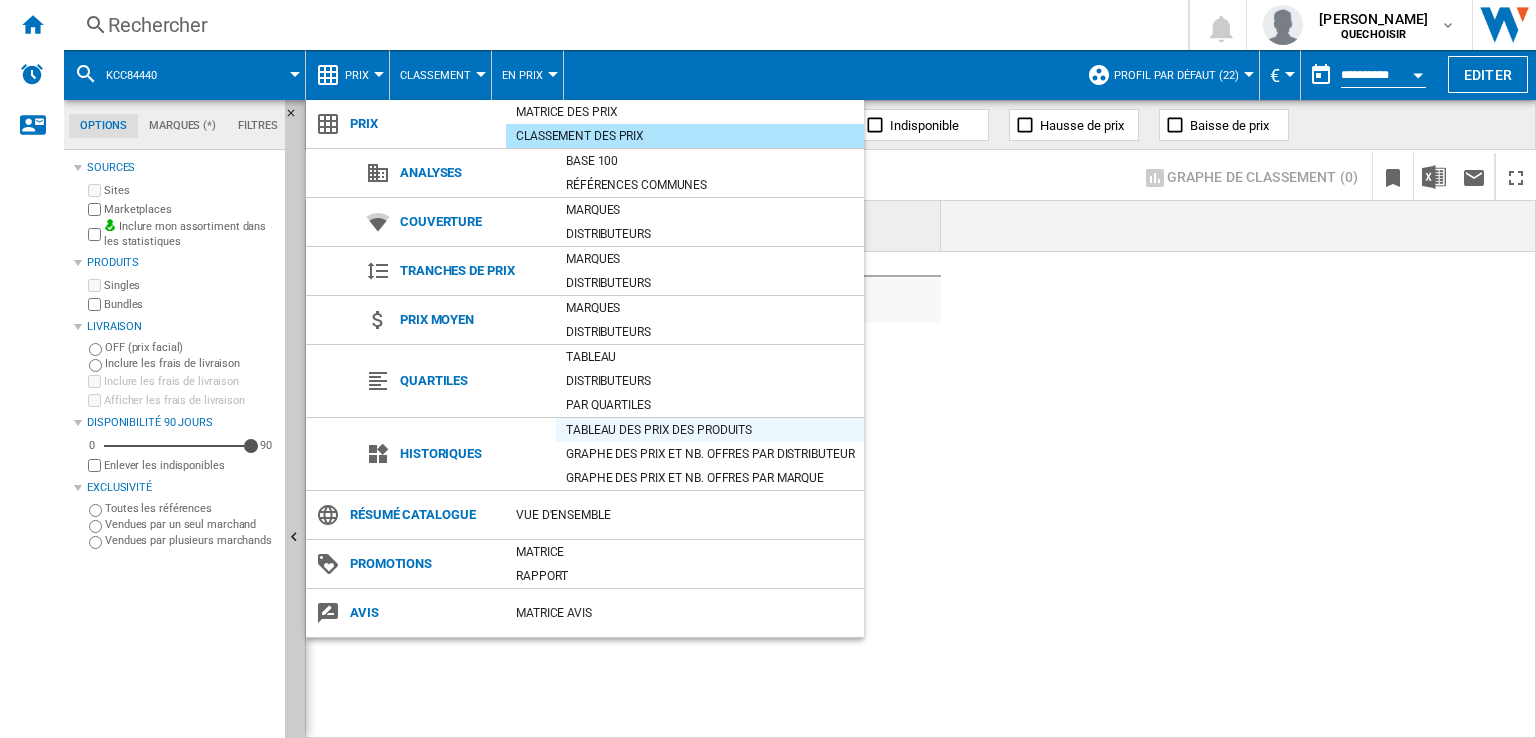 click on "Tableau des prix des produits" at bounding box center [710, 430] 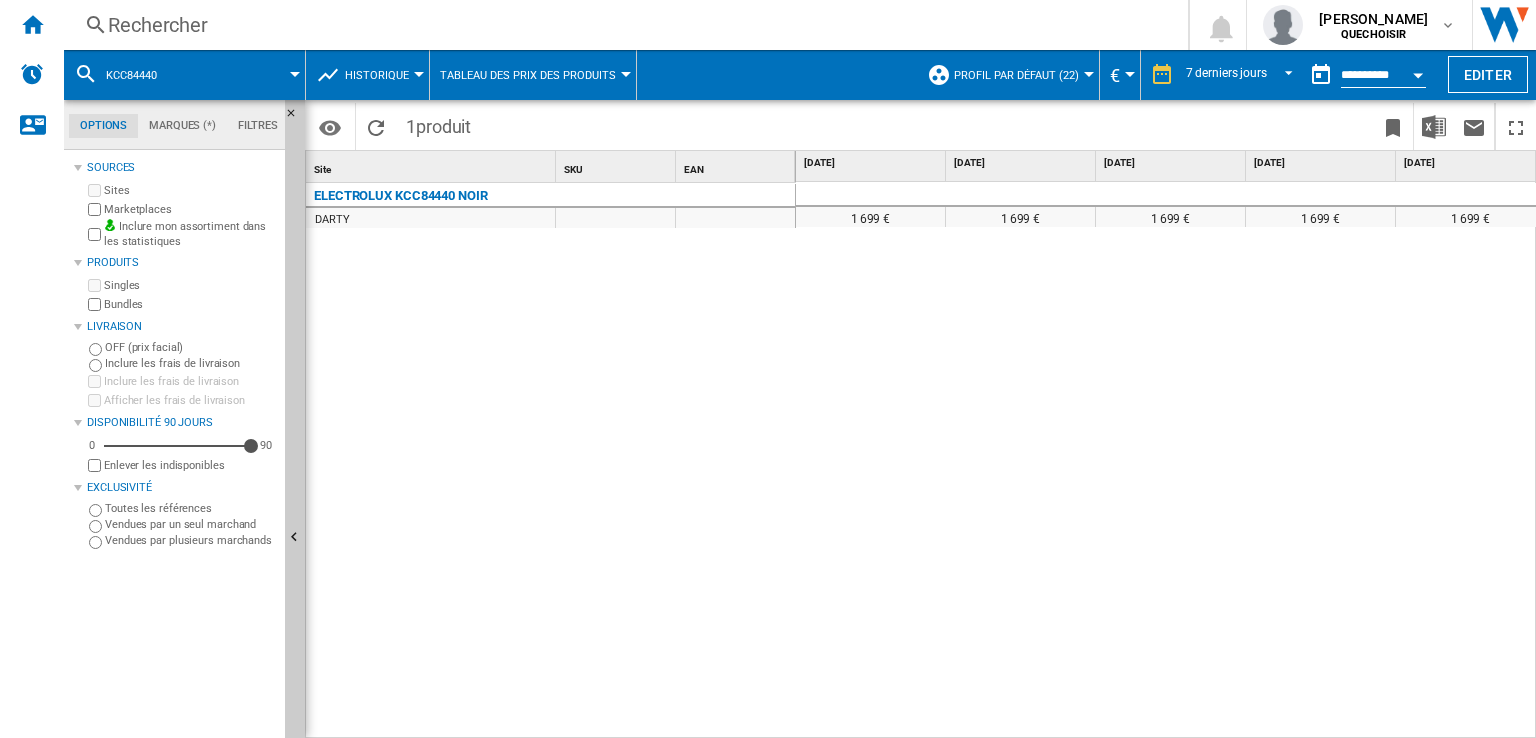 click at bounding box center [1418, 75] 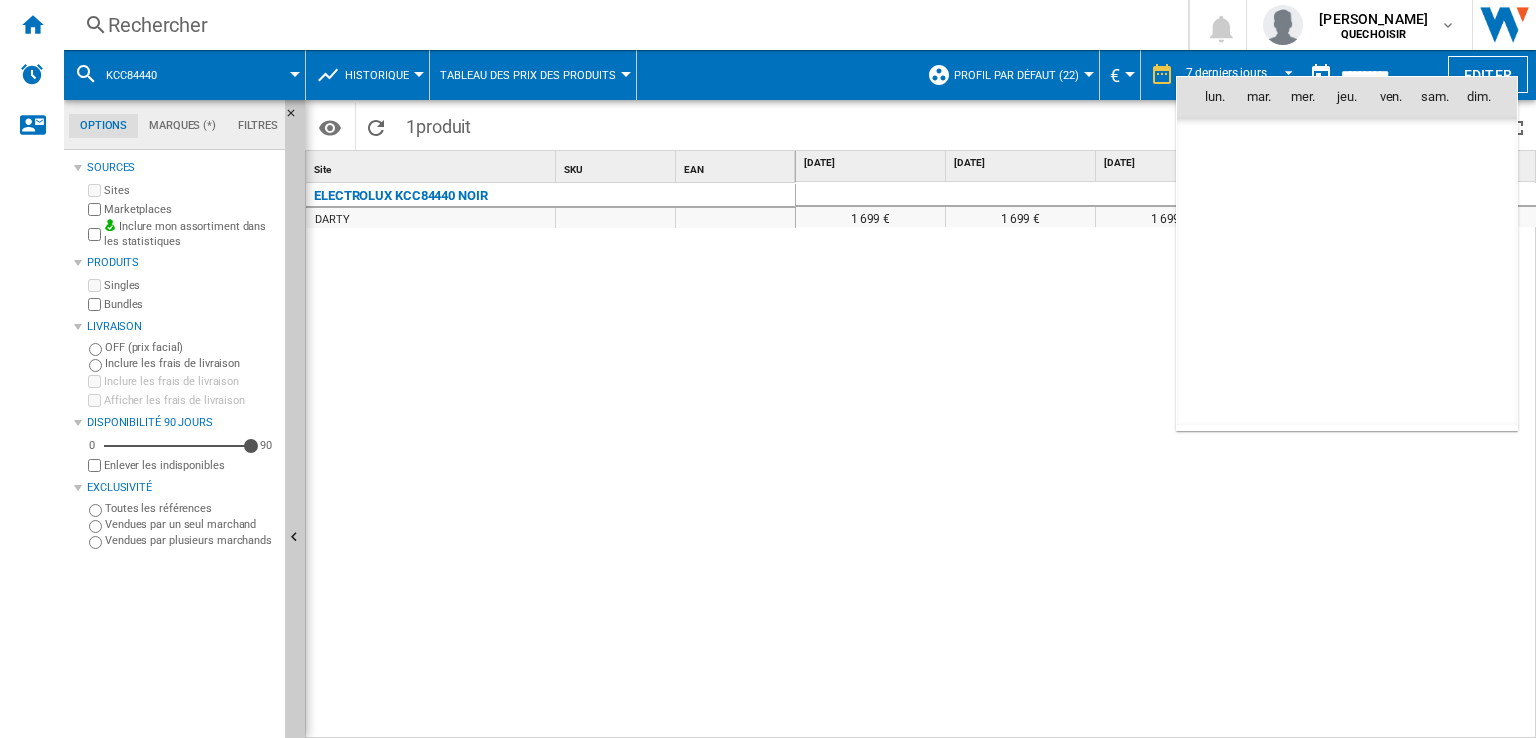scroll, scrollTop: 9540, scrollLeft: 0, axis: vertical 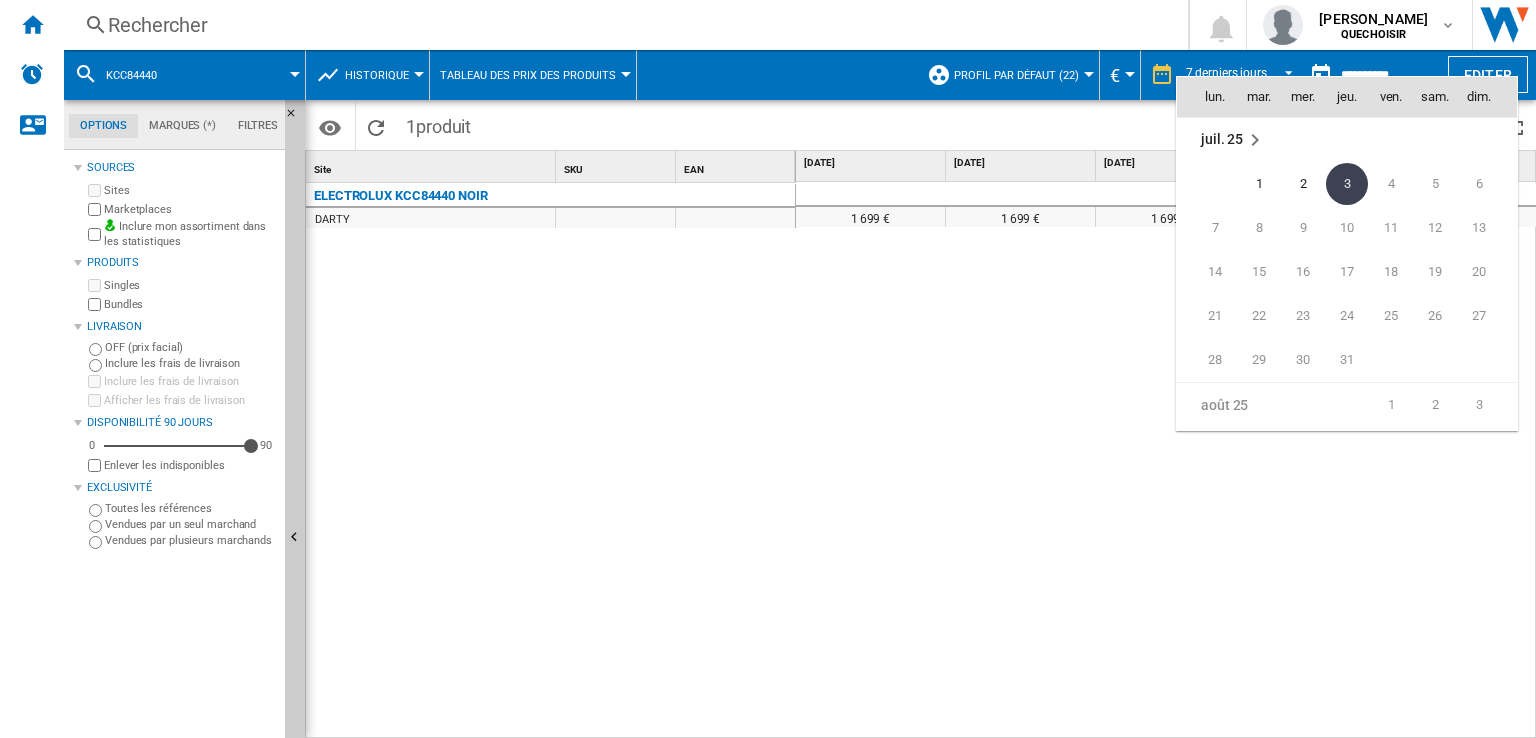 click at bounding box center [768, 369] 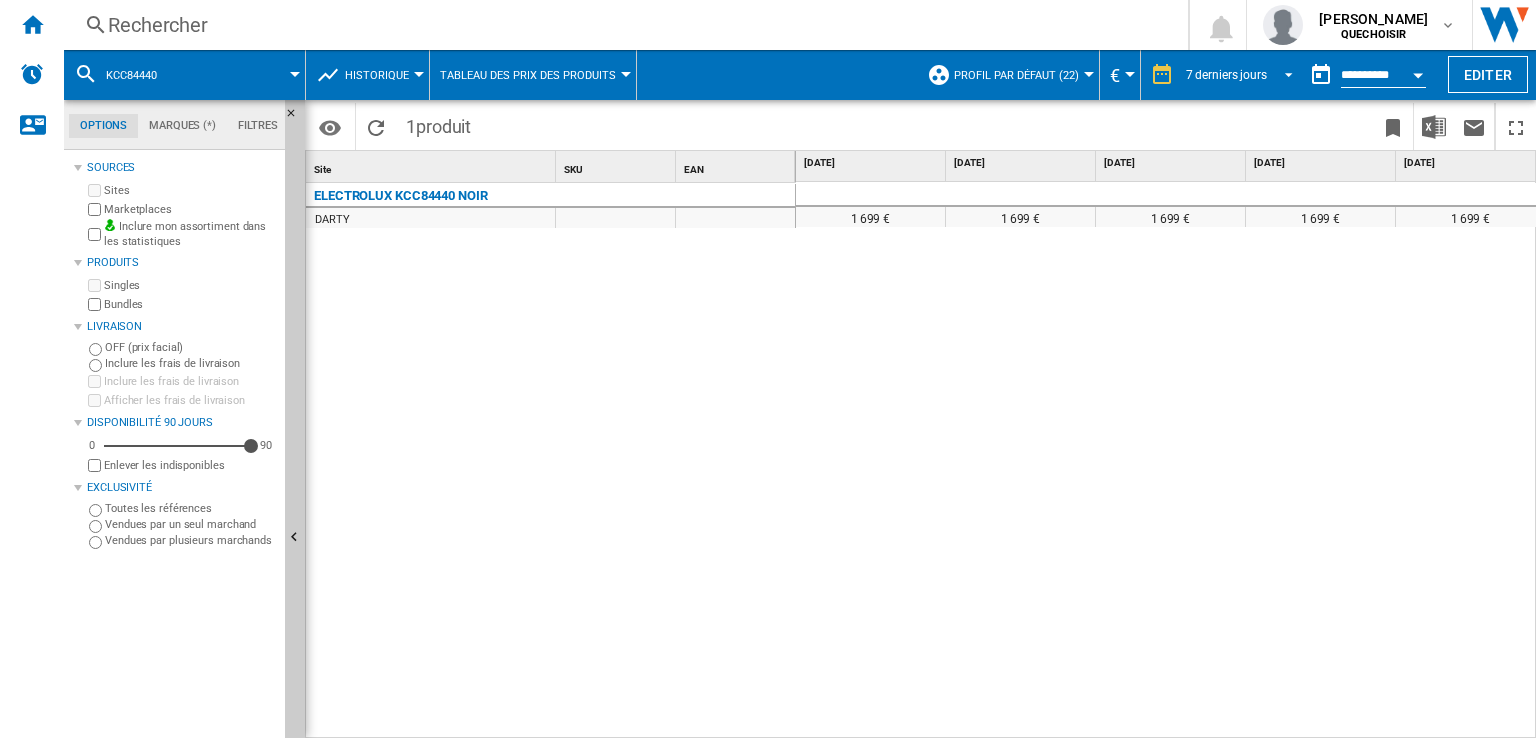 click on "7 derniers jours" at bounding box center (1226, 75) 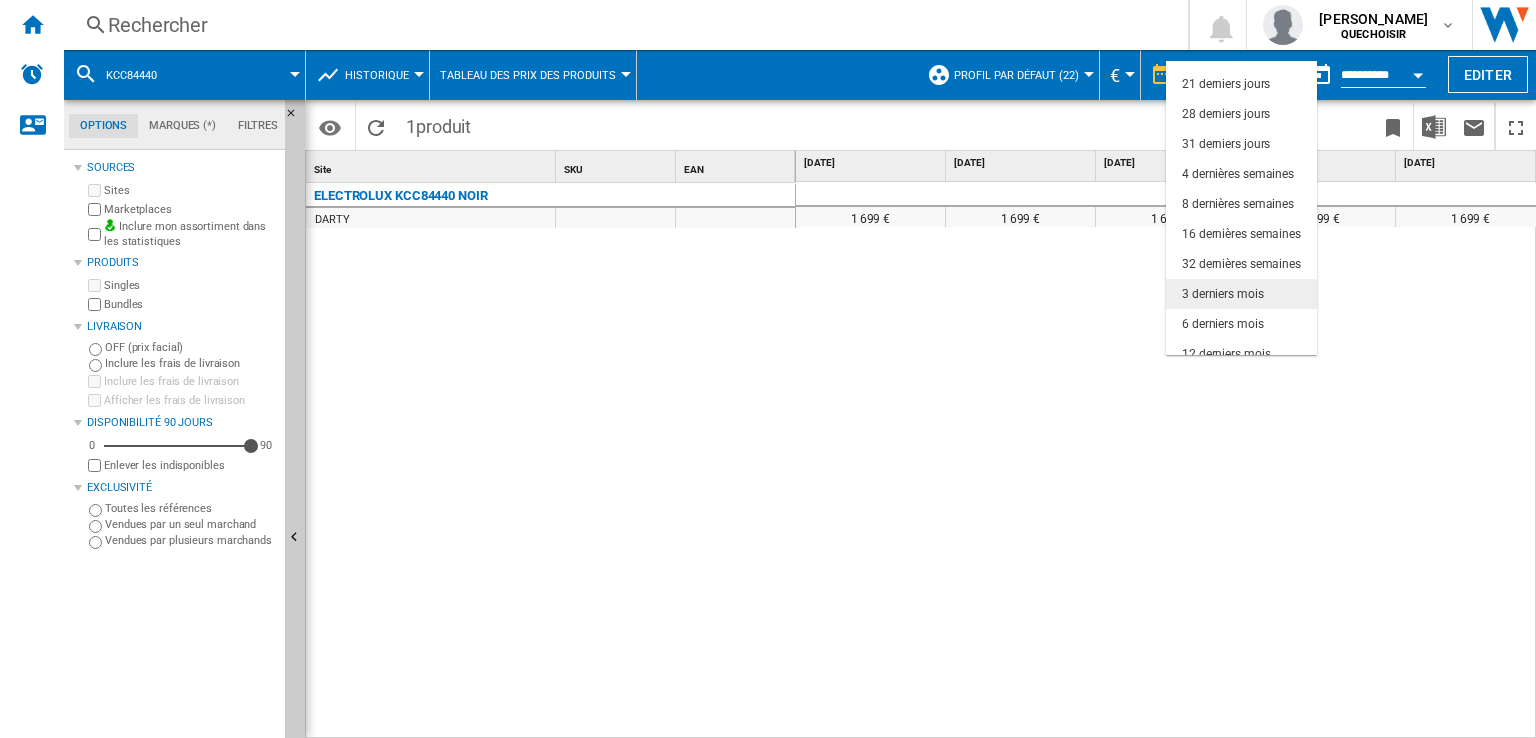 scroll, scrollTop: 125, scrollLeft: 0, axis: vertical 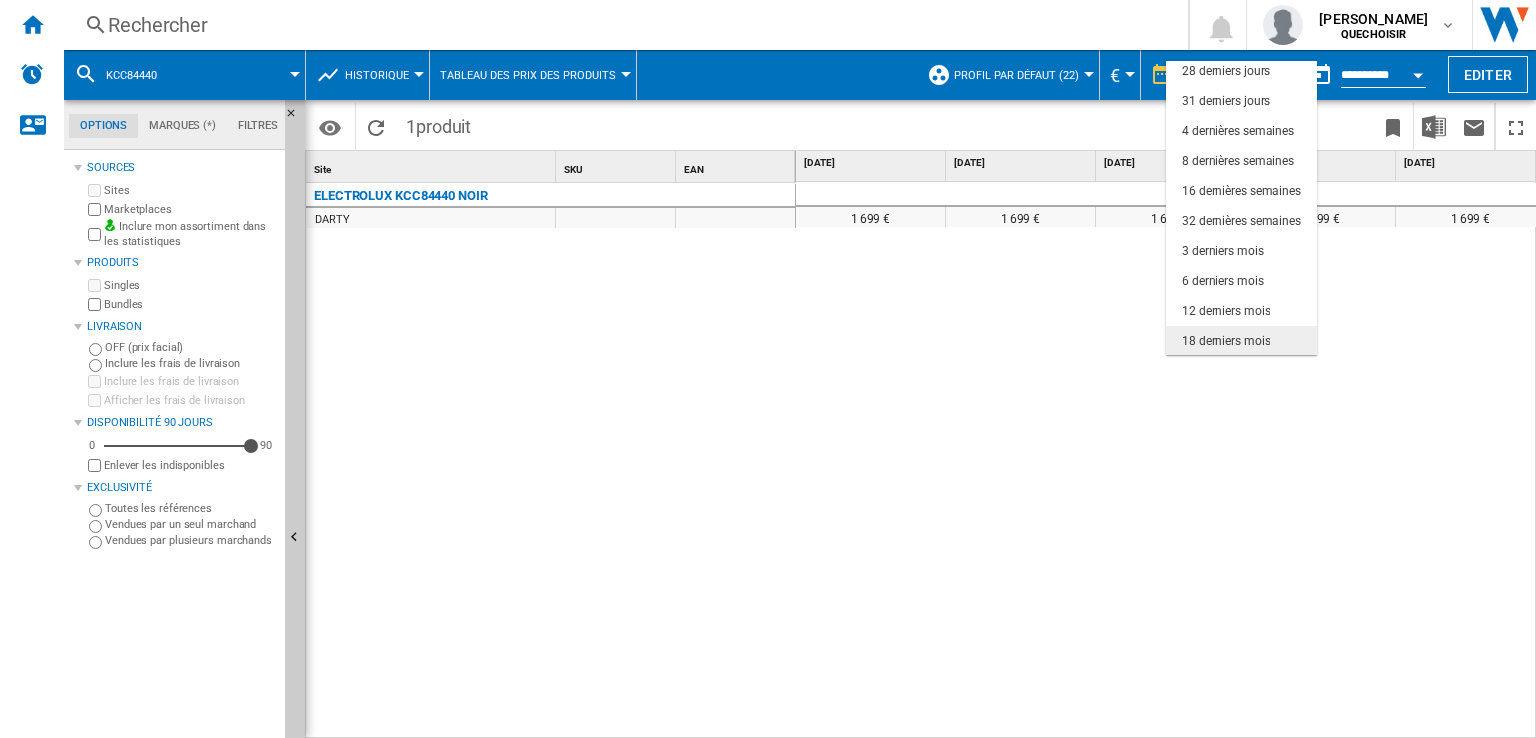 click on "18 derniers mois" at bounding box center [1226, 341] 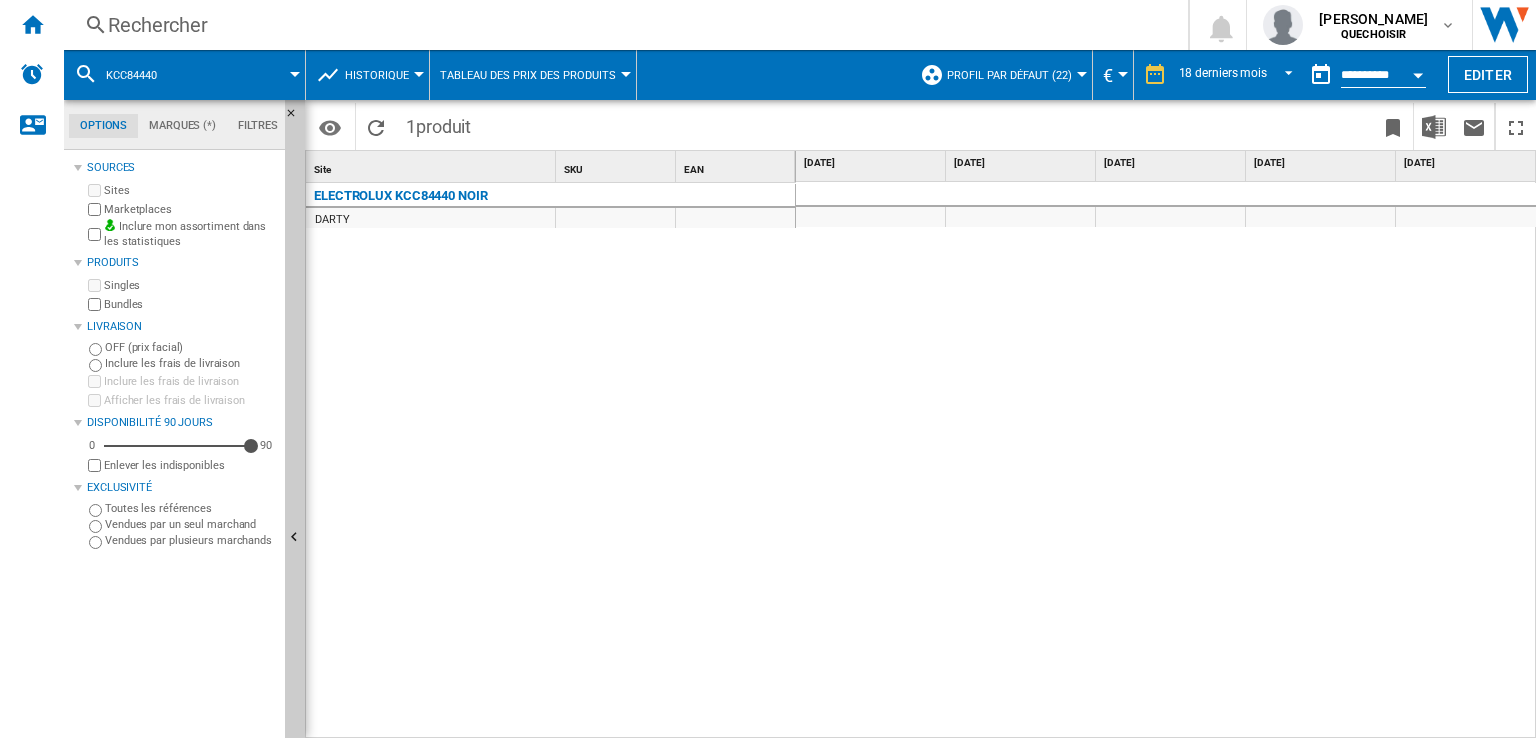 scroll, scrollTop: 0, scrollLeft: 648, axis: horizontal 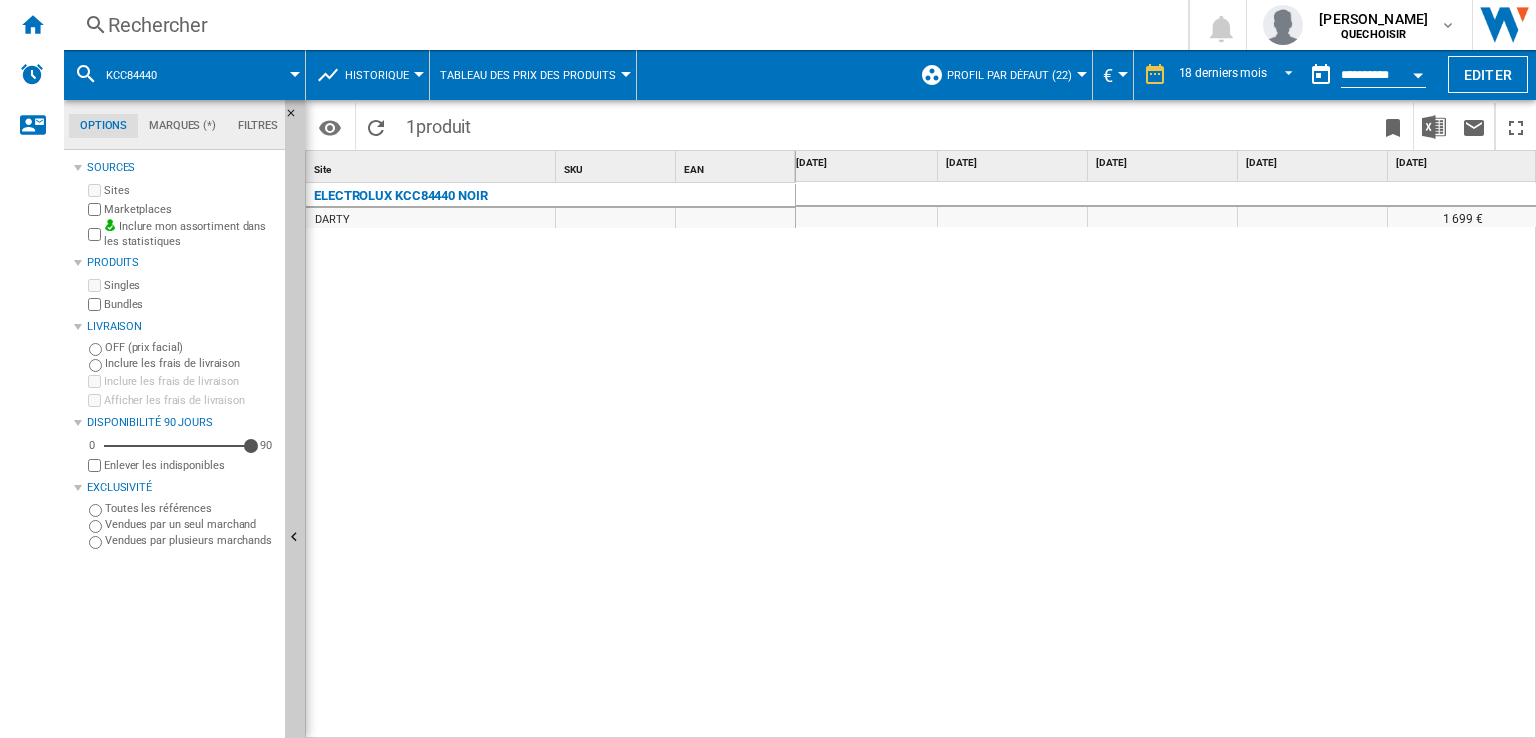 click on "Rechercher" at bounding box center [622, 25] 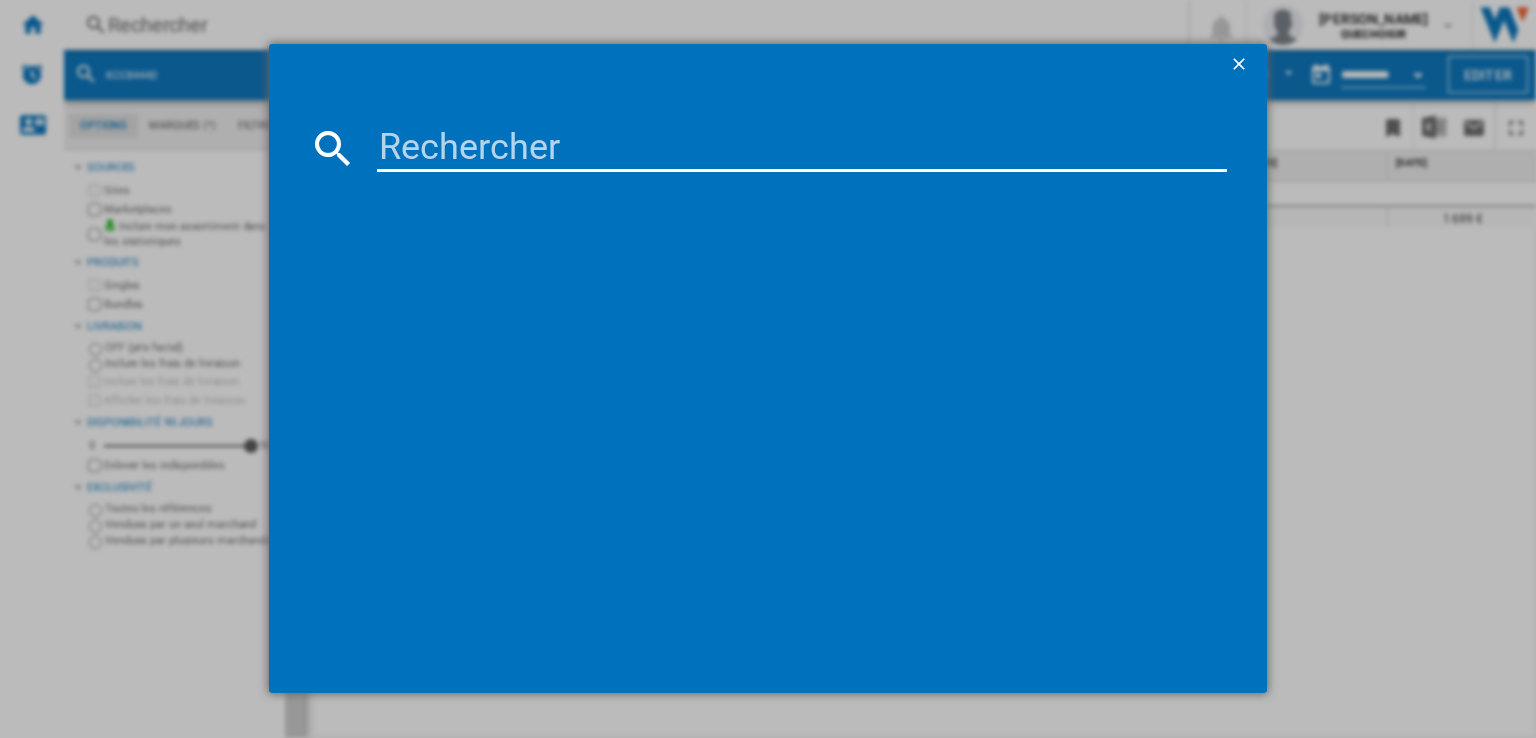 type on "KCC84440" 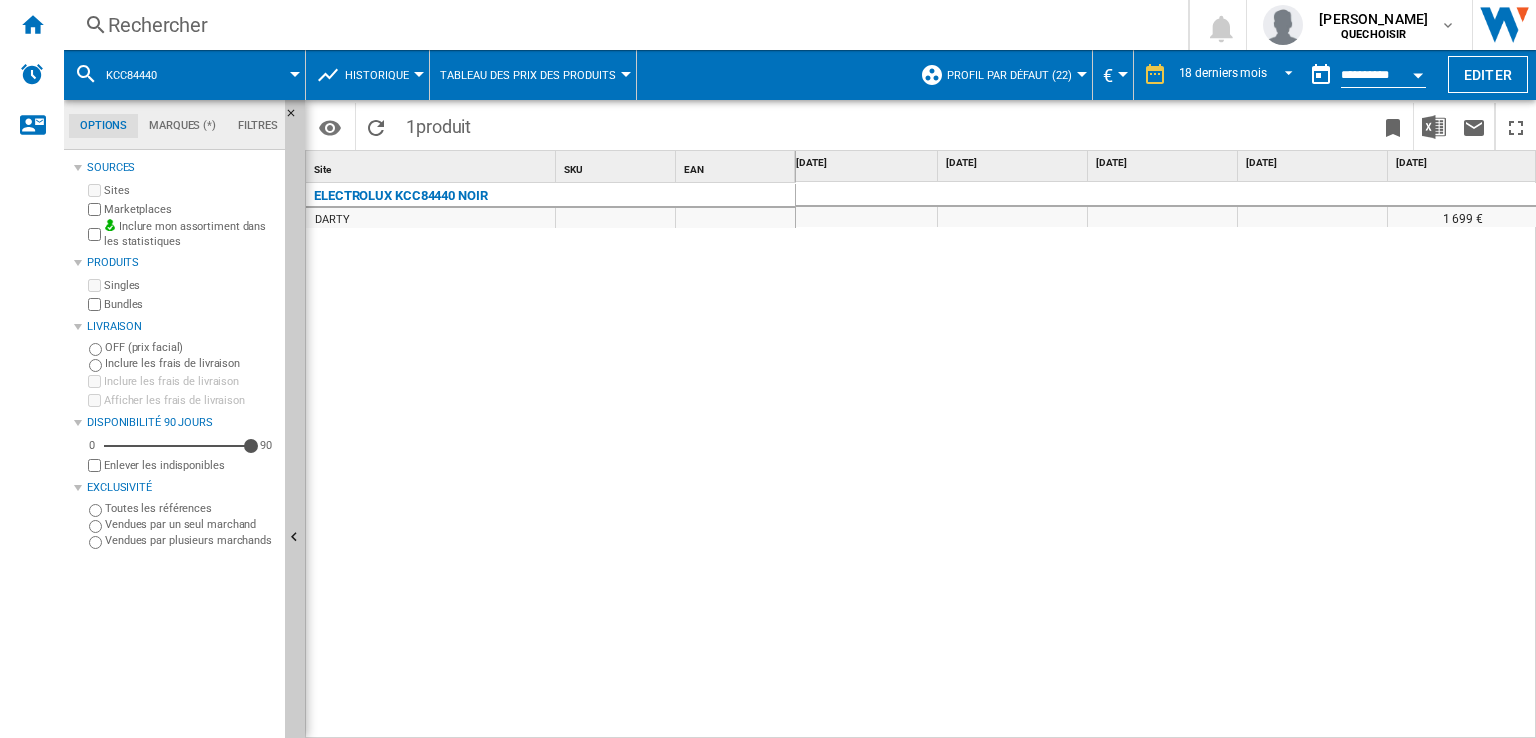 click on "Historique" at bounding box center (377, 75) 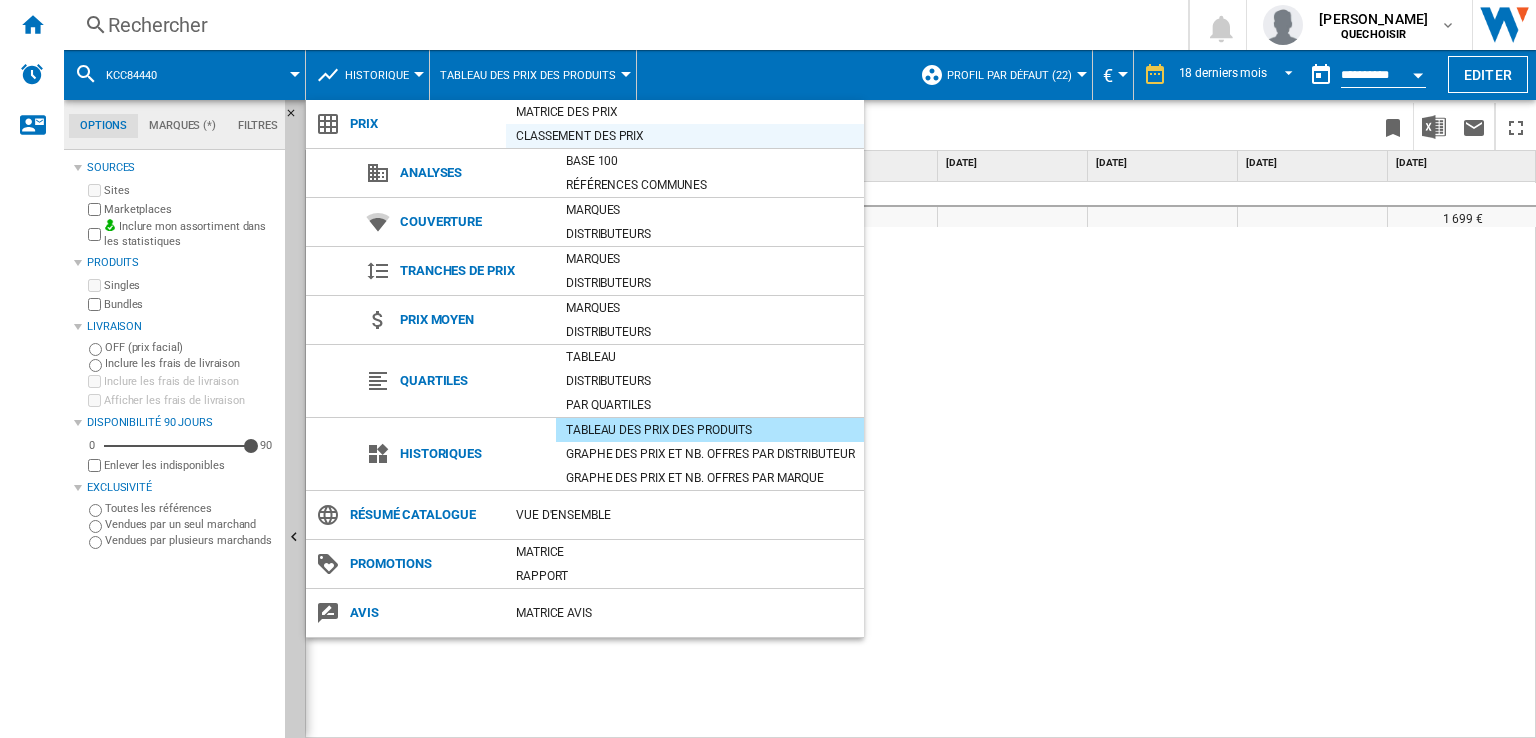 click on "Classement des prix" at bounding box center (685, 136) 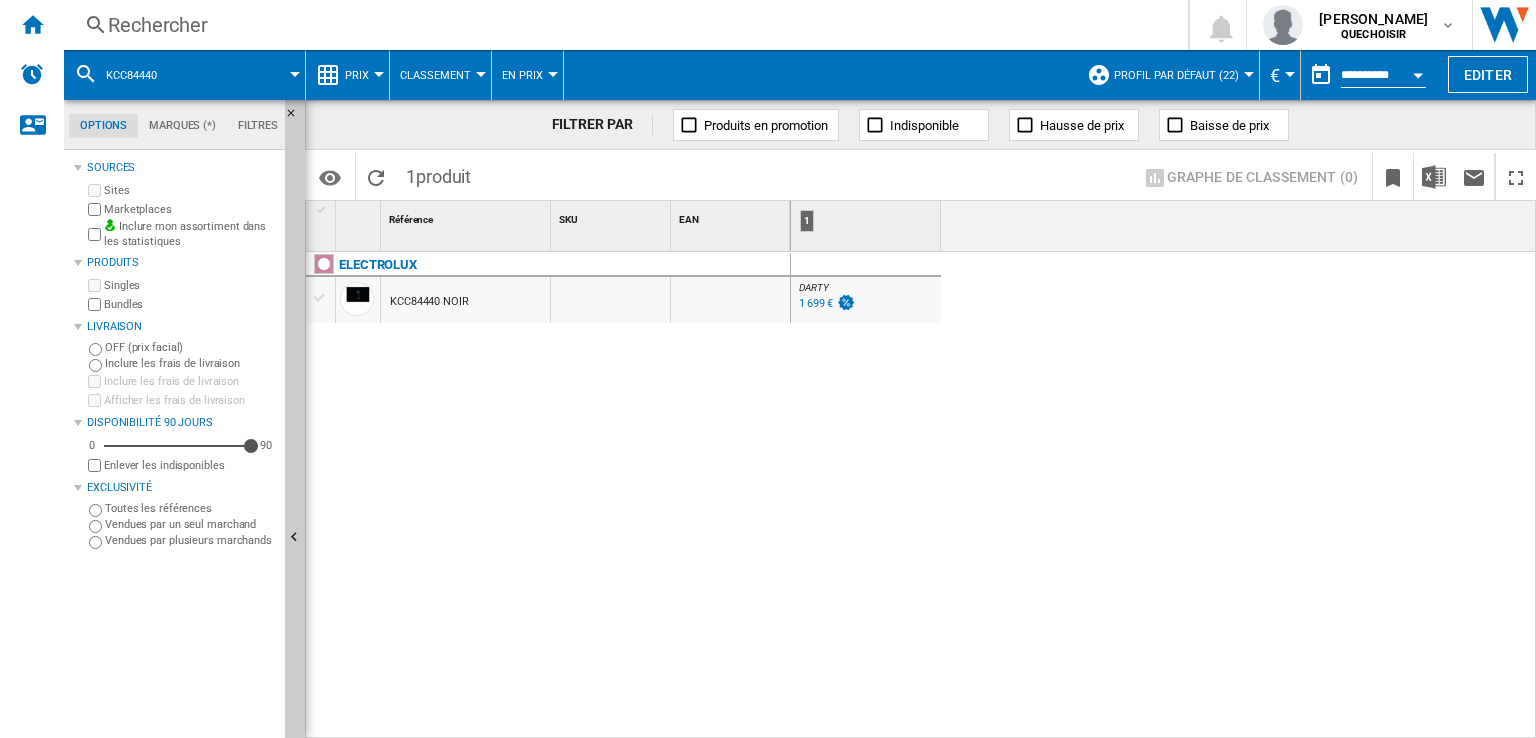 click on "1 699 €" at bounding box center [816, 303] 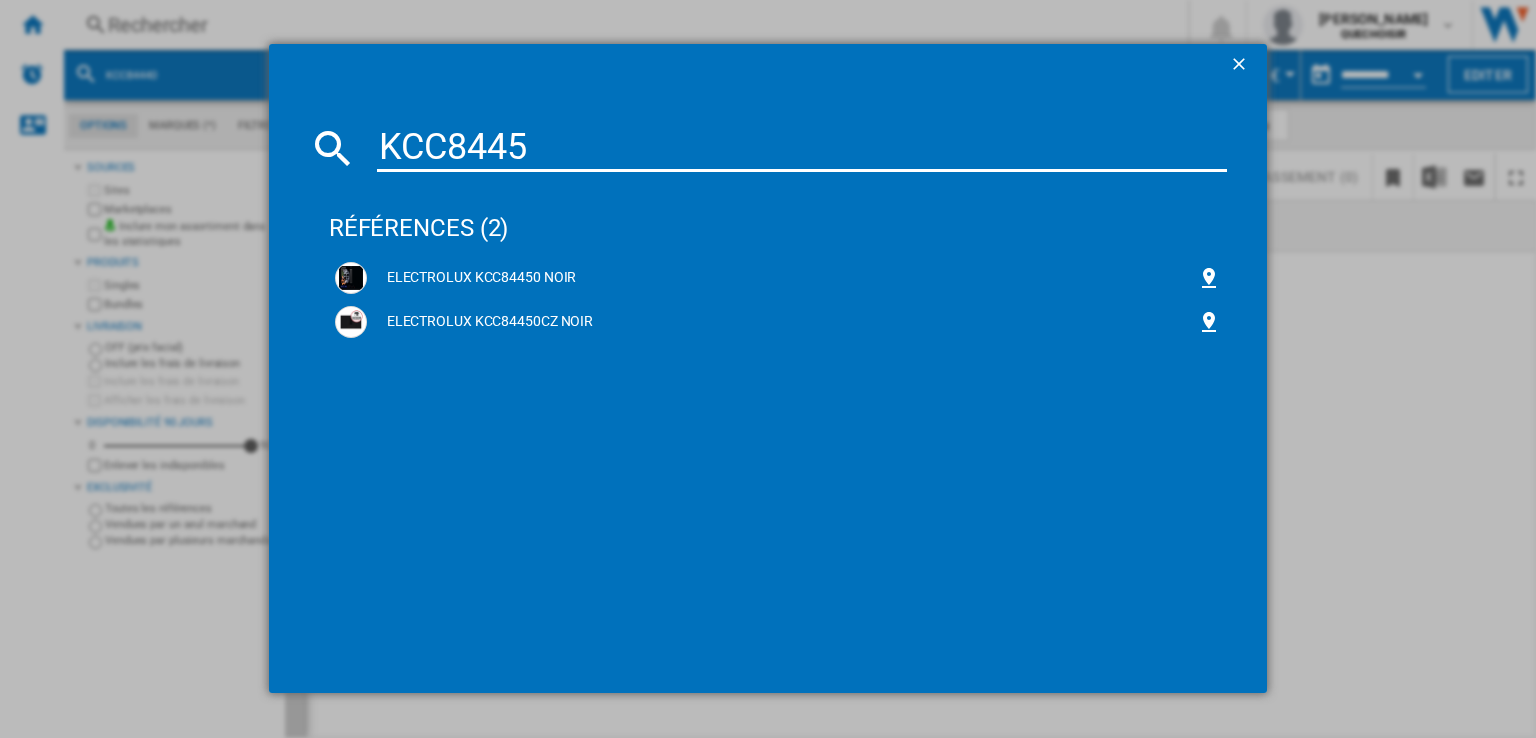 type on "KCC844" 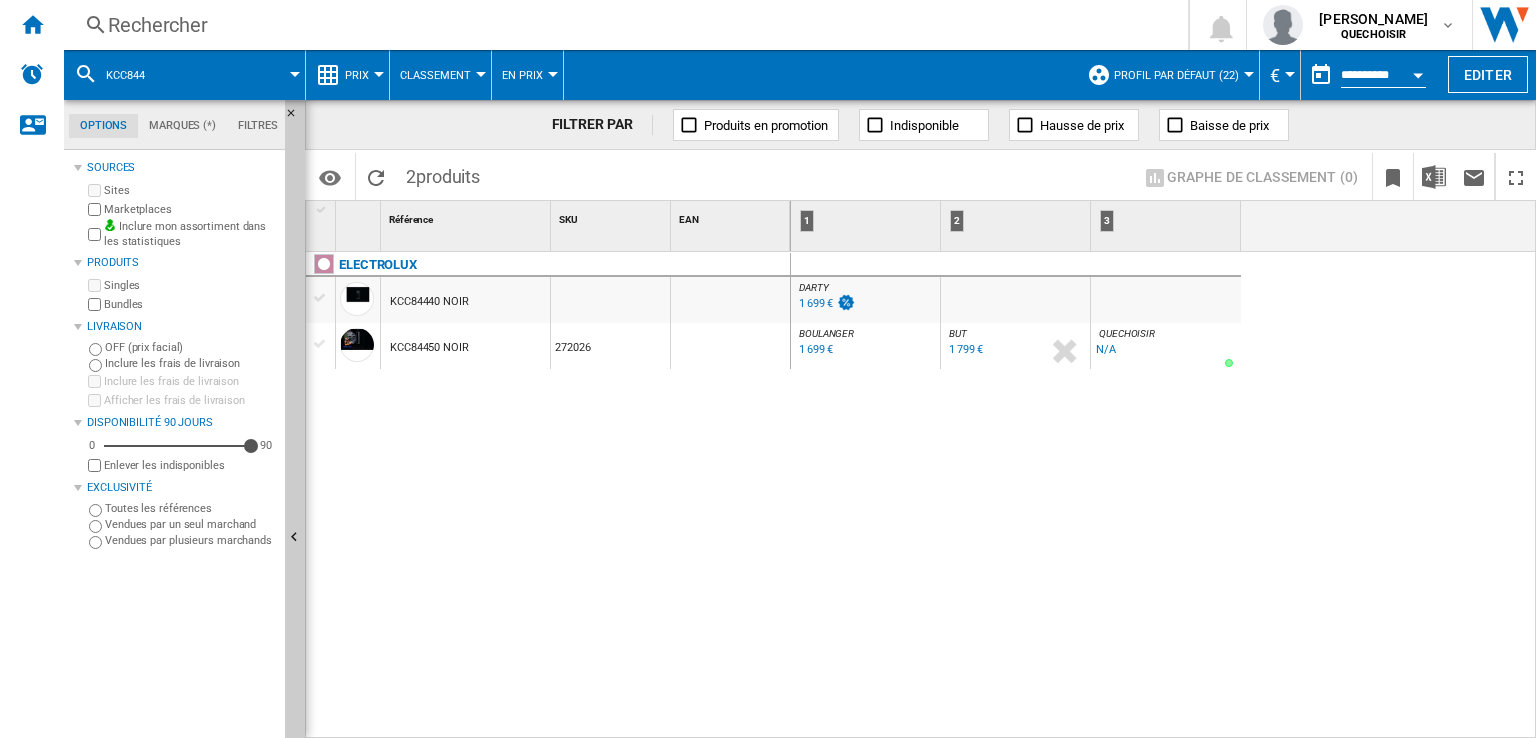click on "1 699 €" at bounding box center (816, 349) 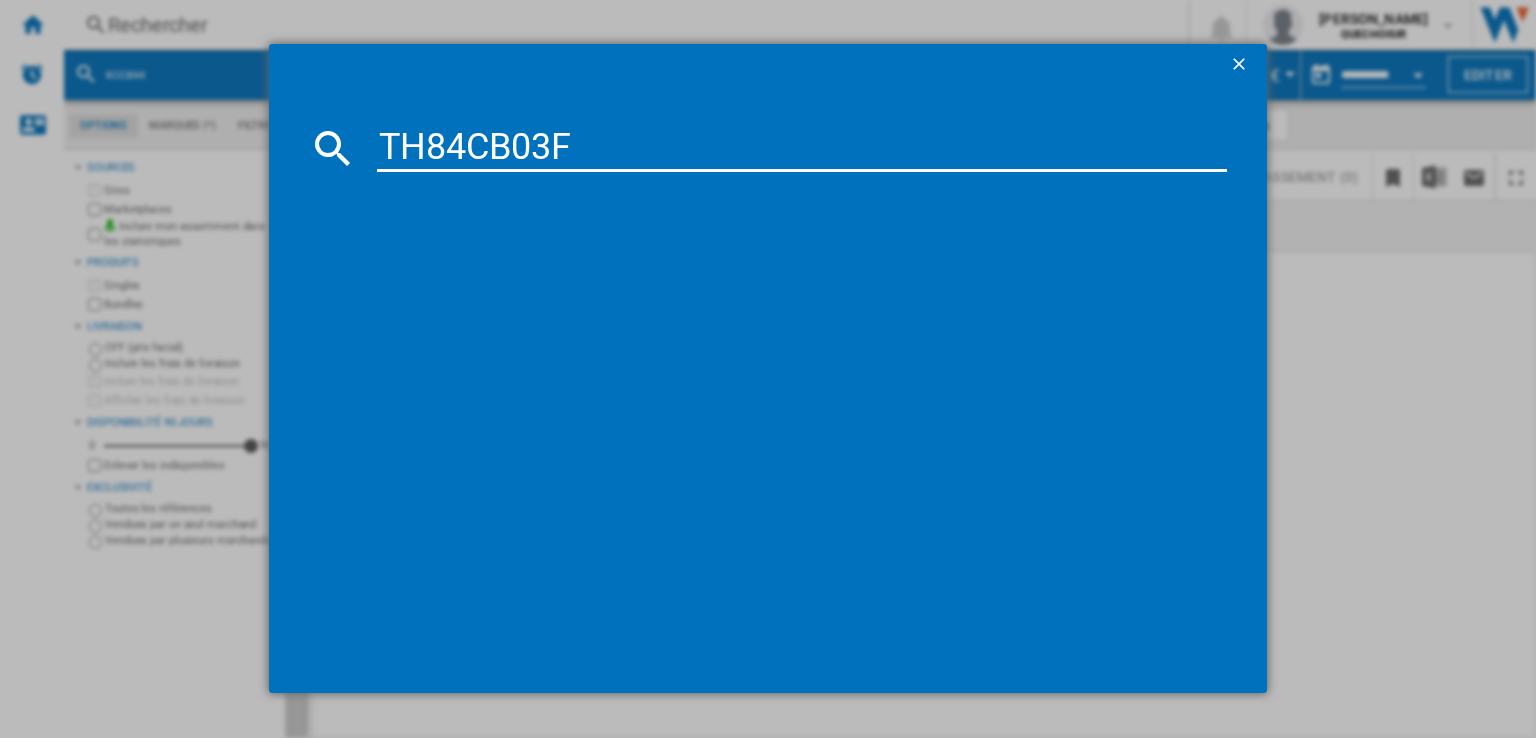 type on "TH84CB03" 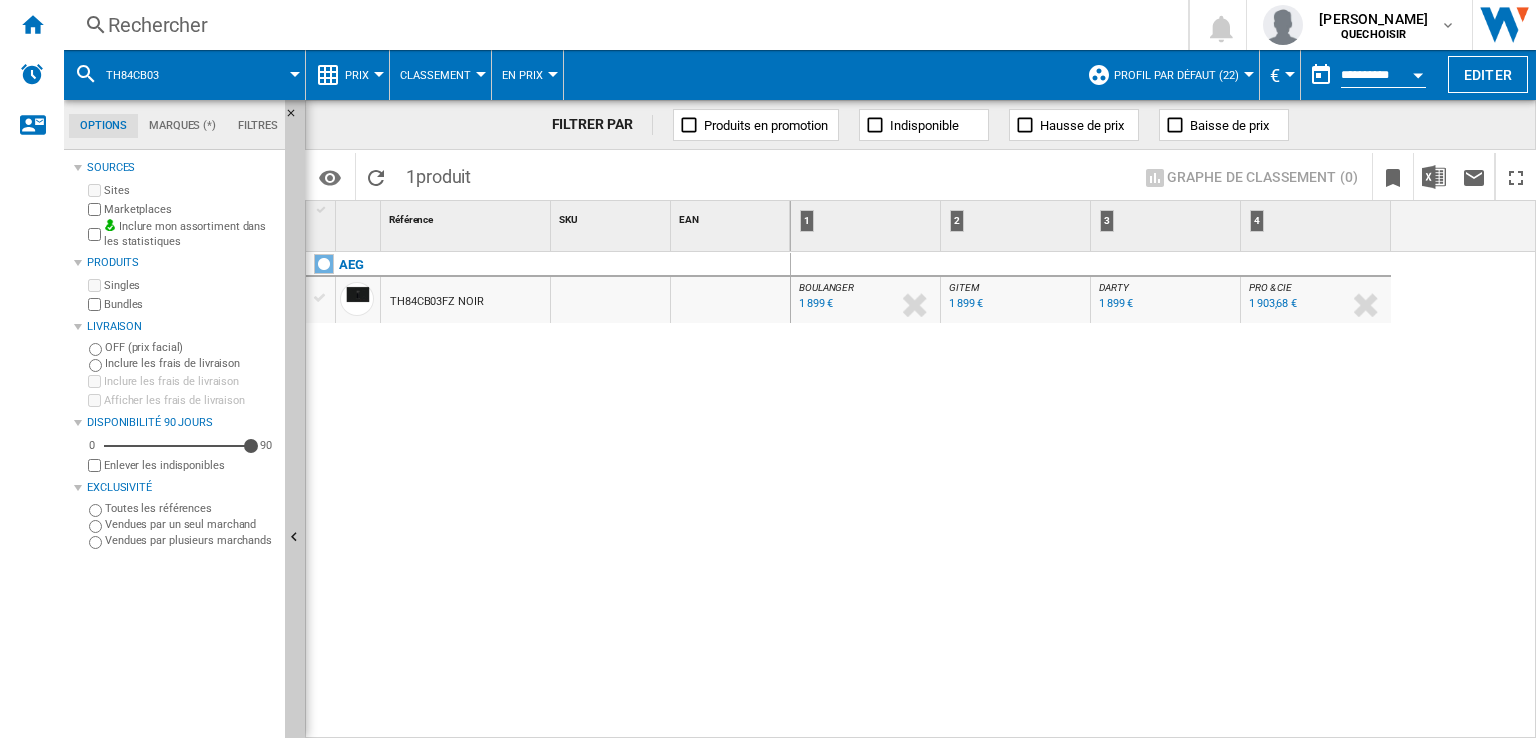 click on "1 899 €" at bounding box center [1116, 303] 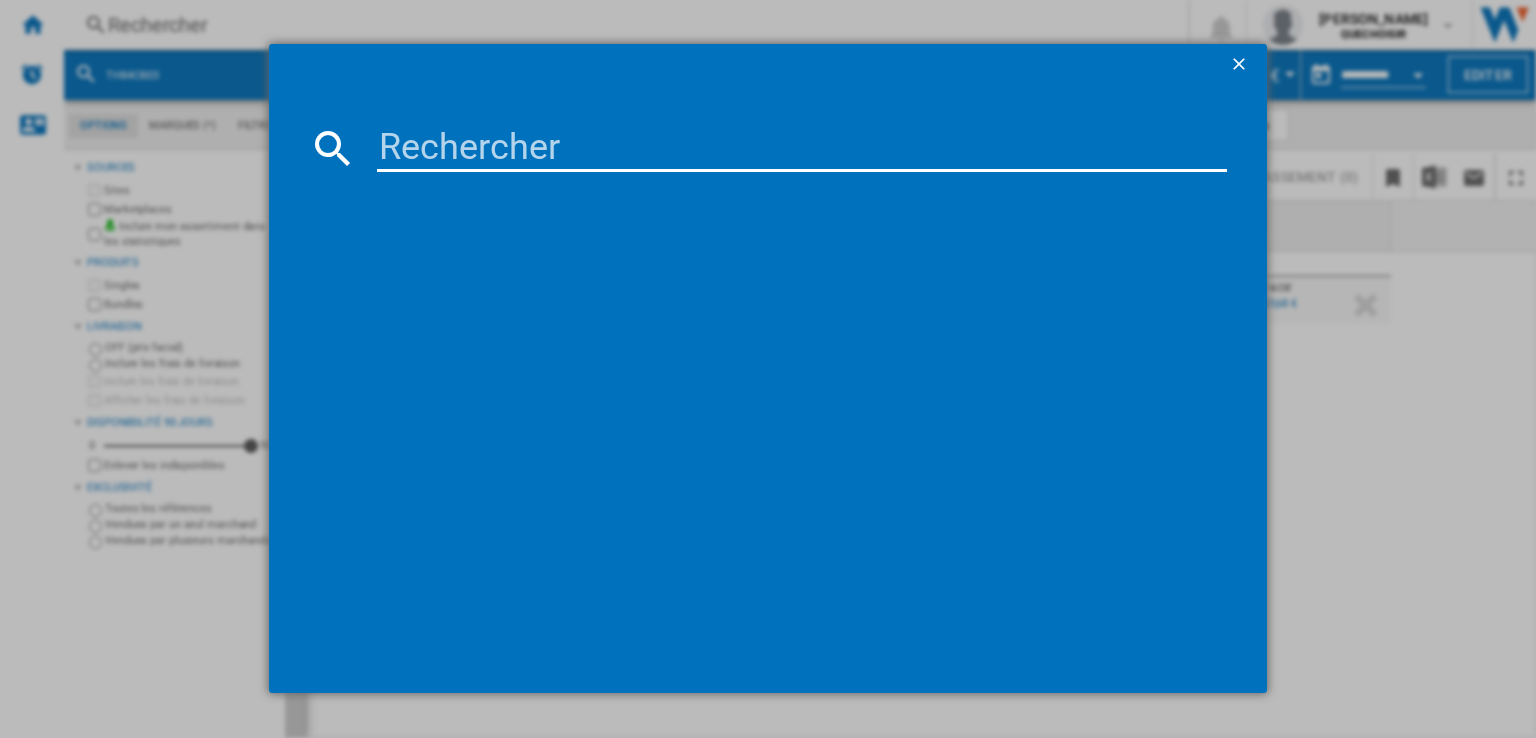 type on "KCD83443" 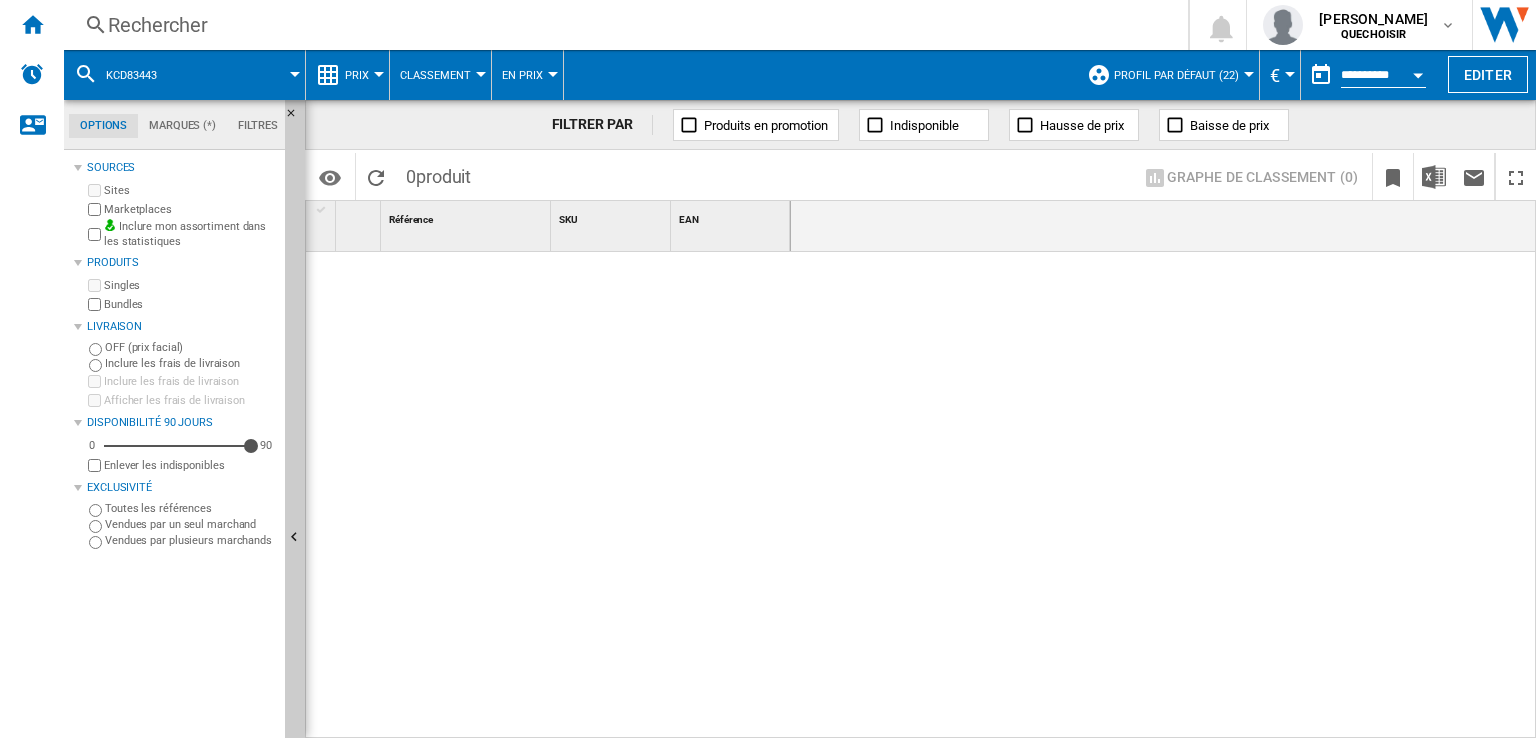click on "Profil par défaut (22)" at bounding box center [1181, 75] 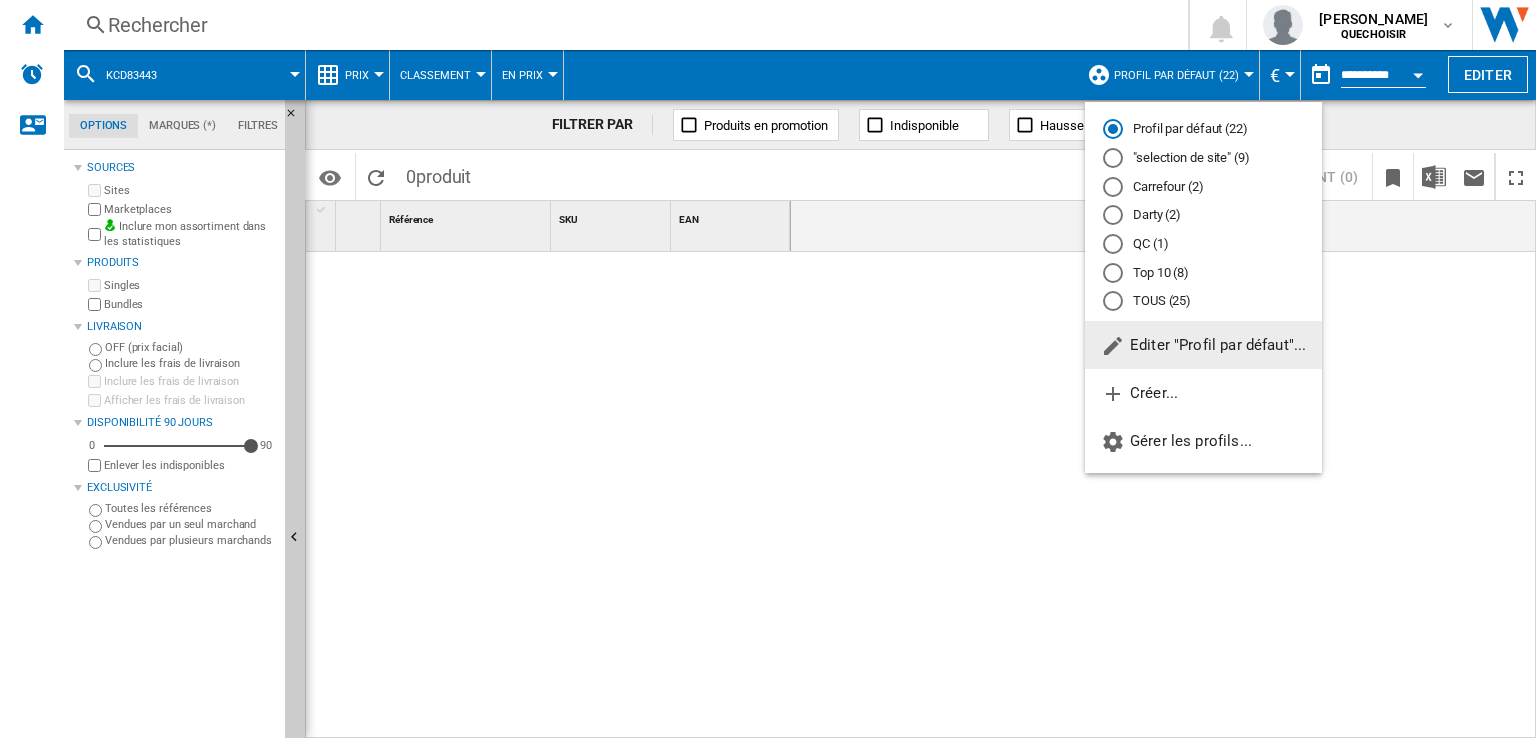 click at bounding box center (768, 369) 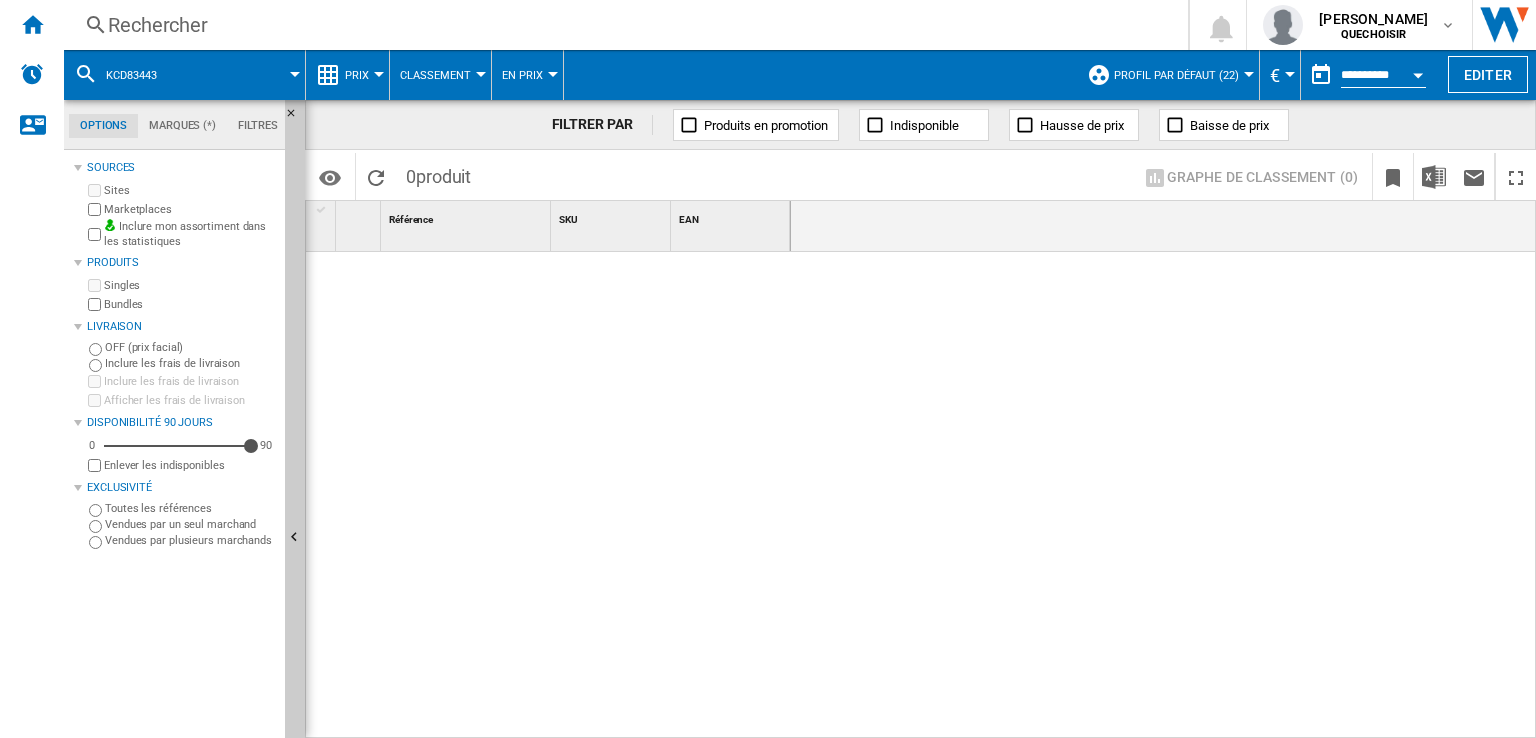 click on "Classement" at bounding box center [435, 75] 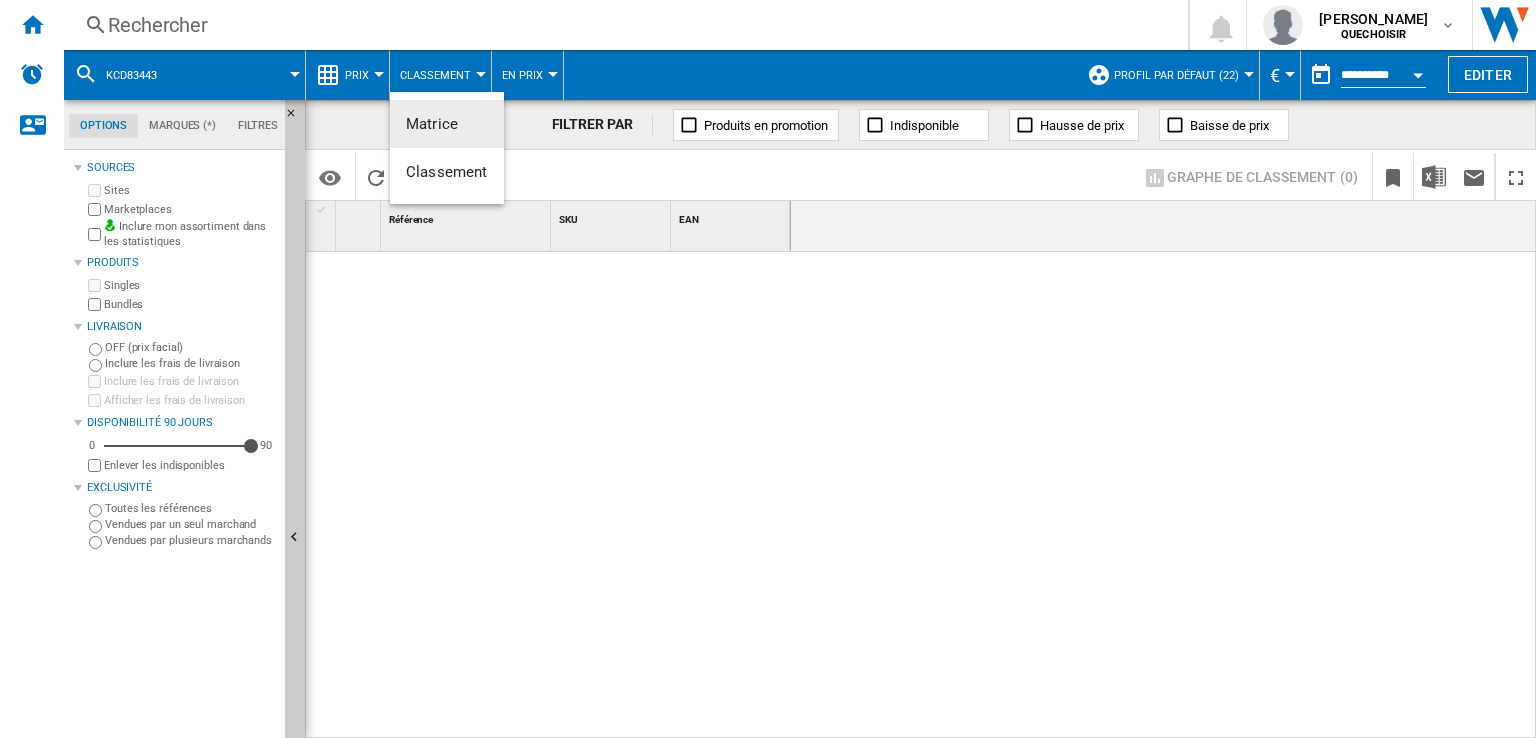 click at bounding box center [768, 369] 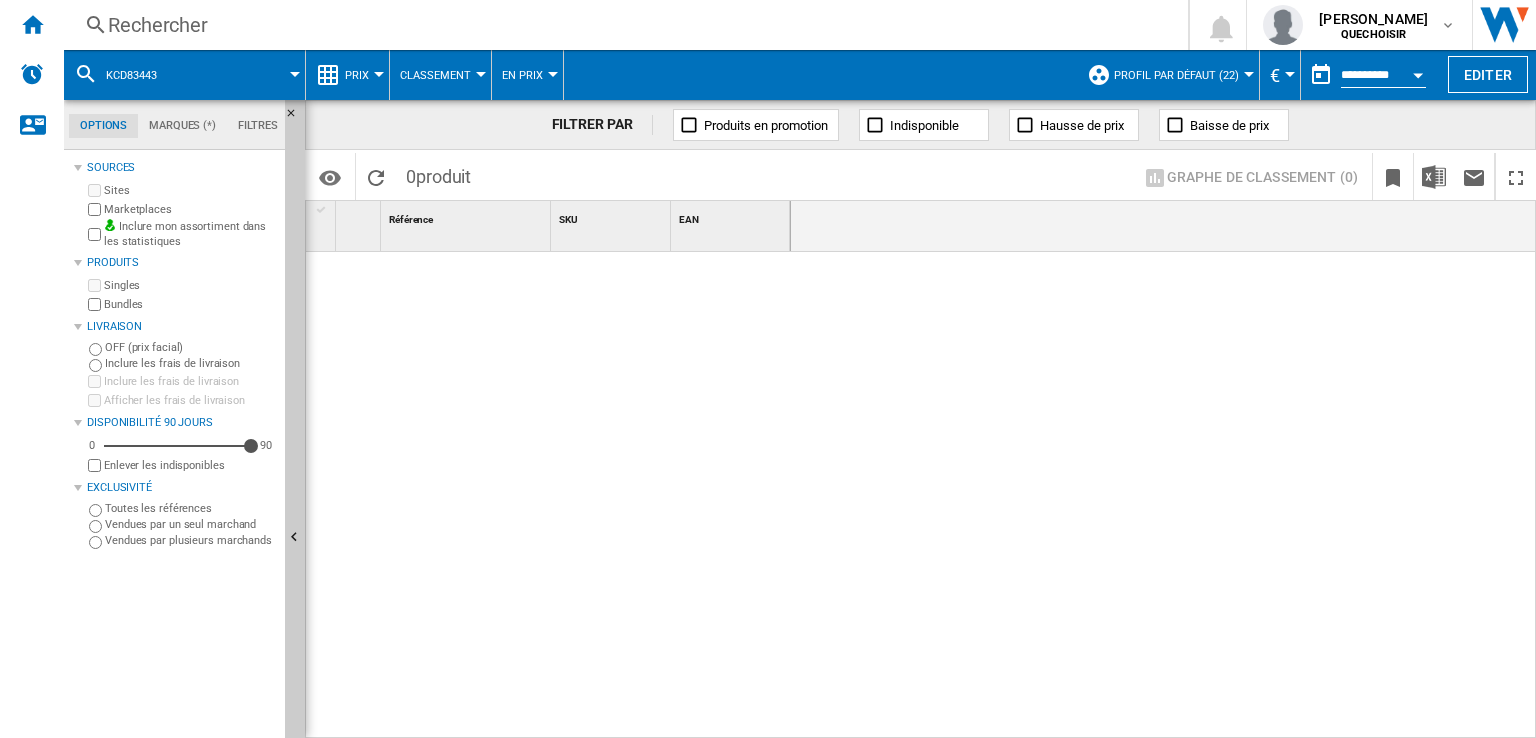 click on "Prix" at bounding box center (357, 75) 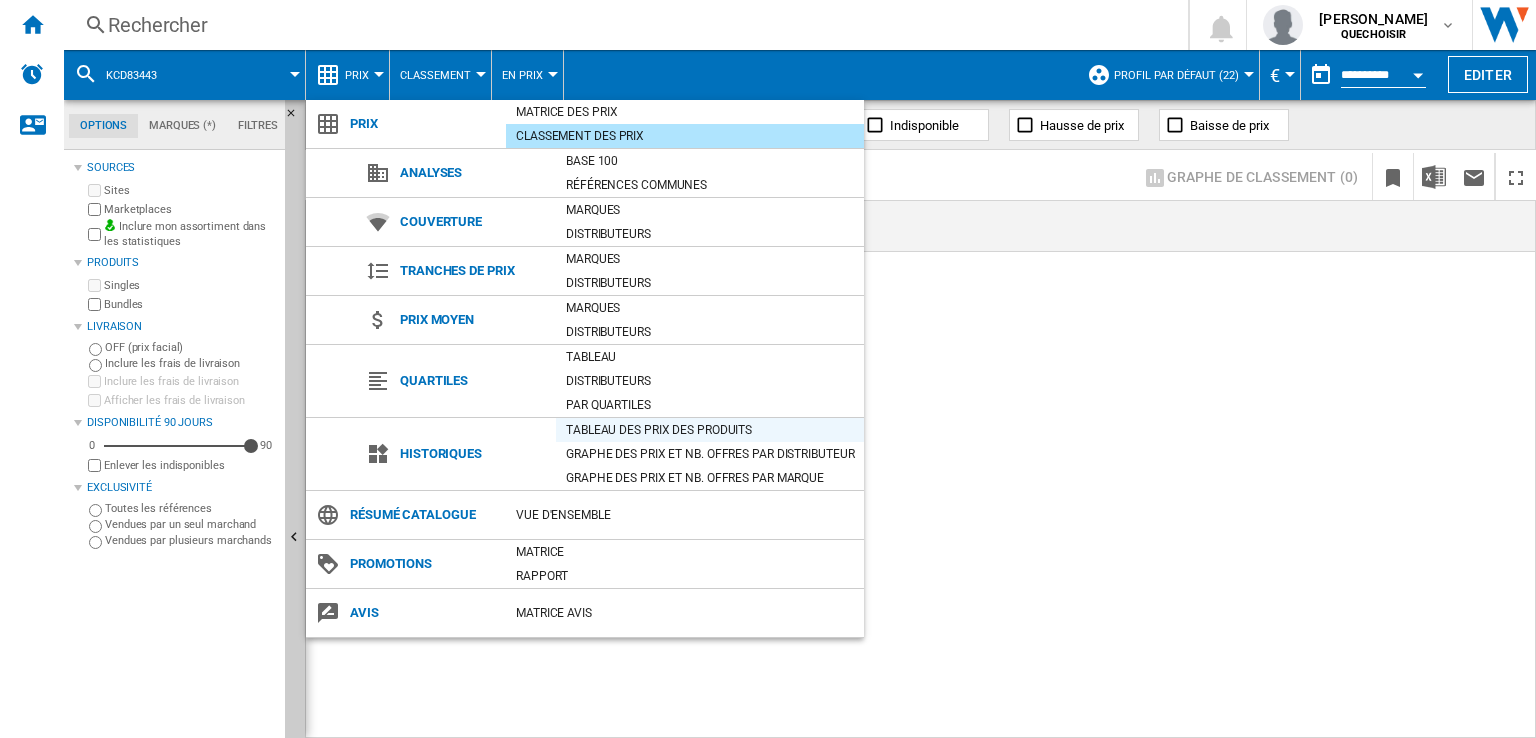 click on "Tableau des prix des produits" at bounding box center (710, 430) 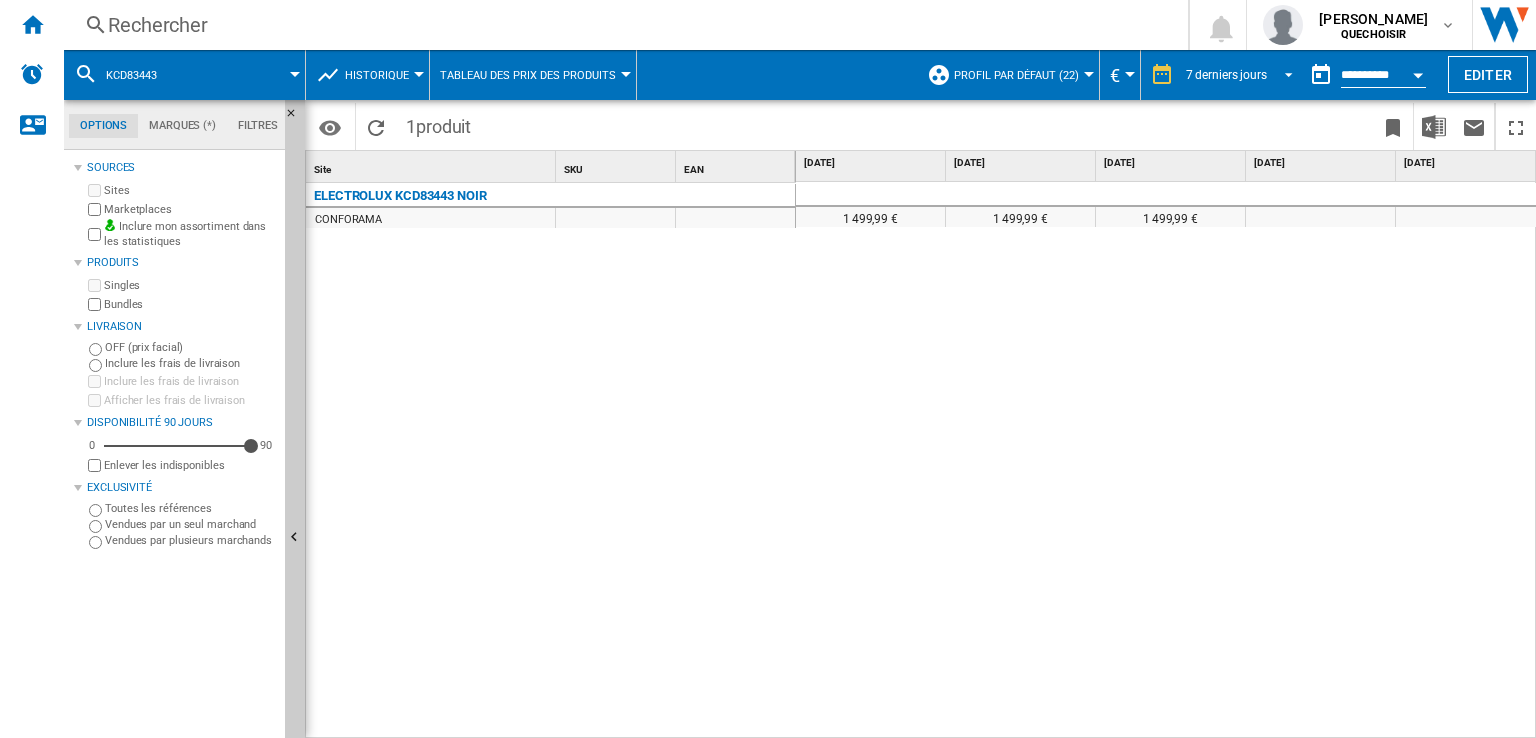click on "7 derniers jours" at bounding box center (1226, 75) 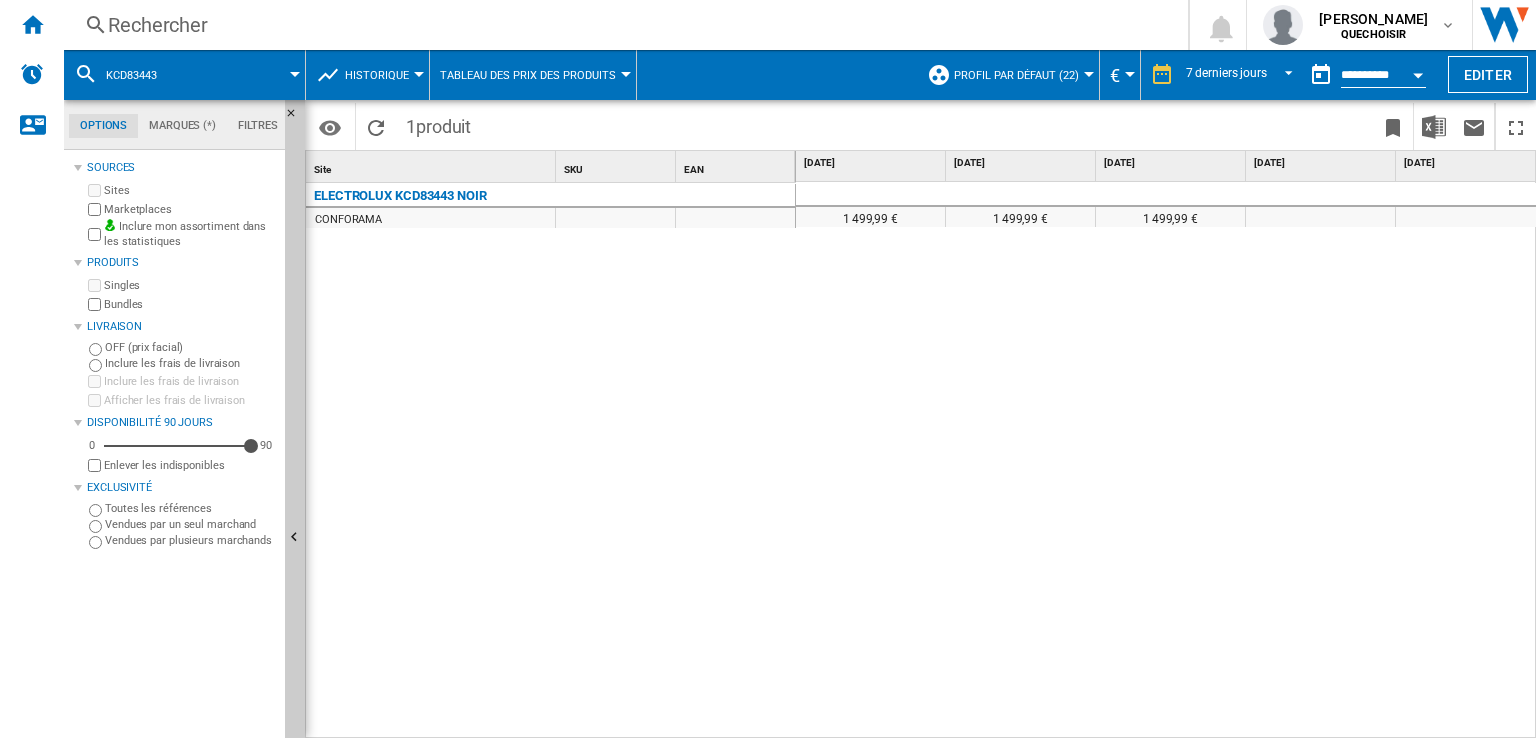 scroll, scrollTop: 29, scrollLeft: 0, axis: vertical 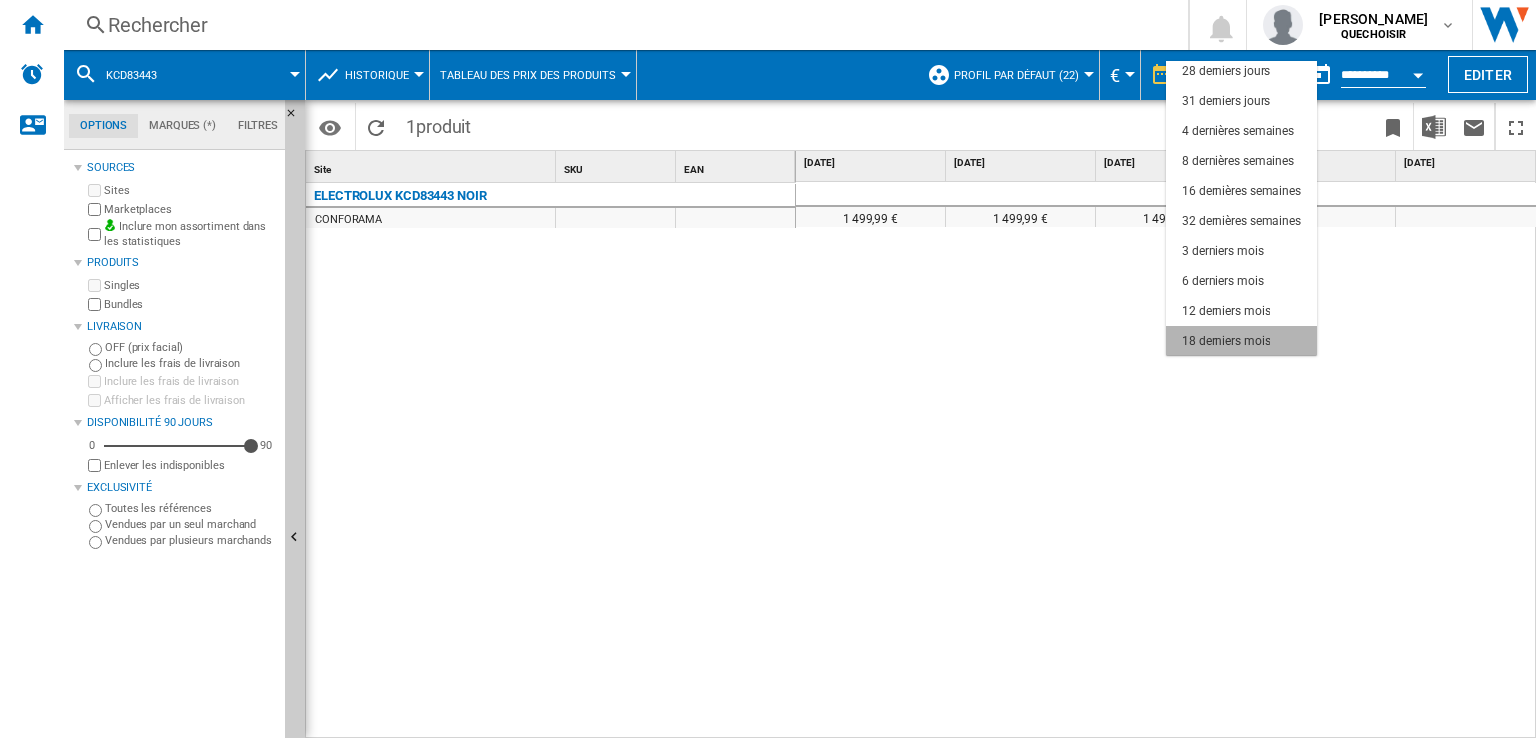 click on "18 derniers mois" at bounding box center [1226, 341] 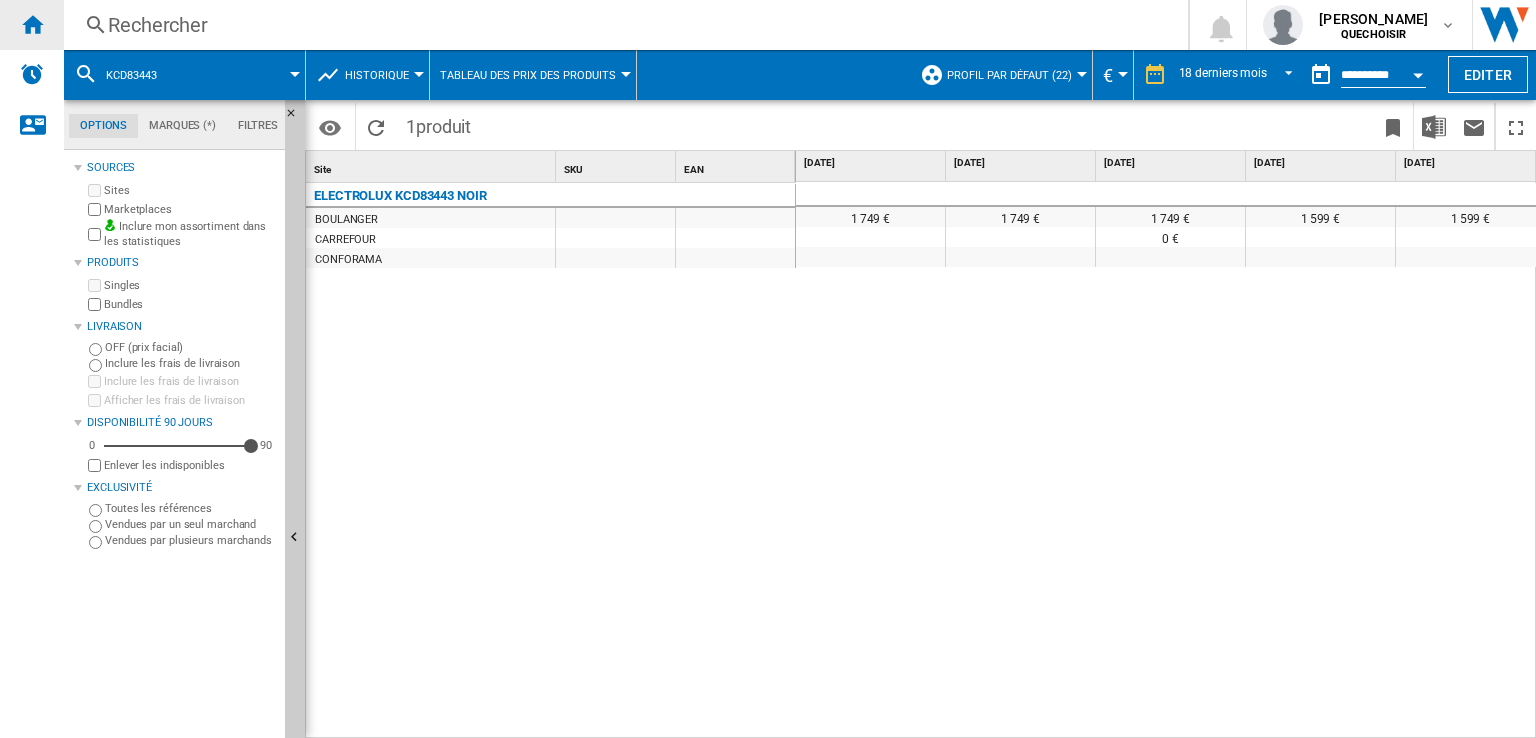 click at bounding box center [32, 25] 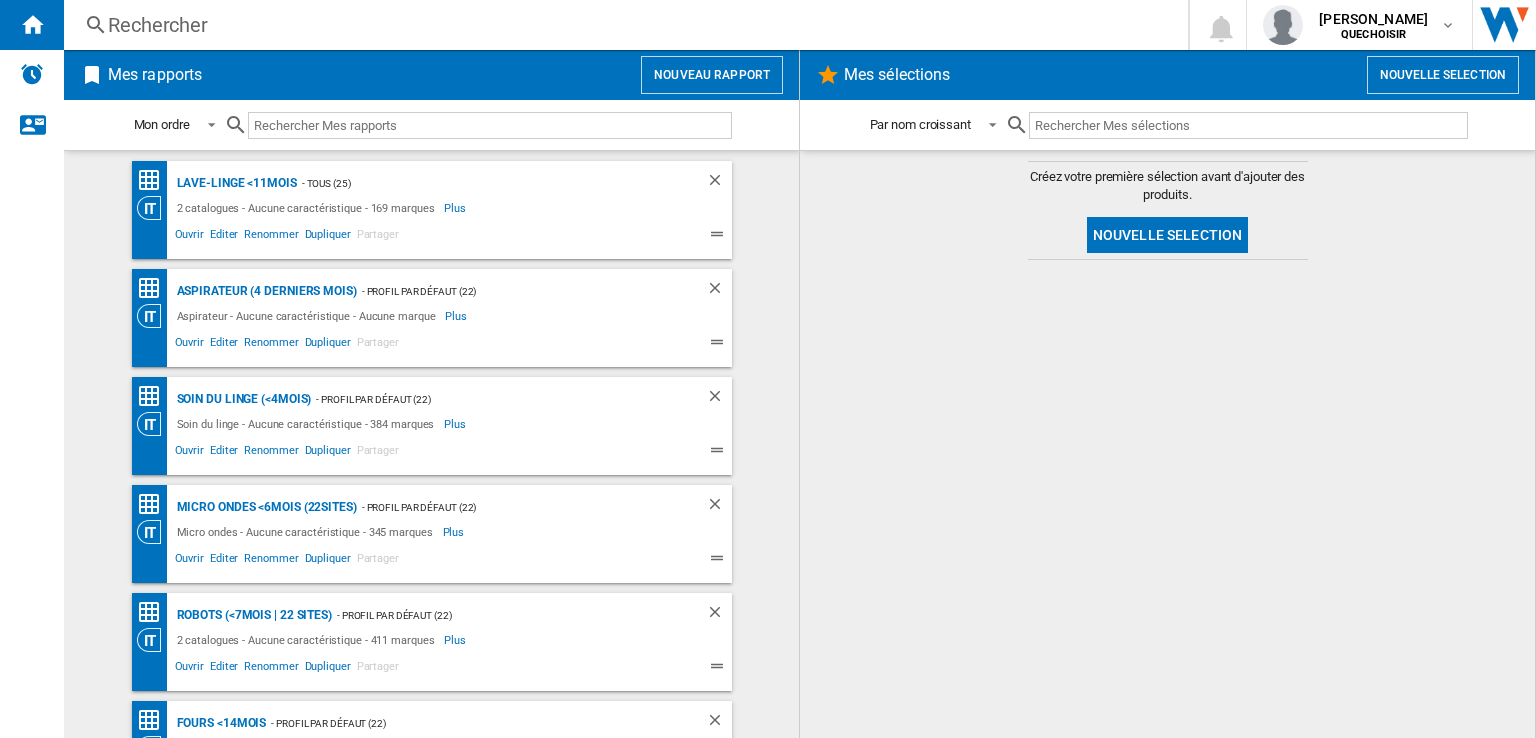 click on "Rechercher" at bounding box center [622, 25] 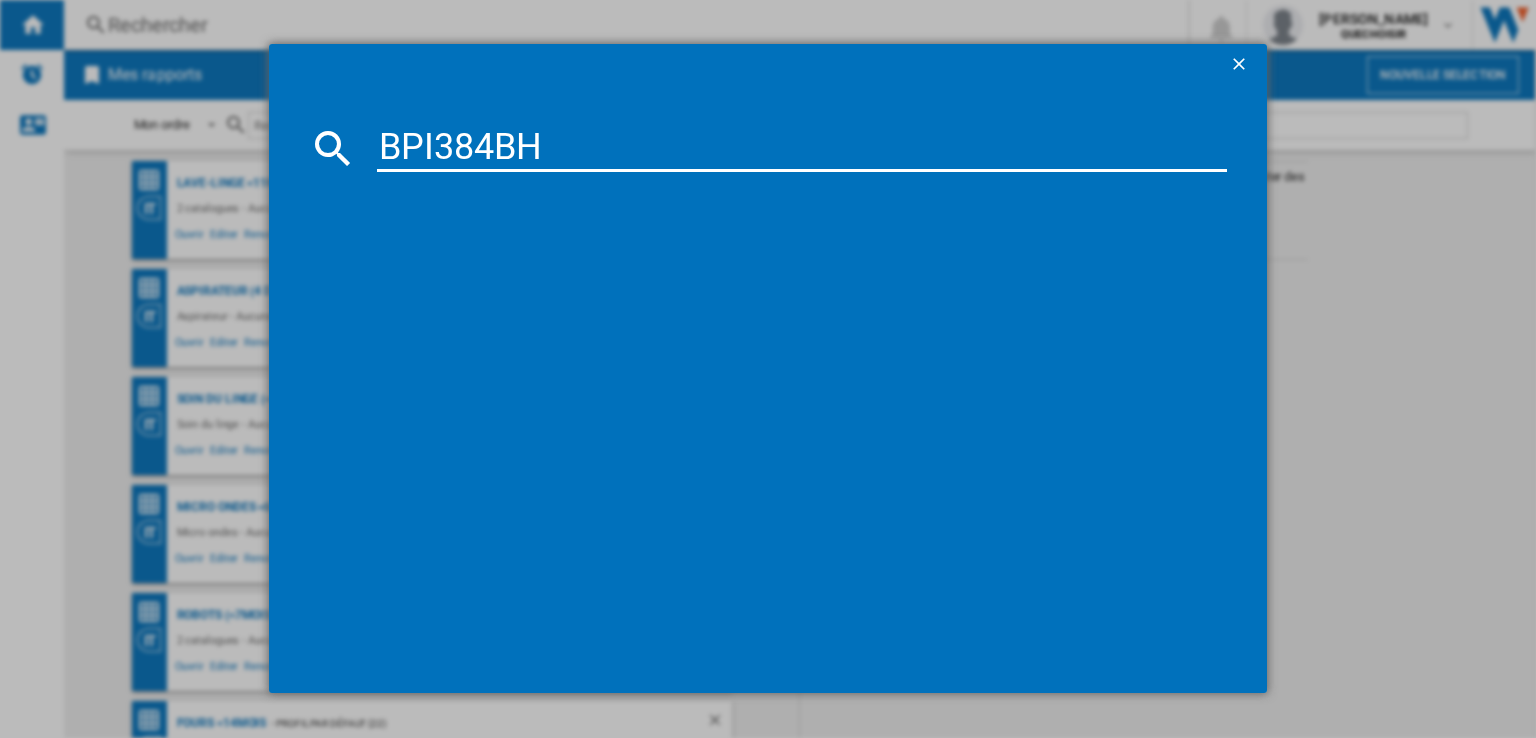 drag, startPoint x: 408, startPoint y: 140, endPoint x: 329, endPoint y: 137, distance: 79.05694 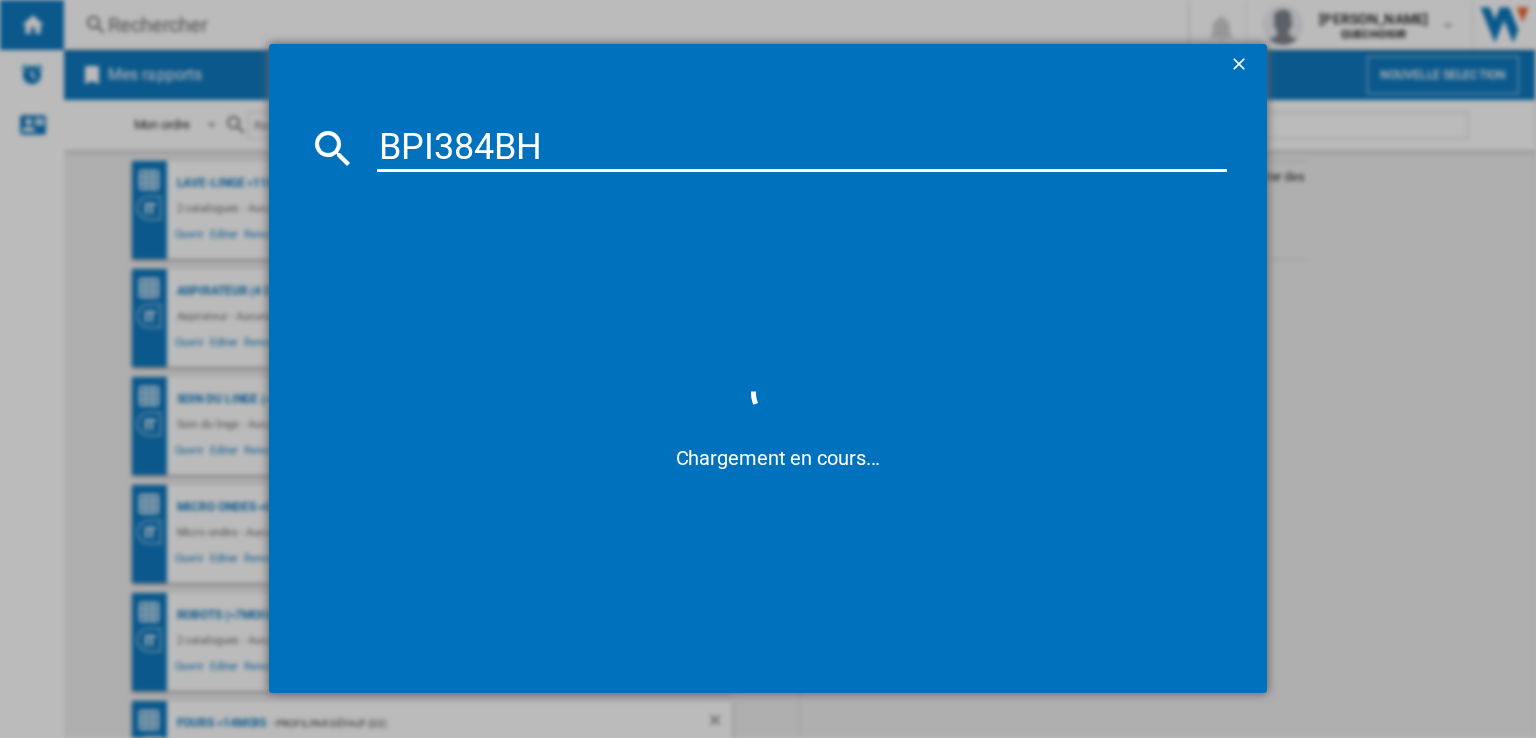 drag, startPoint x: 424, startPoint y: 140, endPoint x: 313, endPoint y: 129, distance: 111.54372 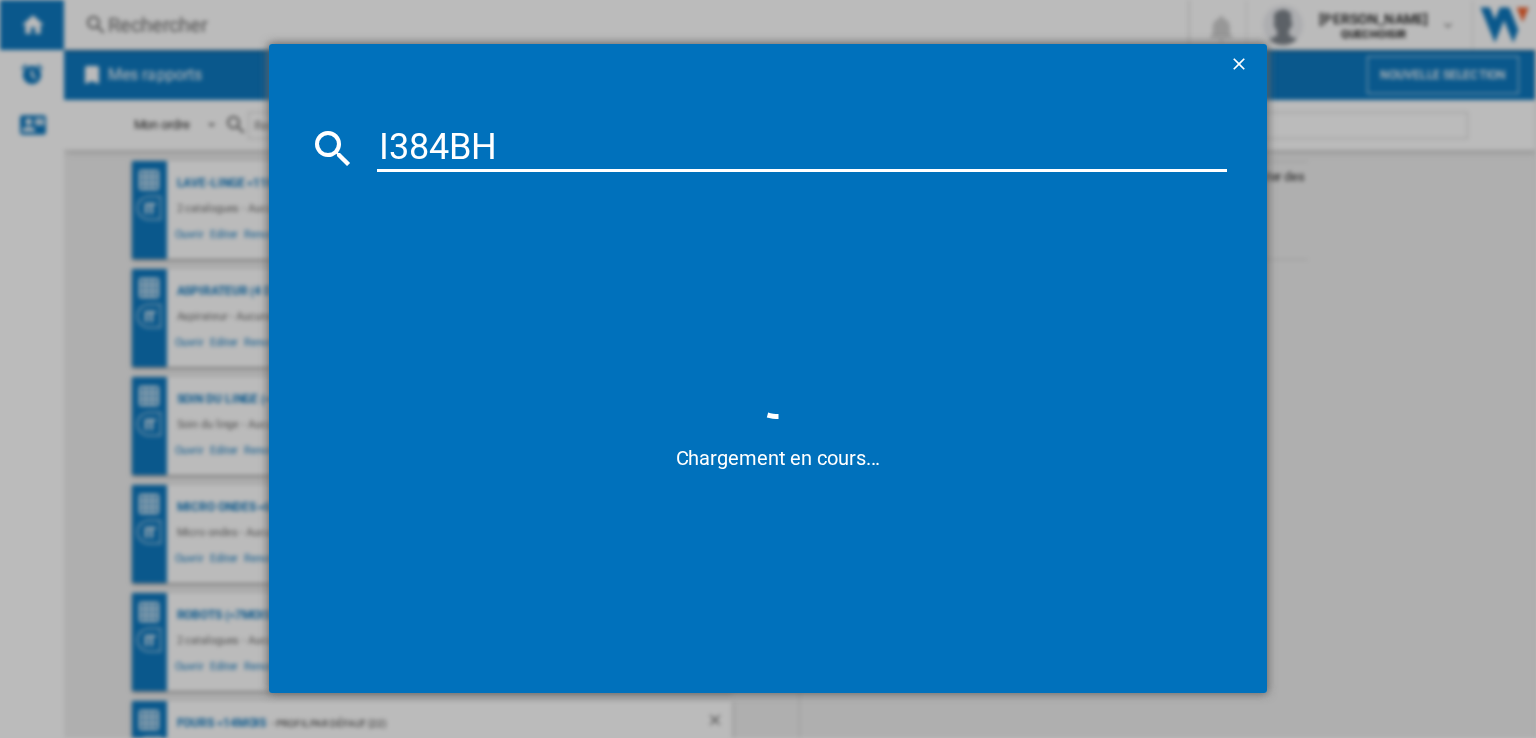 drag, startPoint x: 400, startPoint y: 137, endPoint x: 456, endPoint y: 135, distance: 56.0357 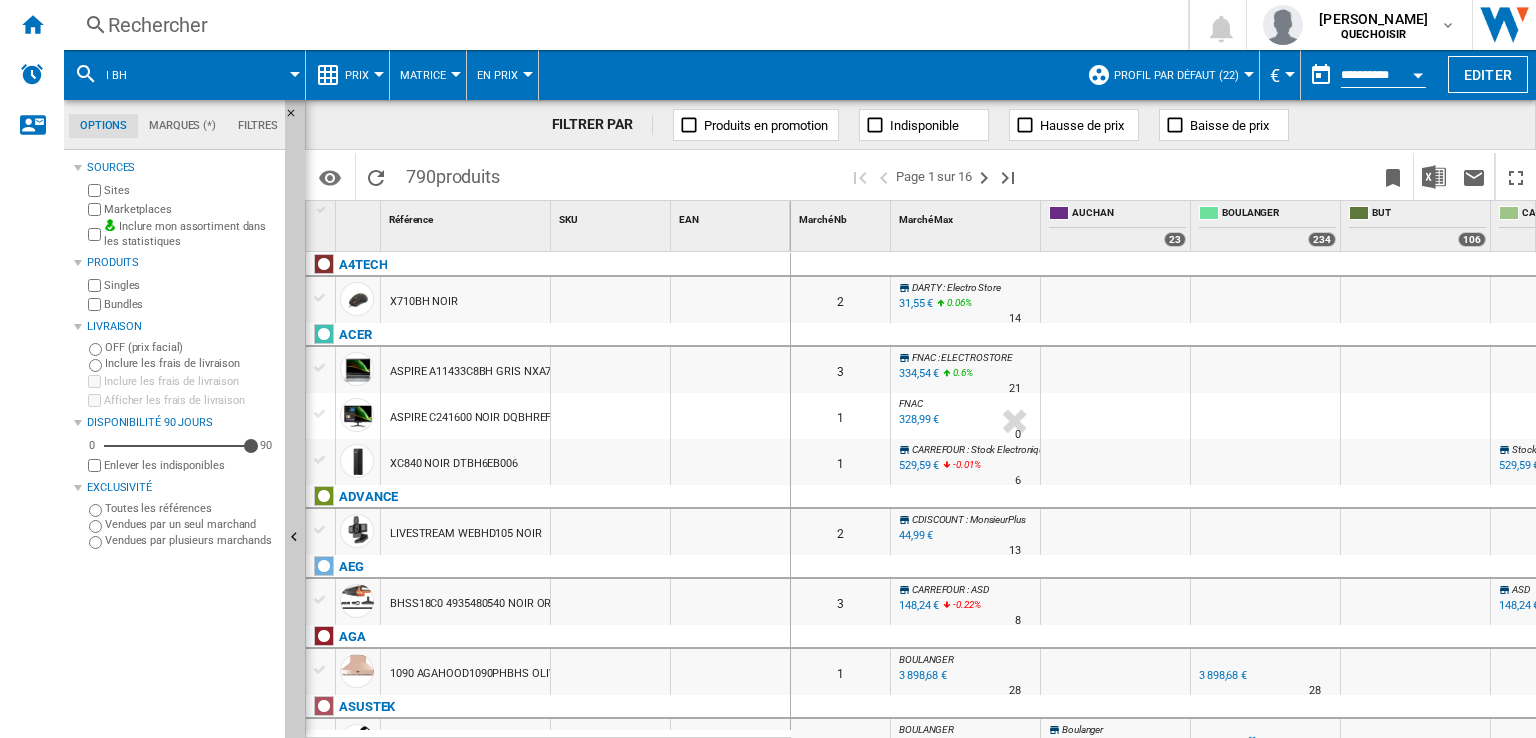 click on "Marketplaces" at bounding box center (190, 209) 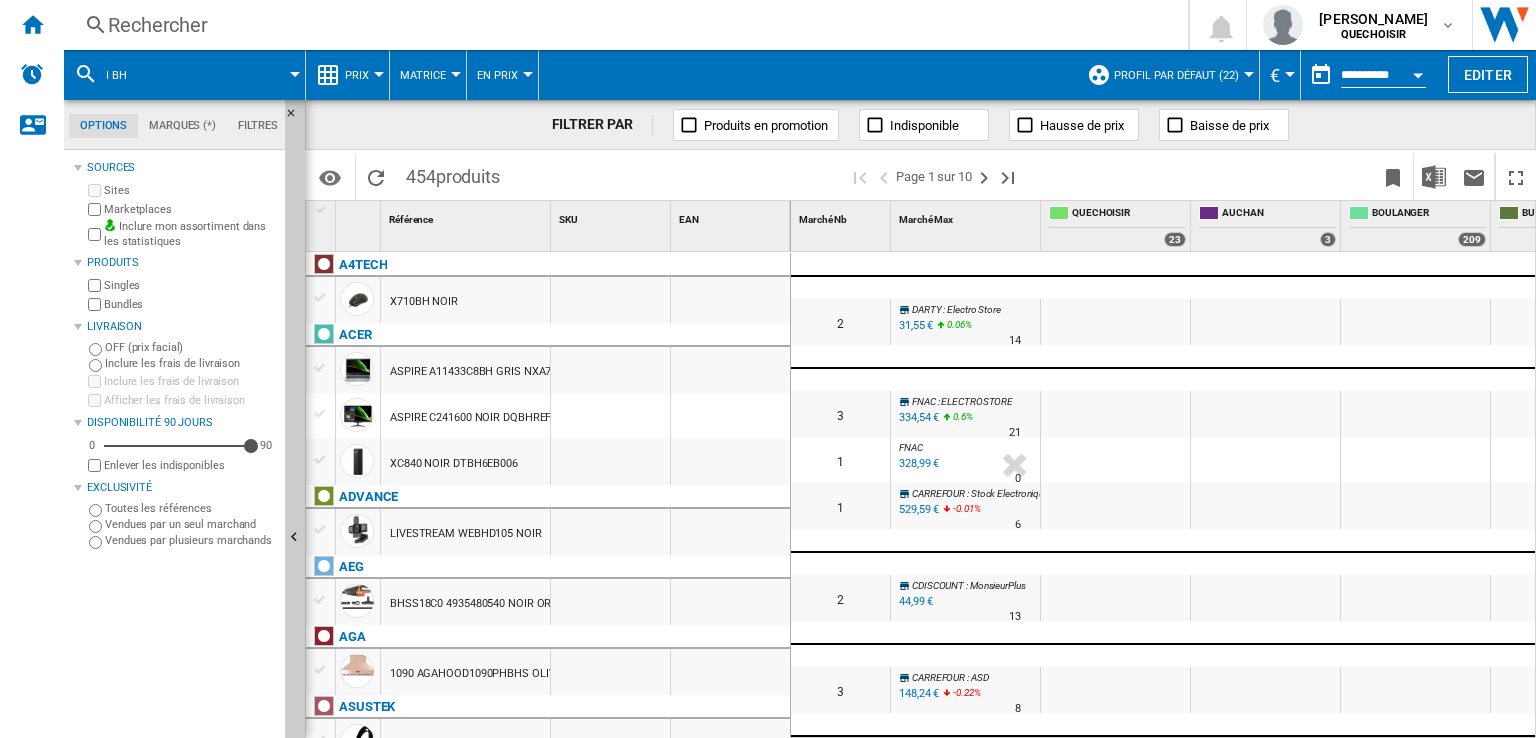 click on "Bundles" at bounding box center [190, 304] 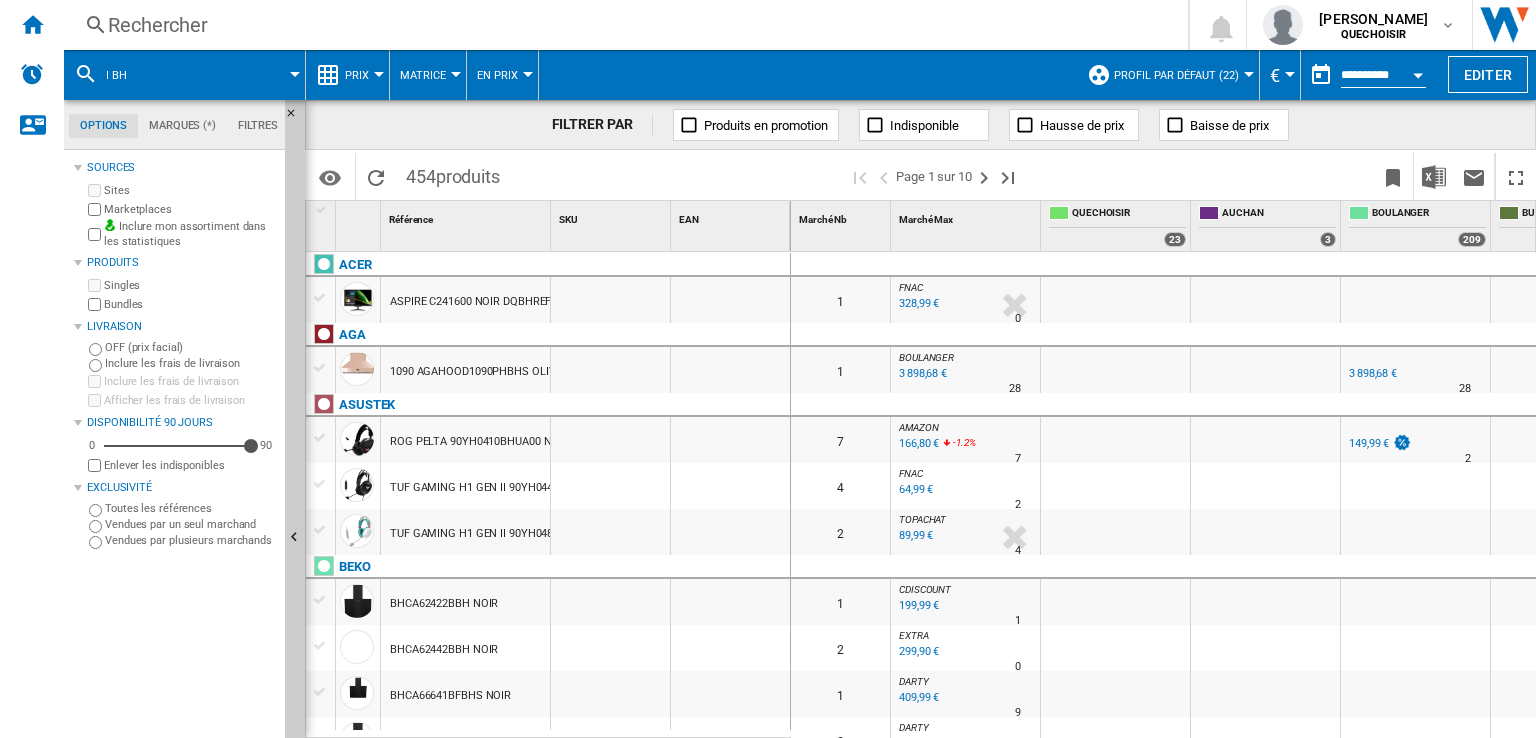 click on "Matrice" at bounding box center [423, 75] 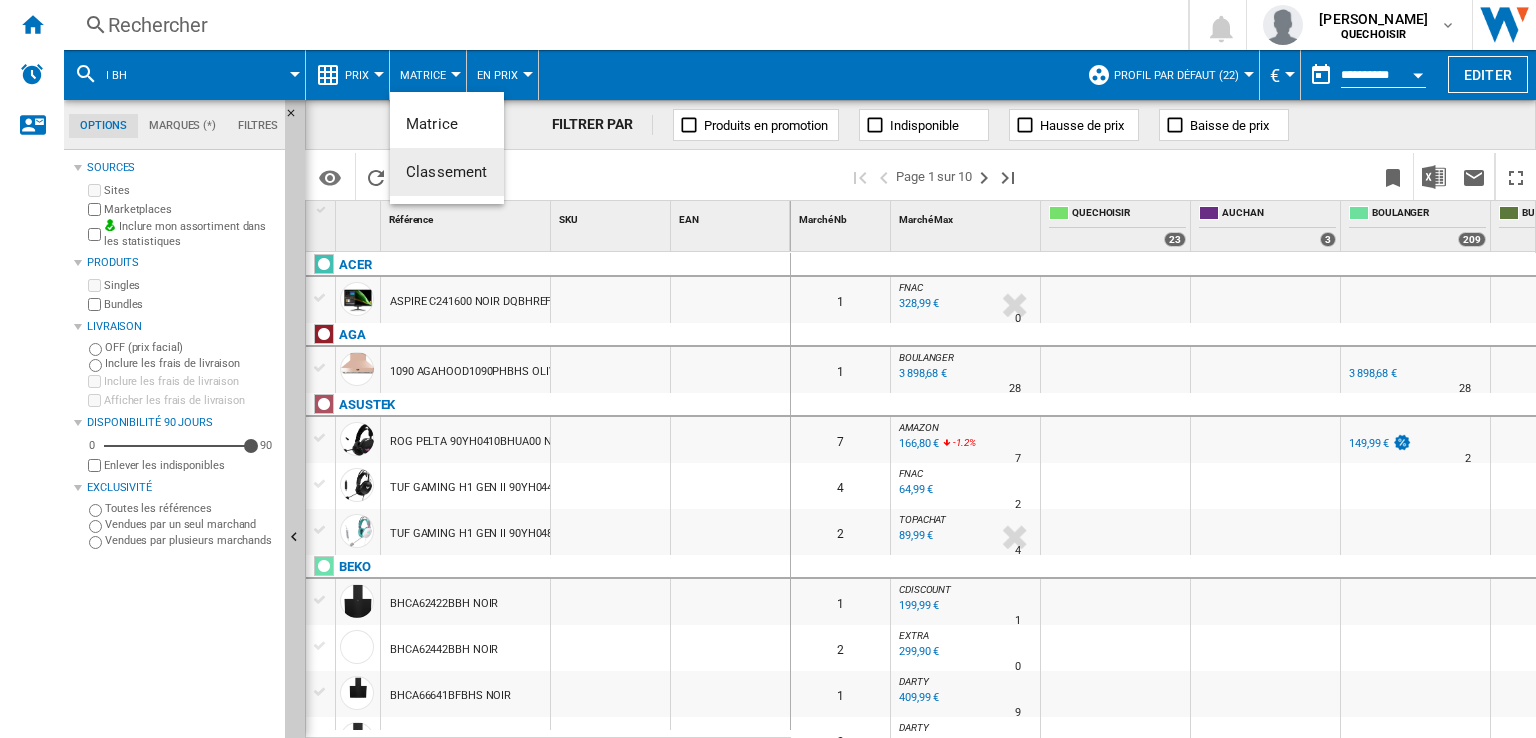 click on "Classement" at bounding box center [447, 172] 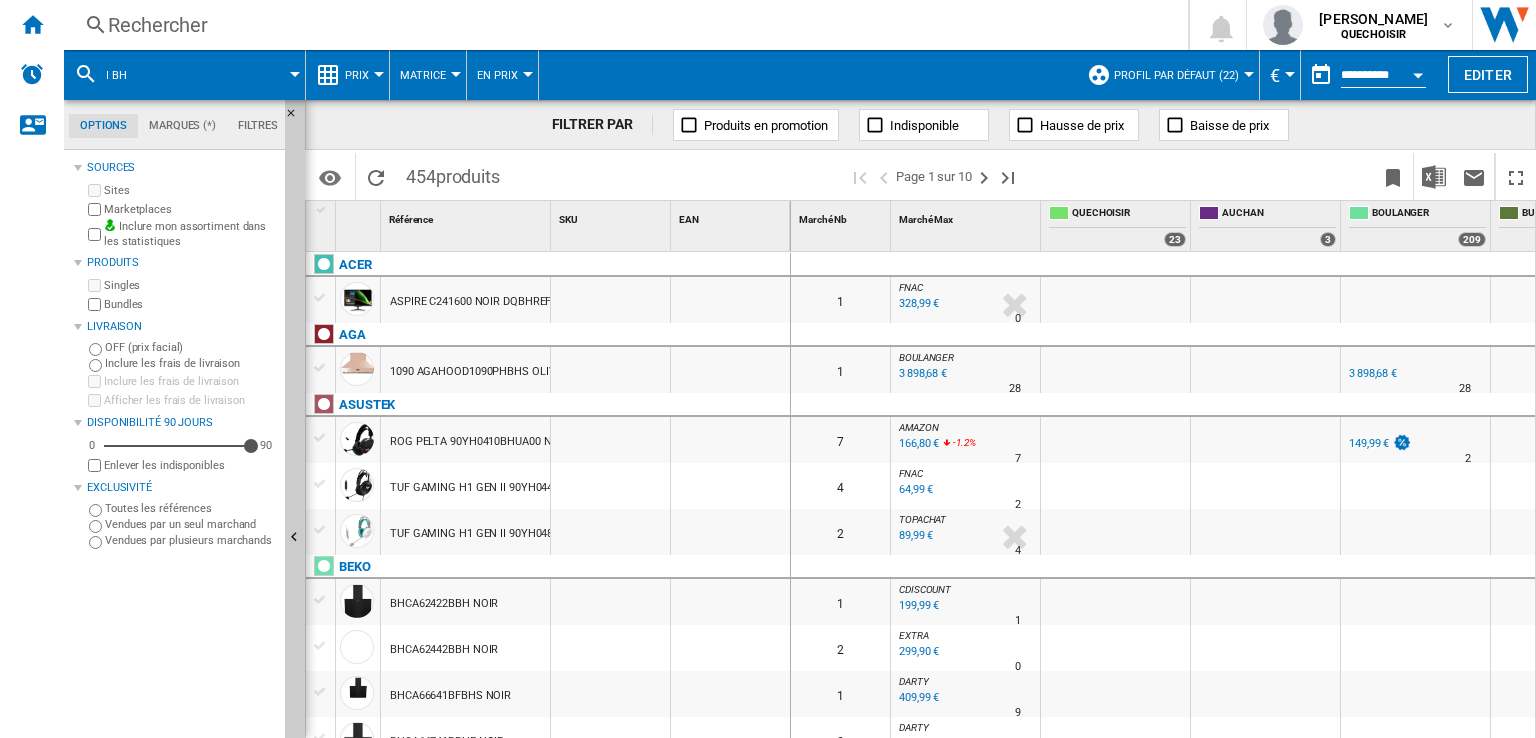 click on "Marques (*)" 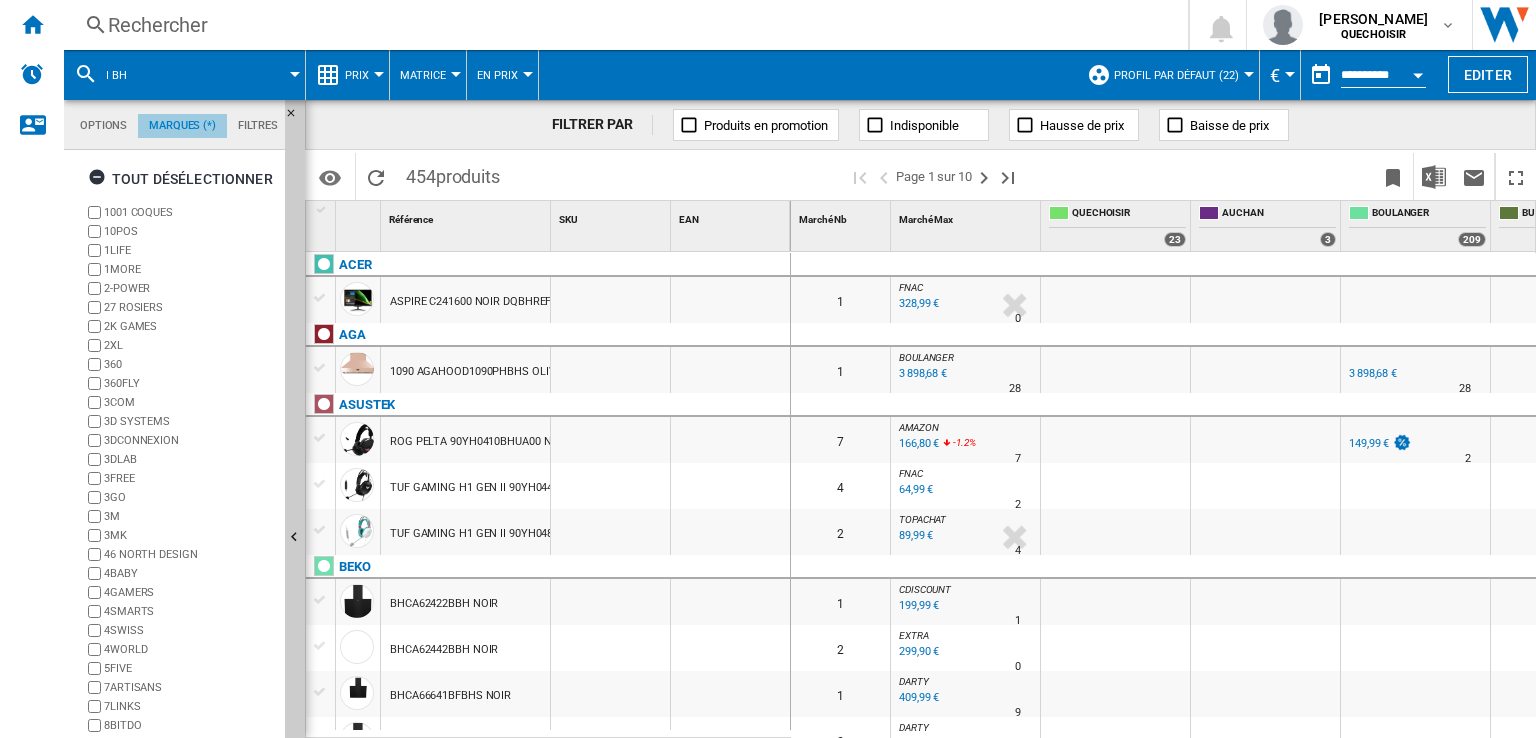 scroll, scrollTop: 76, scrollLeft: 0, axis: vertical 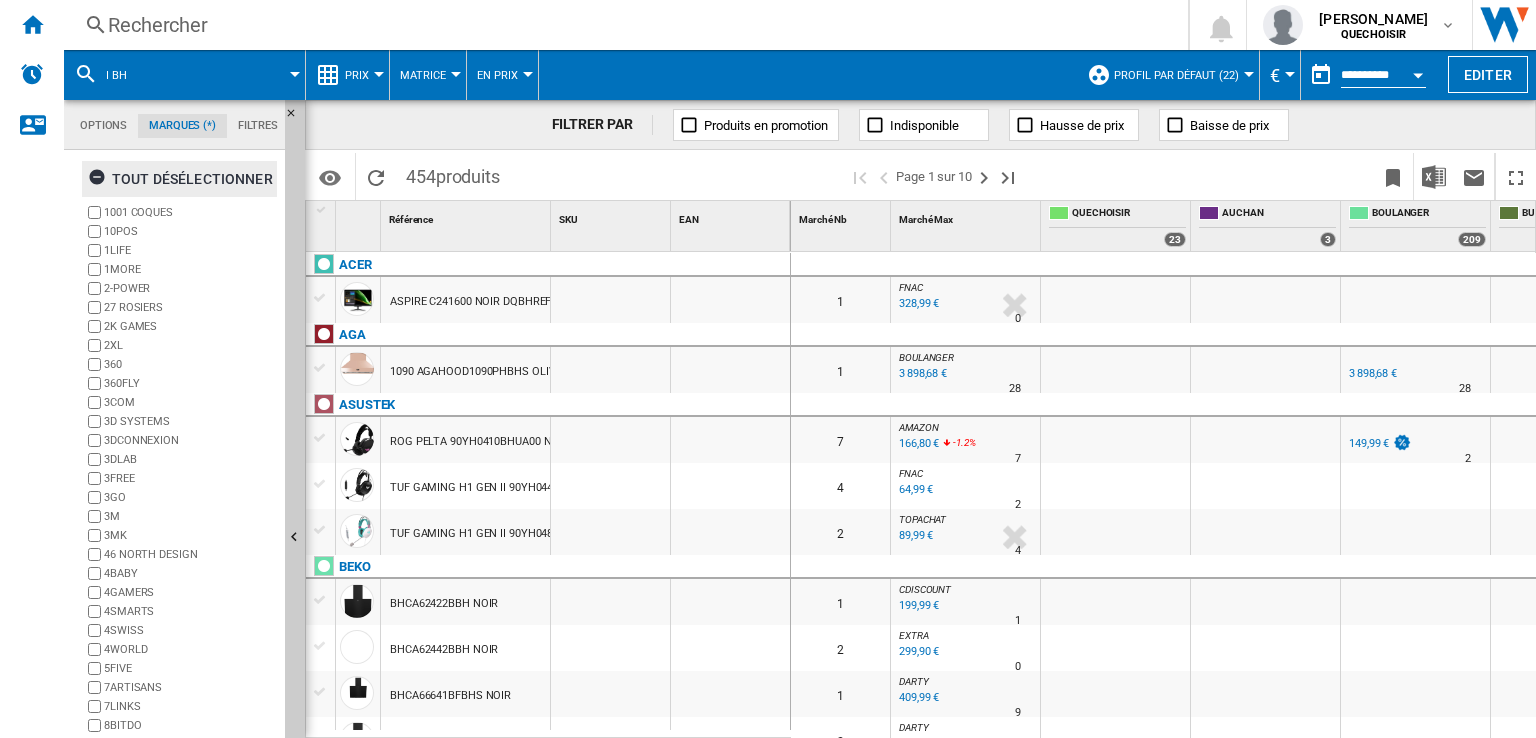 click on "tout désélectionner" at bounding box center (180, 179) 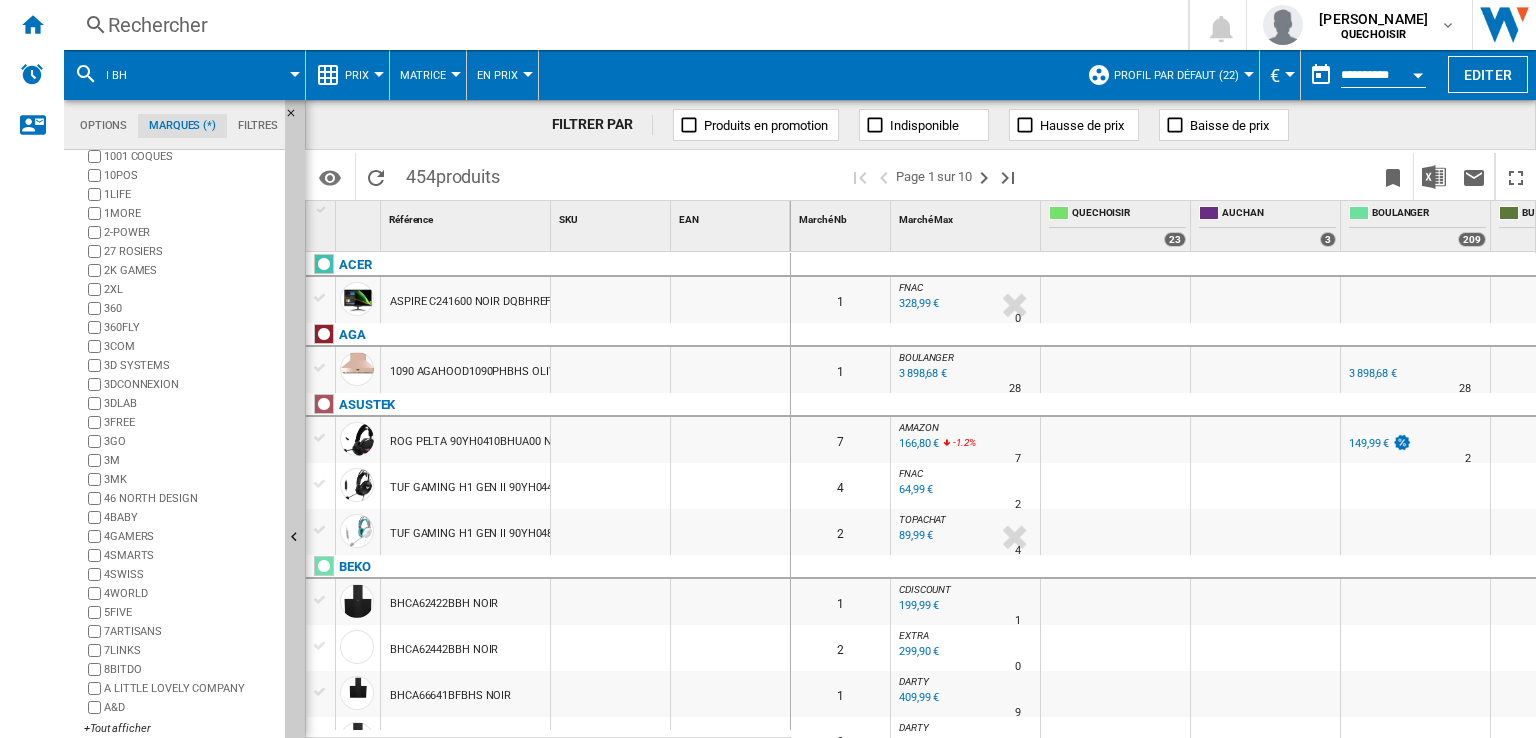 scroll, scrollTop: 79, scrollLeft: 0, axis: vertical 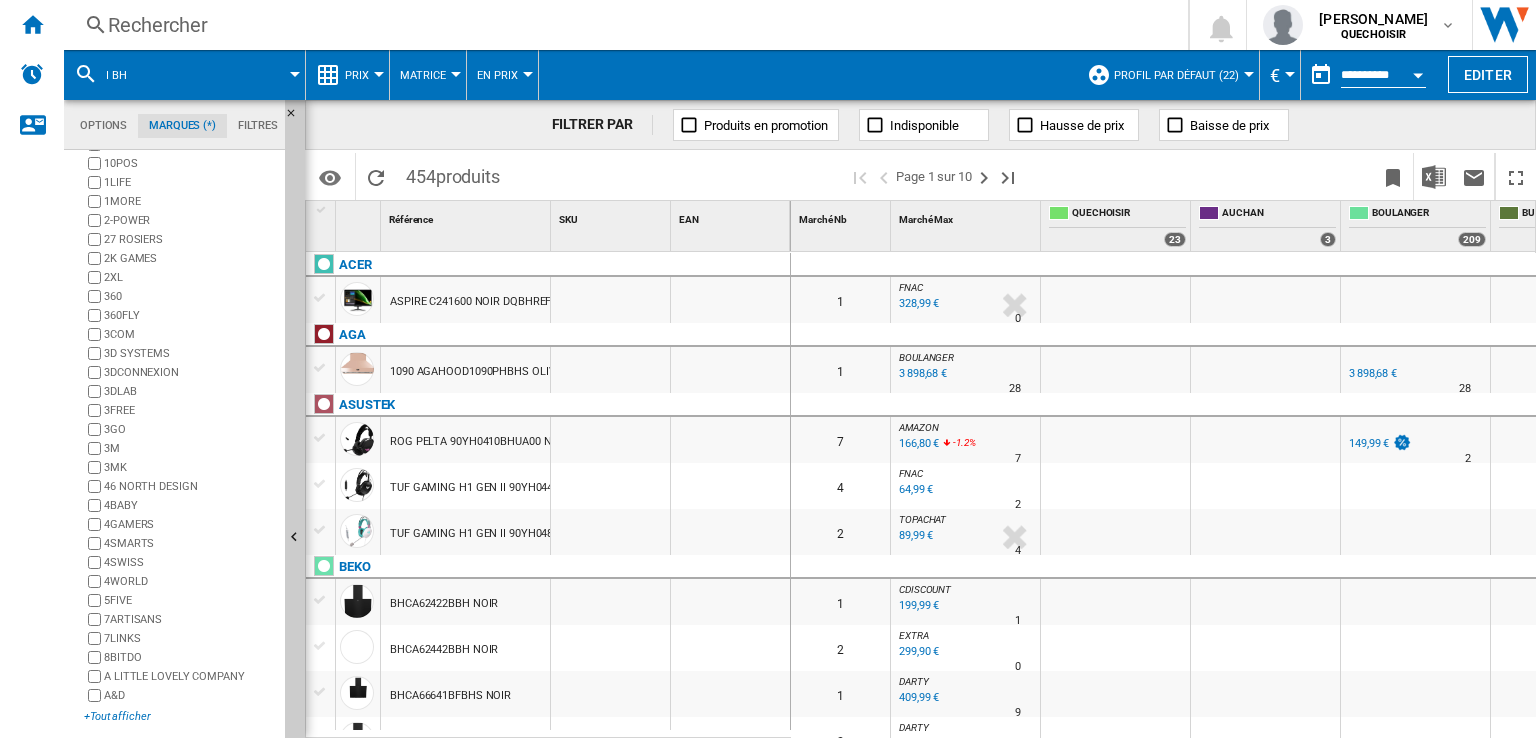 click on "+Tout afficher" at bounding box center [180, 716] 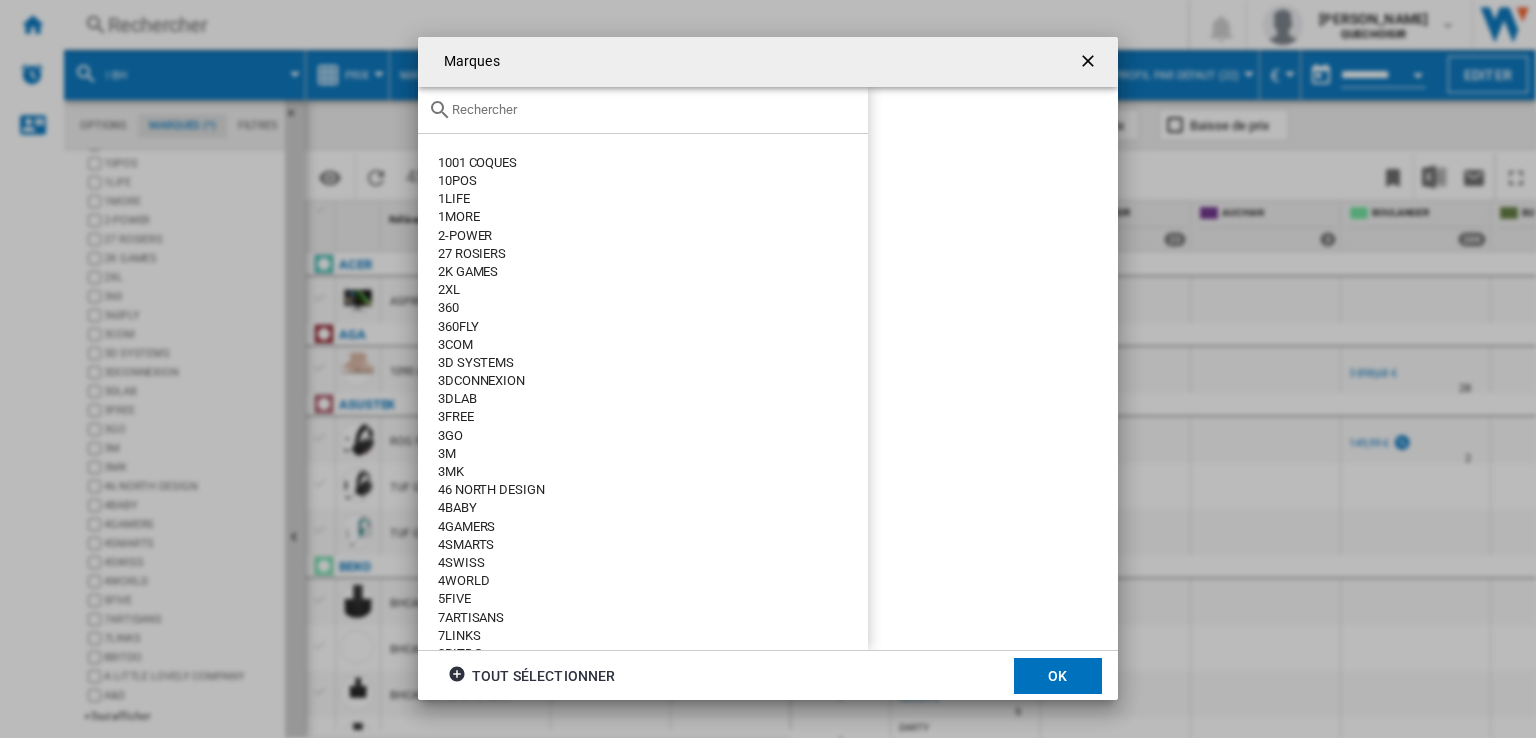 click 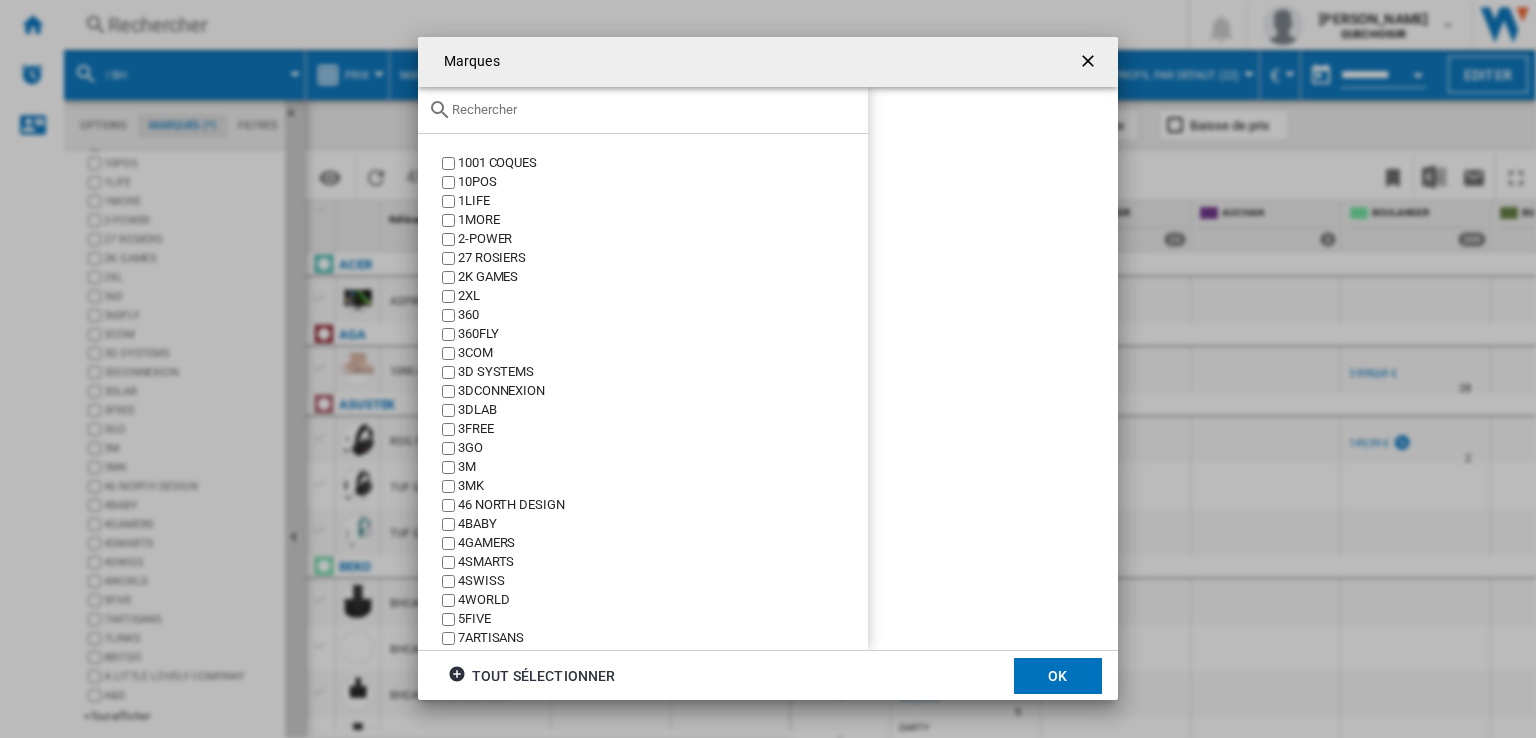 click 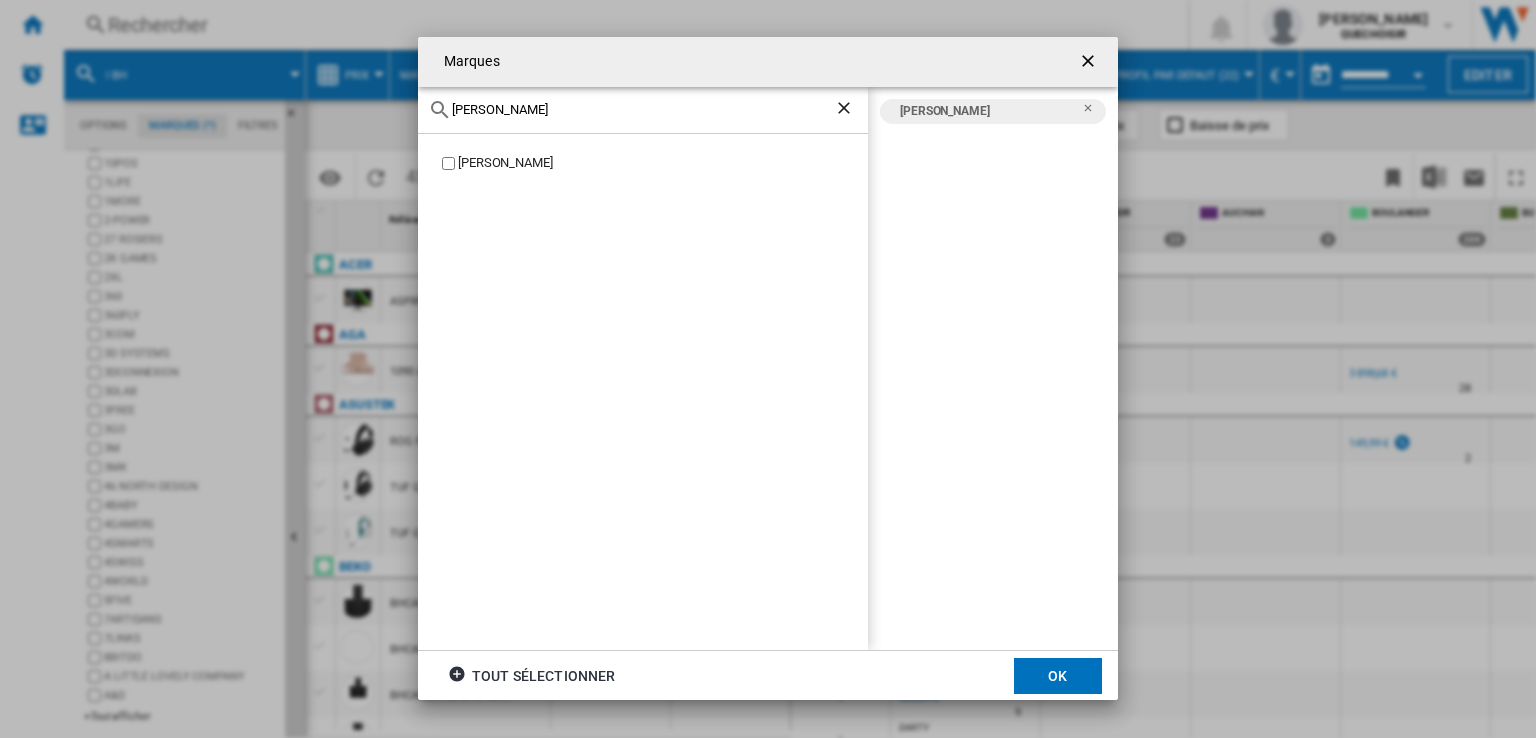 drag, startPoint x: 505, startPoint y: 109, endPoint x: 432, endPoint y: 105, distance: 73.109505 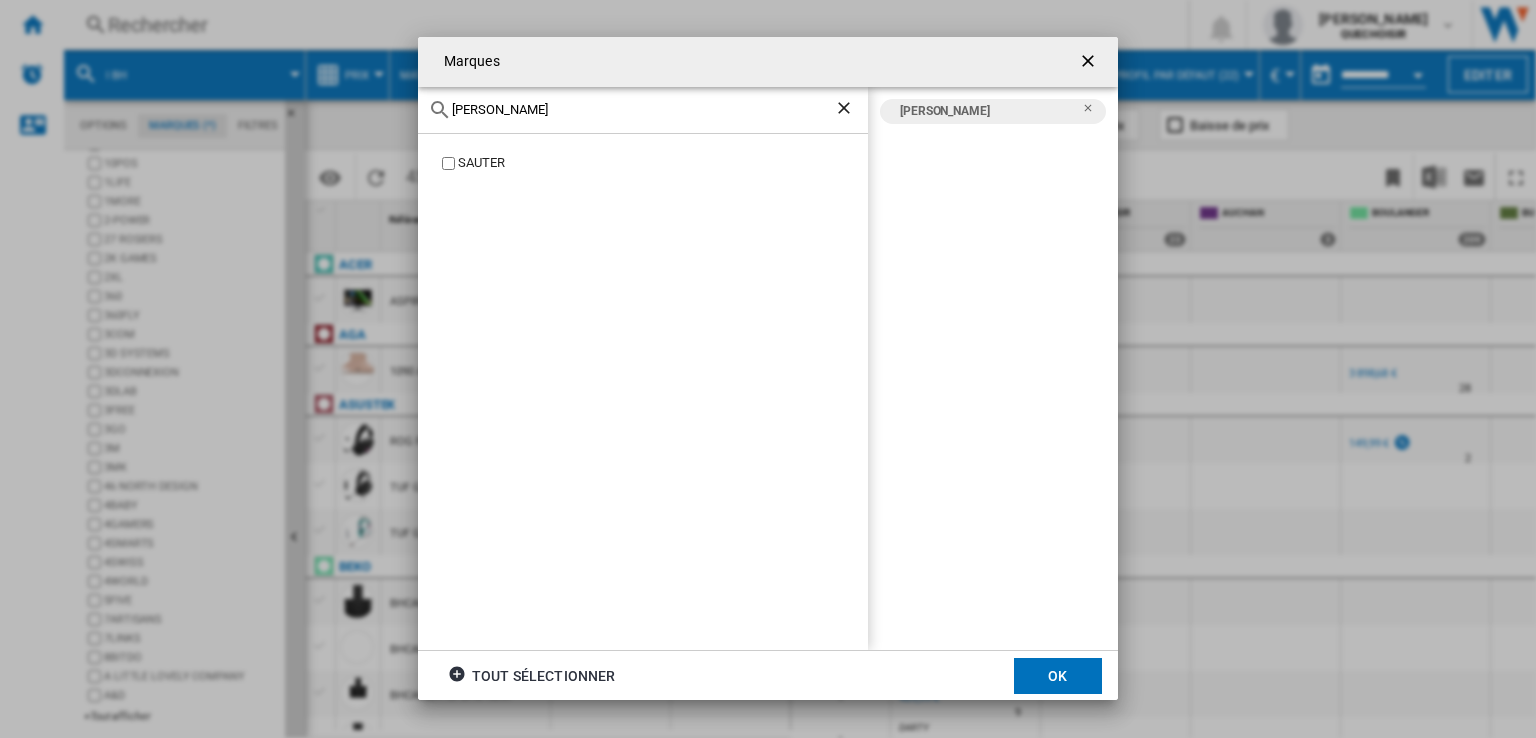 click on "SAUTER" 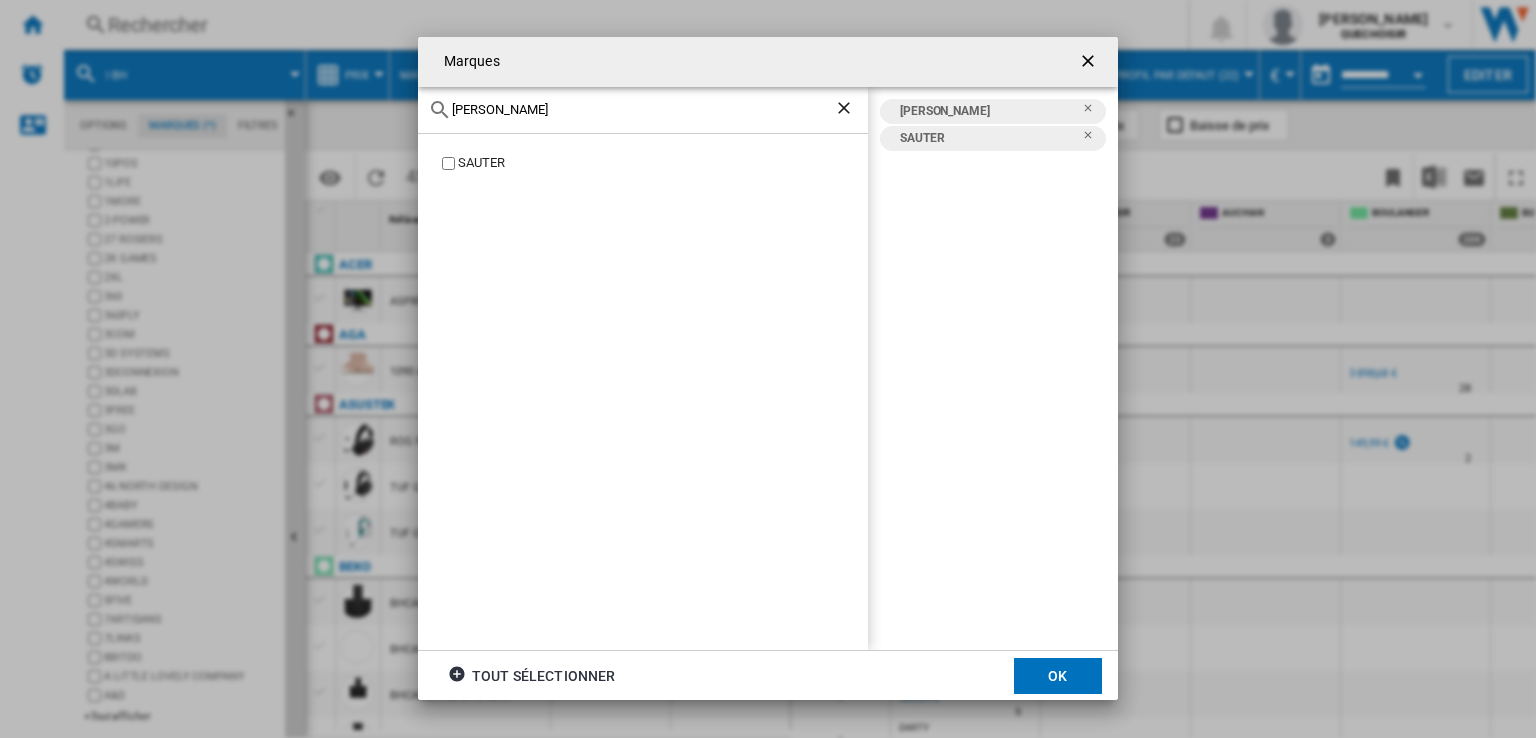 drag, startPoint x: 484, startPoint y: 113, endPoint x: 447, endPoint y: 105, distance: 37.85499 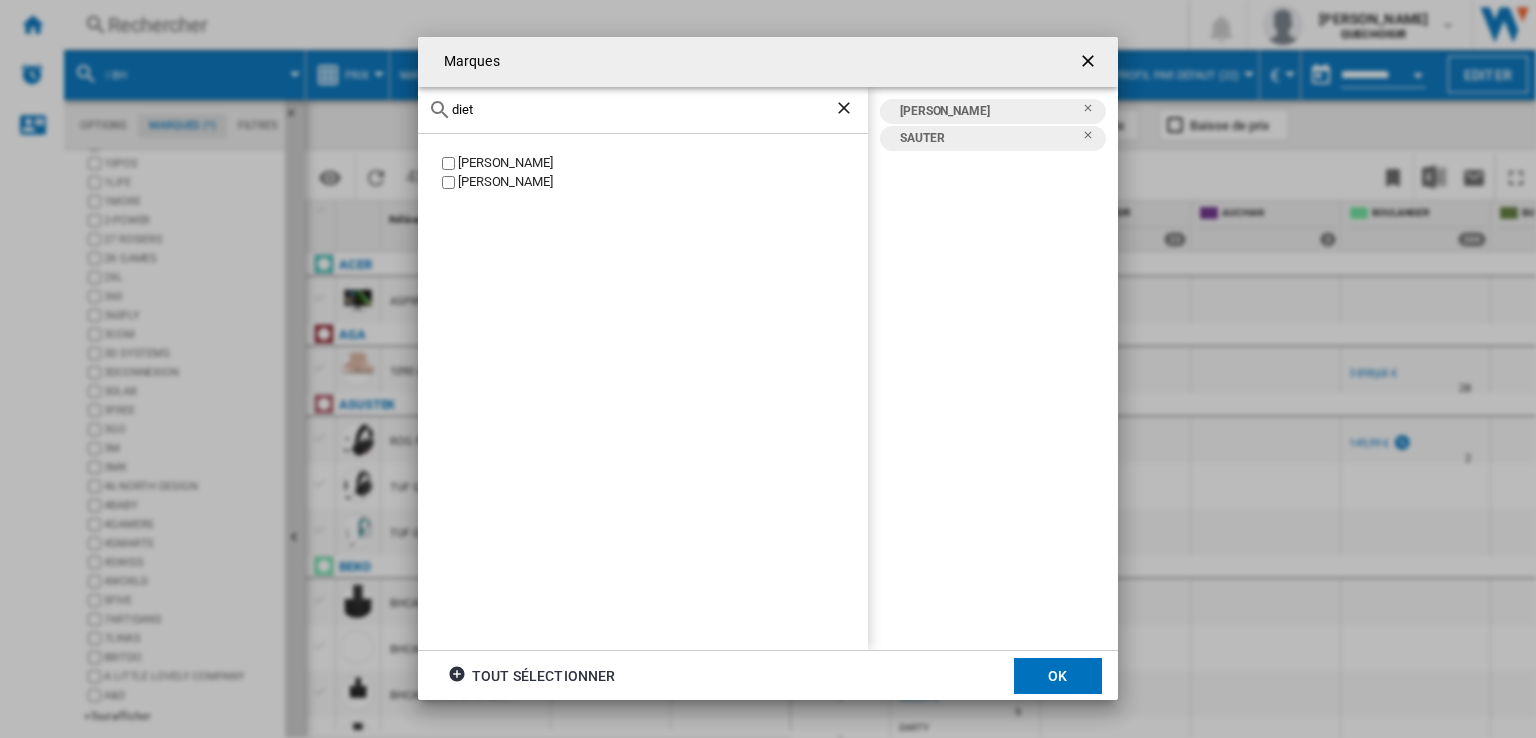 type on "diet" 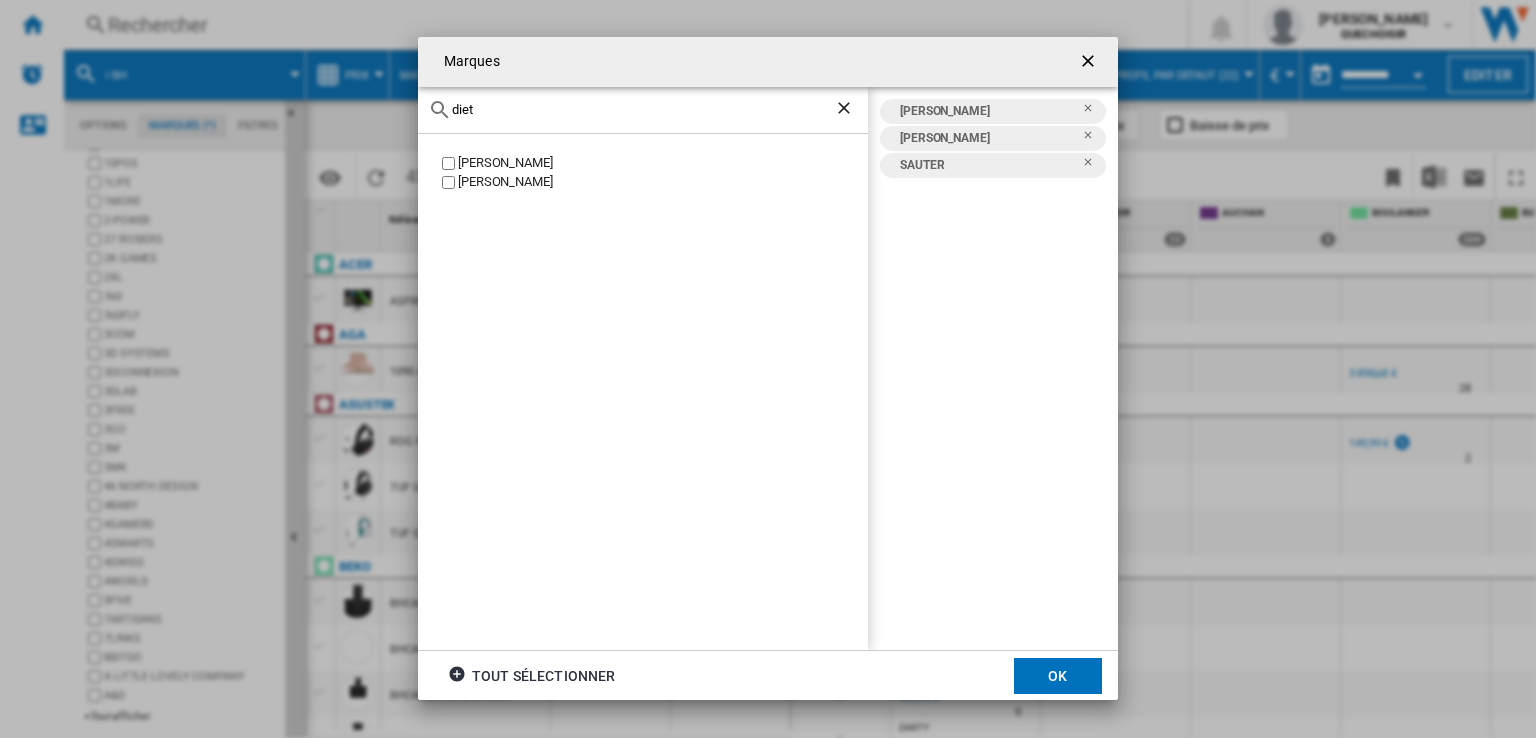 click on "OK" 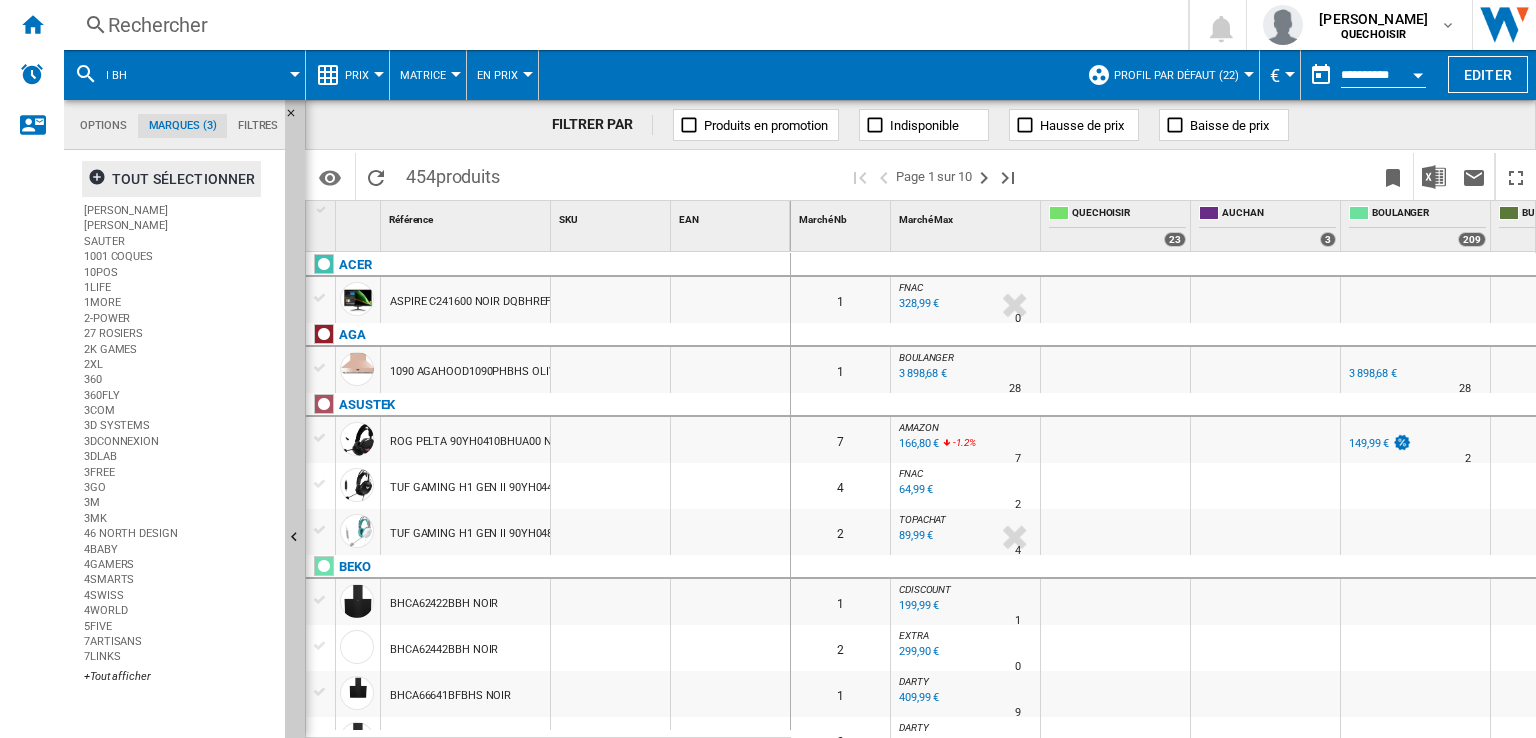 scroll, scrollTop: 0, scrollLeft: 0, axis: both 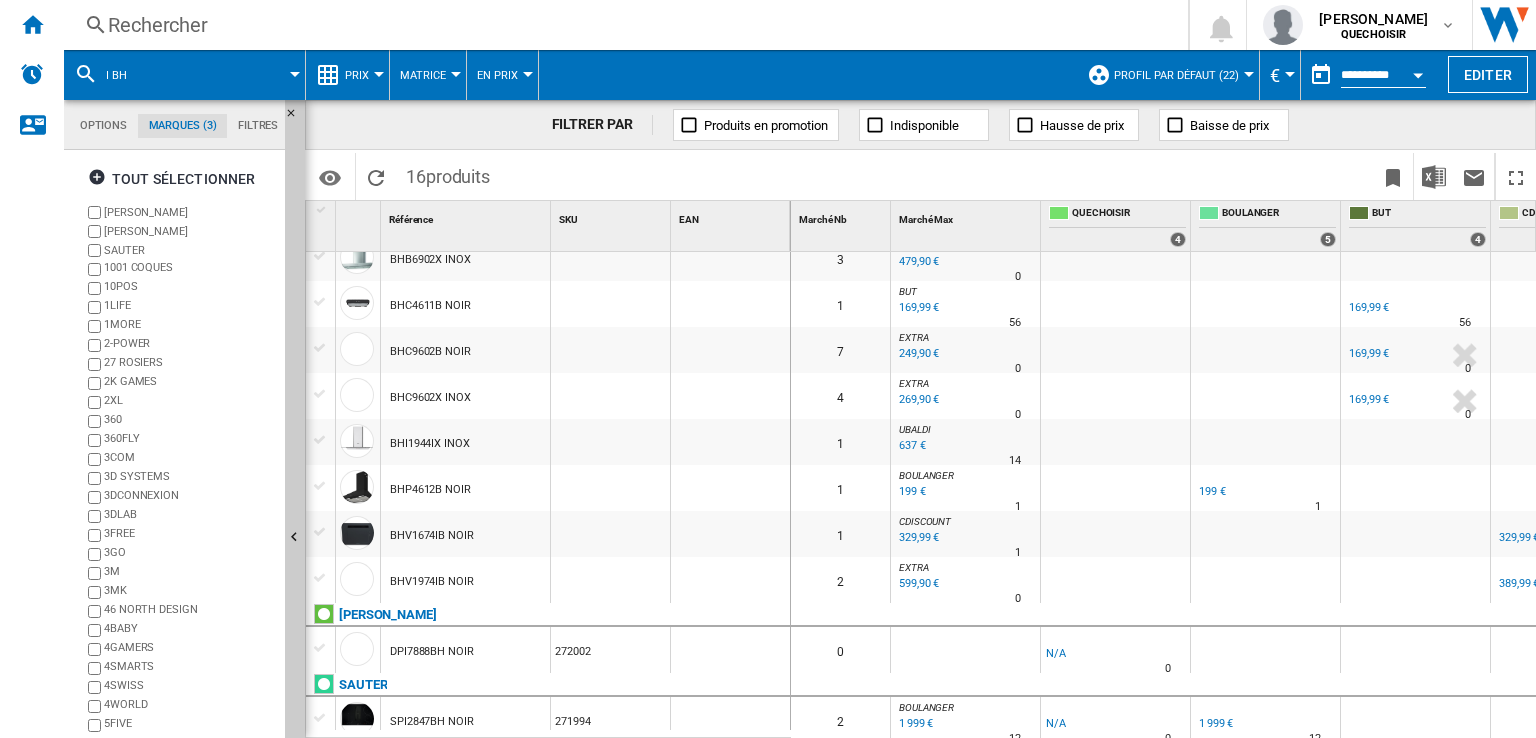 click on "Matrice" at bounding box center [428, 75] 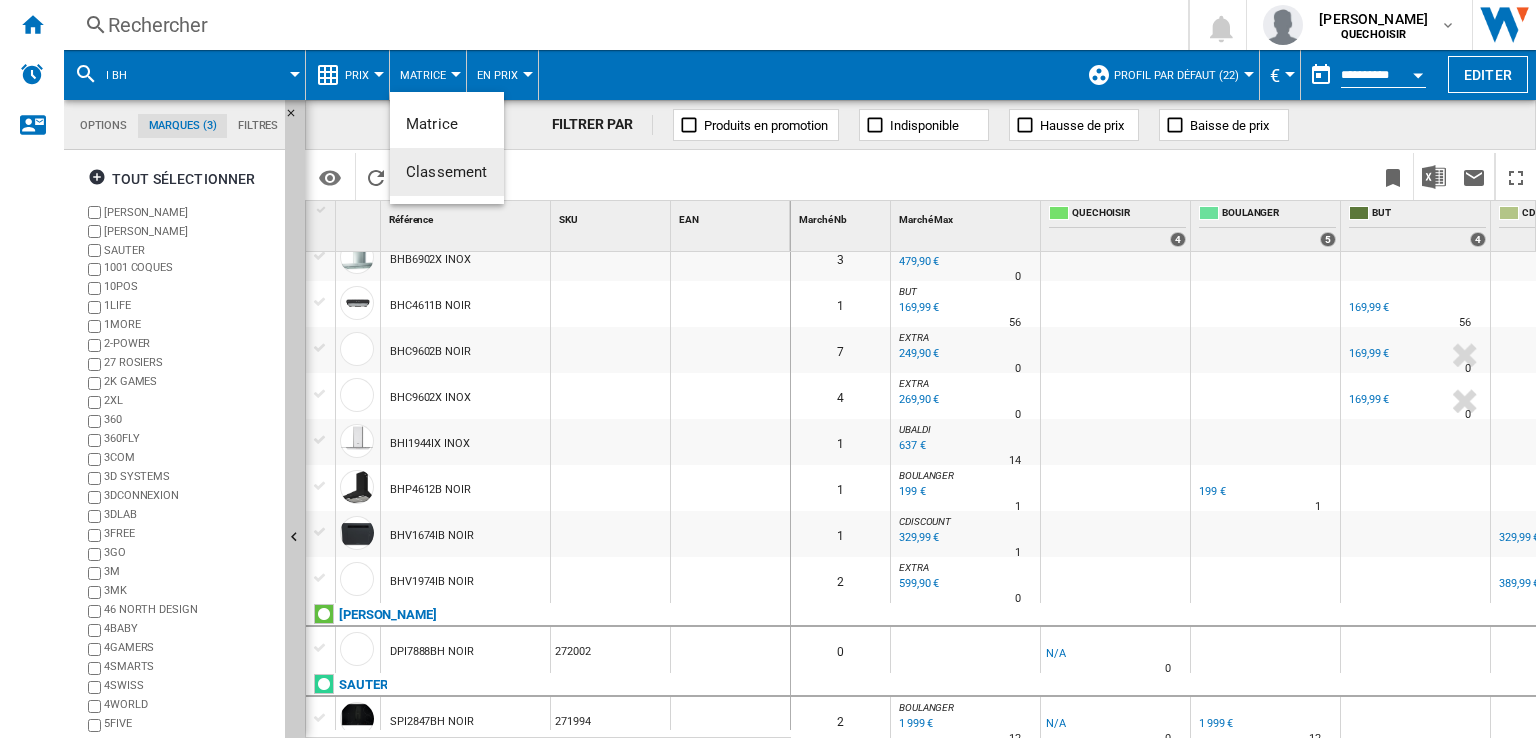 click on "Classement" at bounding box center [447, 172] 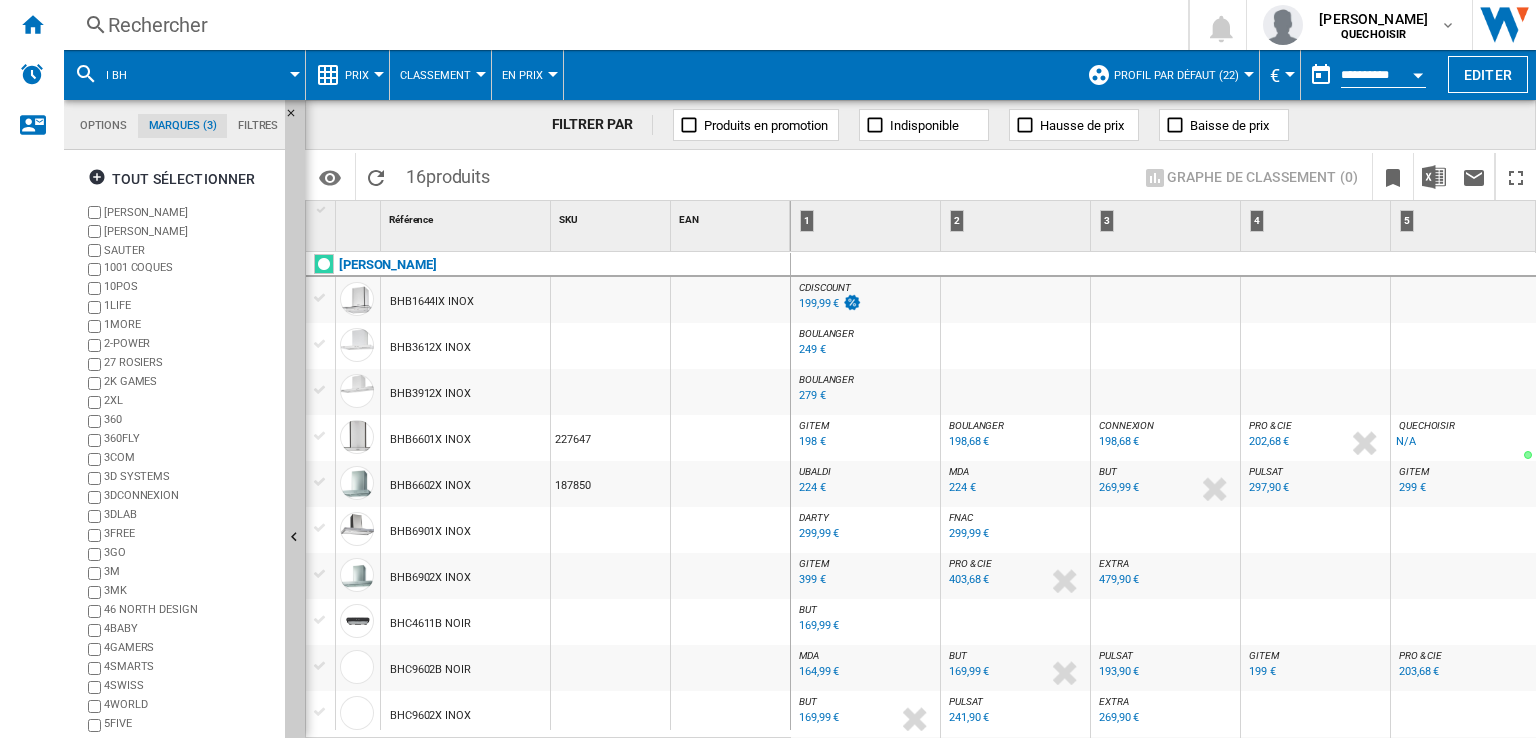 scroll, scrollTop: 318, scrollLeft: 0, axis: vertical 